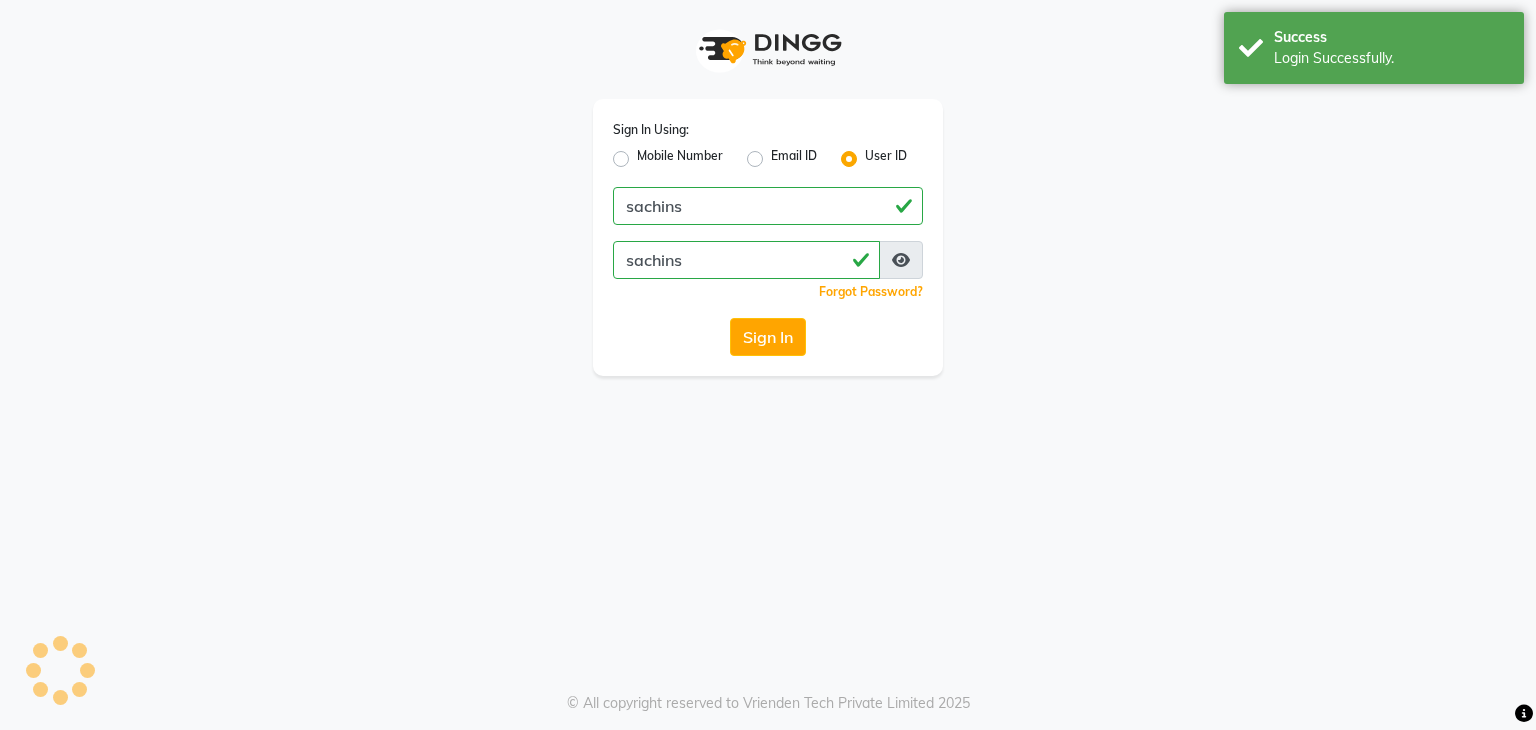 scroll, scrollTop: 0, scrollLeft: 0, axis: both 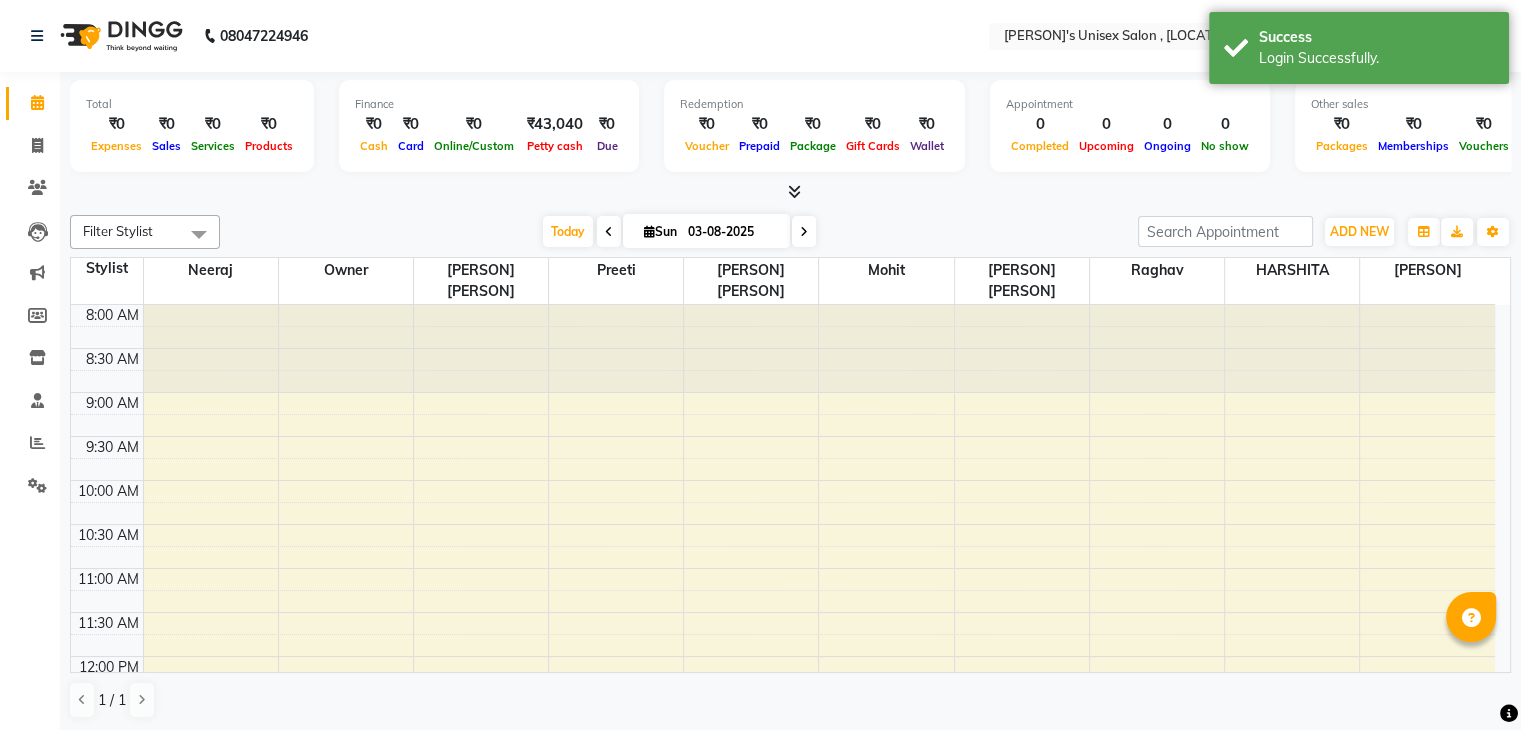 select on "en" 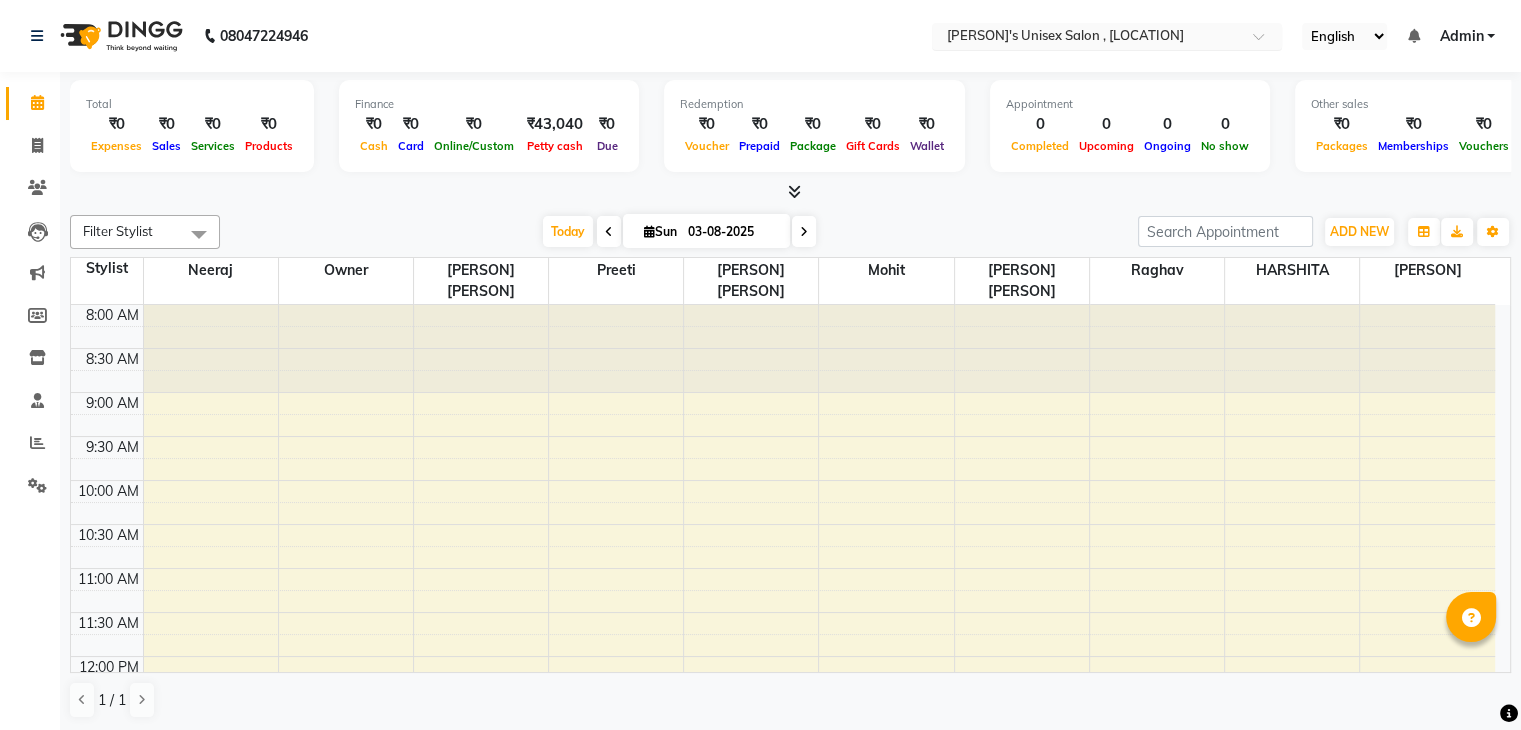 click at bounding box center [1087, 38] 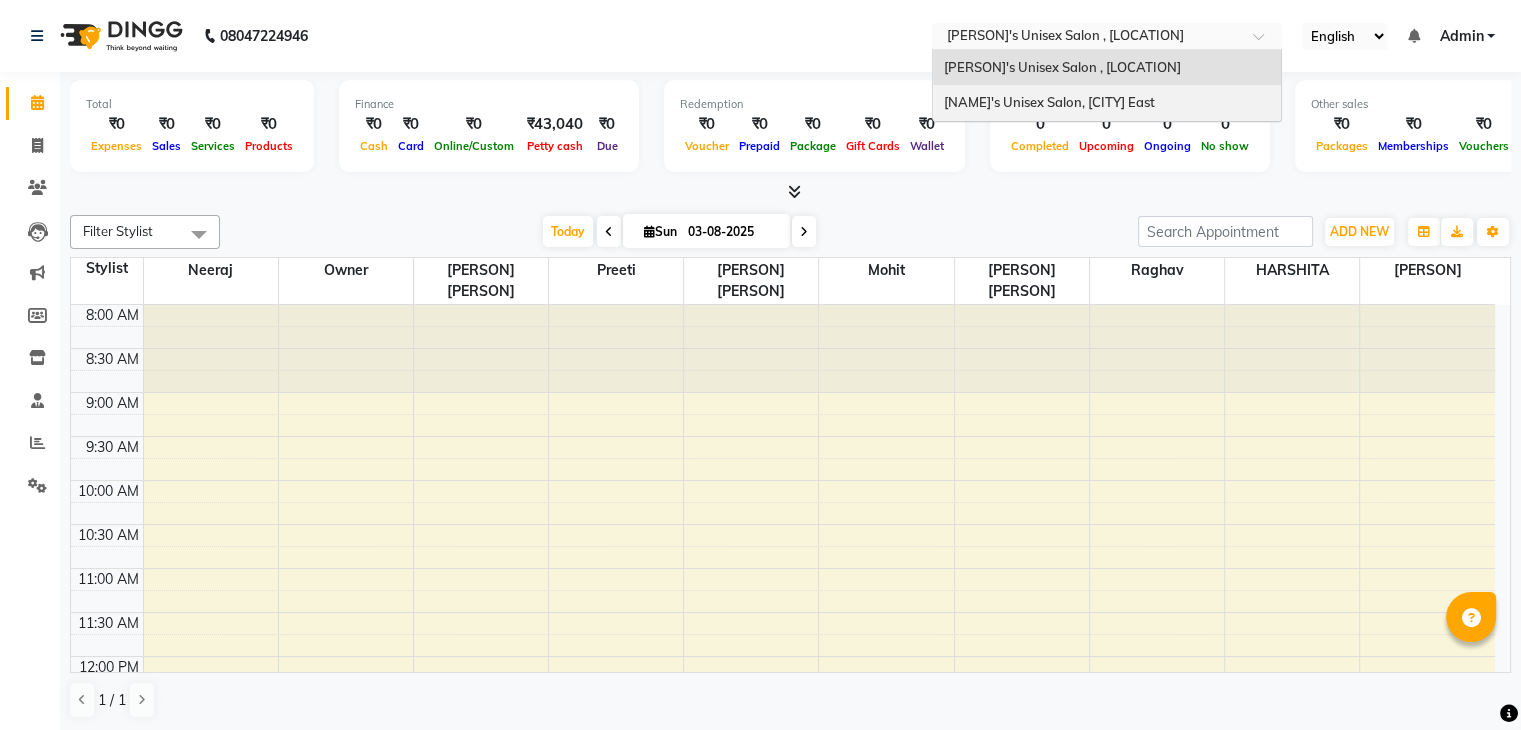 click on "[NAME]'s Unisex Salon, [CITY] East" at bounding box center [1048, 102] 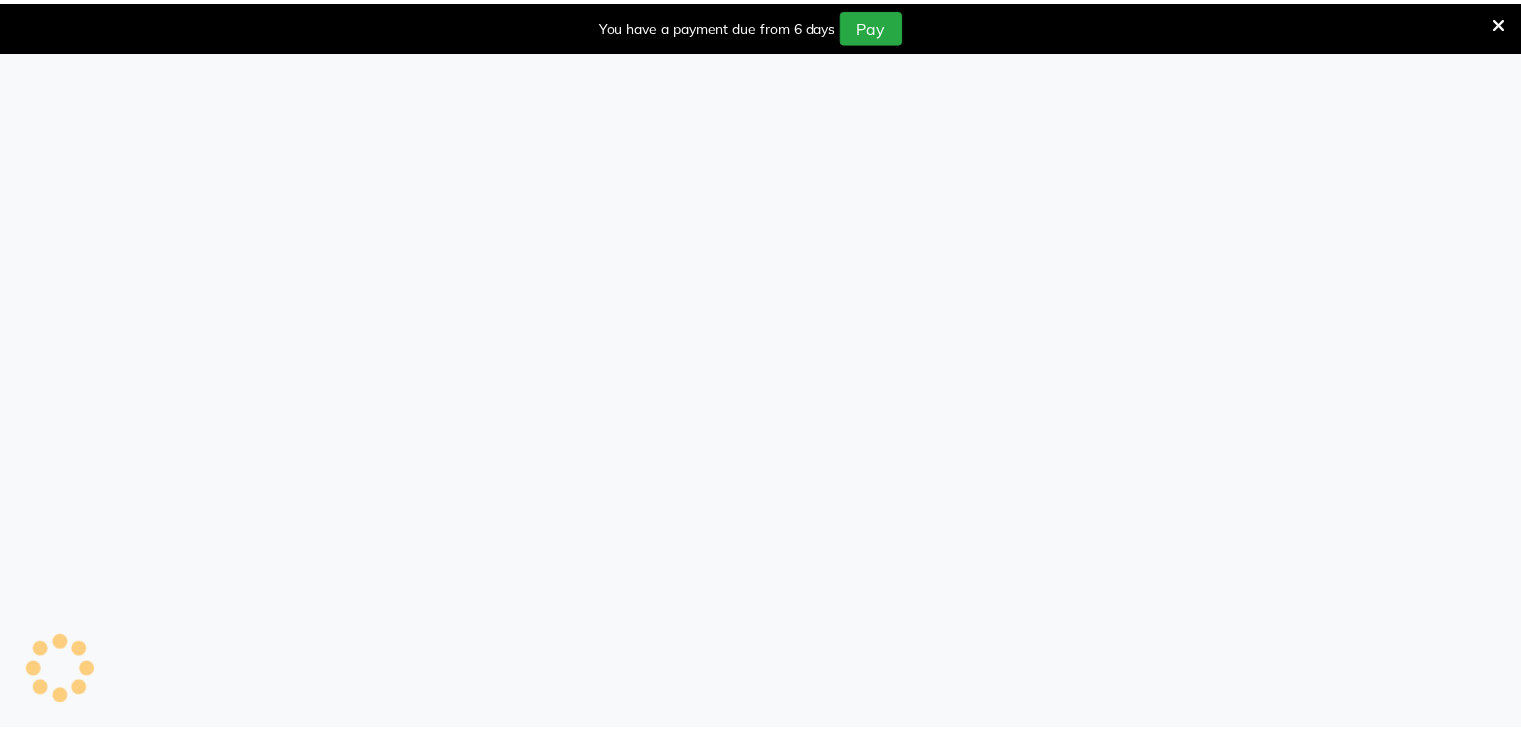 scroll, scrollTop: 0, scrollLeft: 0, axis: both 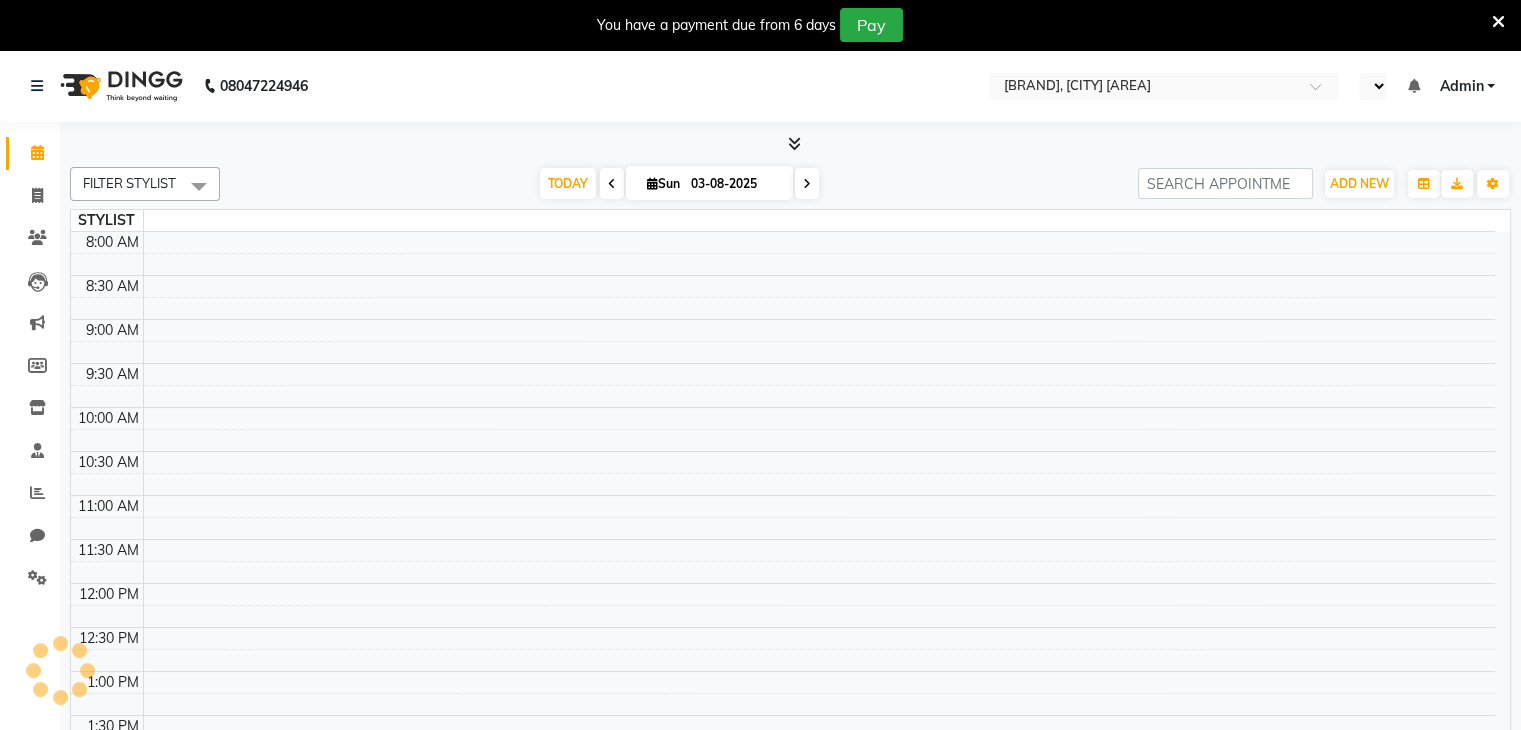 select on "ec" 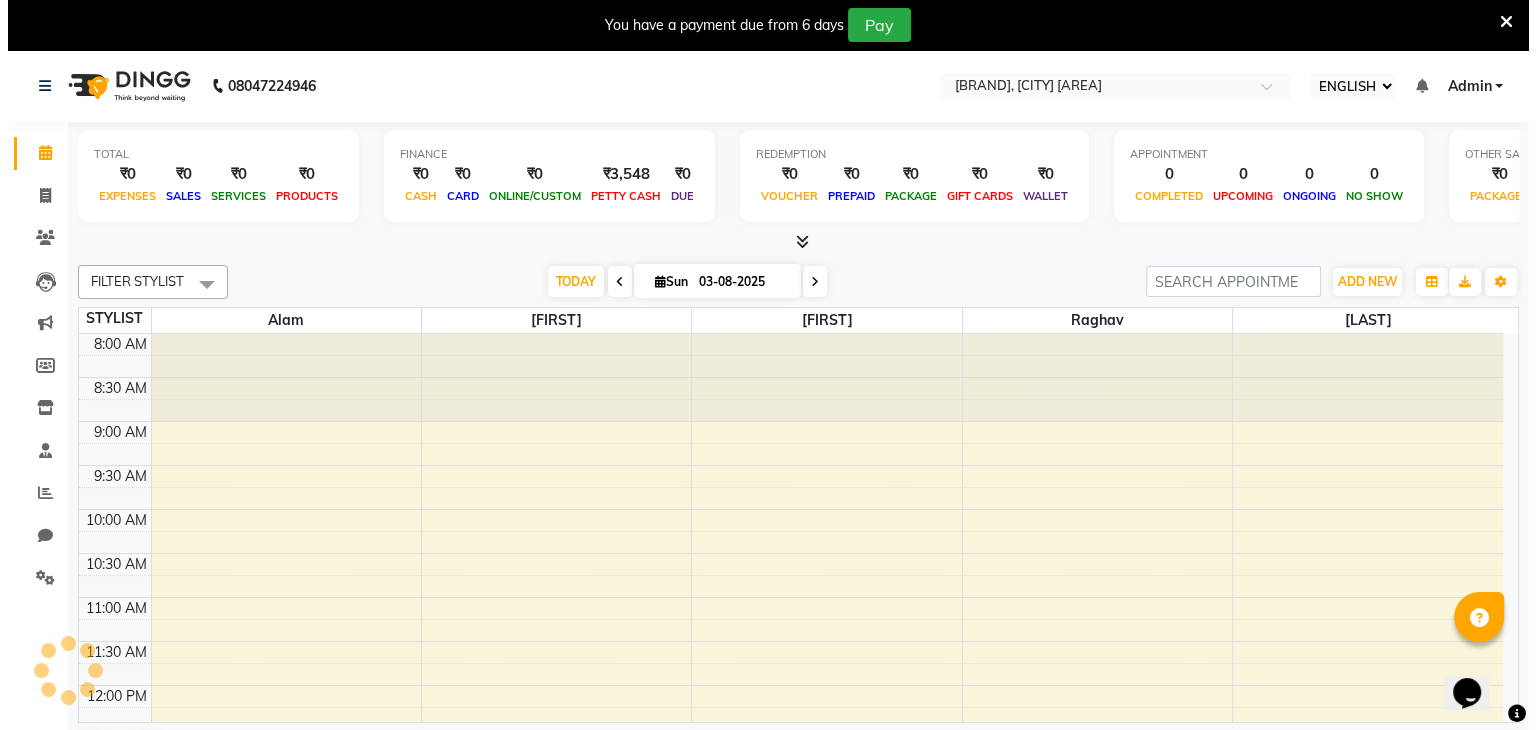 scroll, scrollTop: 0, scrollLeft: 0, axis: both 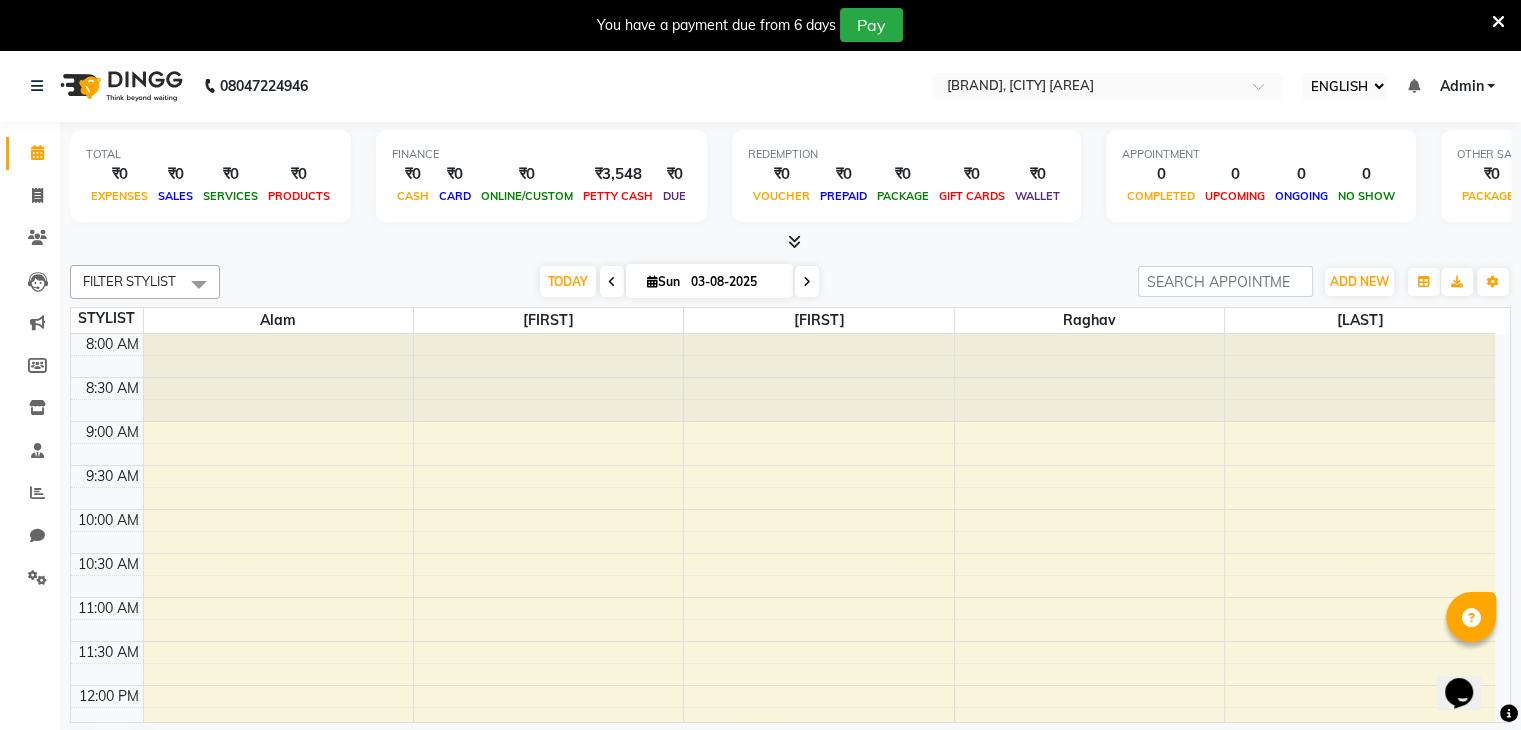 click at bounding box center (1498, 22) 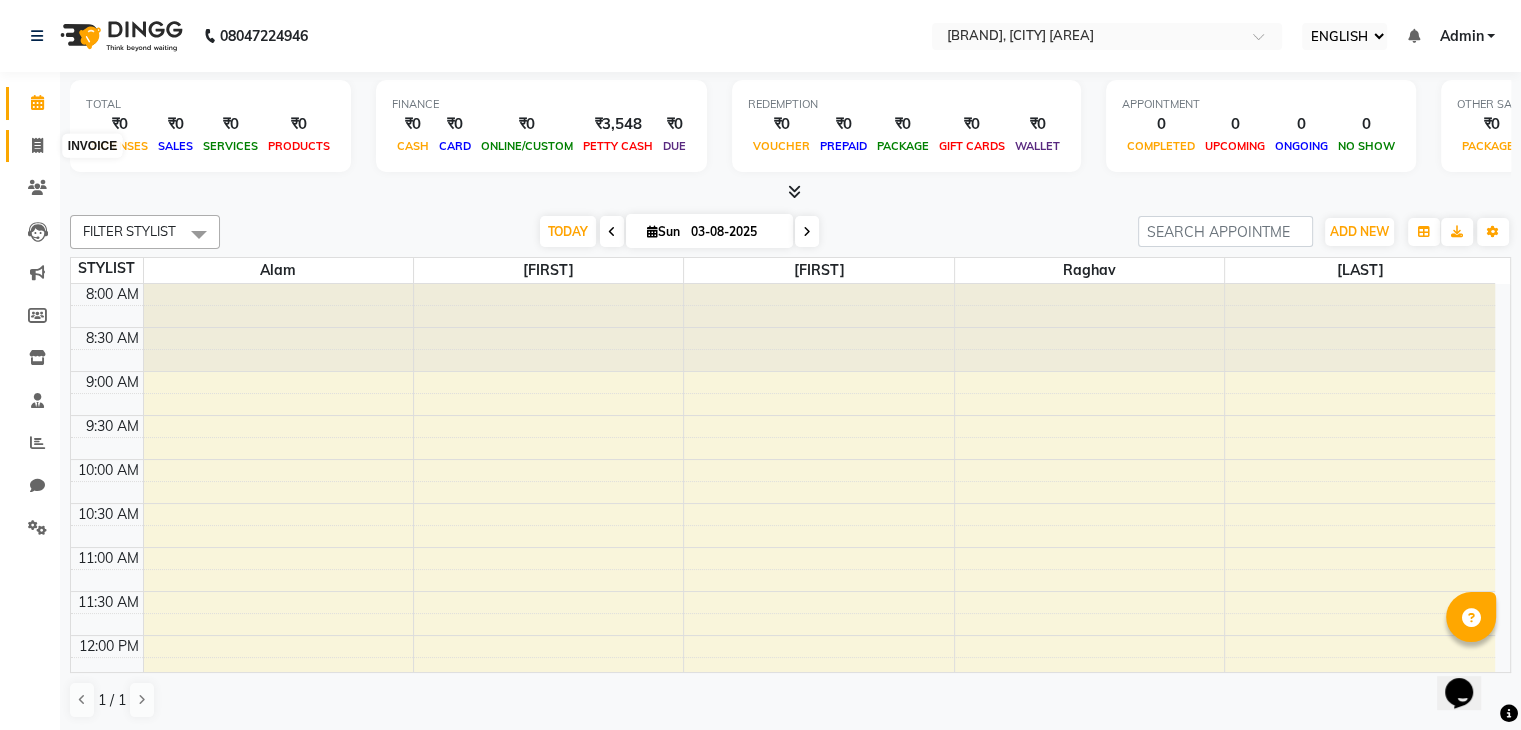 click 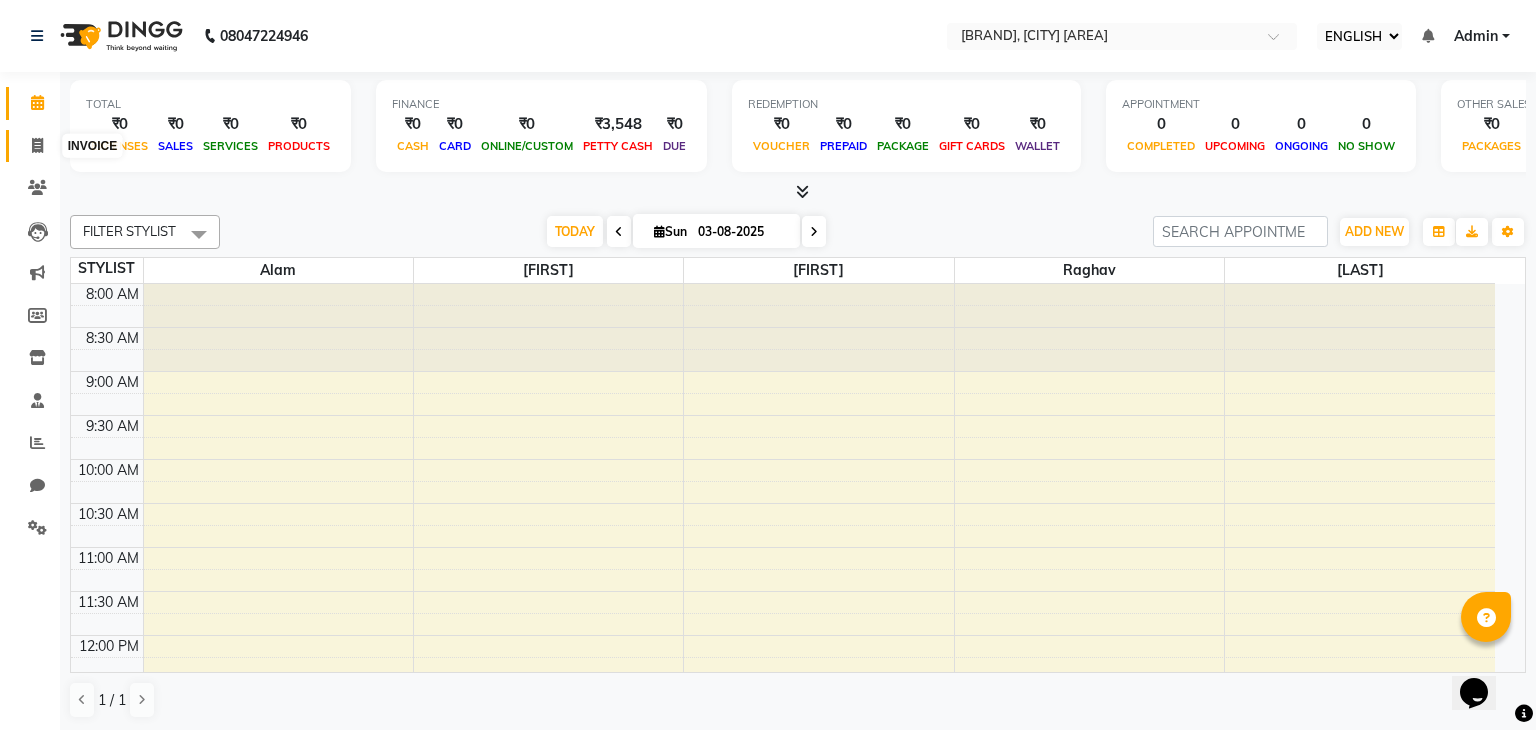 select on "service" 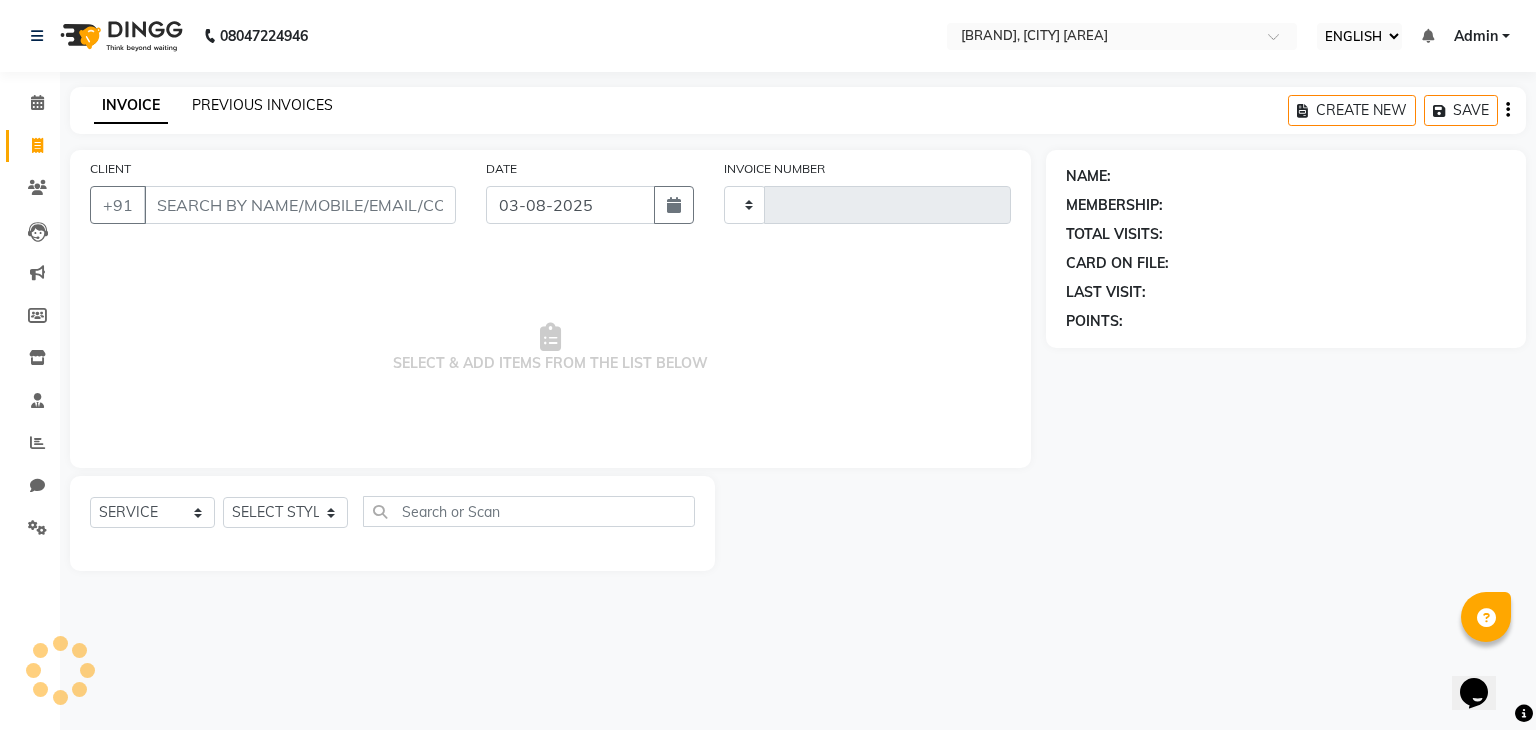 type on "0034" 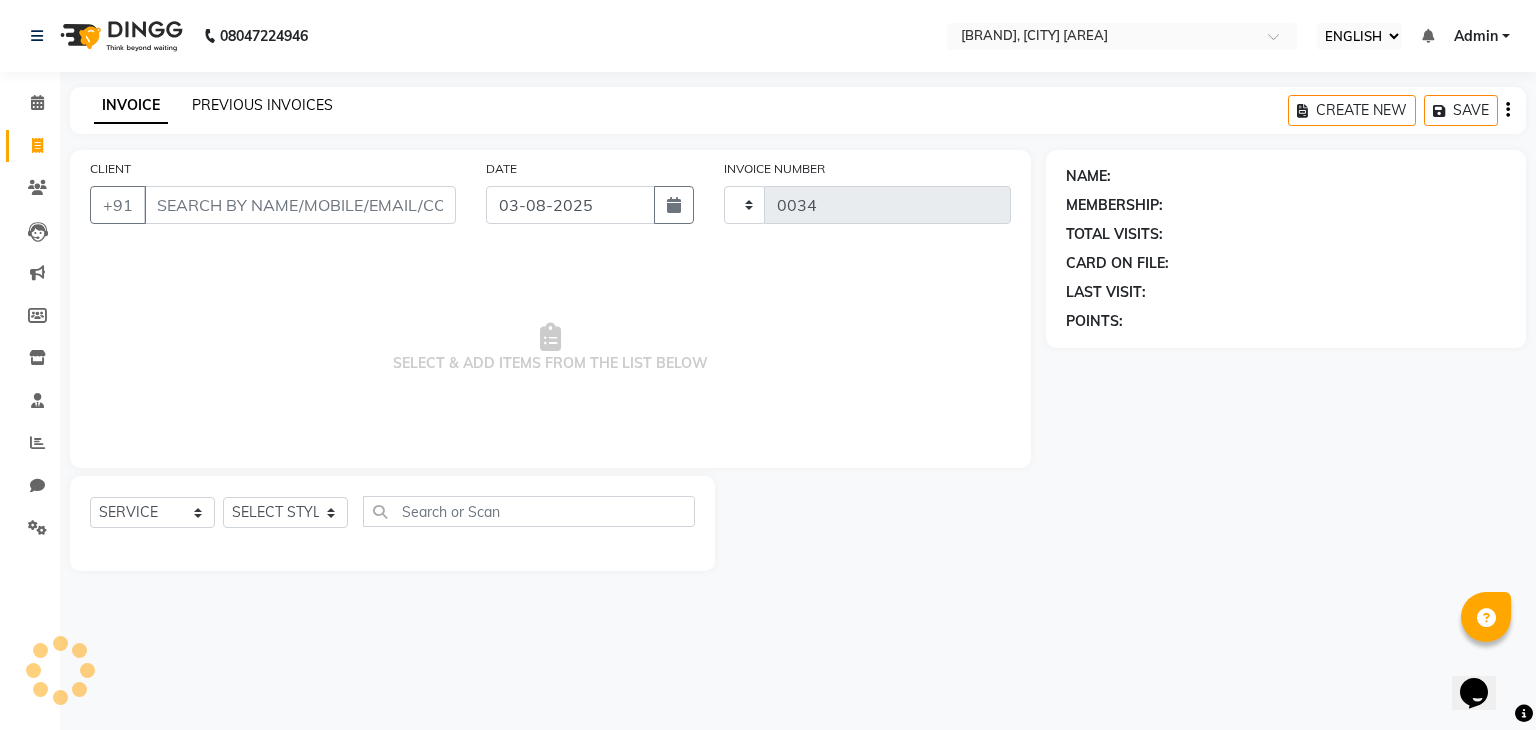 select on "8637" 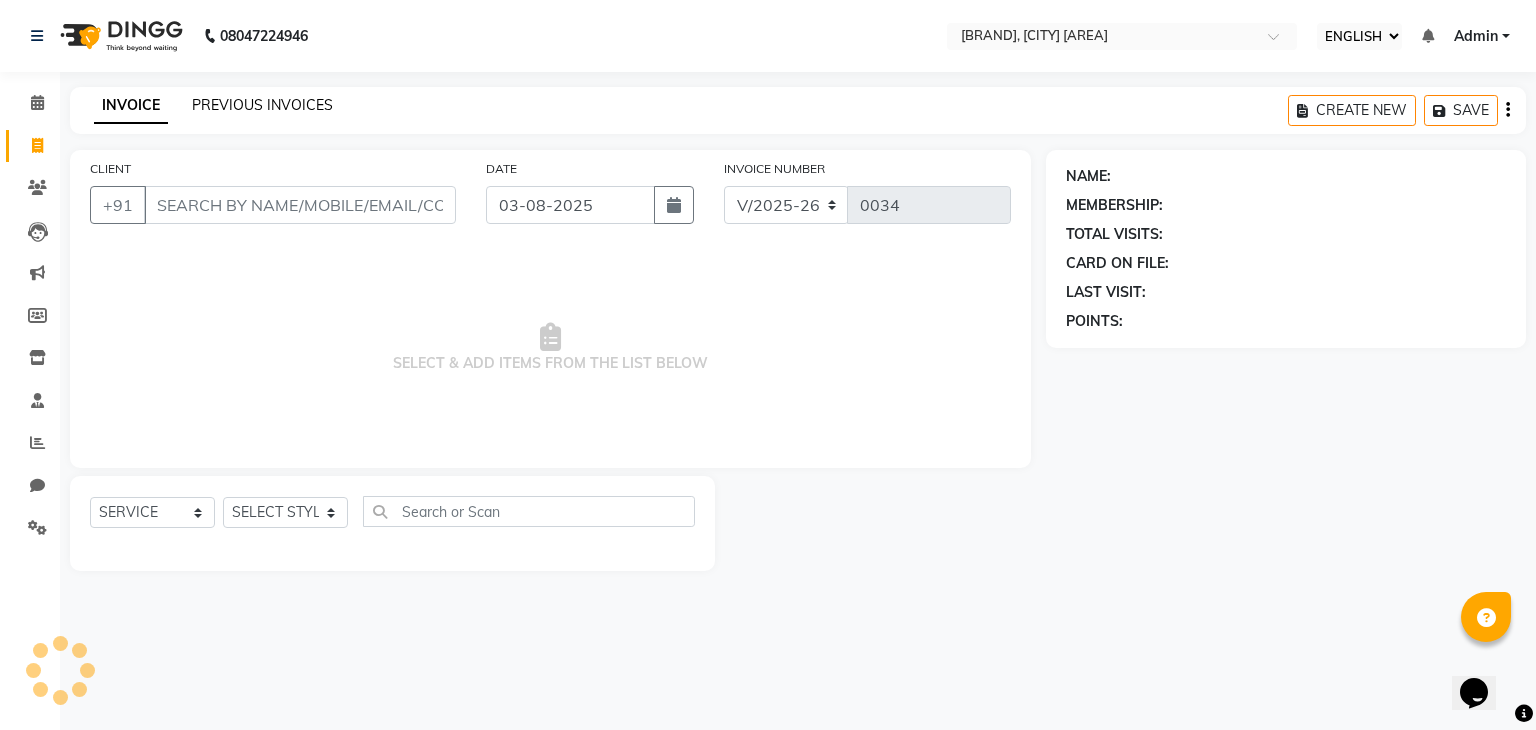 click on "PREVIOUS INVOICES" 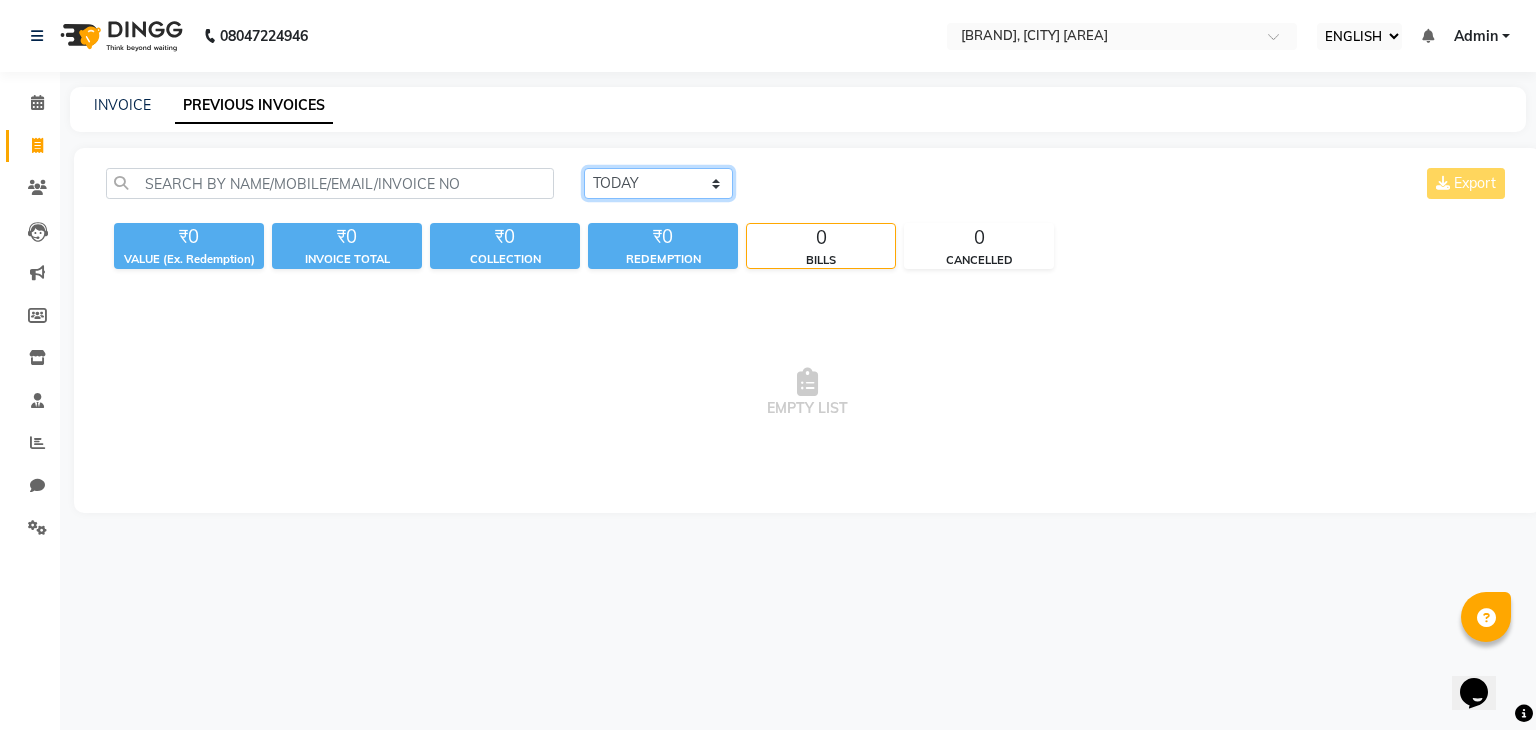 click on "TODAY YESTERDAY CUSTOM RANGE" 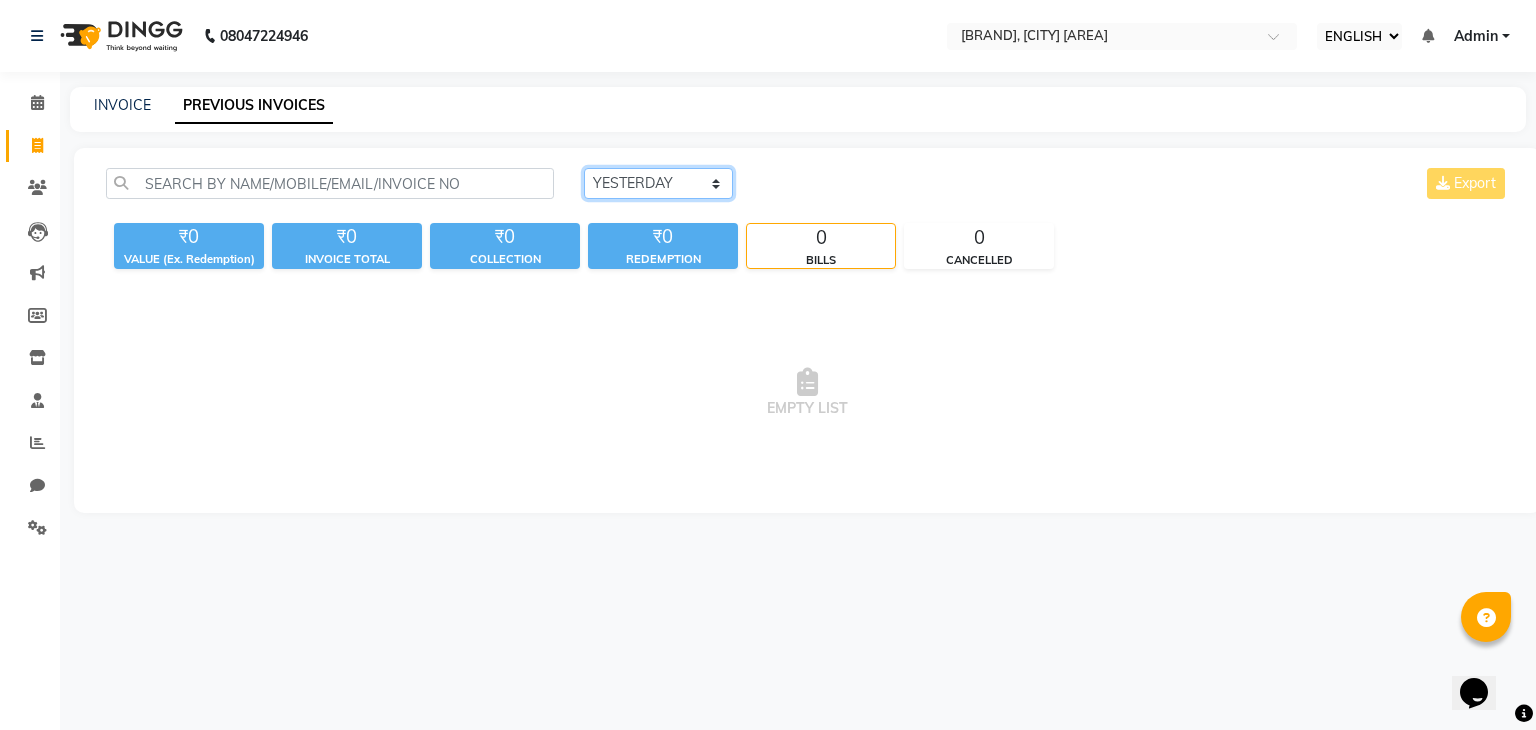 click on "TODAY YESTERDAY CUSTOM RANGE" 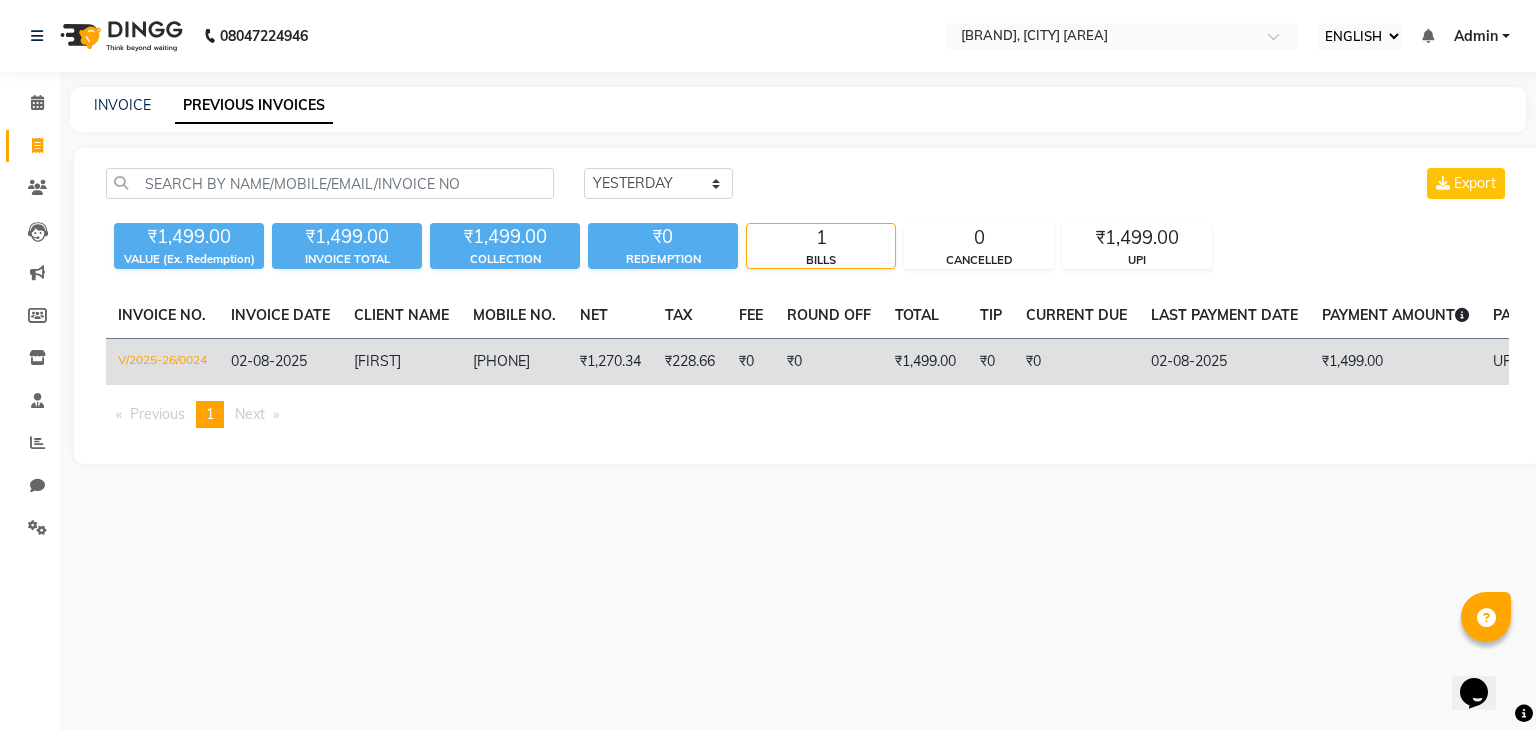 click on "₹1,270.34" 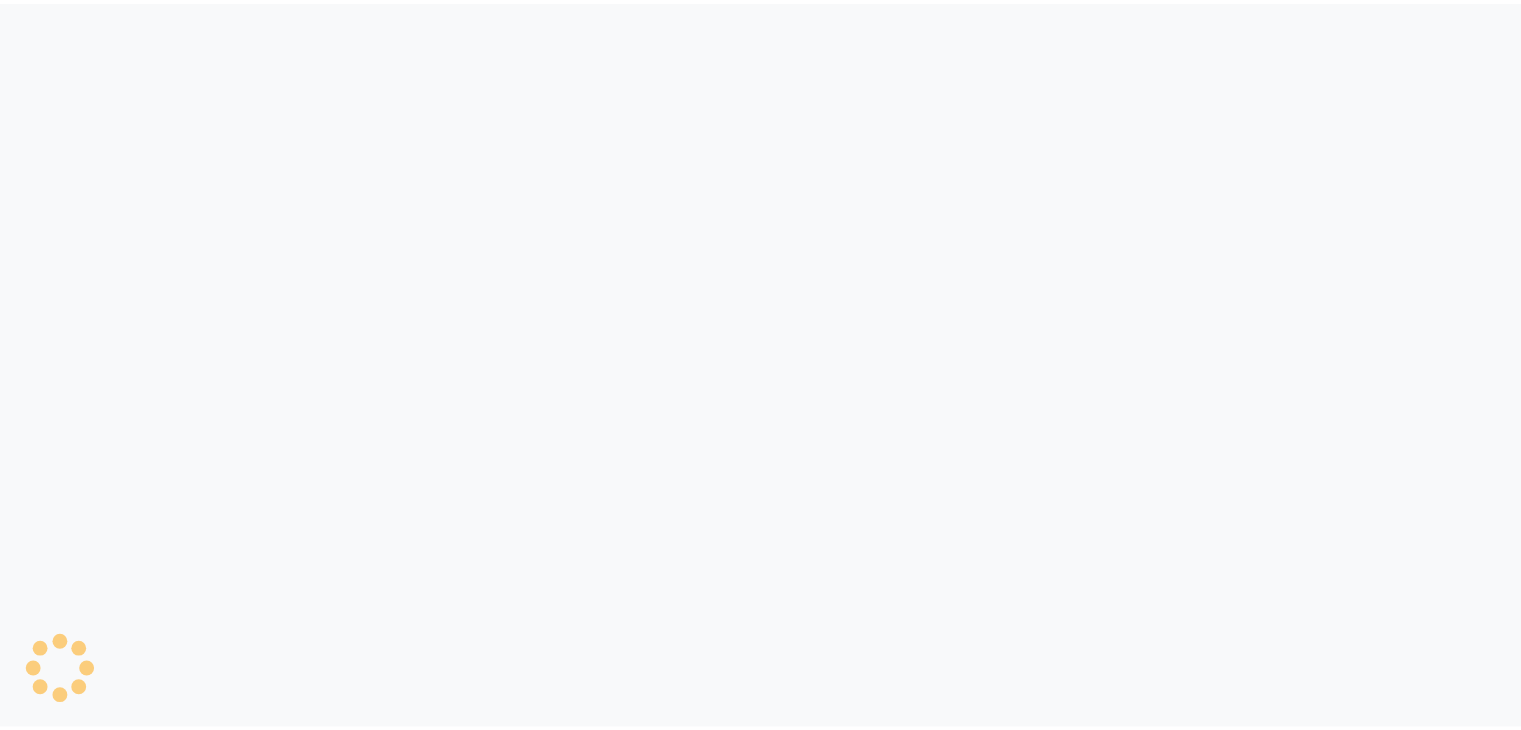 scroll, scrollTop: 0, scrollLeft: 0, axis: both 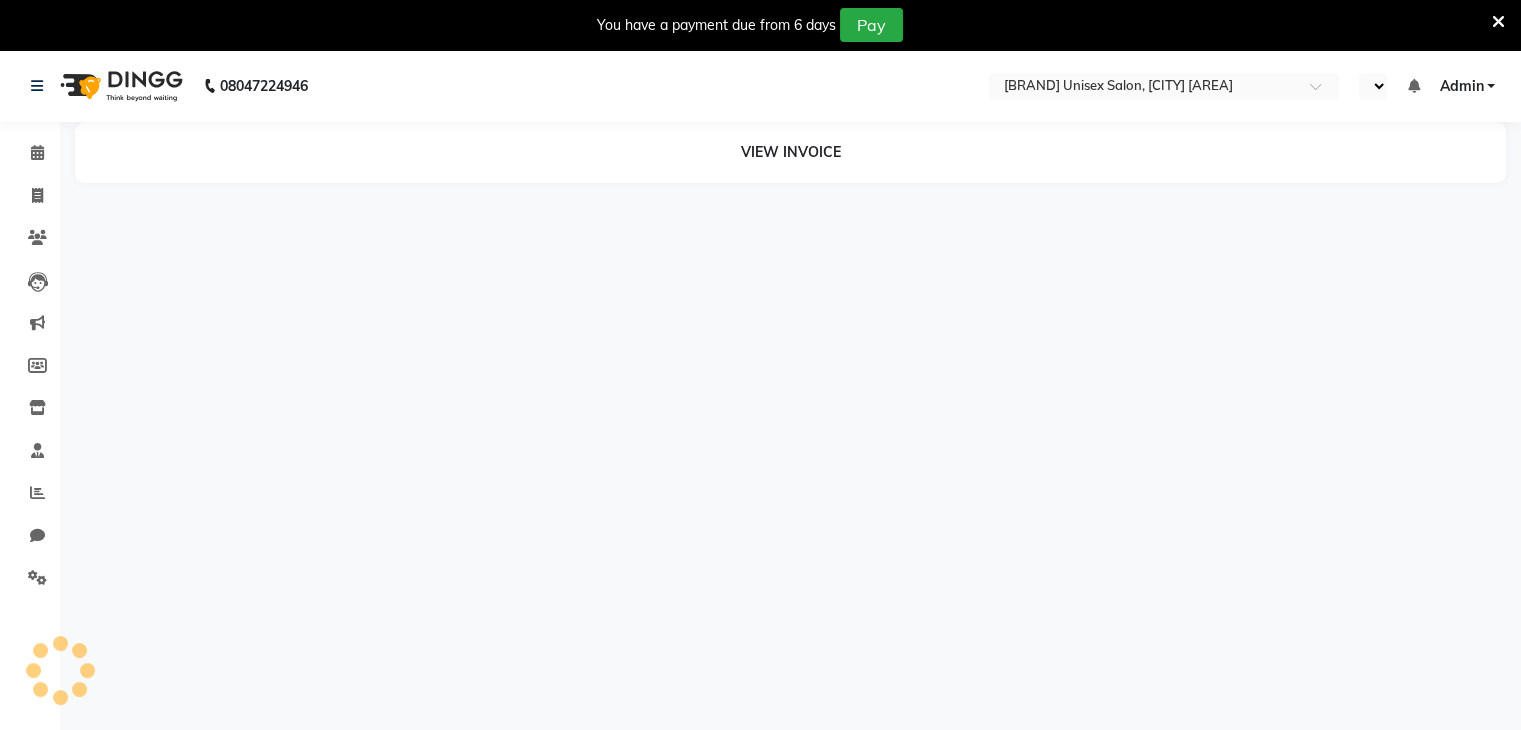 select on "ec" 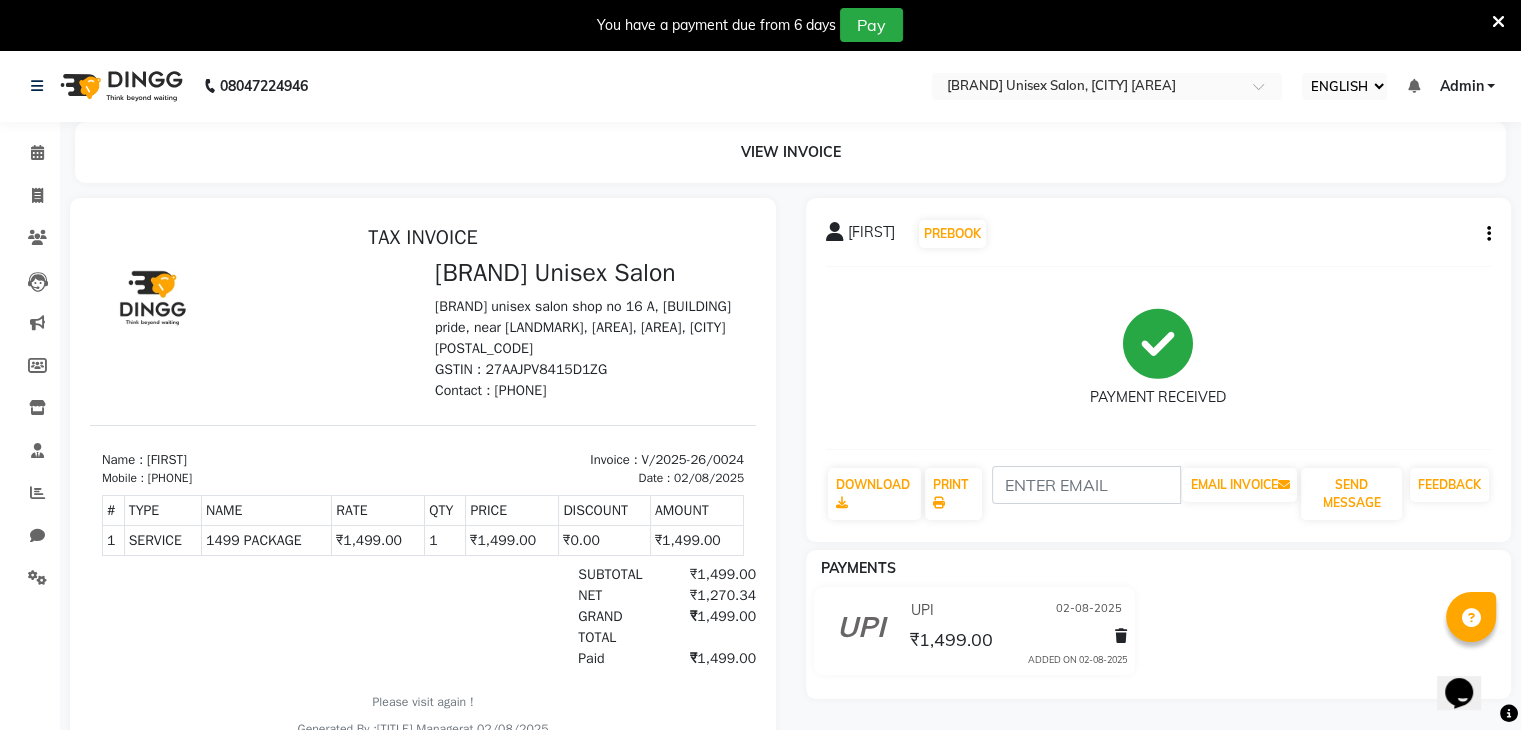 scroll, scrollTop: 0, scrollLeft: 0, axis: both 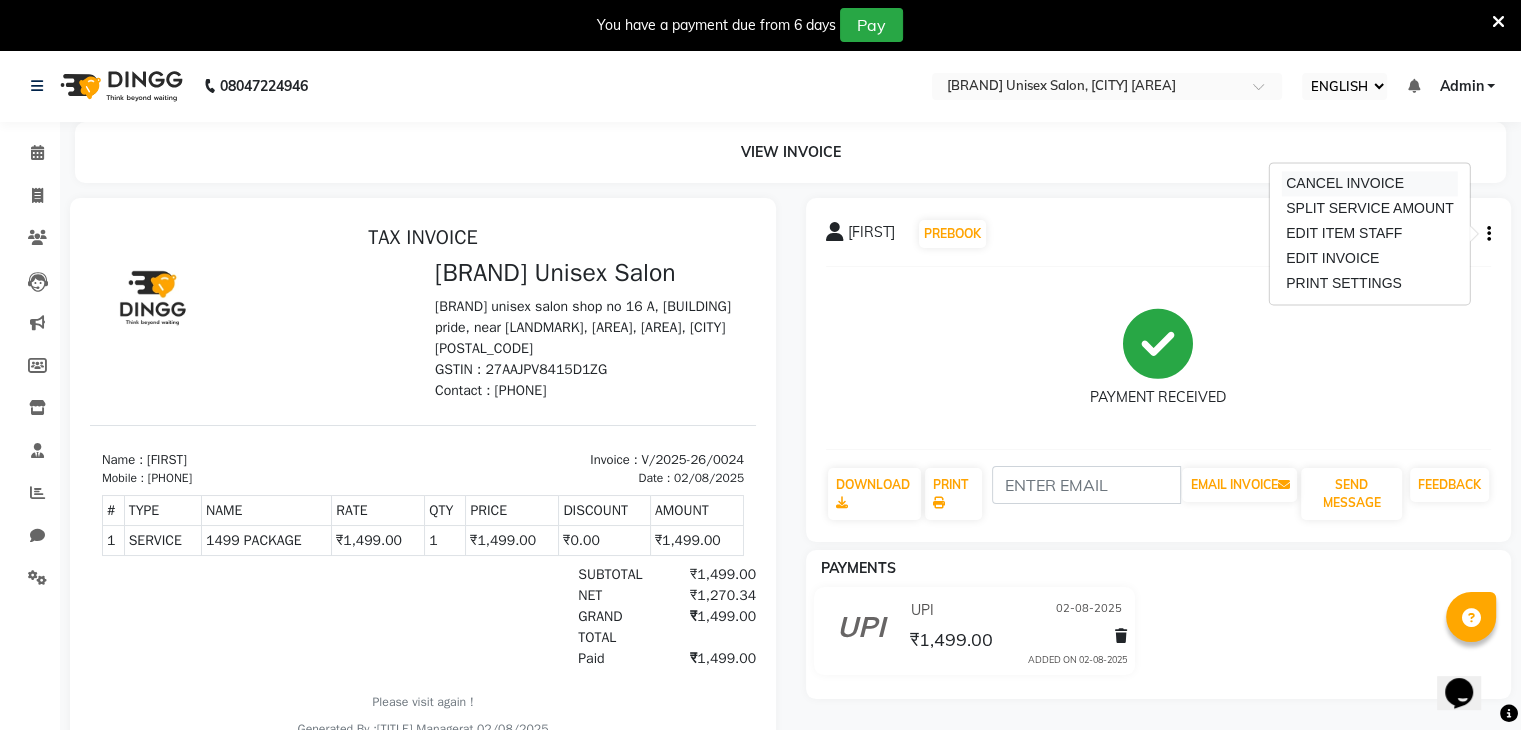 click on "CANCEL INVOICE" at bounding box center [1370, 183] 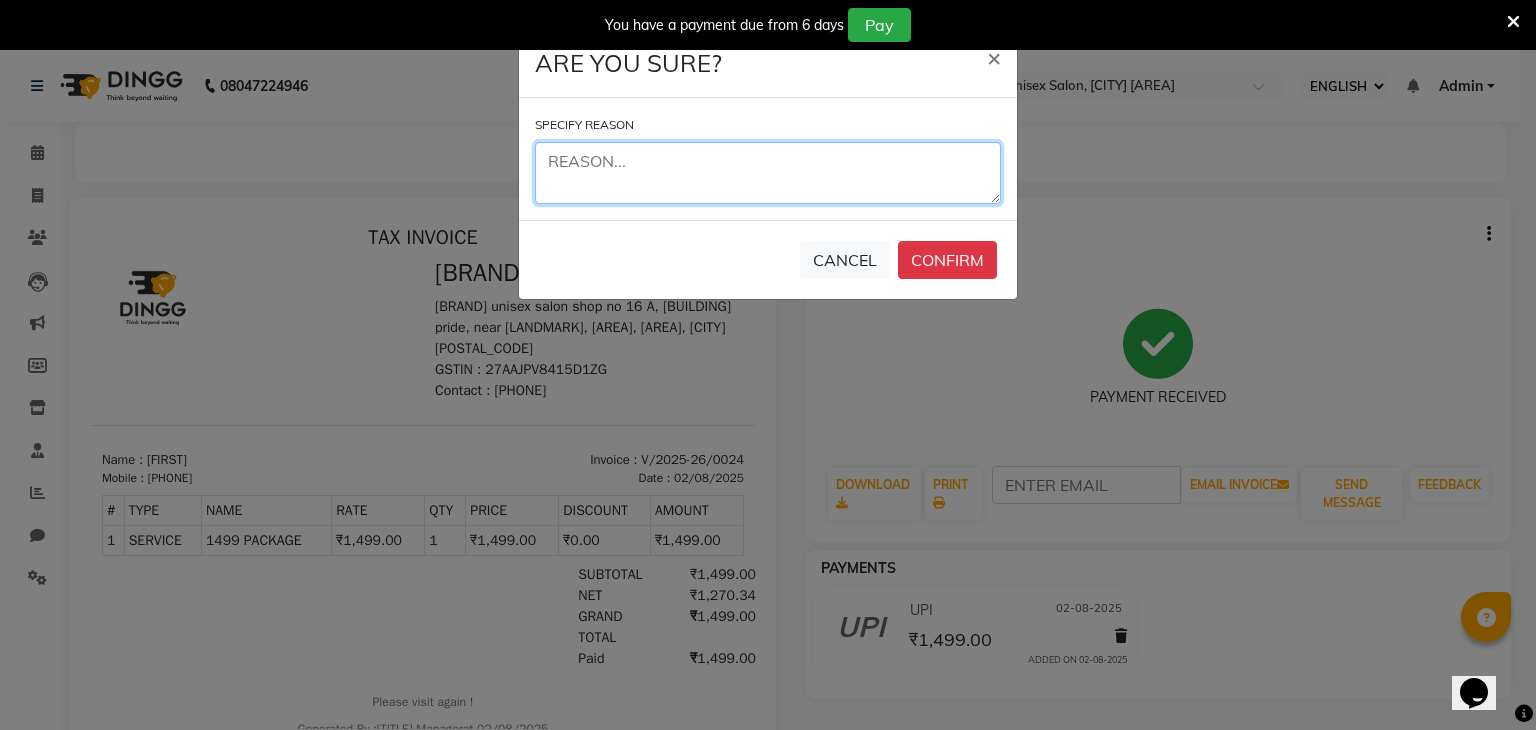 click 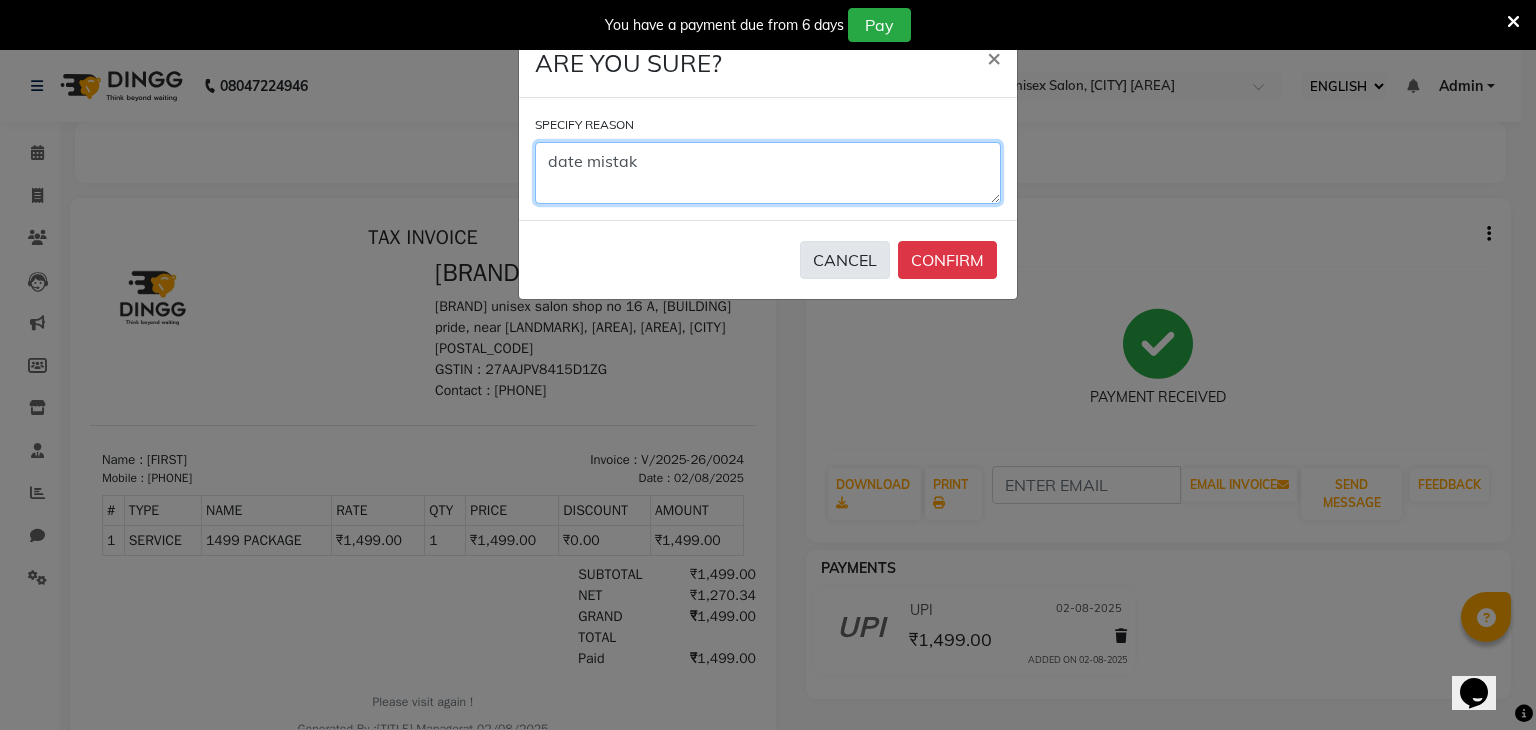 type on "date mistak" 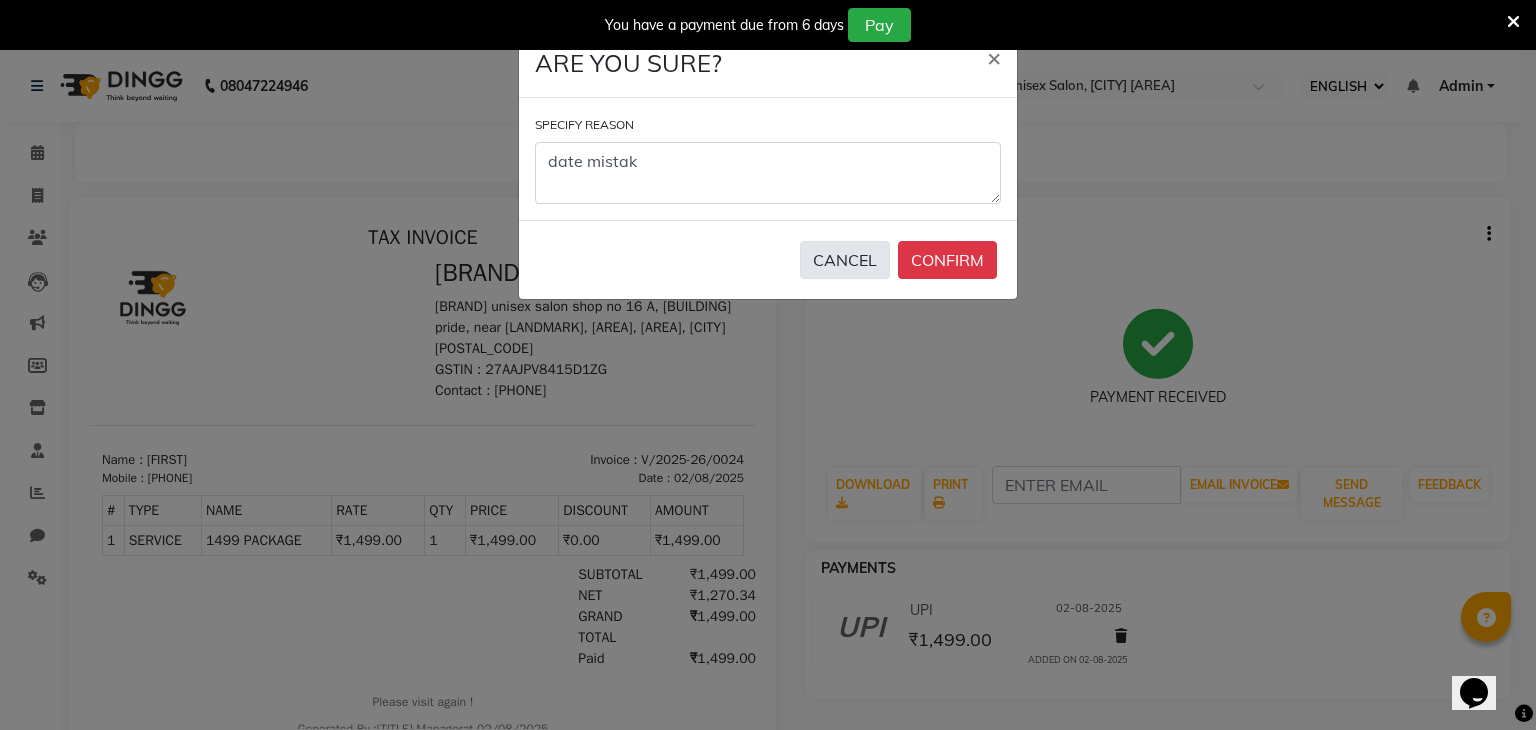 click on "CANCEL" 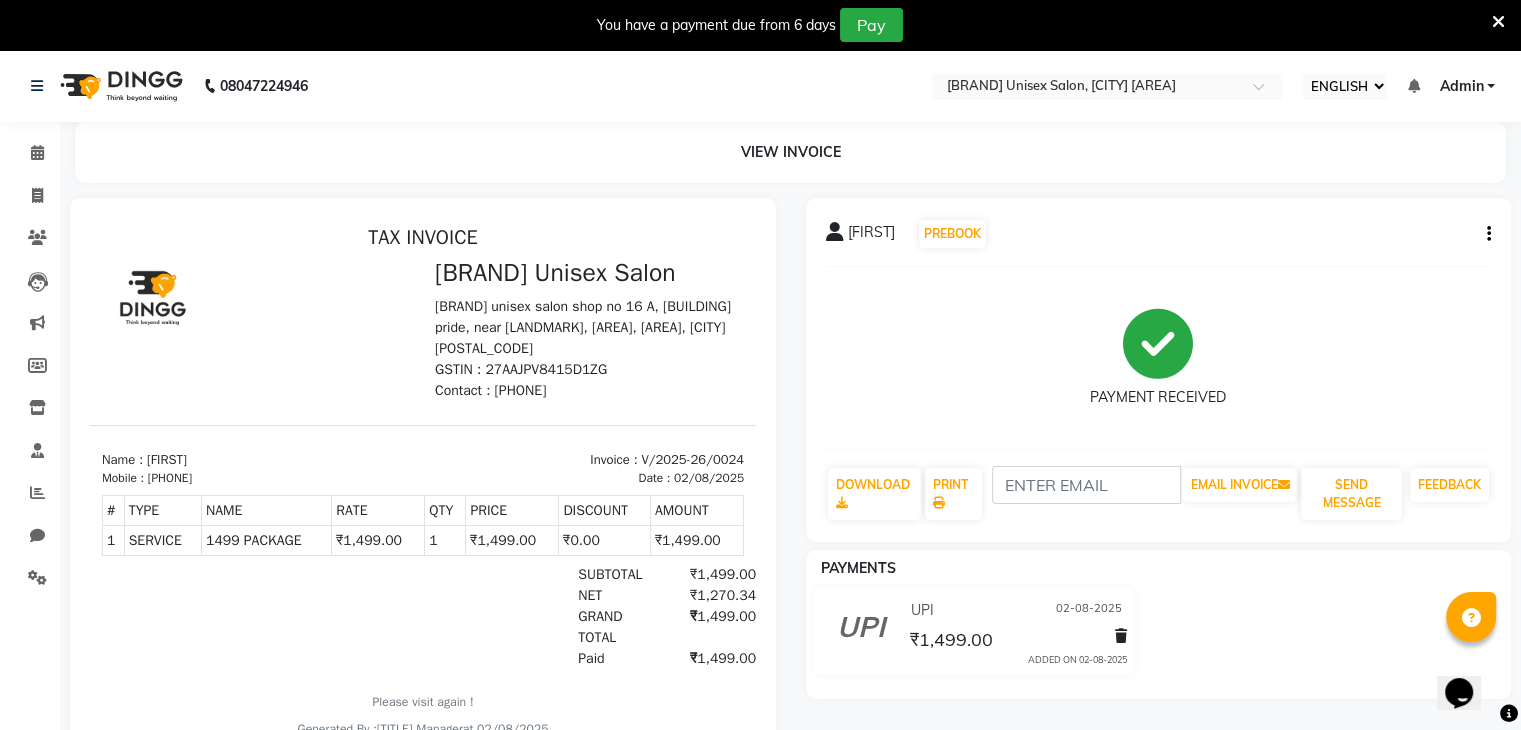 click 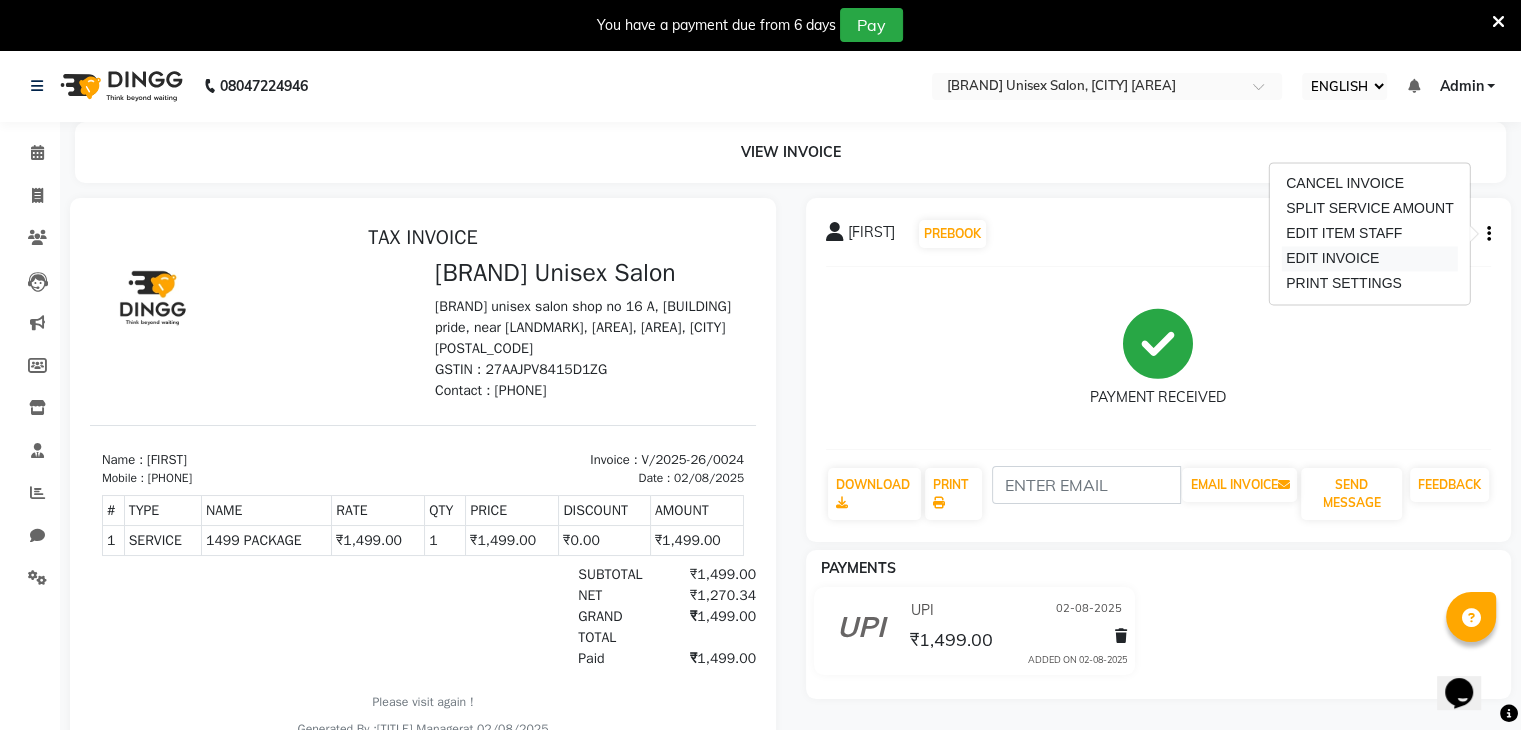 click on "EDIT INVOICE" at bounding box center (1370, 258) 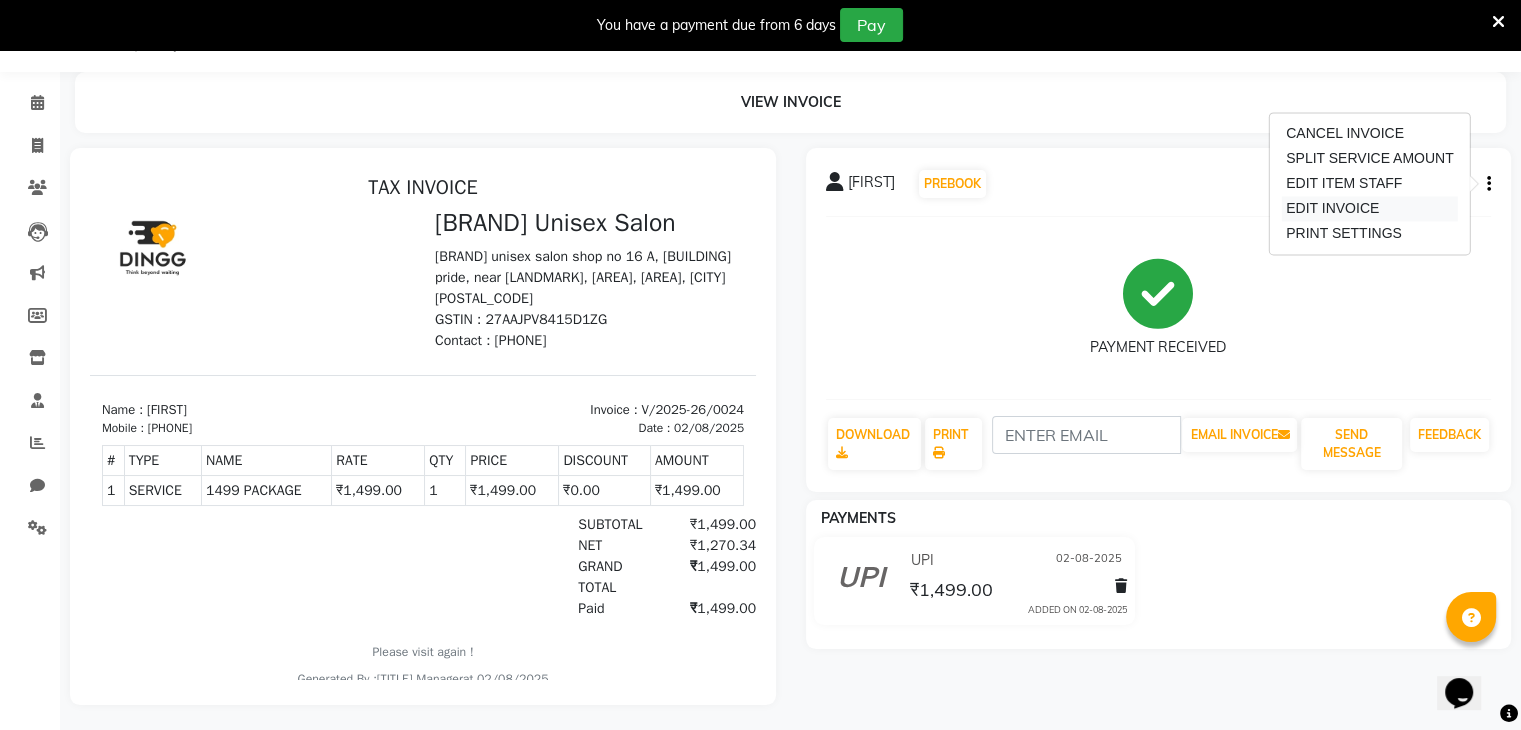 select on "service" 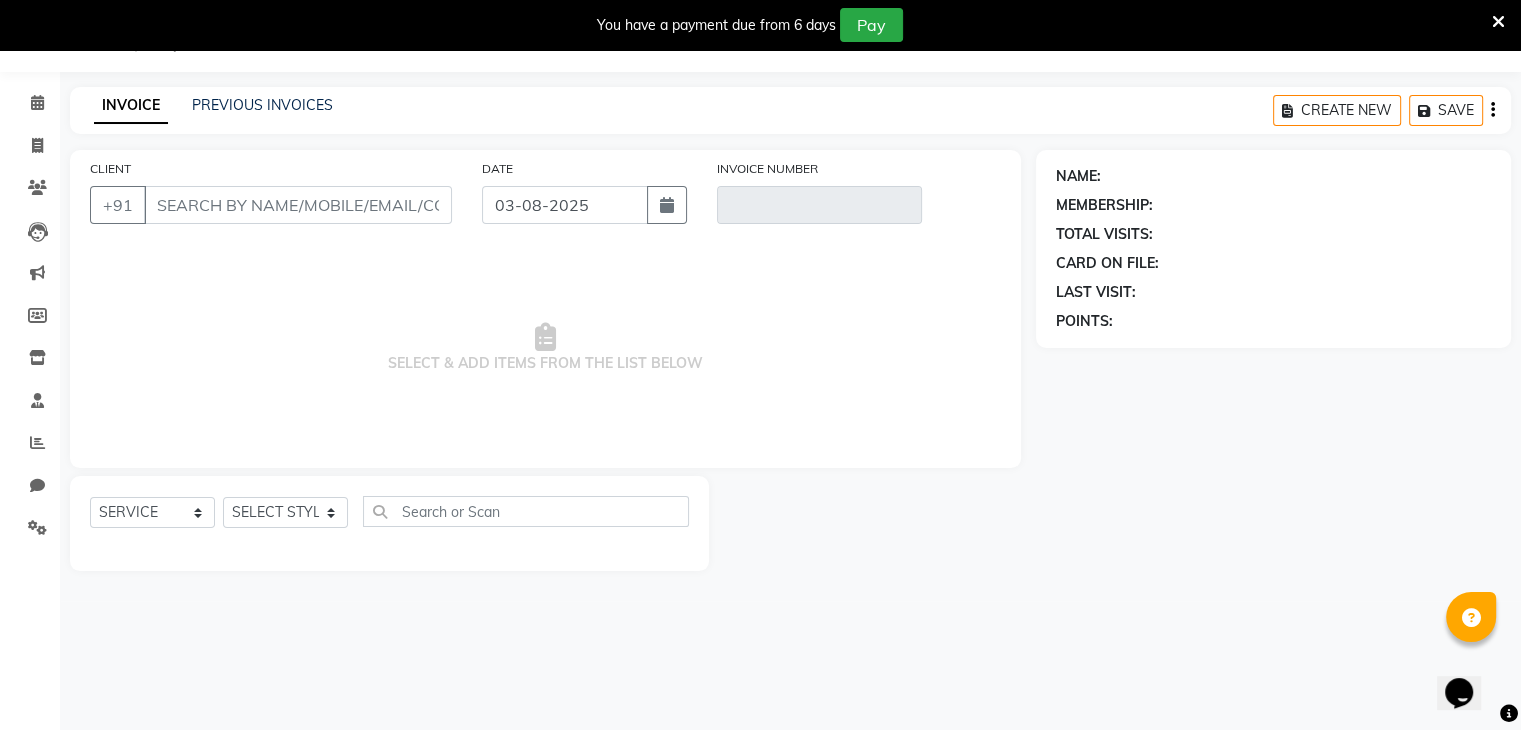type on "9773052997" 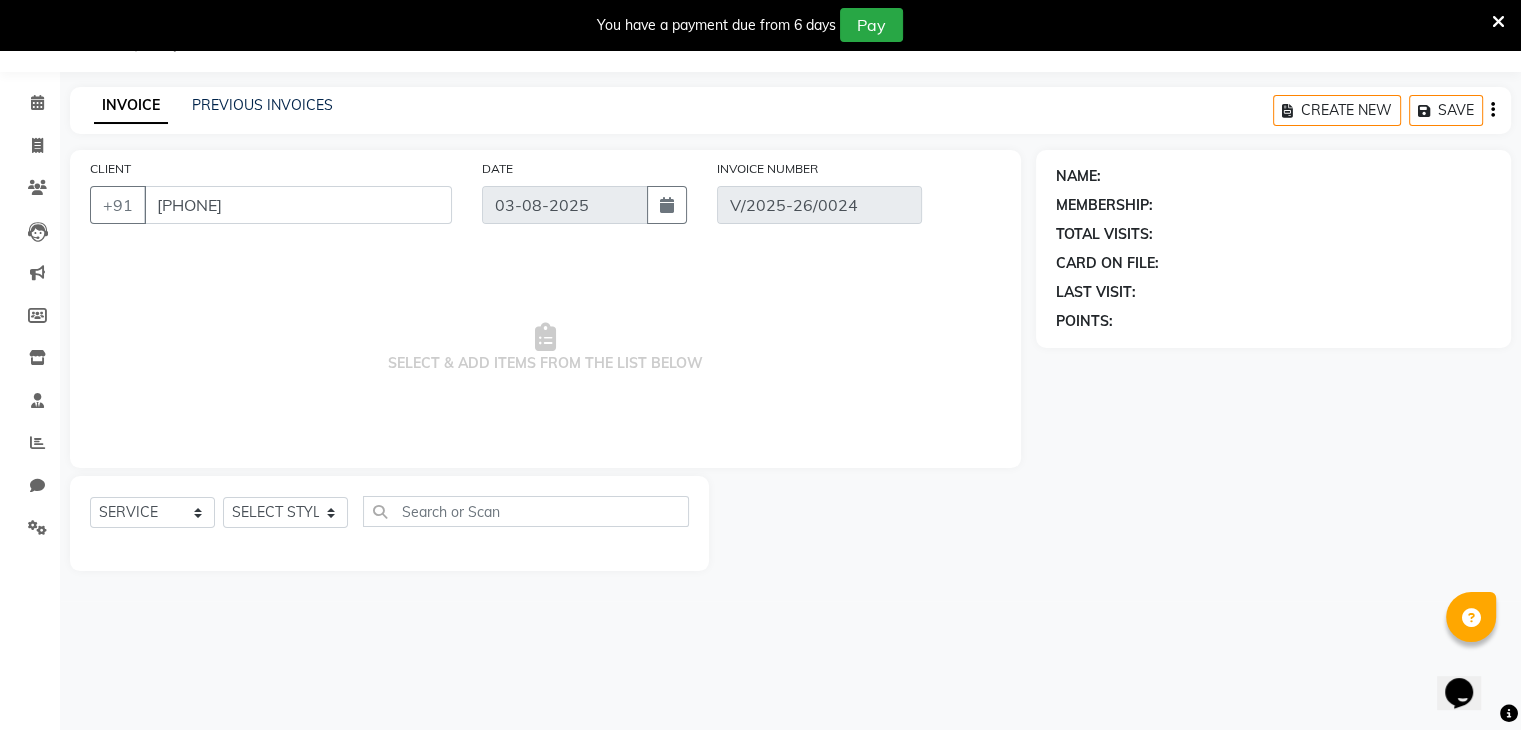 type on "02-08-2025" 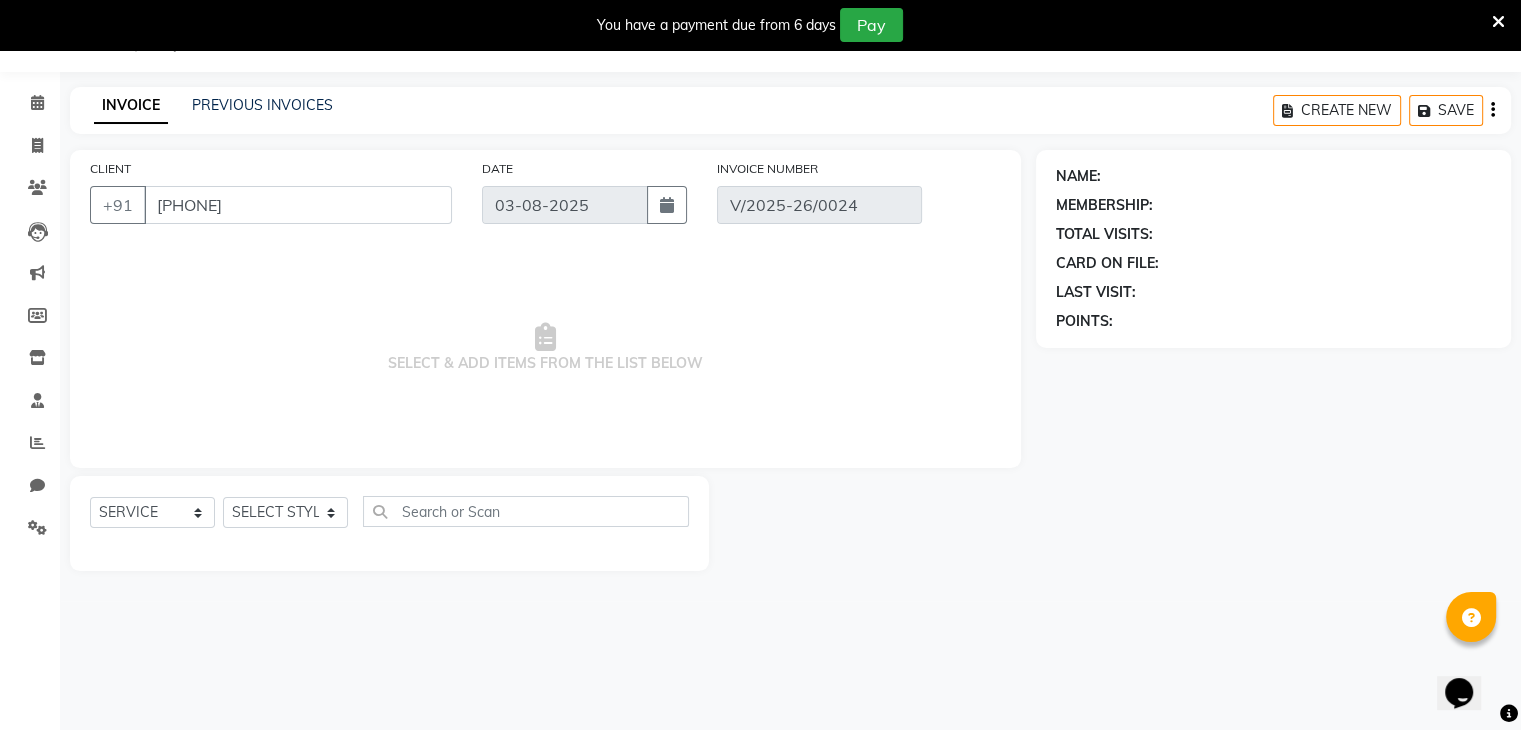 select on "select" 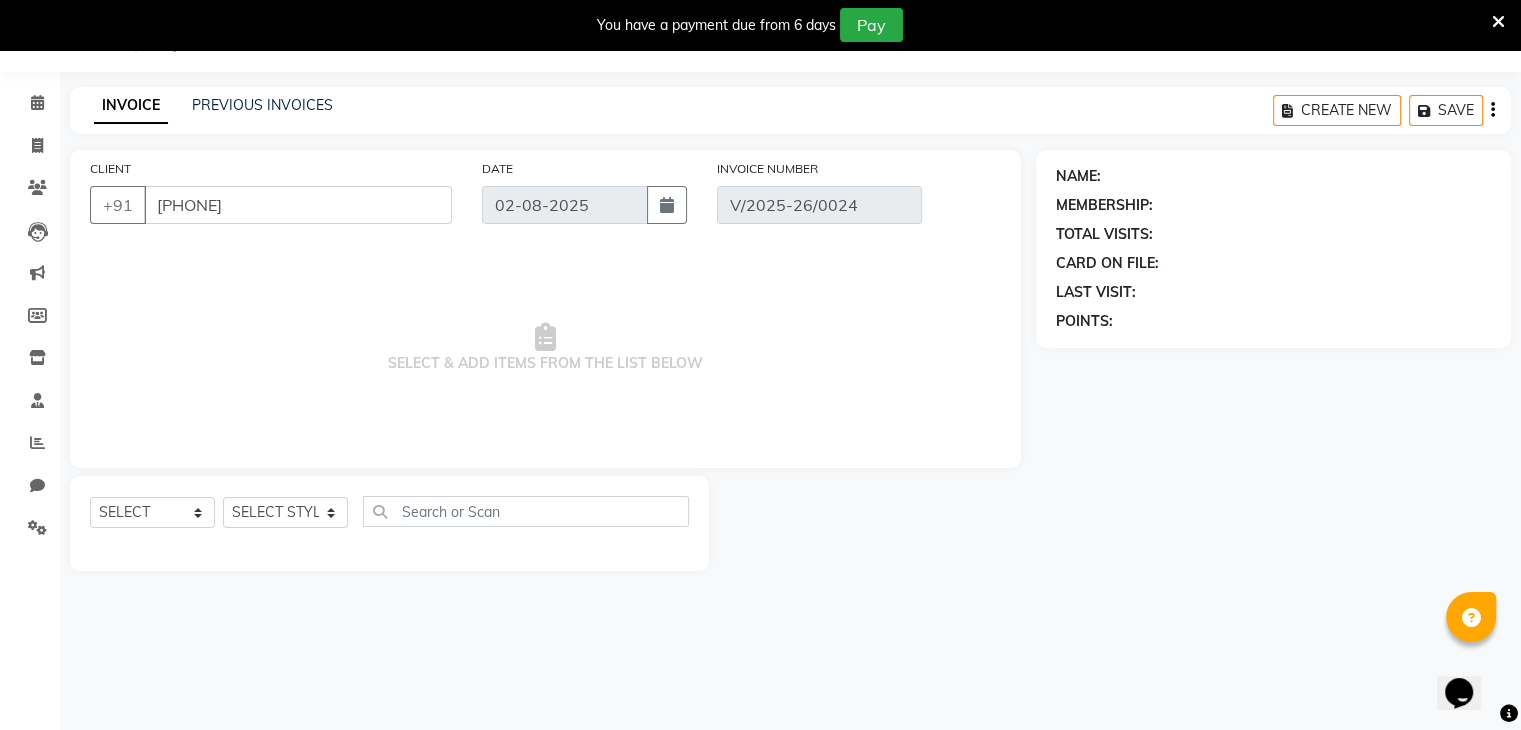 select on "1: Object" 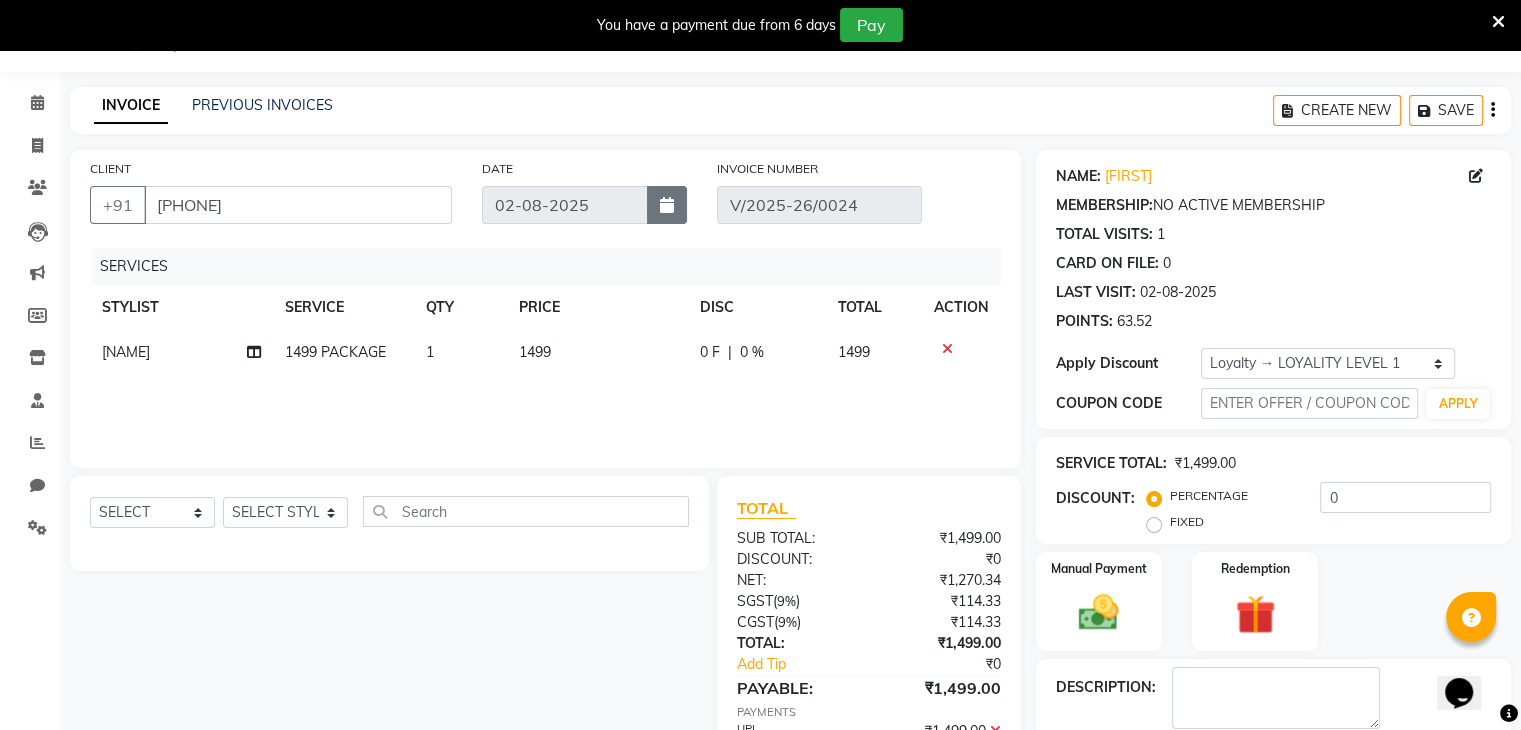 click 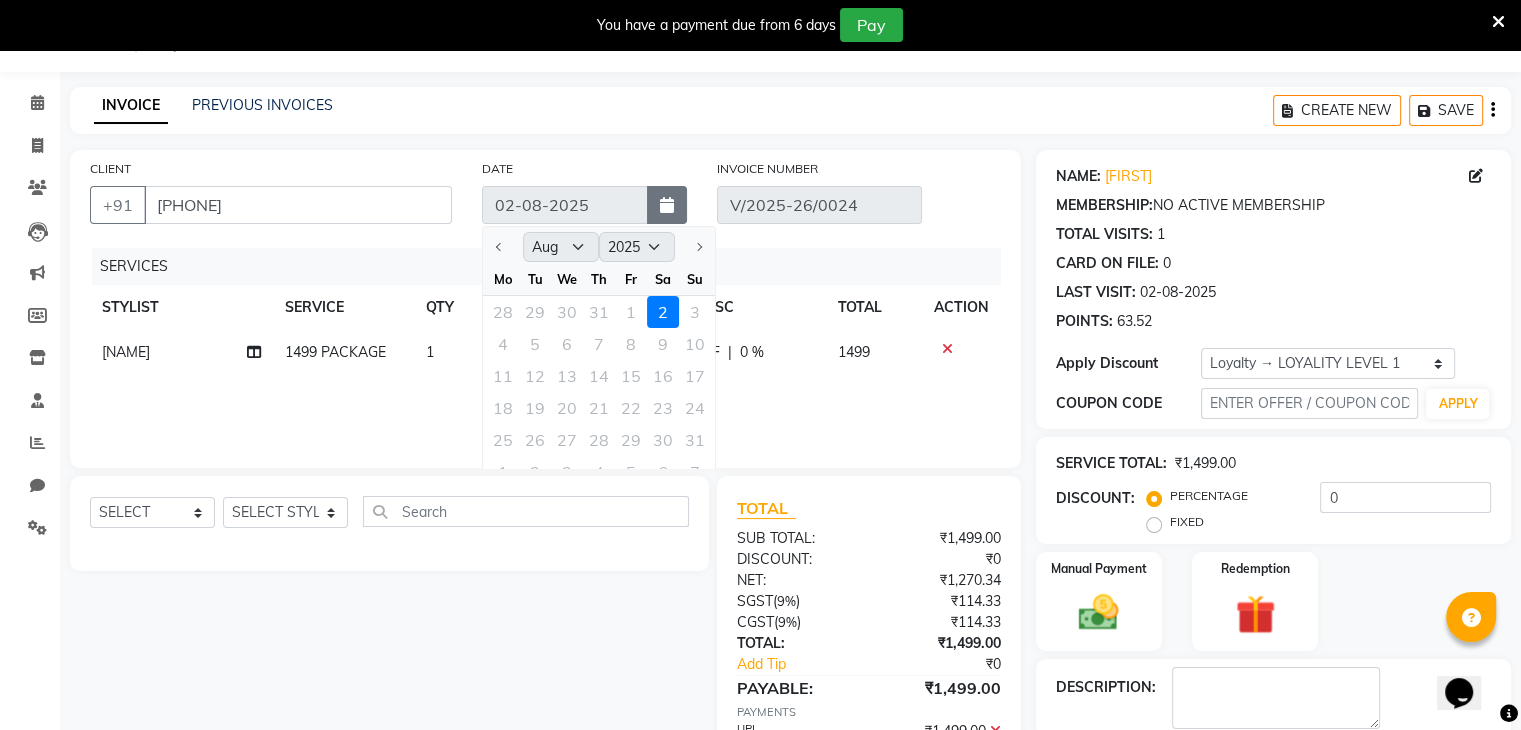 click 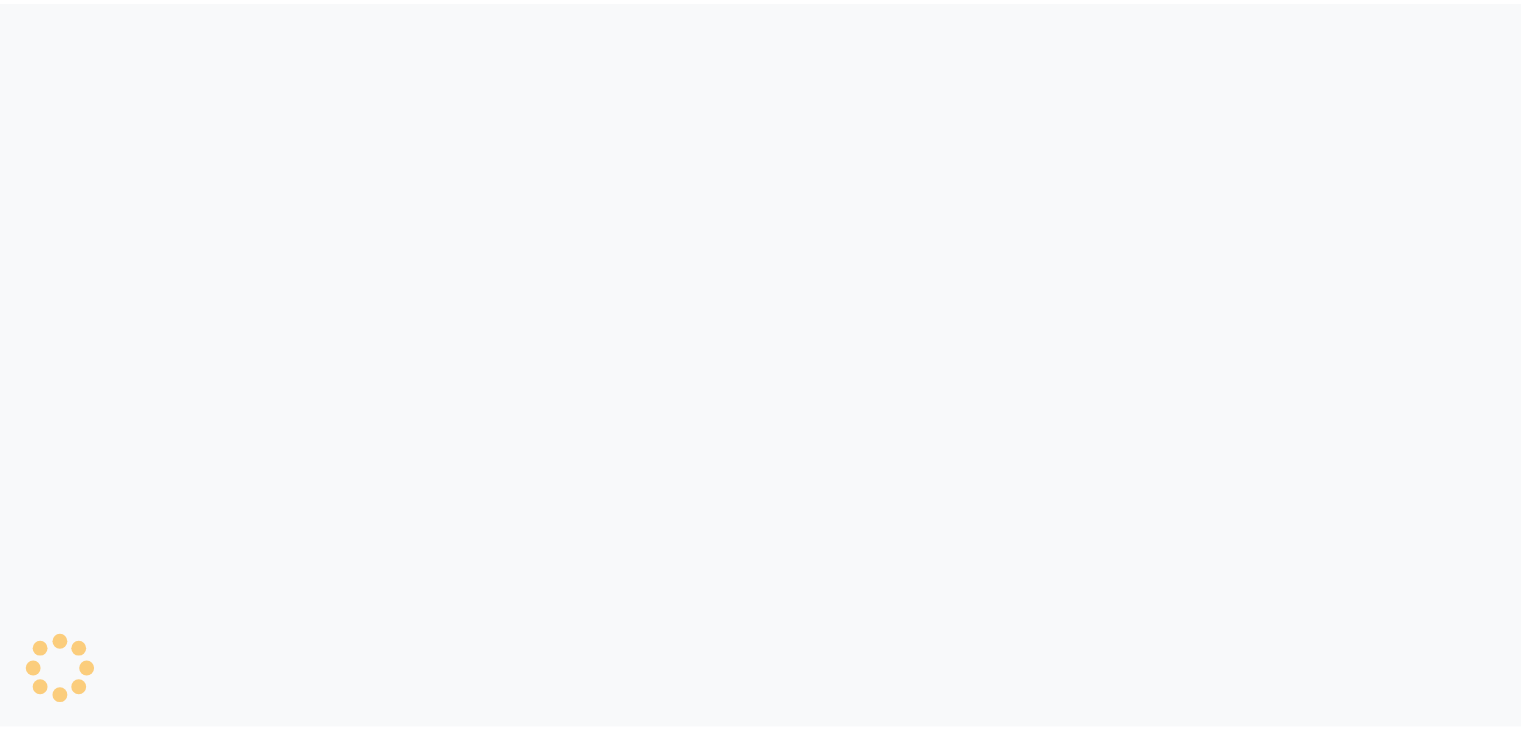 scroll, scrollTop: 0, scrollLeft: 0, axis: both 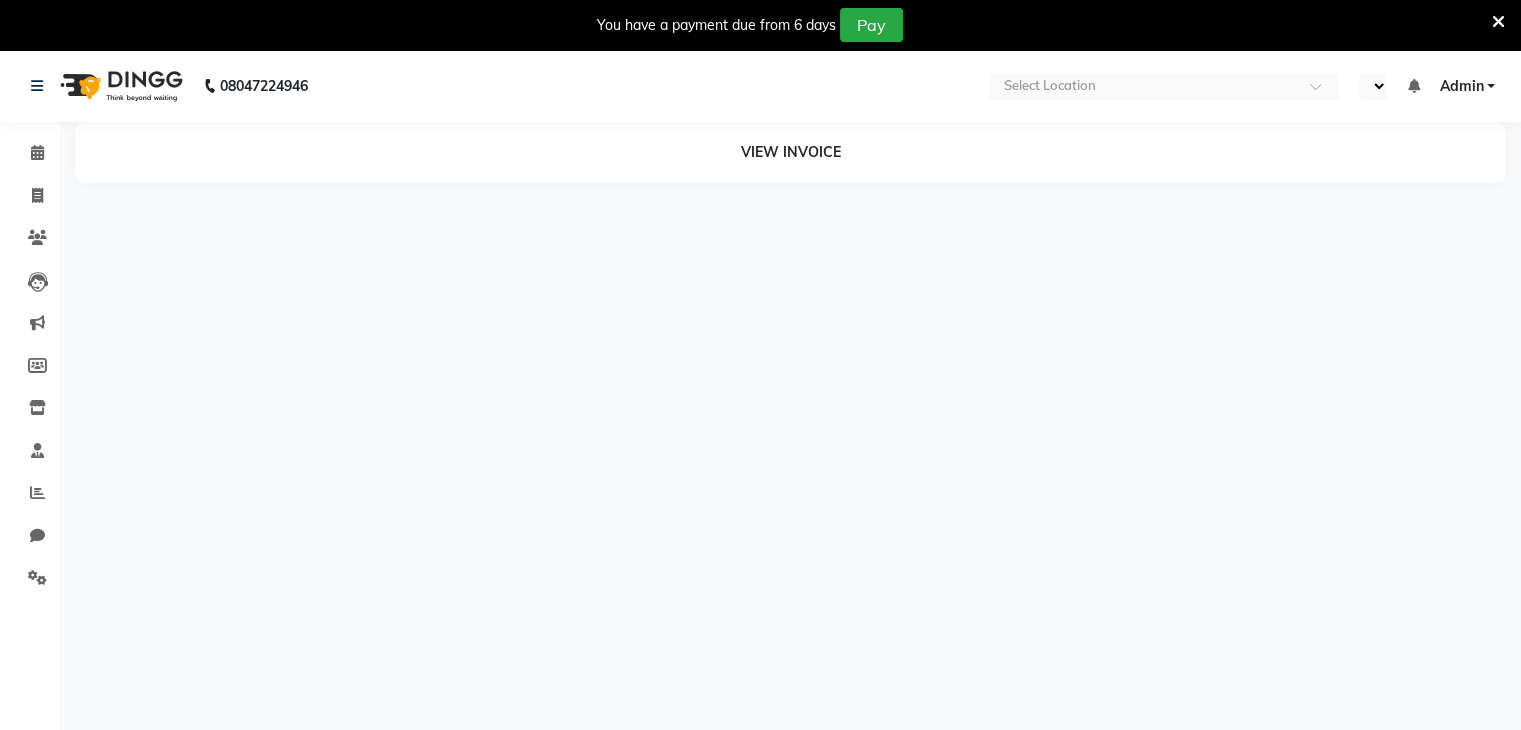 select on "ec" 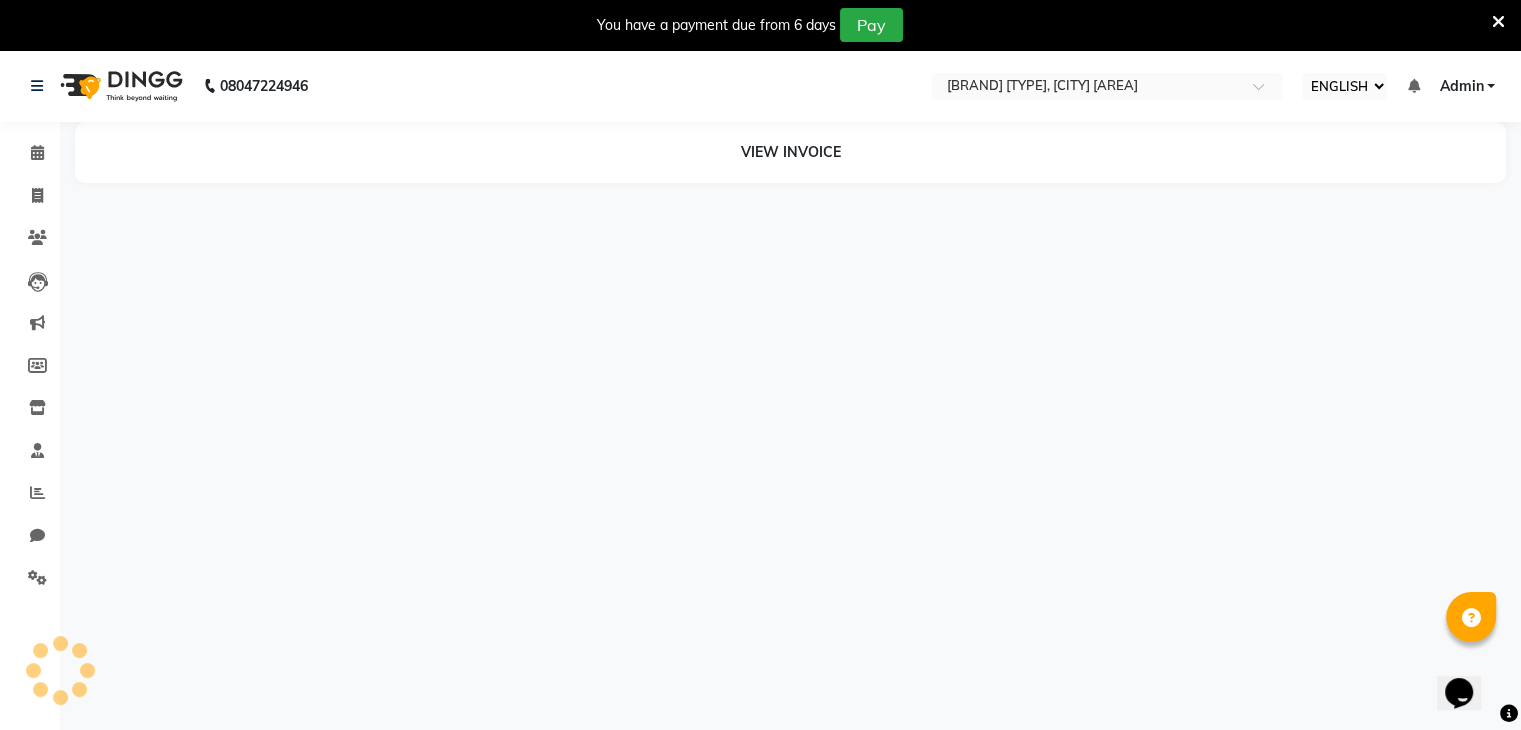 scroll, scrollTop: 0, scrollLeft: 0, axis: both 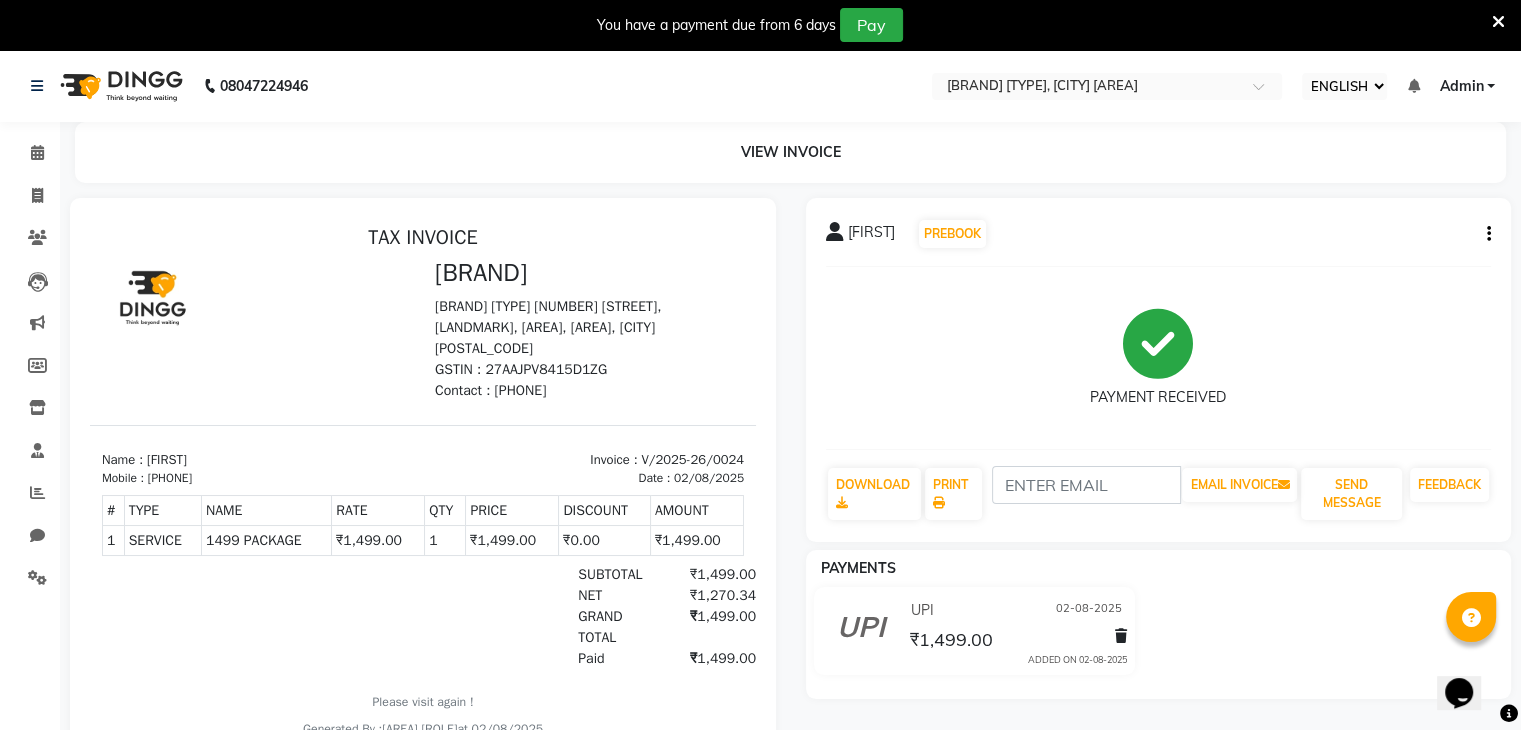 click 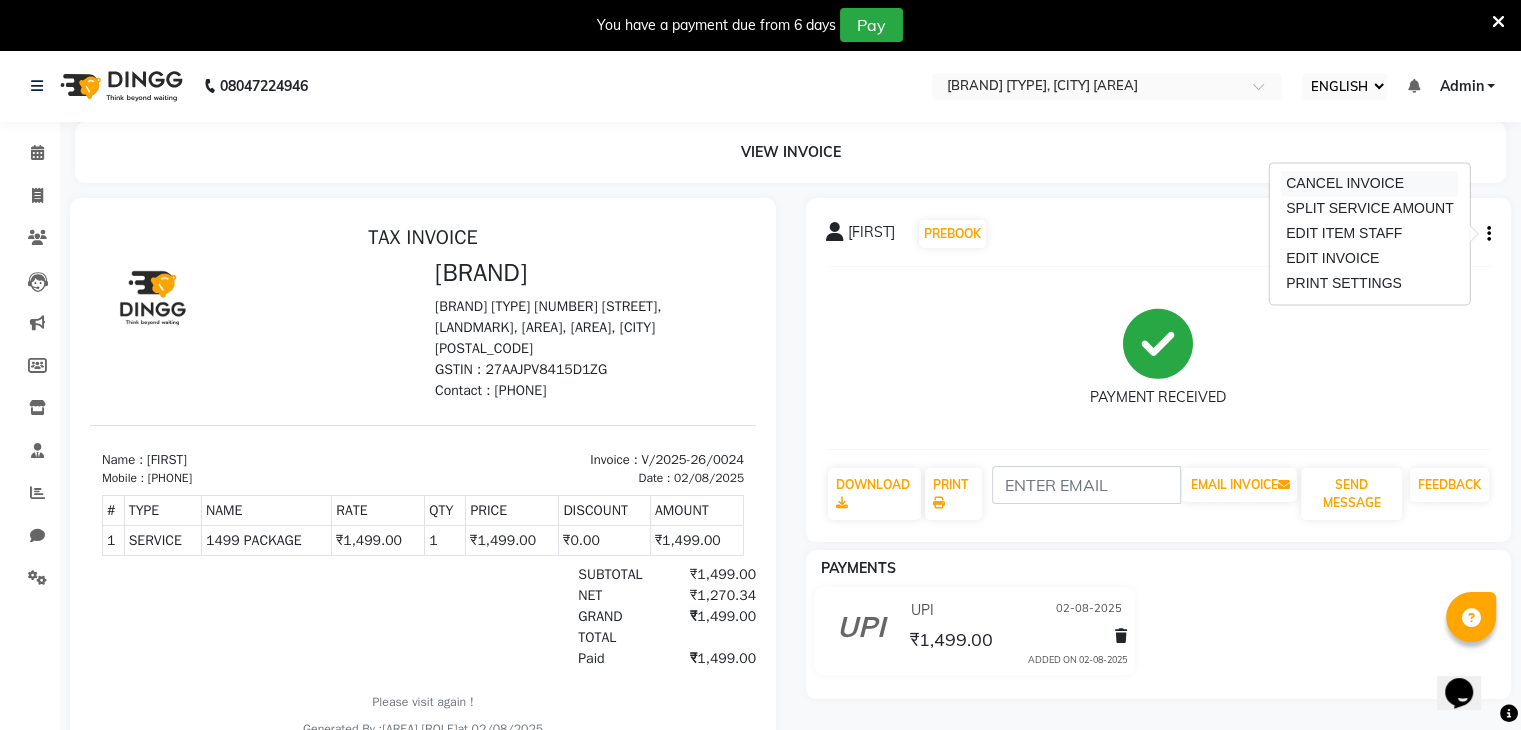 click on "CANCEL INVOICE" at bounding box center (1370, 183) 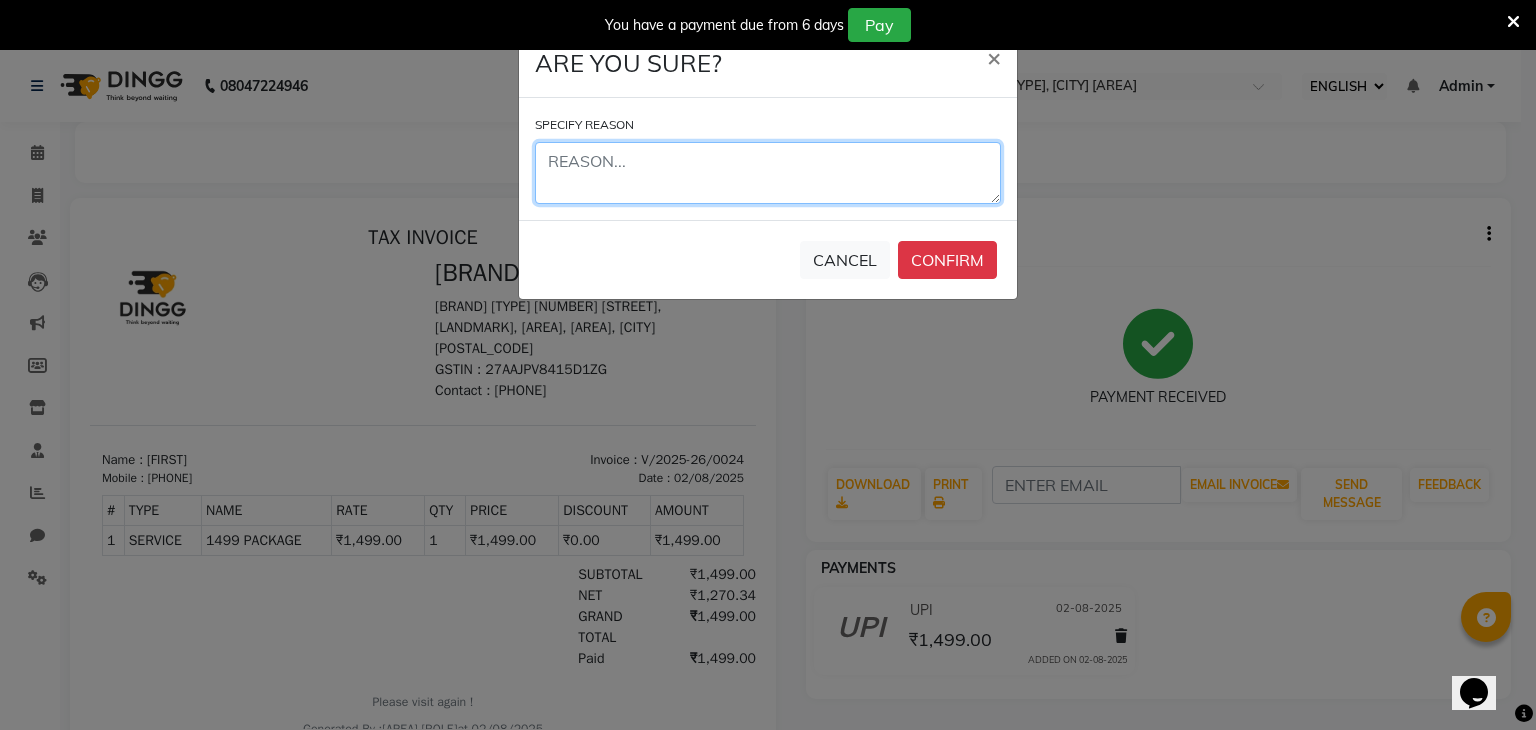 click 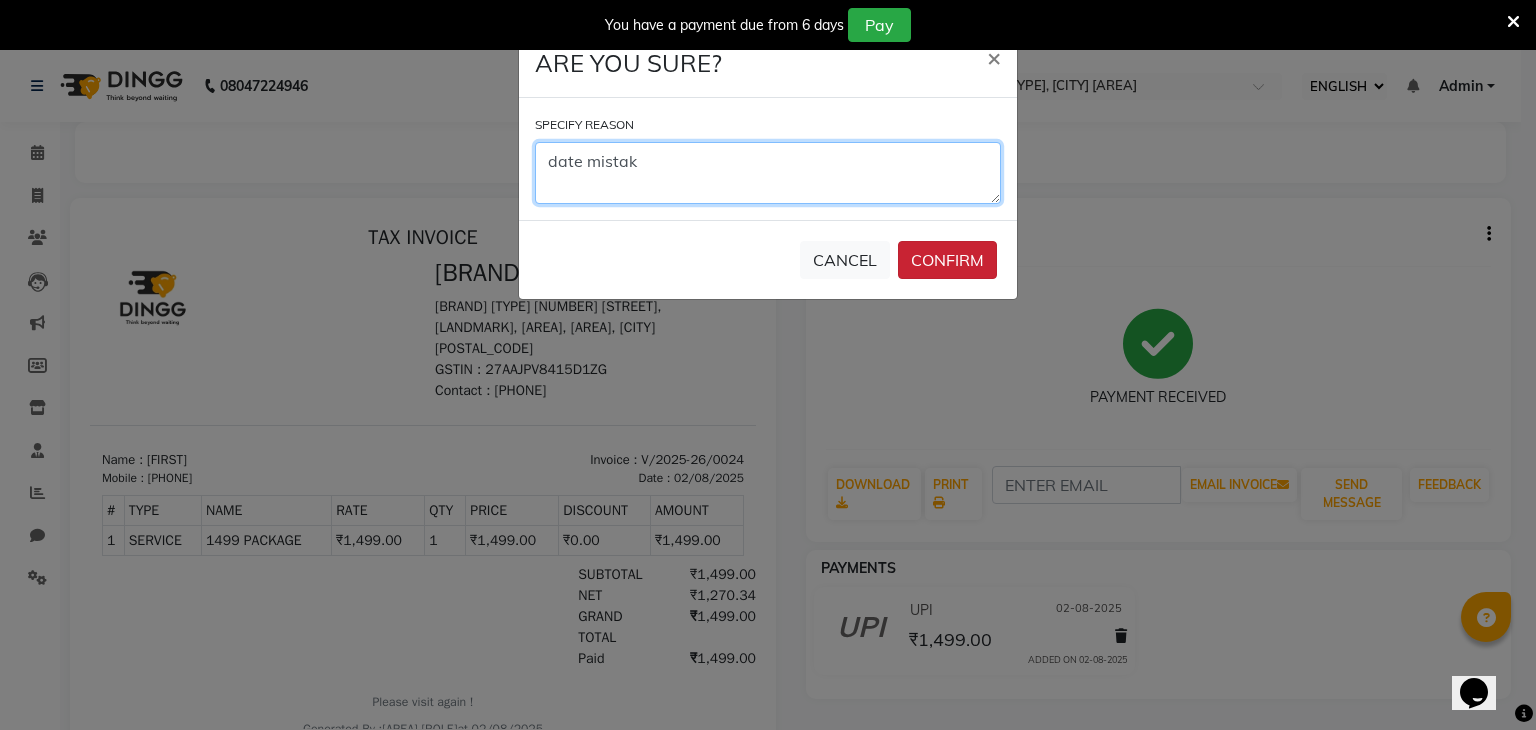 type on "date mistak" 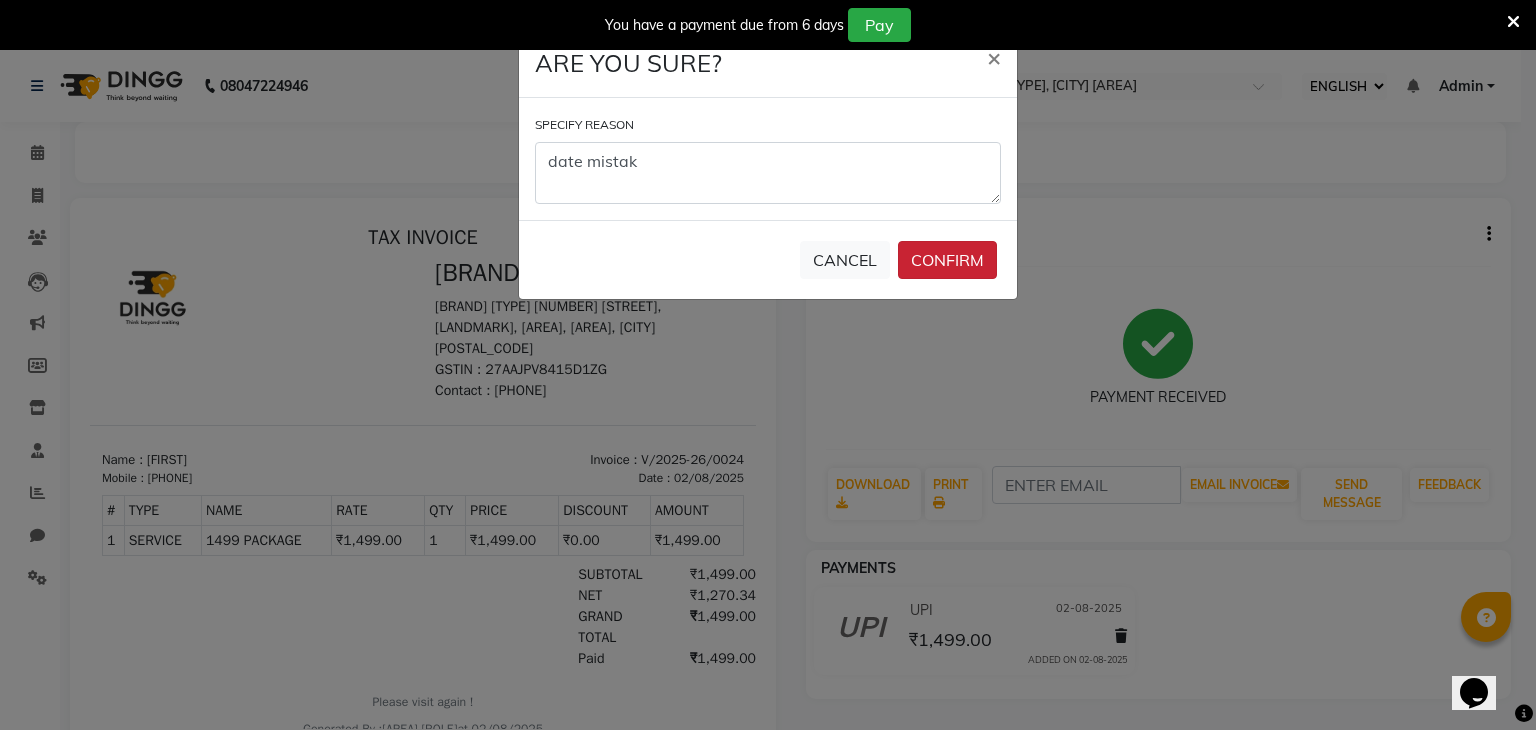 click on "CONFIRM" 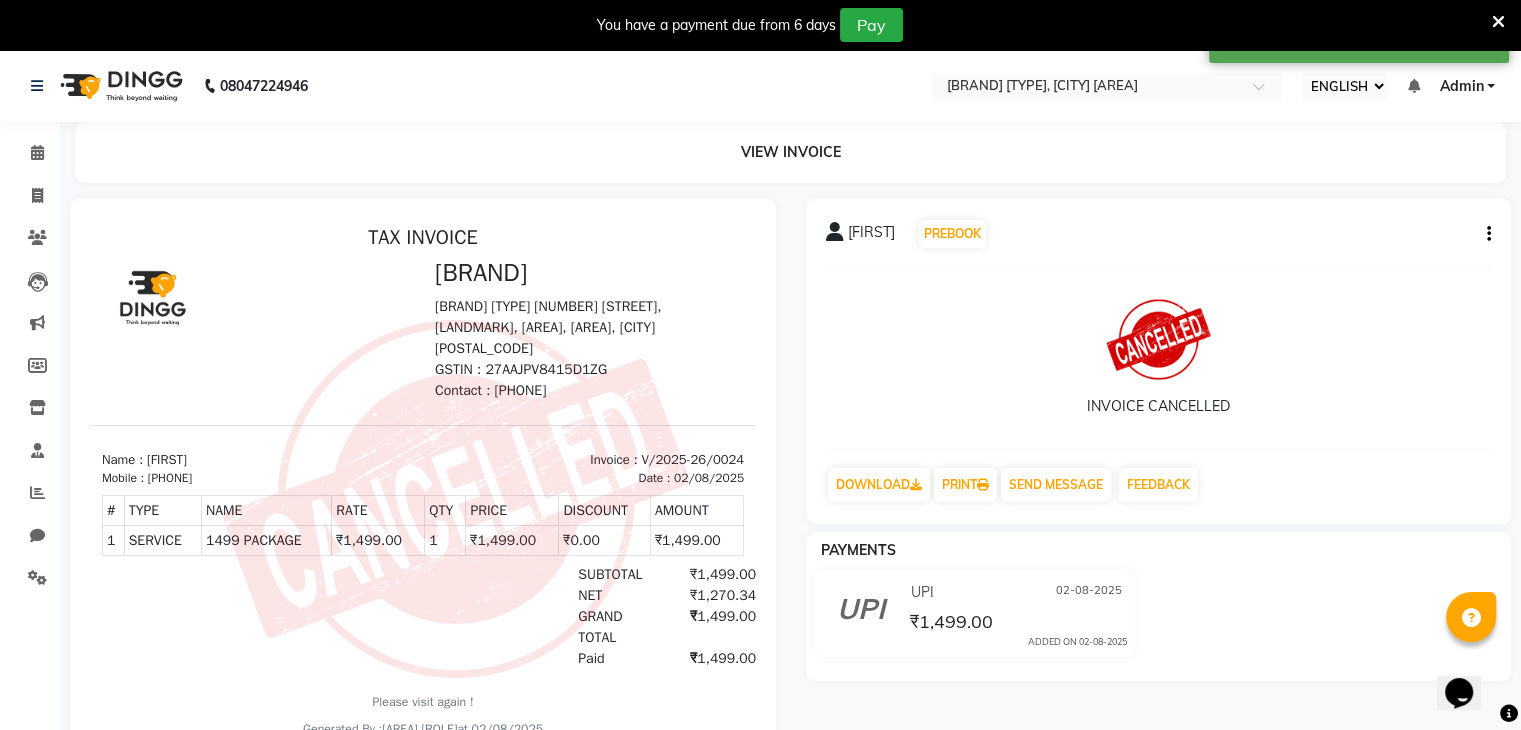 click at bounding box center [1498, 22] 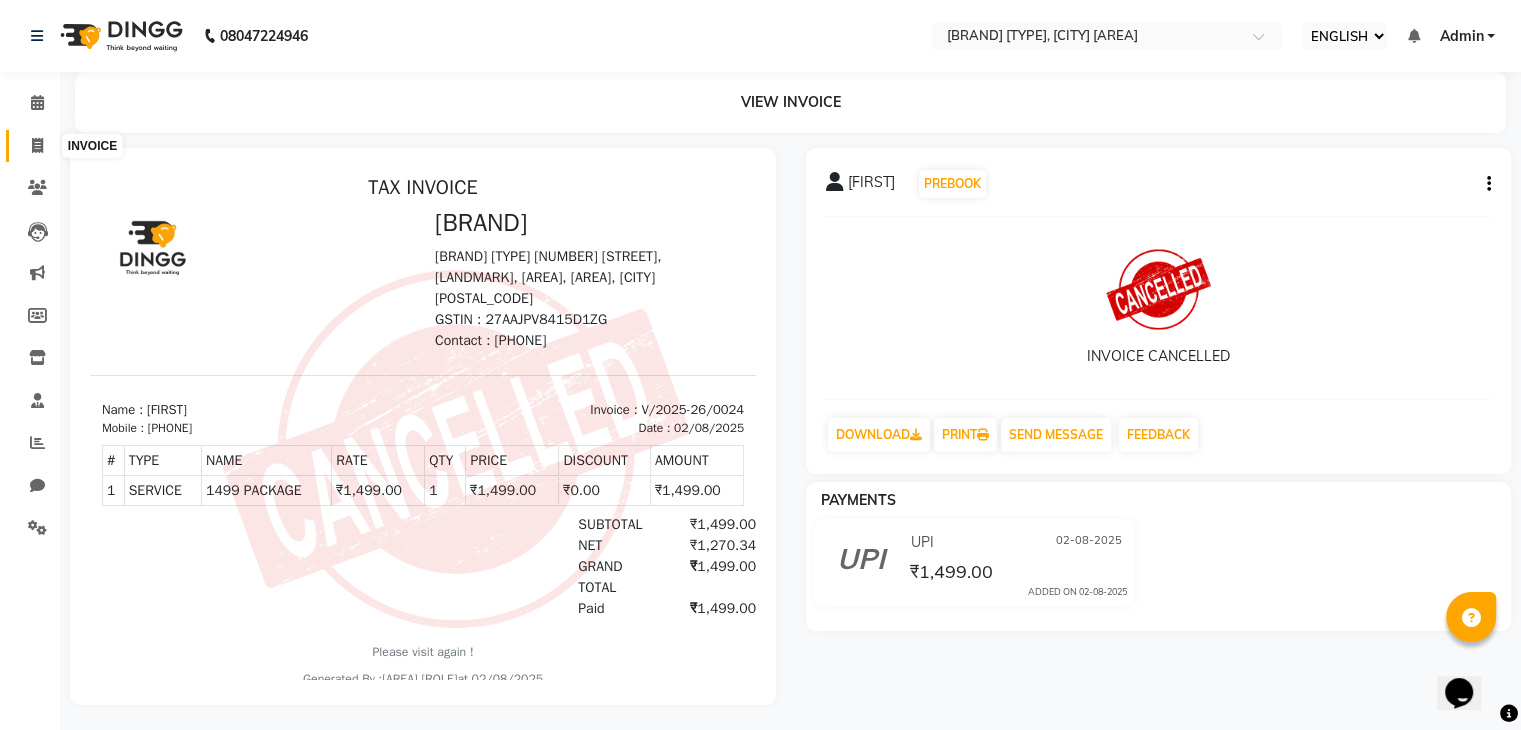 click 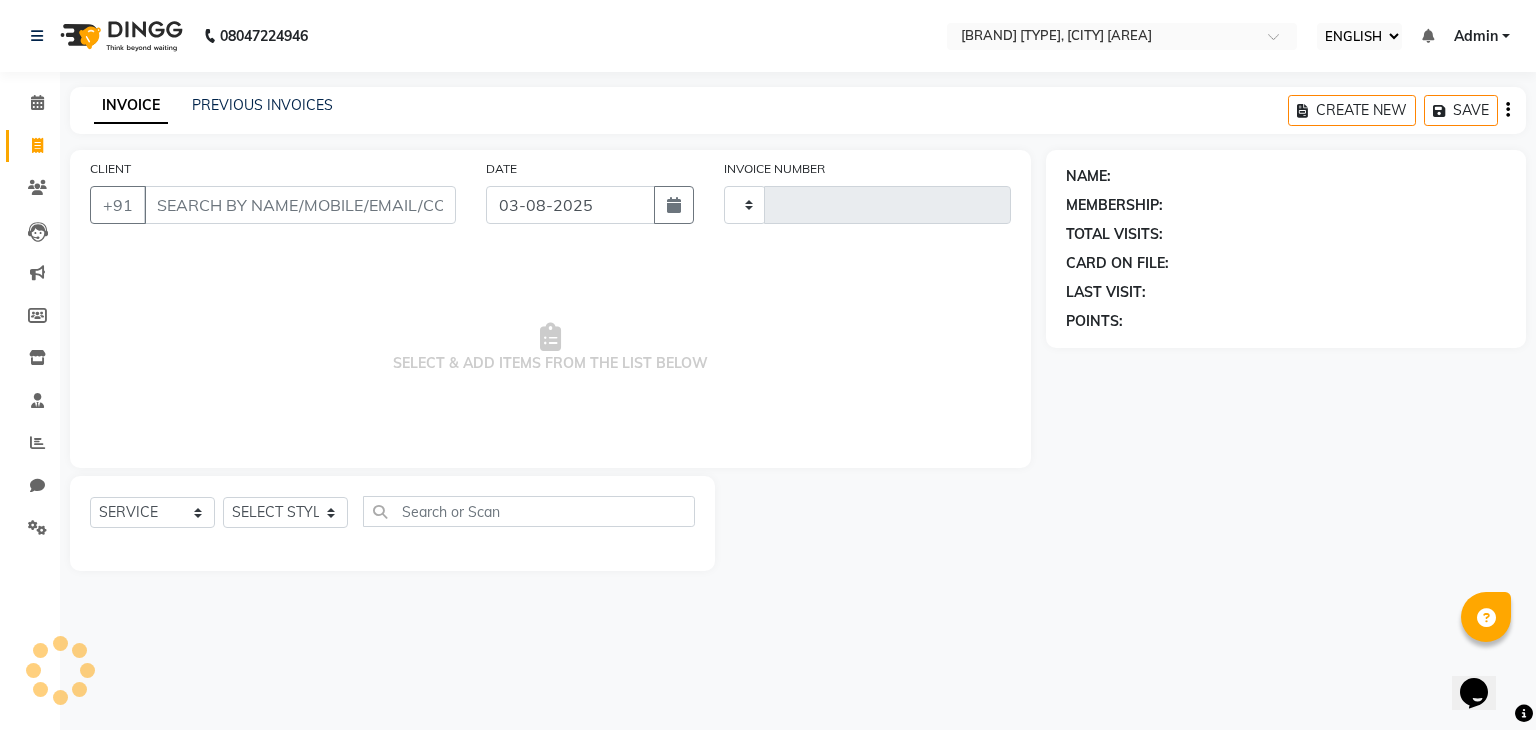 type on "0034" 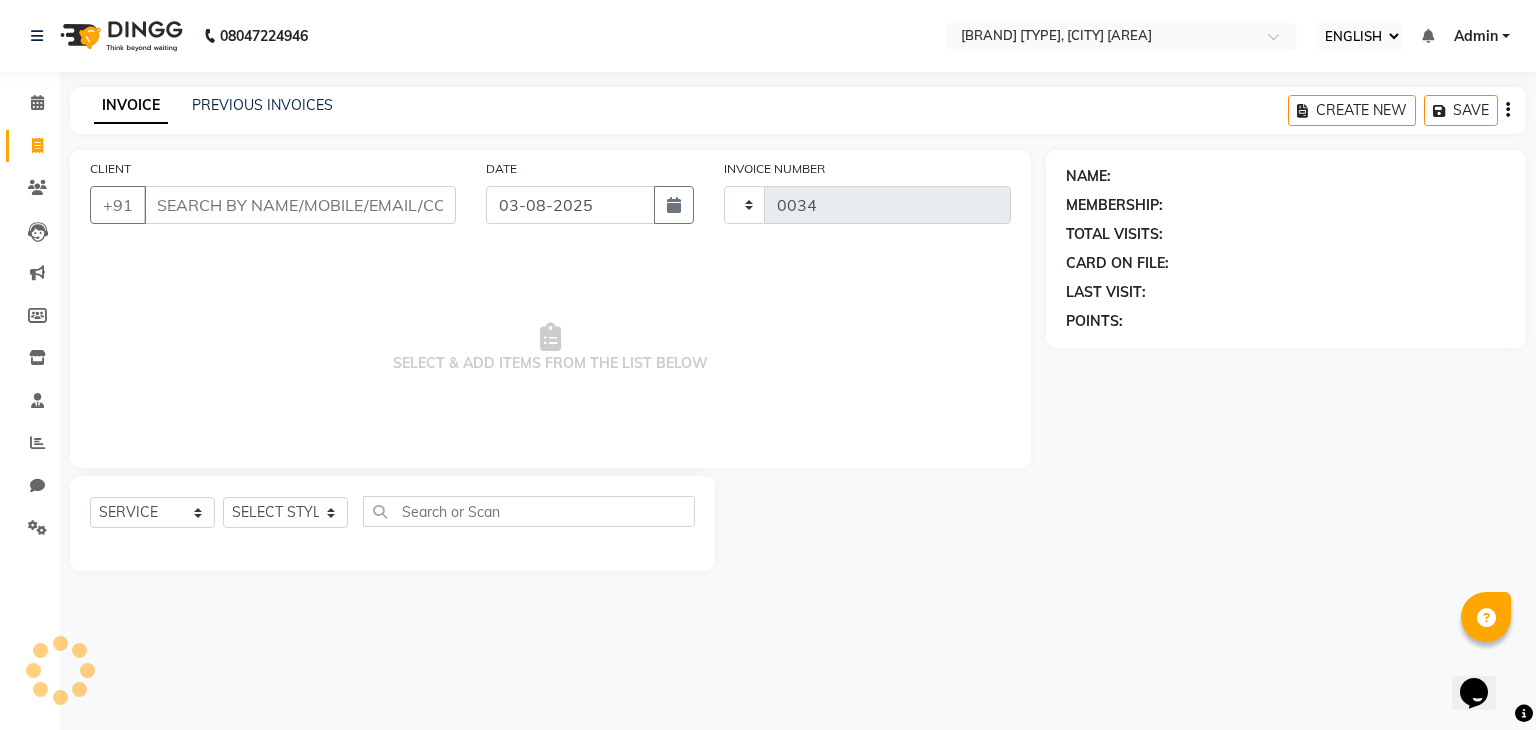 select on "8637" 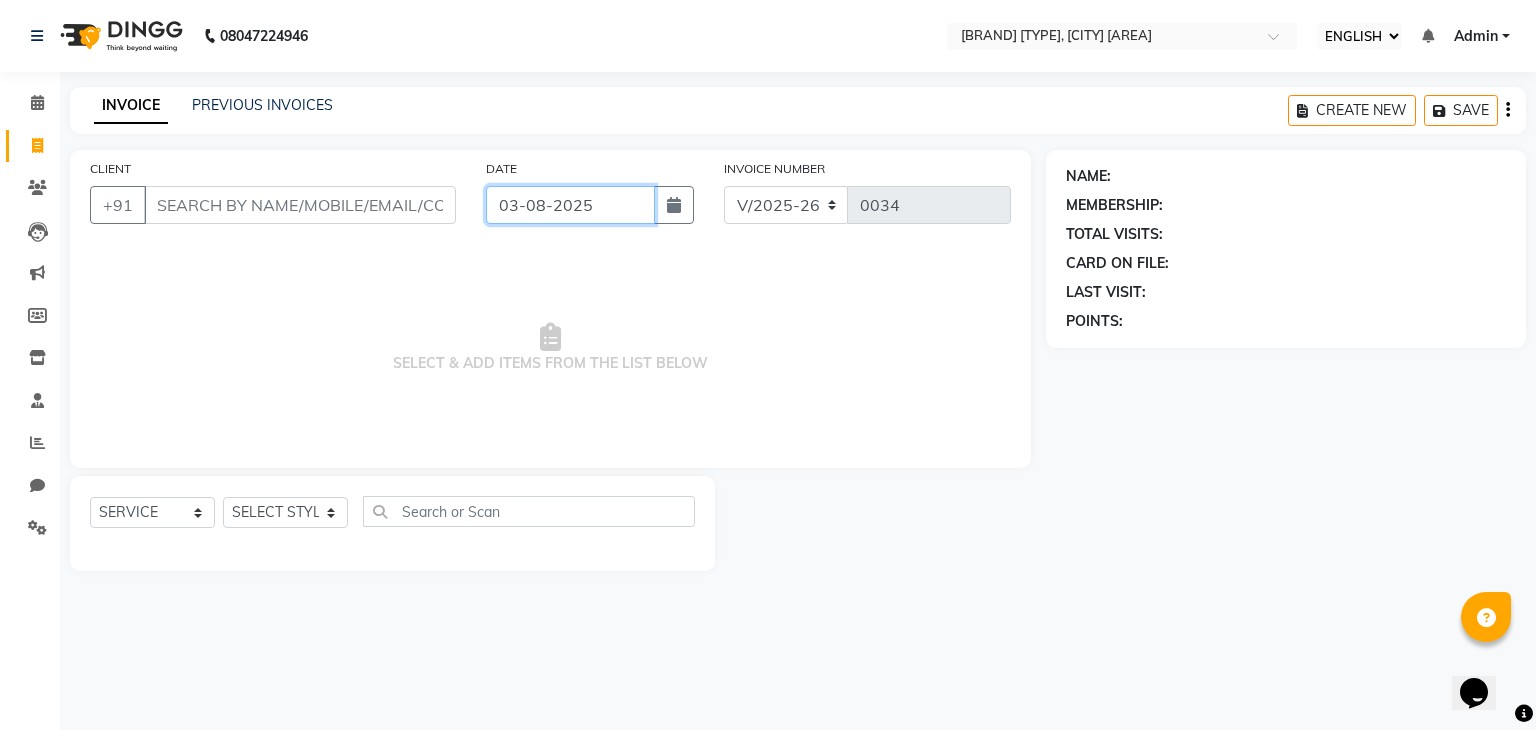 click on "03-08-2025" 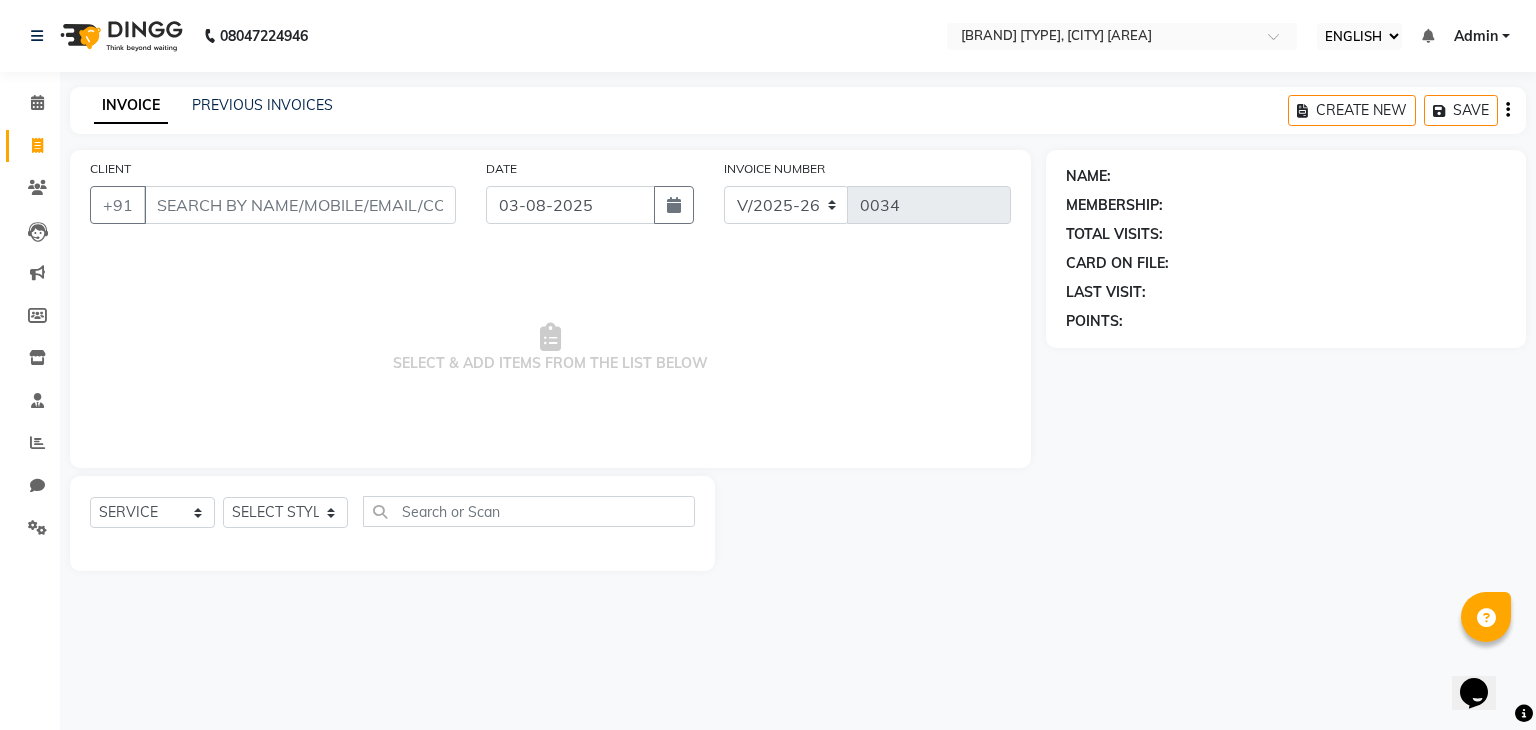 select on "8" 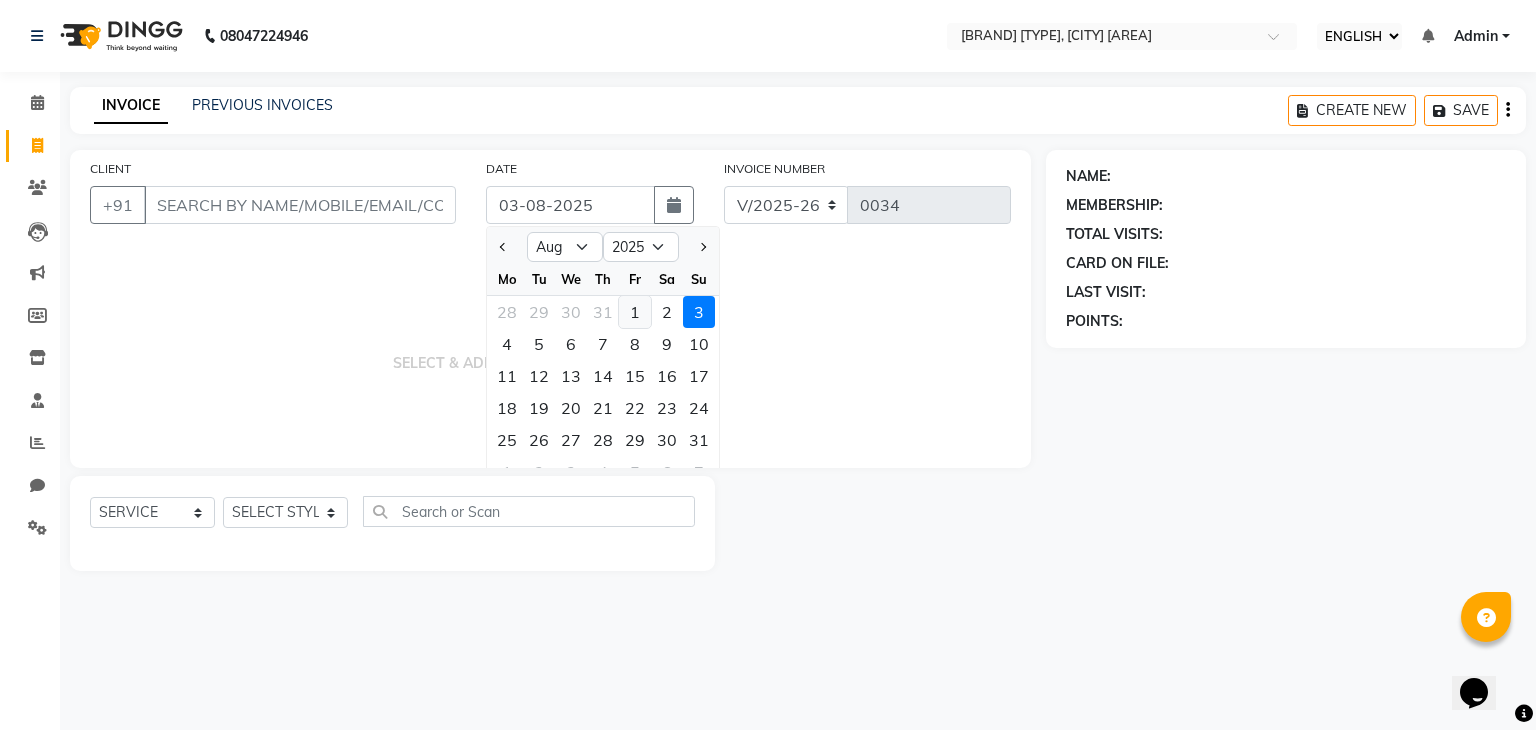 click on "1" 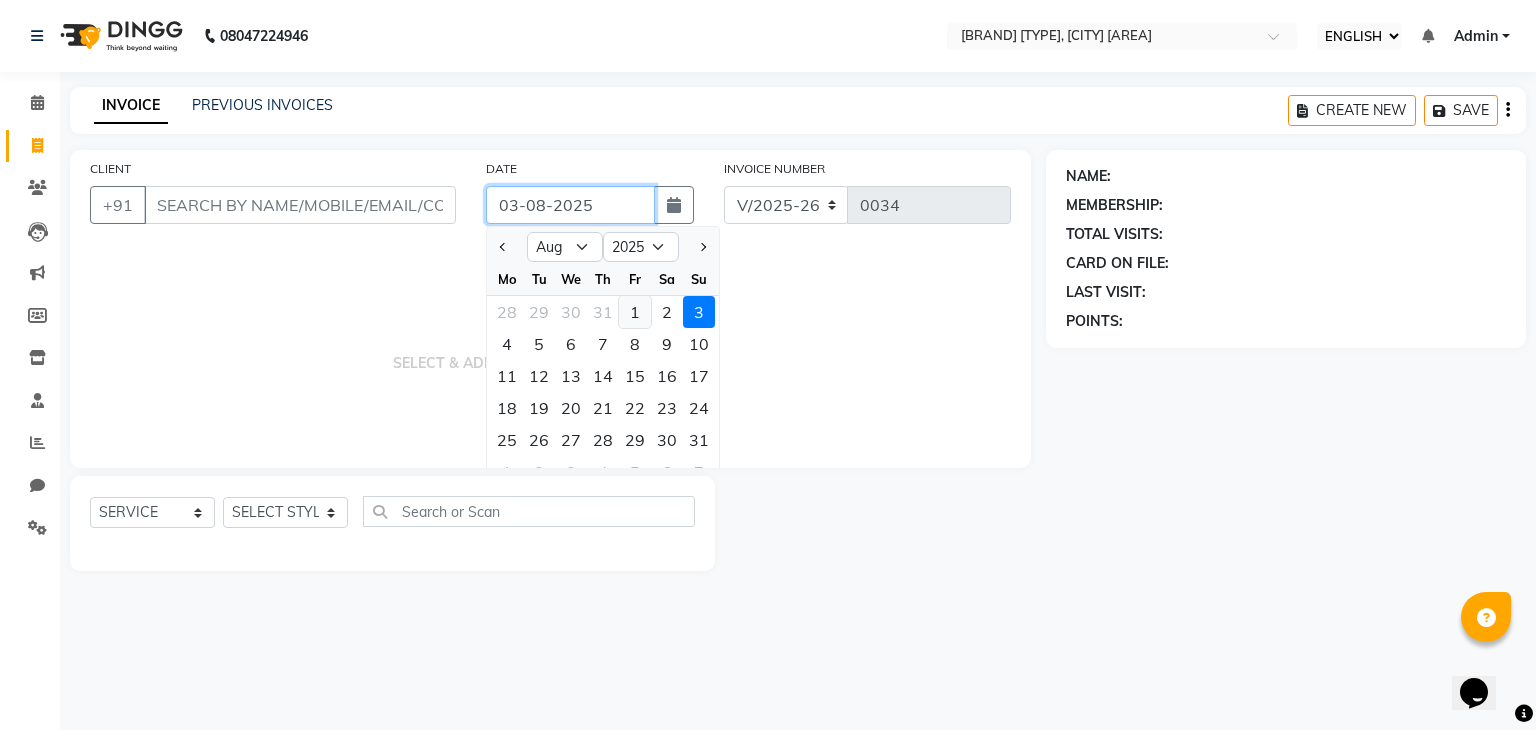 type on "01-08-2025" 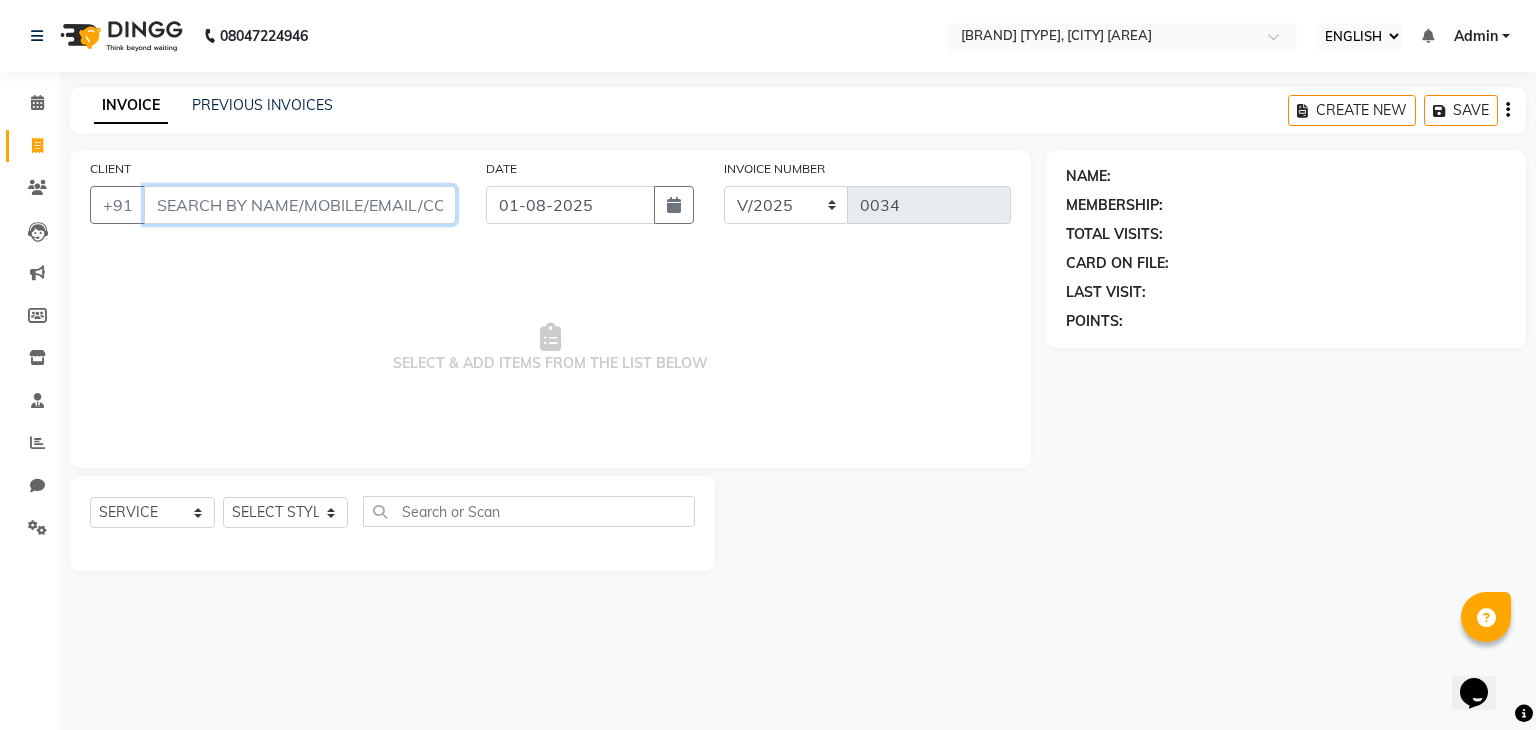 click on "CLIENT" at bounding box center [300, 205] 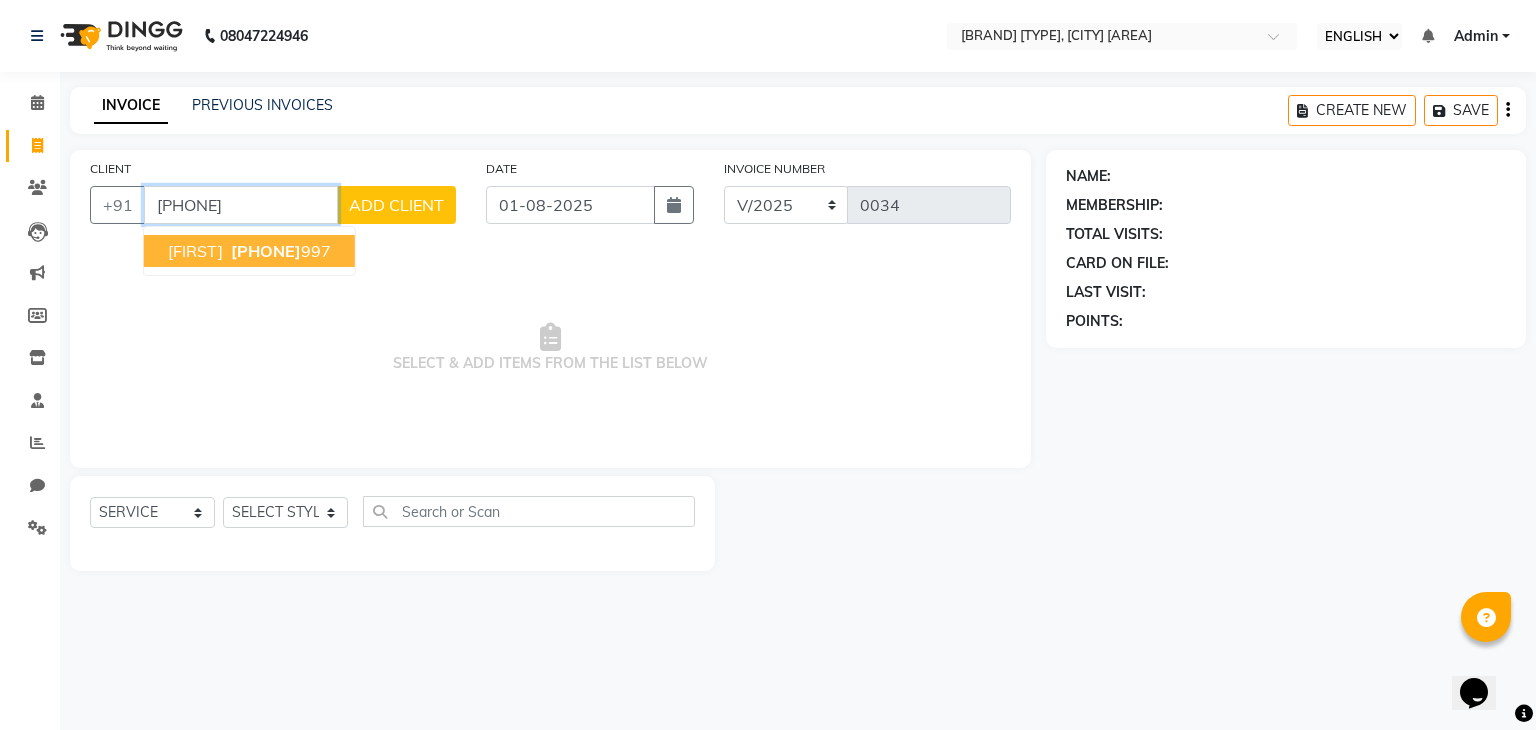 click on "9773052" at bounding box center (266, 251) 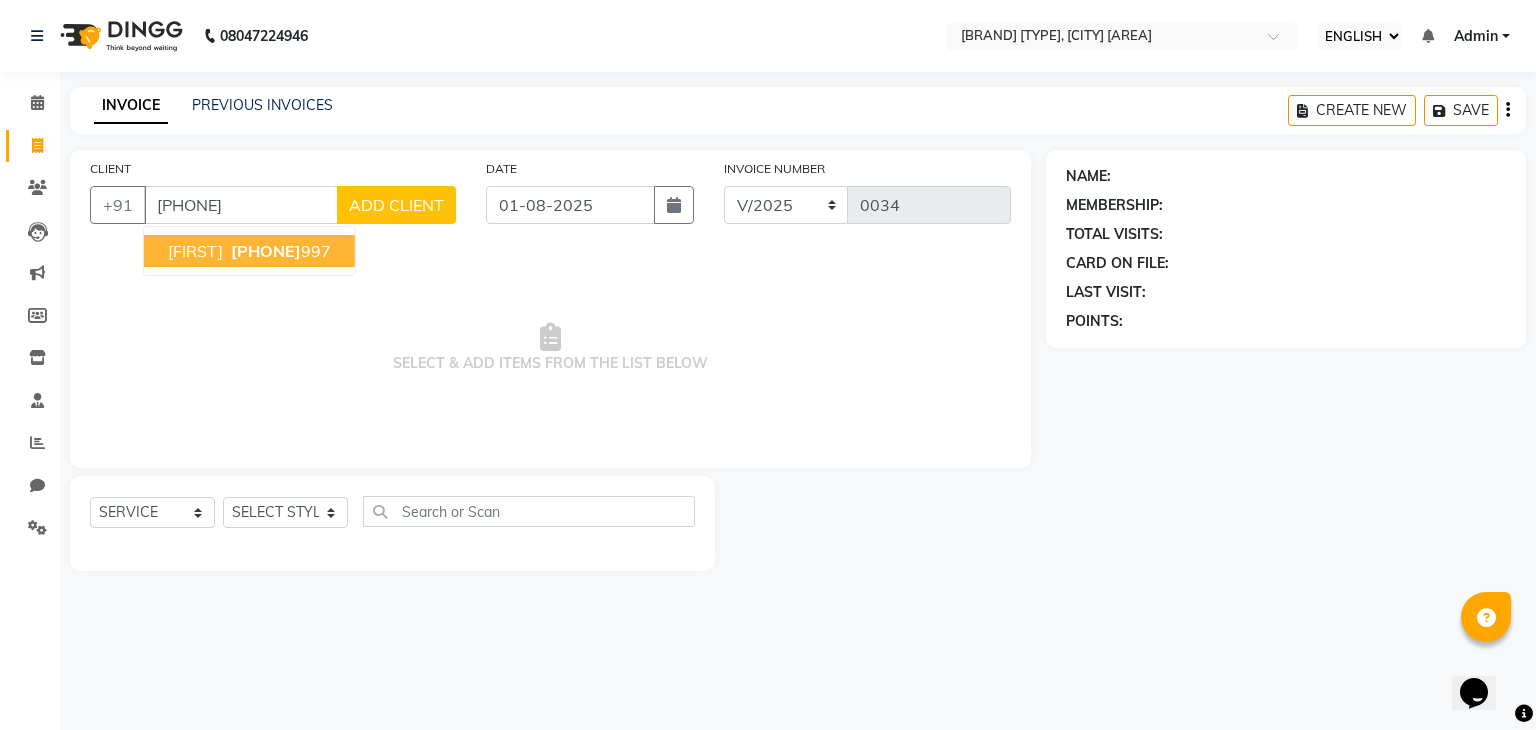 select on "1: Object" 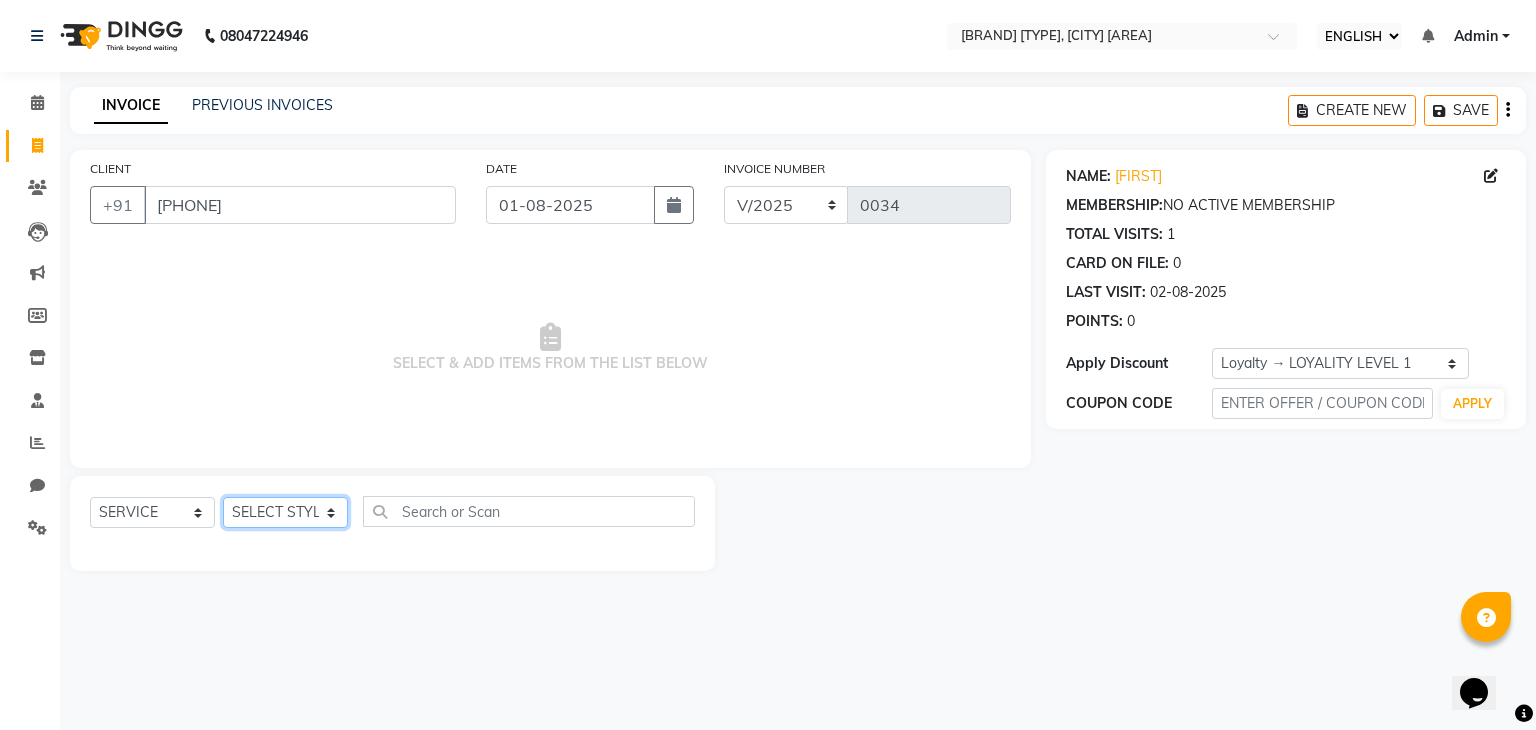click on "SELECT STYLIST Alam Dombivali Manager Jagruti Navshad Raghav Vora Mam" 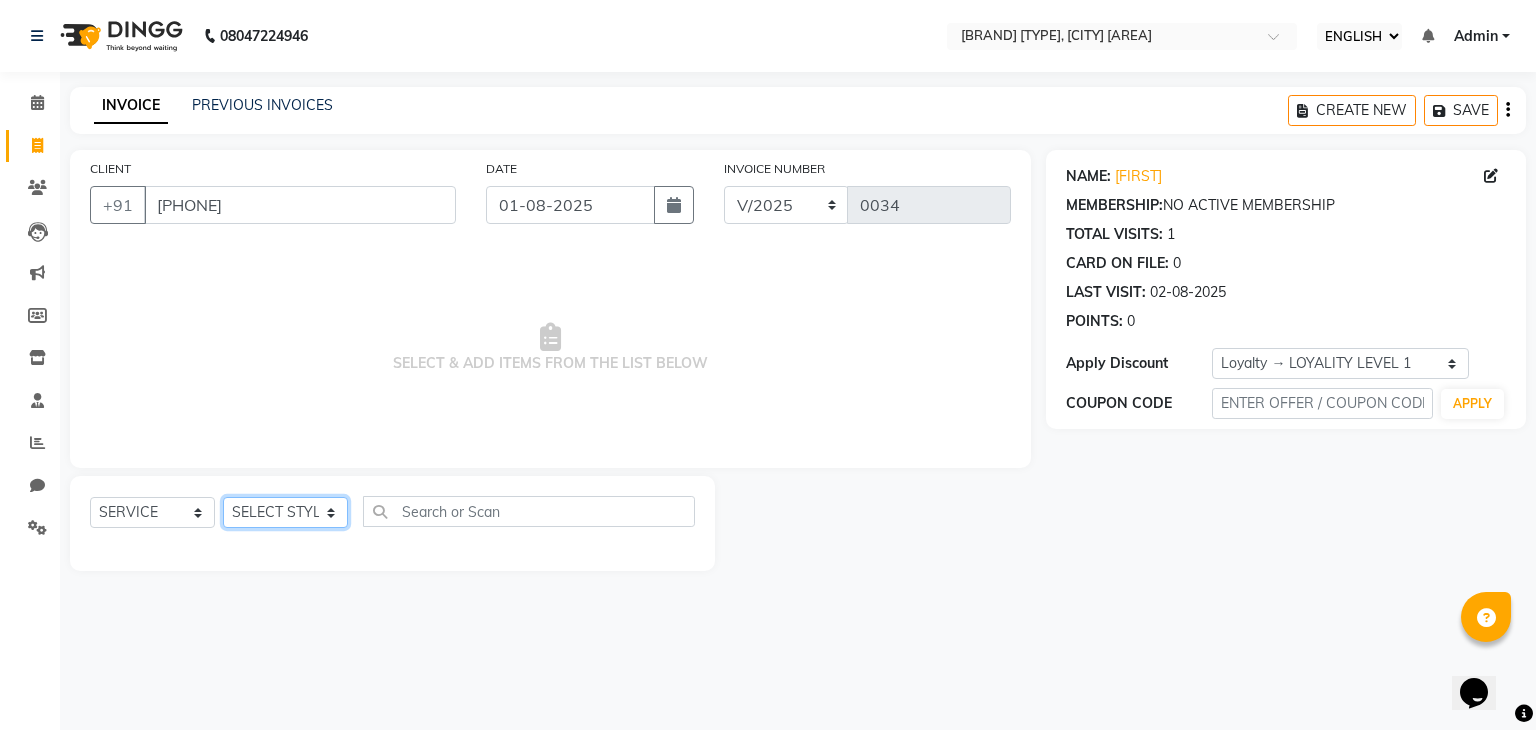 select on "86913" 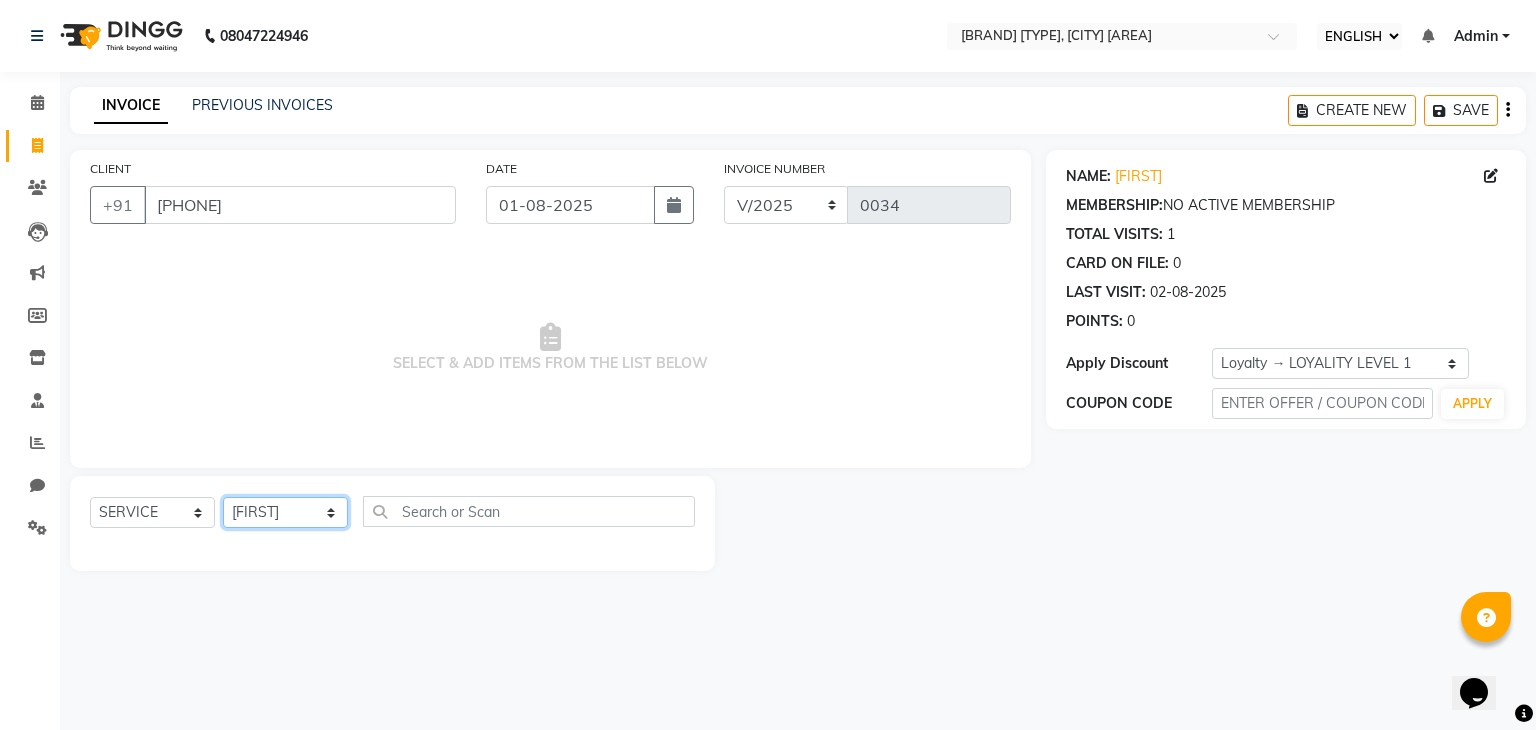 click on "SELECT STYLIST Alam Dombivali Manager Jagruti Navshad Raghav Vora Mam" 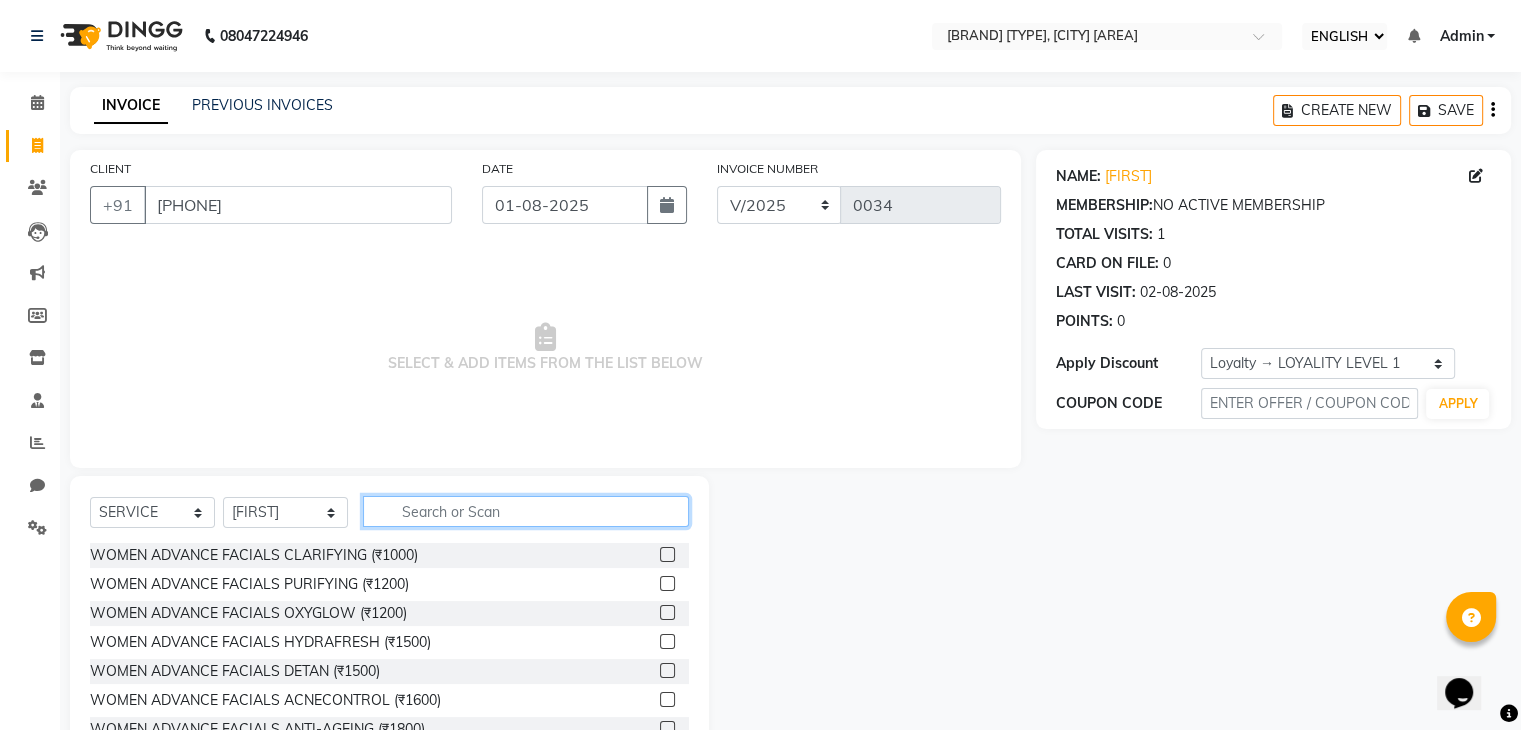 click 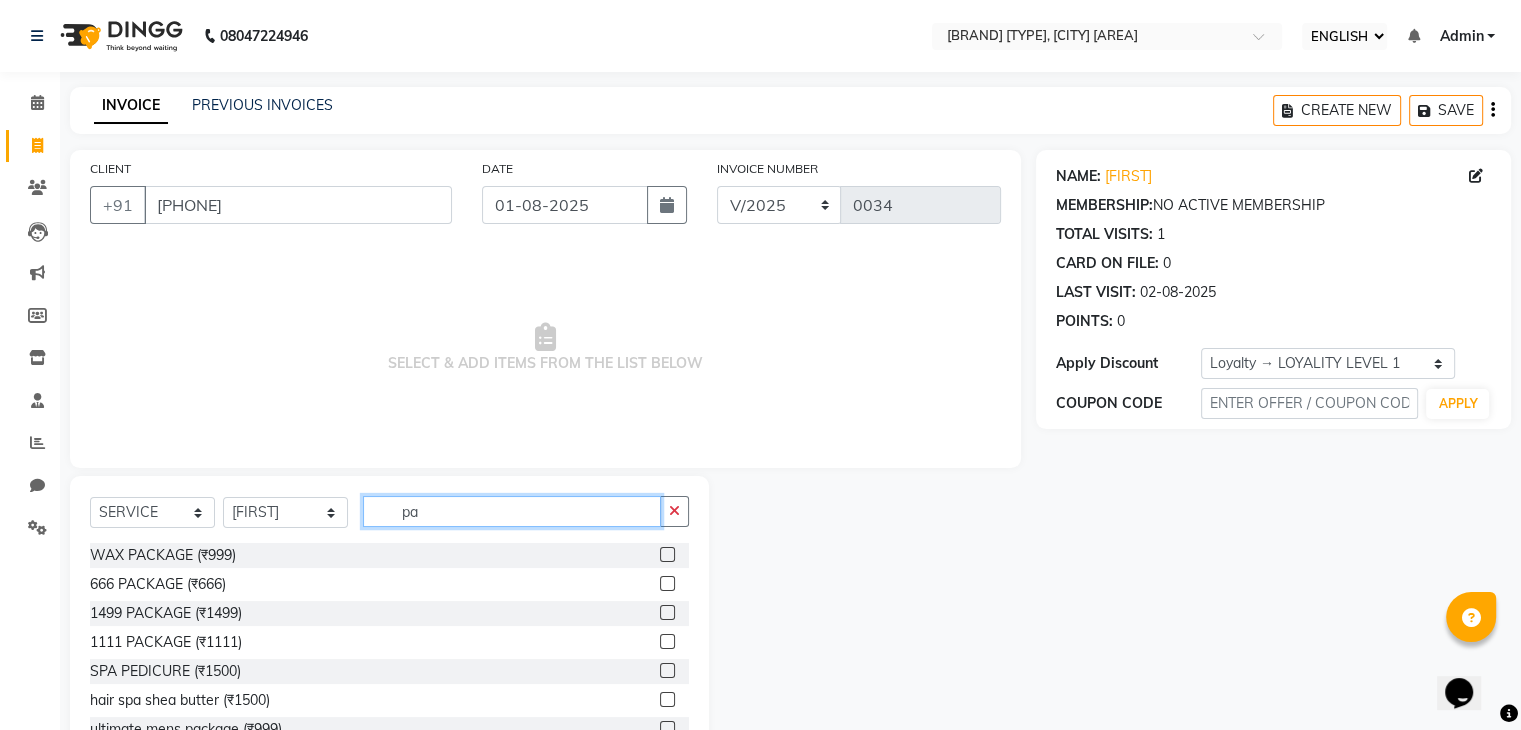 type on "pa" 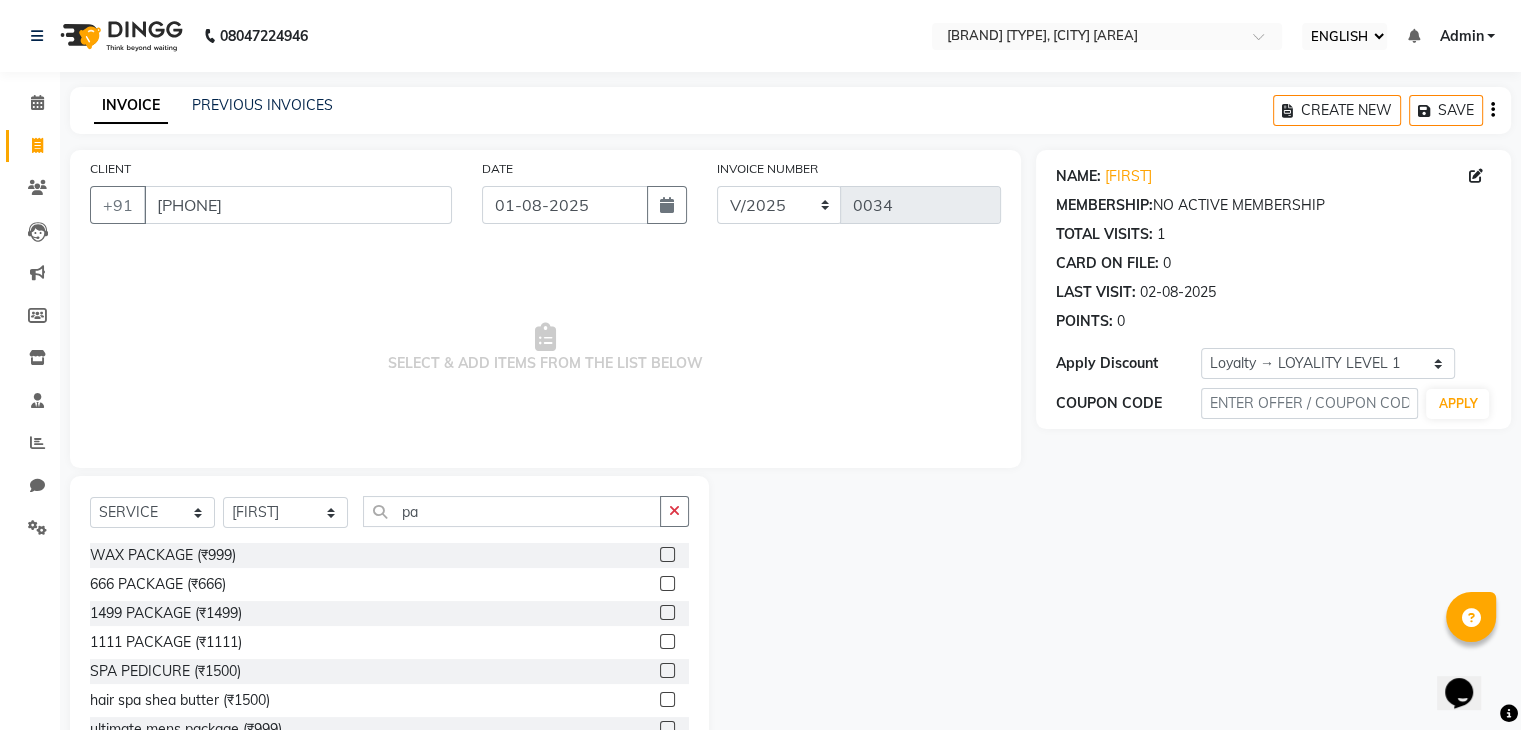 click 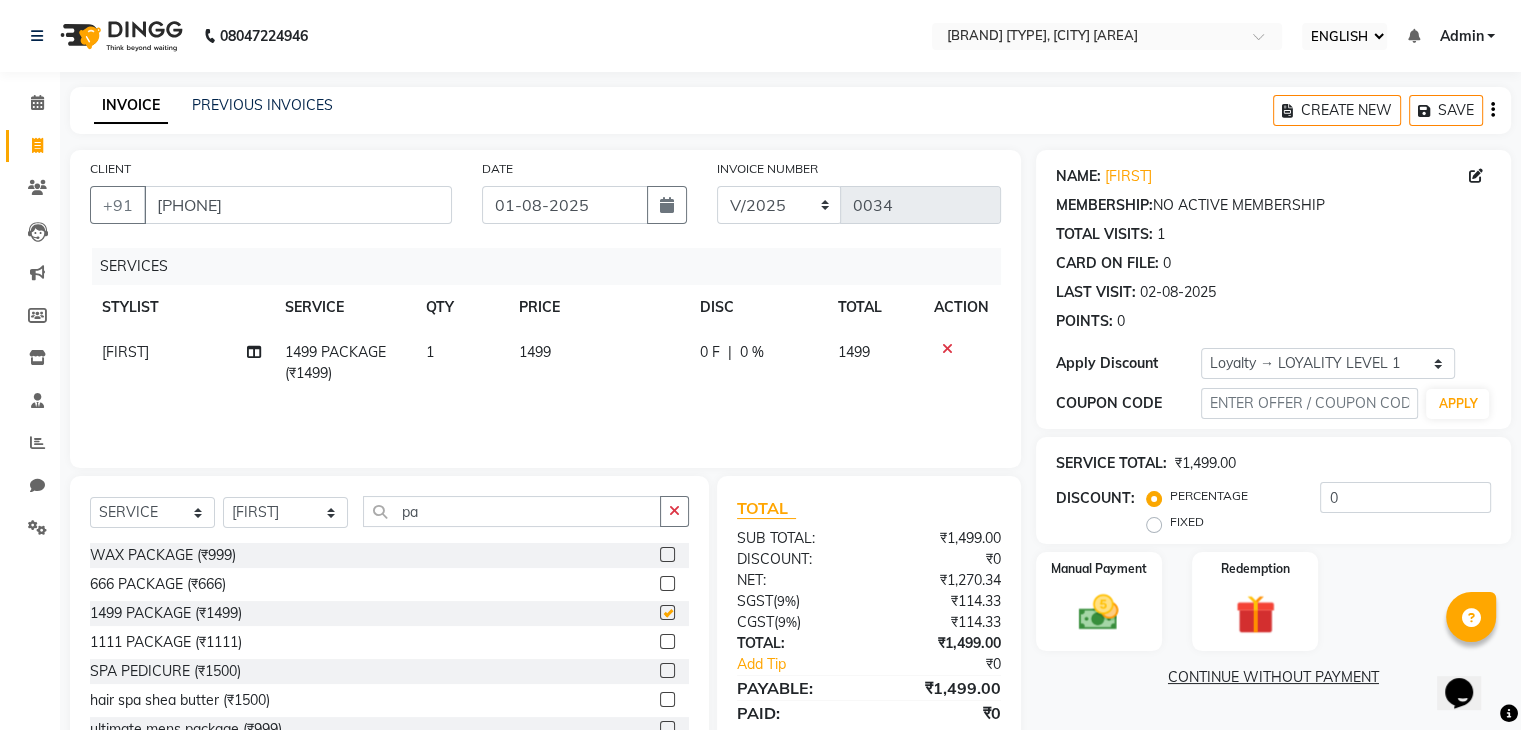 checkbox on "false" 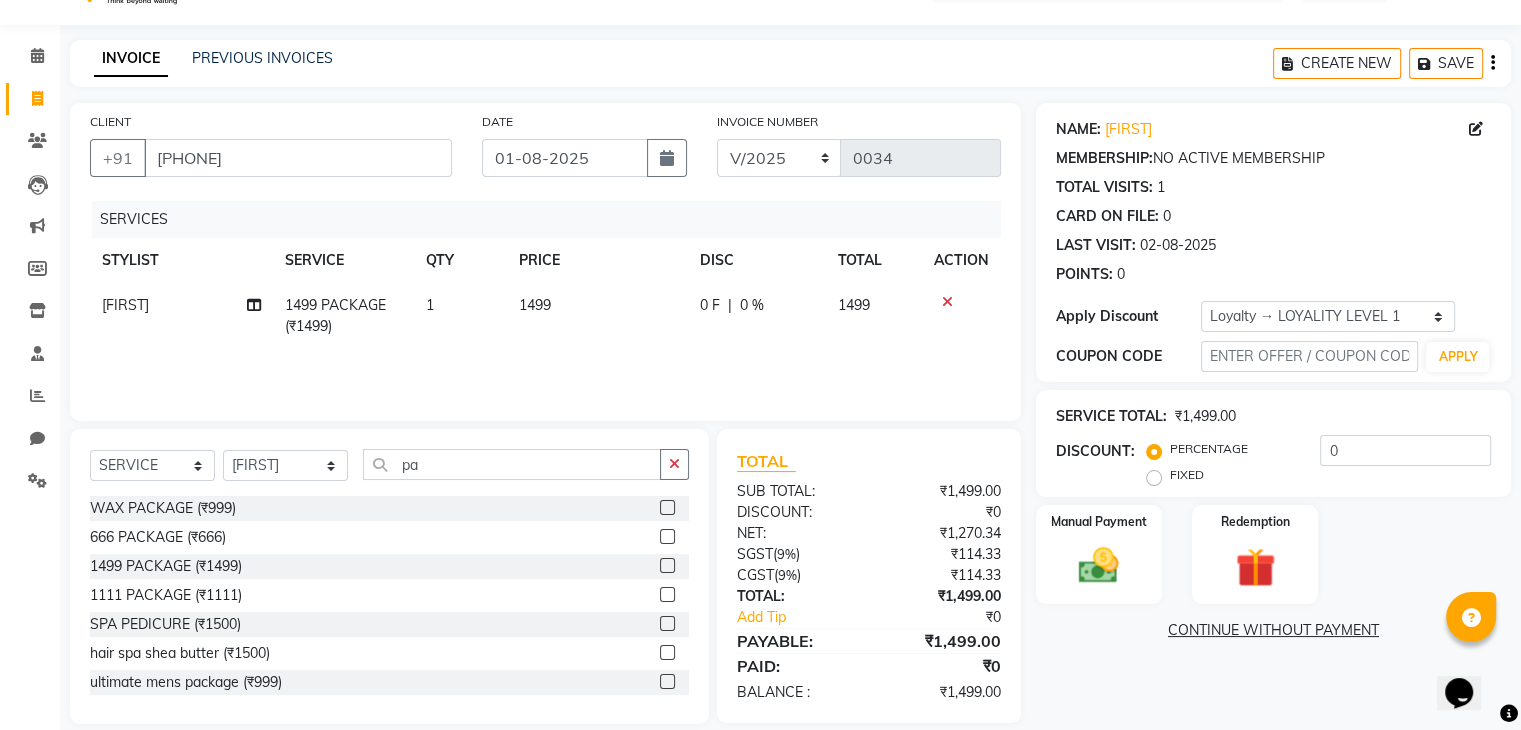 scroll, scrollTop: 72, scrollLeft: 0, axis: vertical 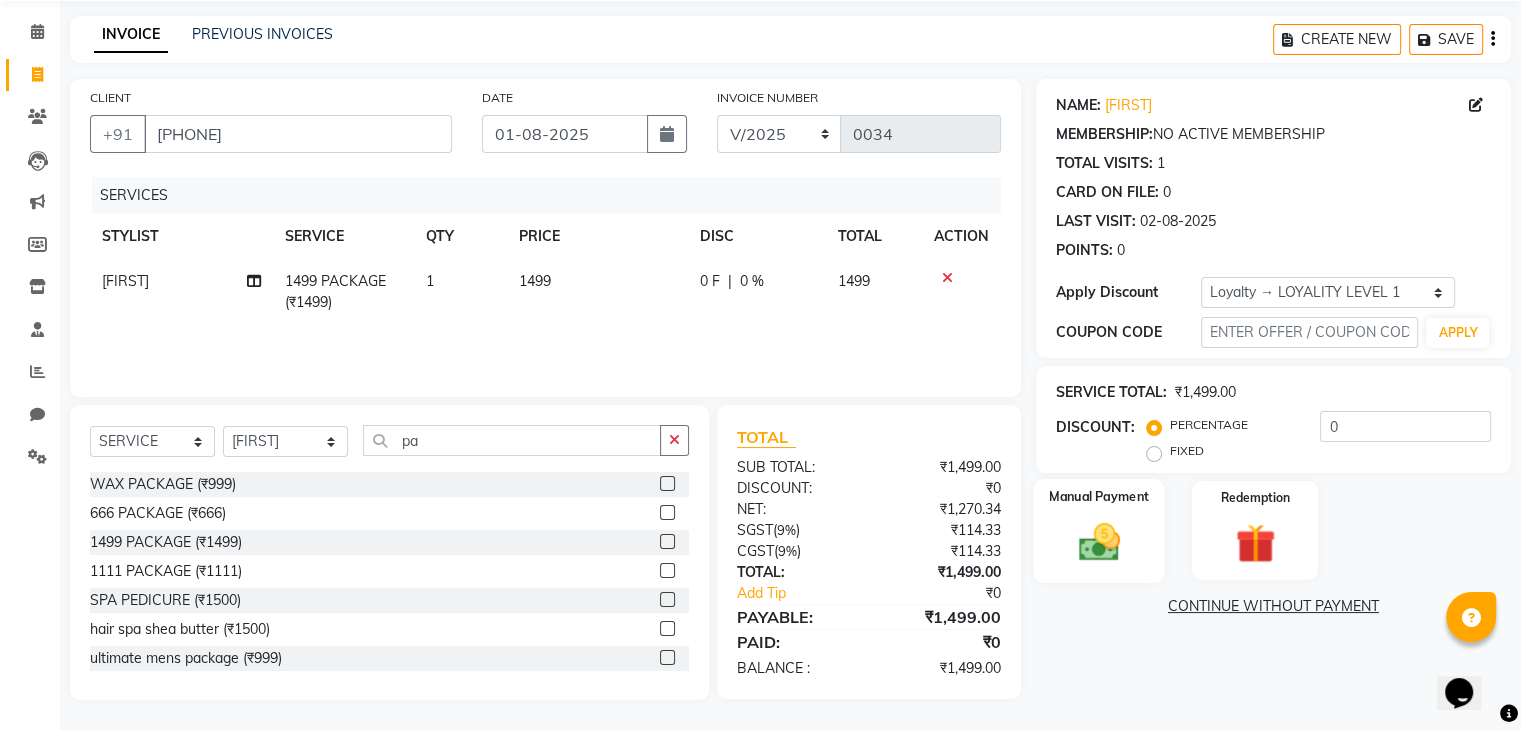 click 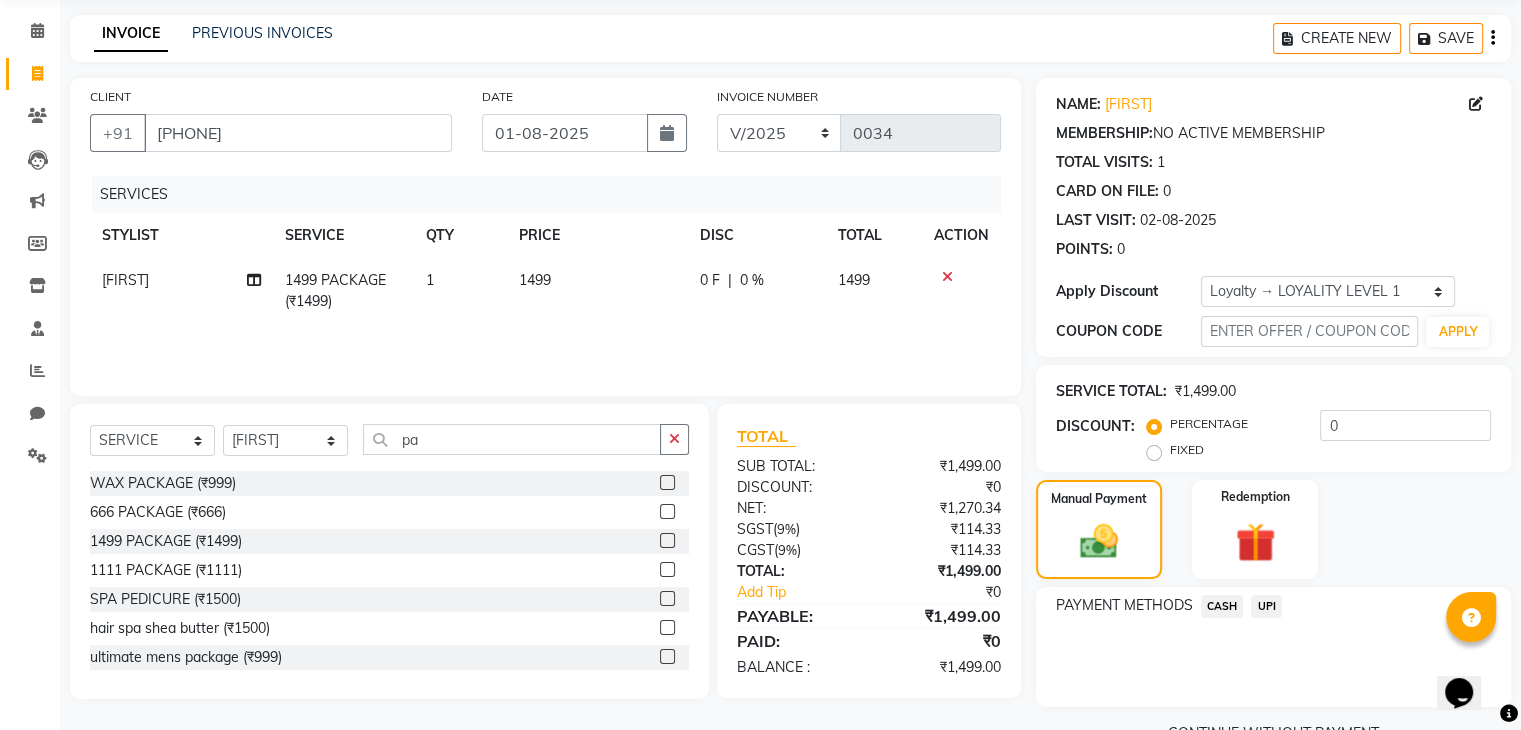 click on "UPI" 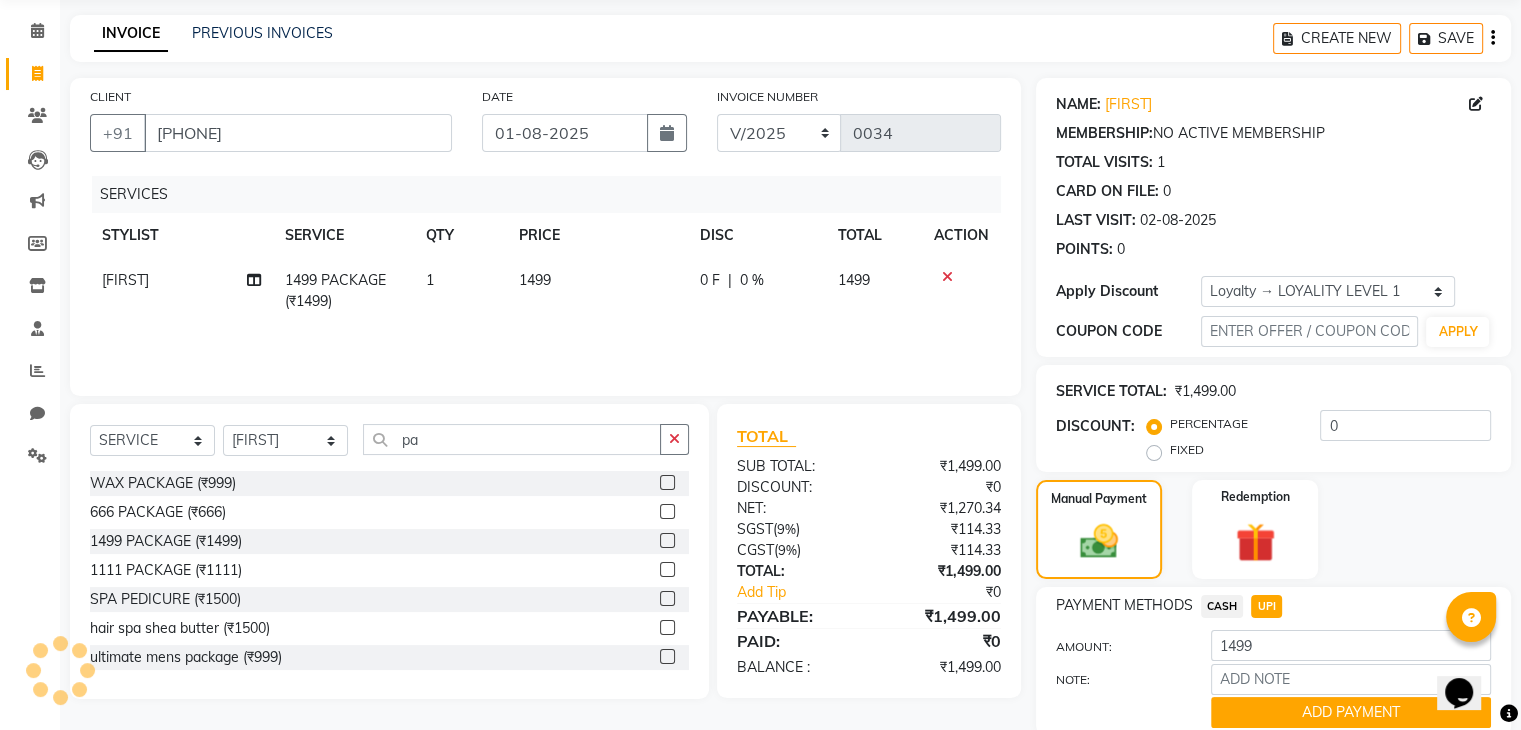 scroll, scrollTop: 152, scrollLeft: 0, axis: vertical 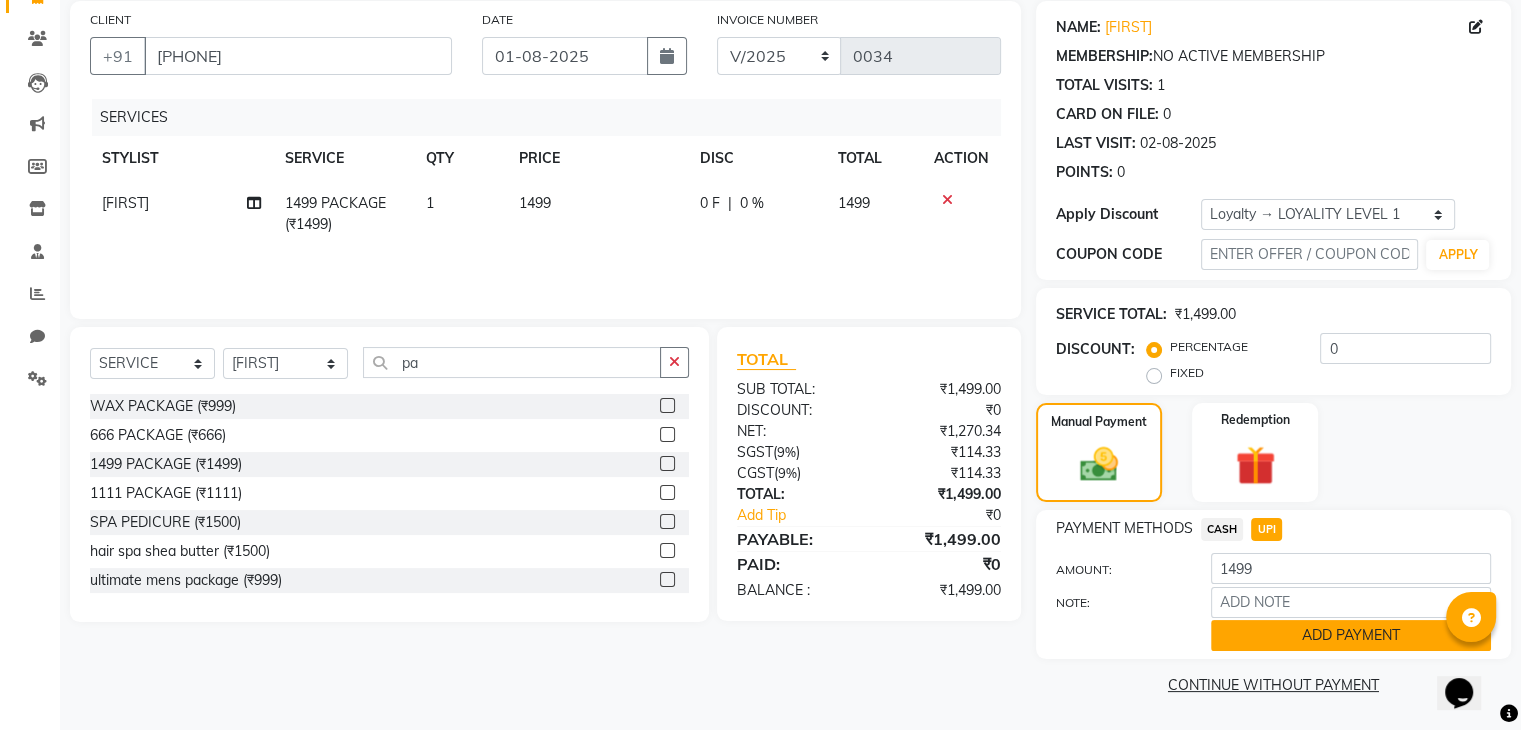 click on "ADD PAYMENT" 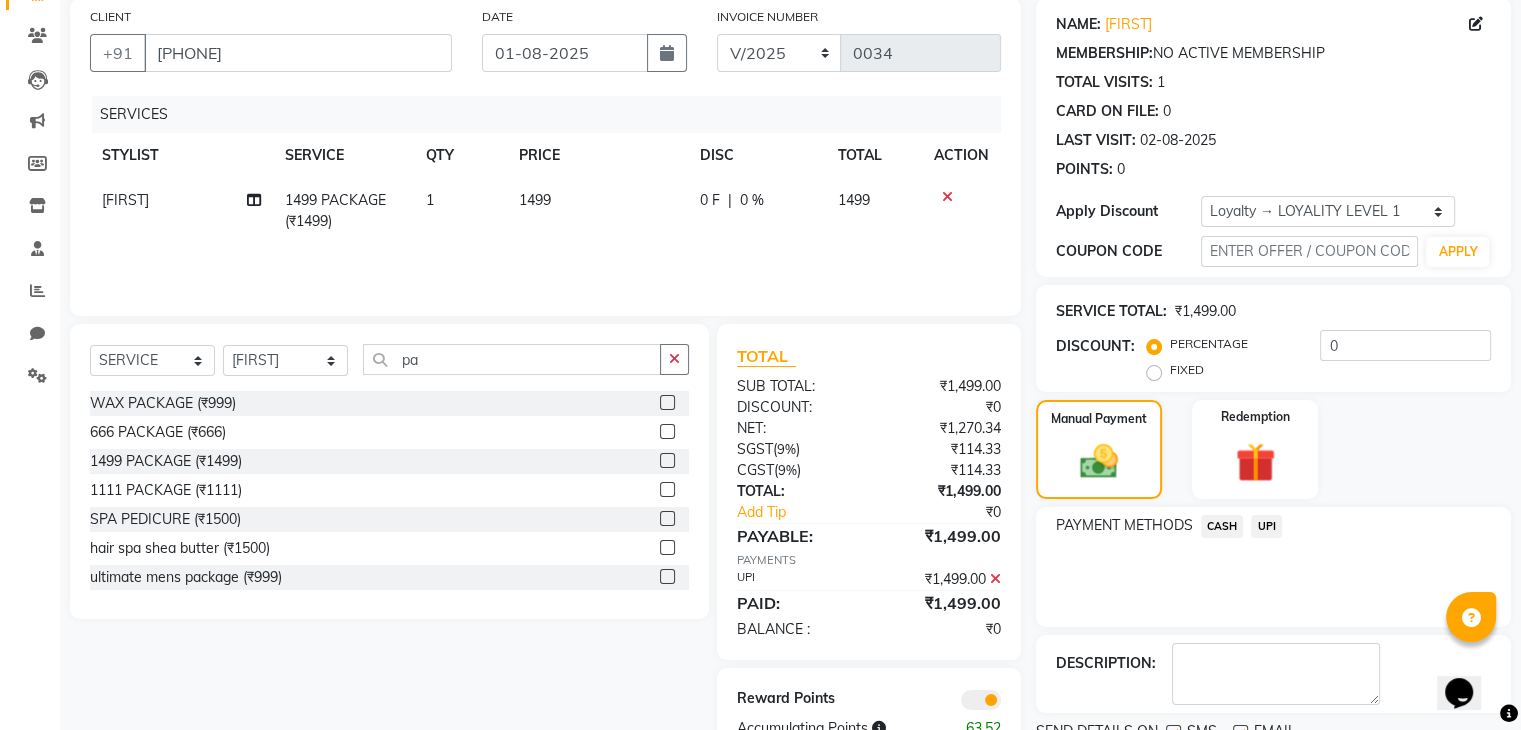 scroll, scrollTop: 232, scrollLeft: 0, axis: vertical 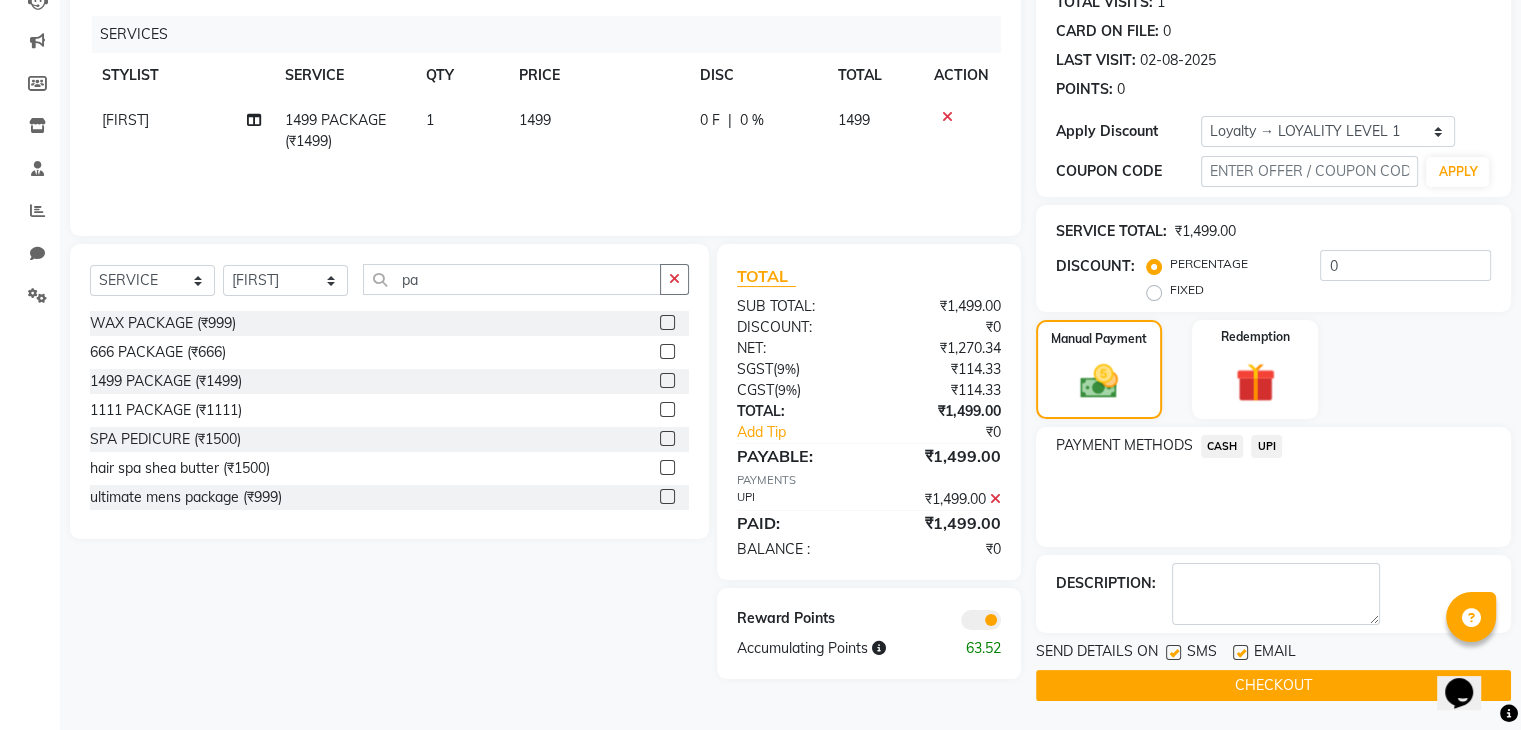 click on "CHECKOUT" 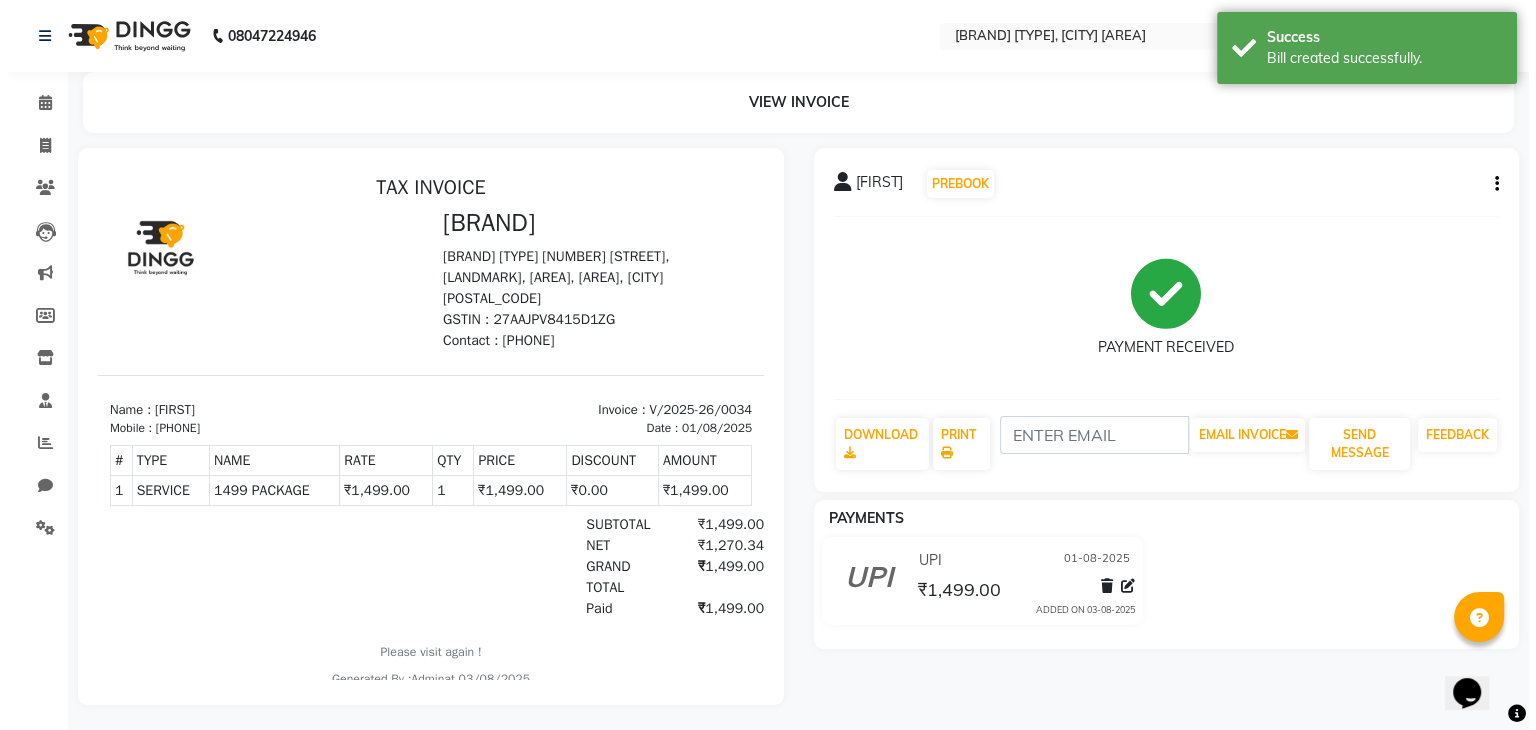 scroll, scrollTop: 0, scrollLeft: 0, axis: both 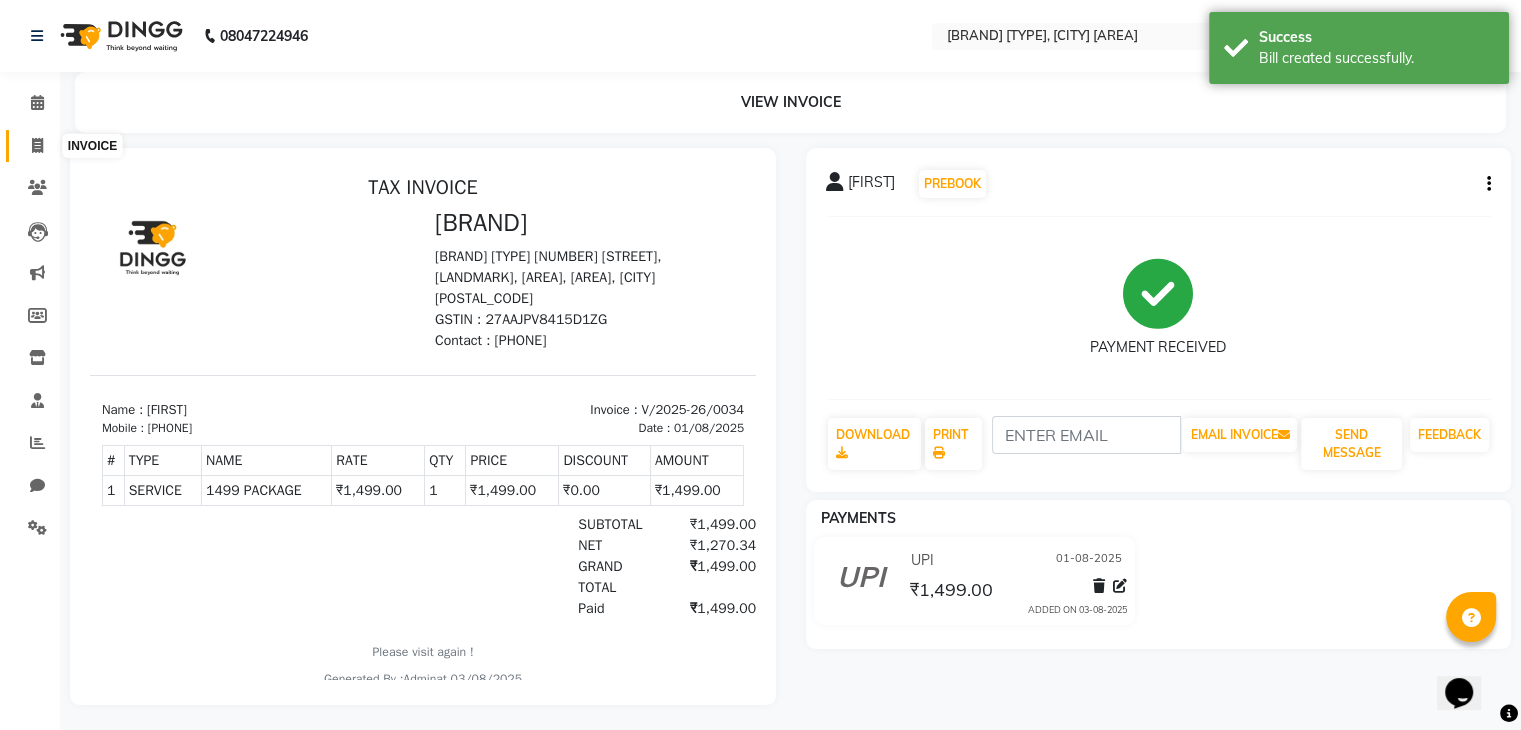 click 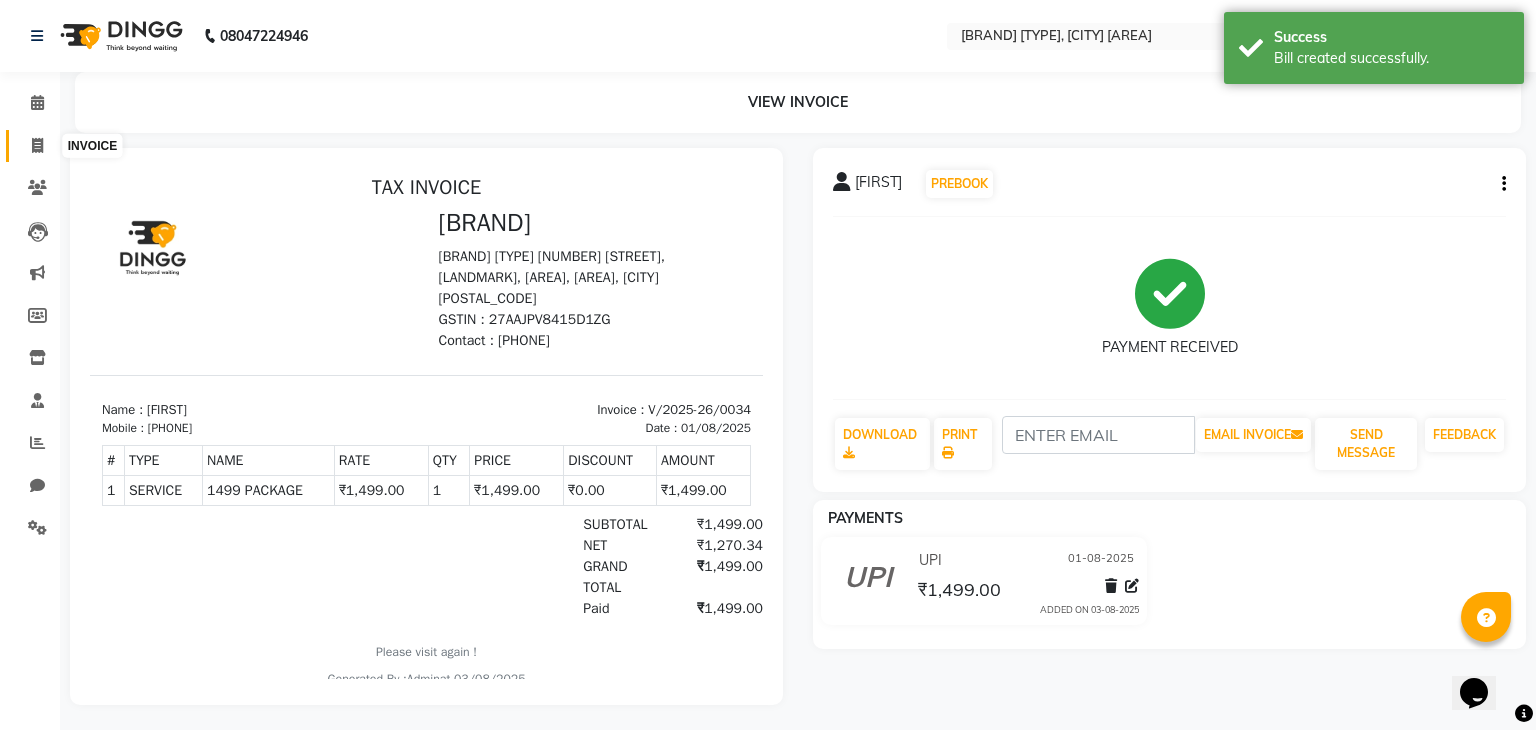 select on "service" 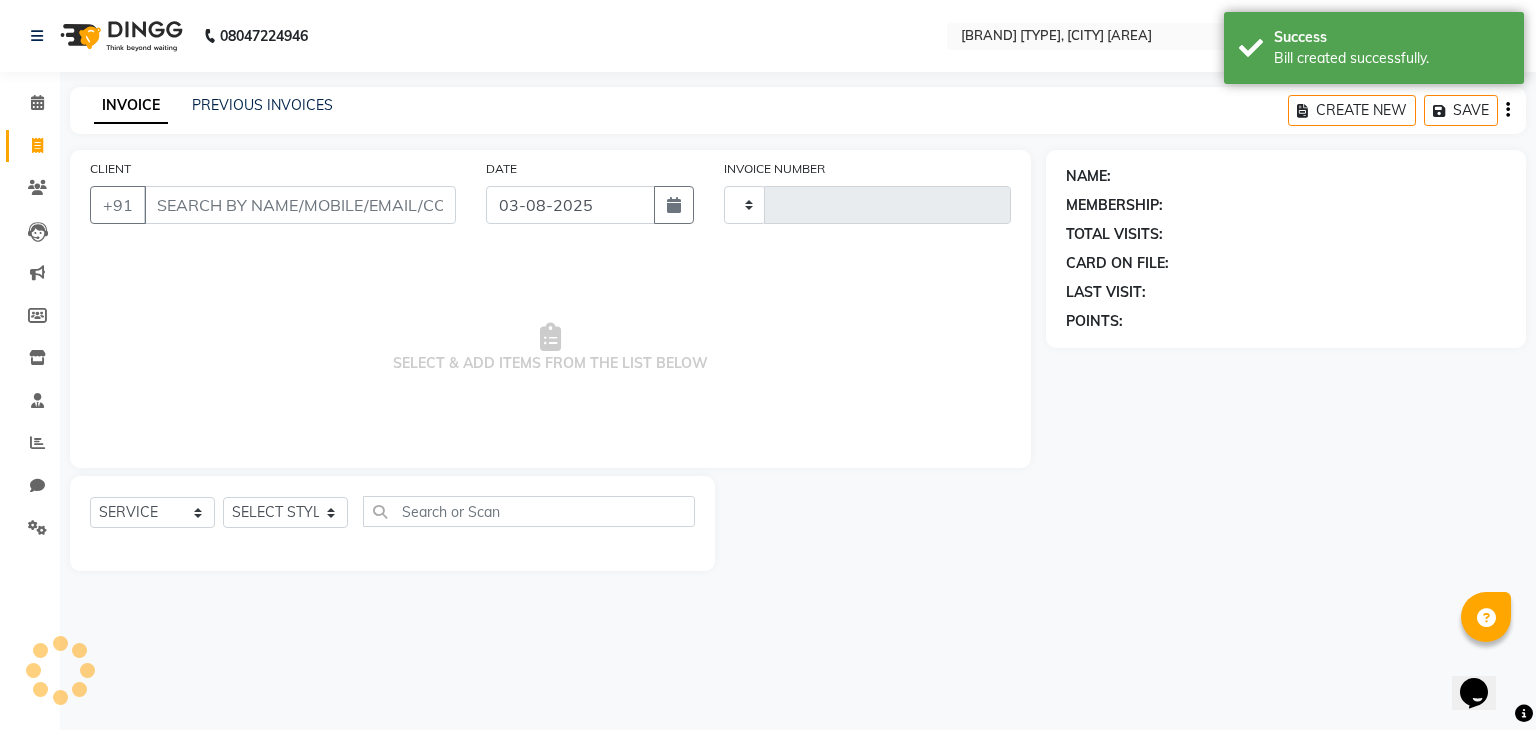 type on "0035" 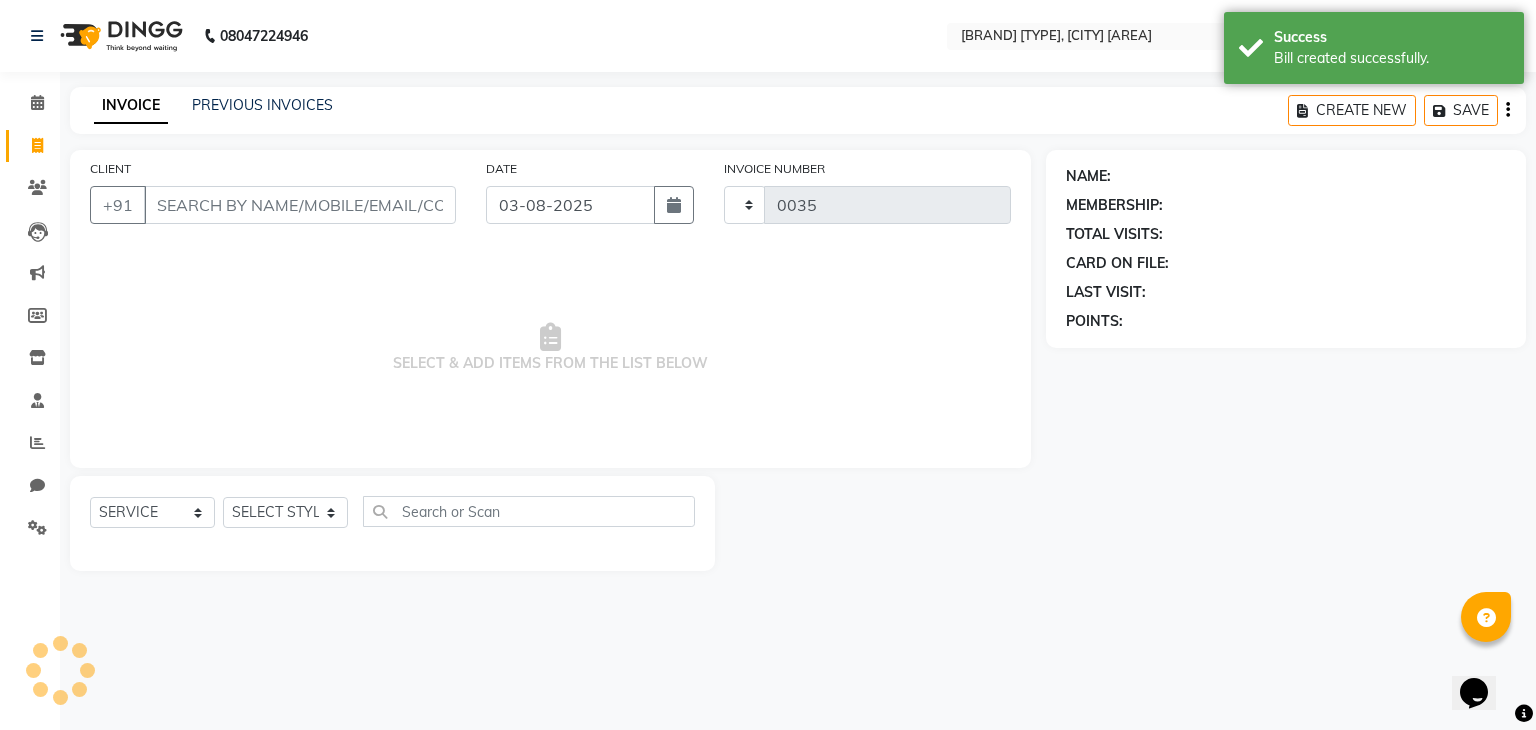 select on "8637" 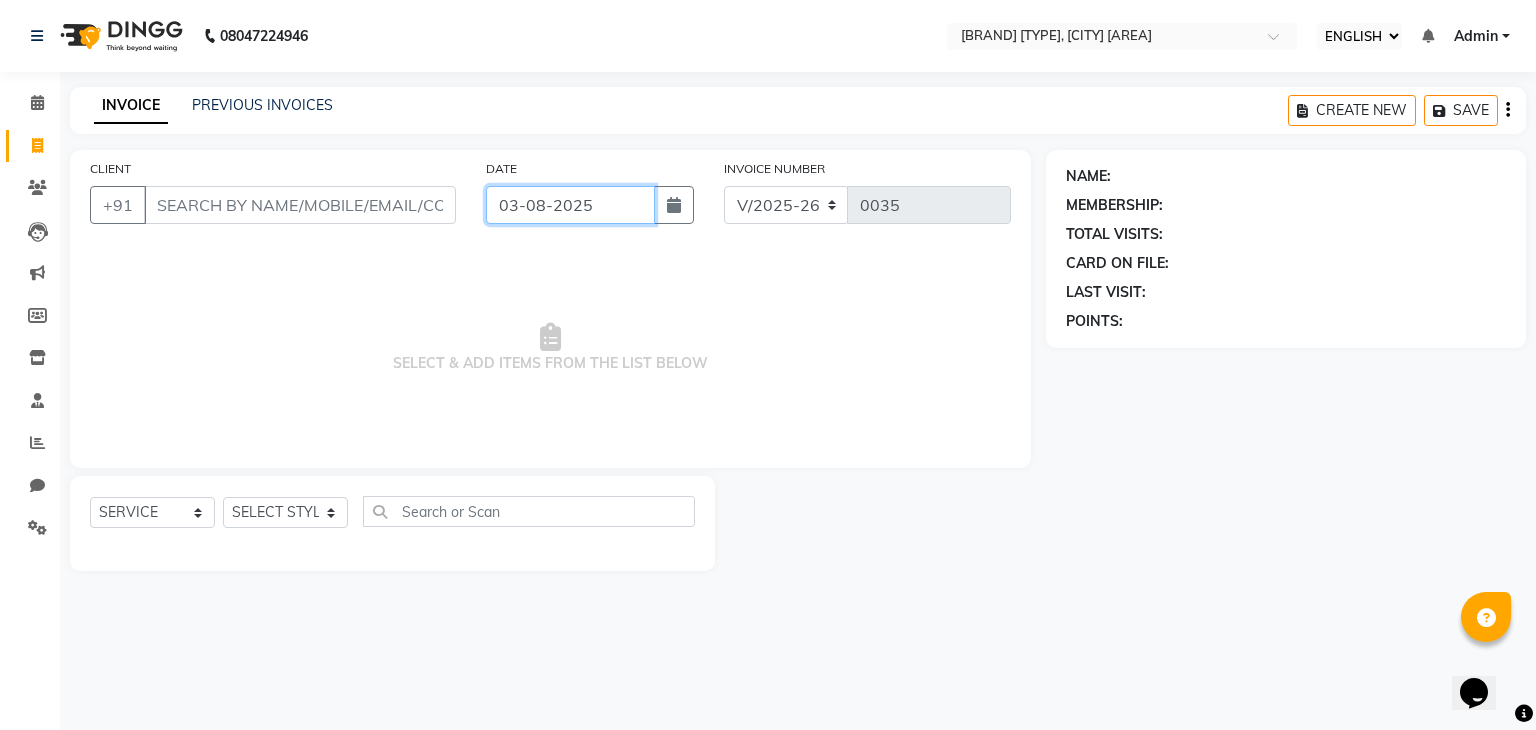 click on "03-08-2025" 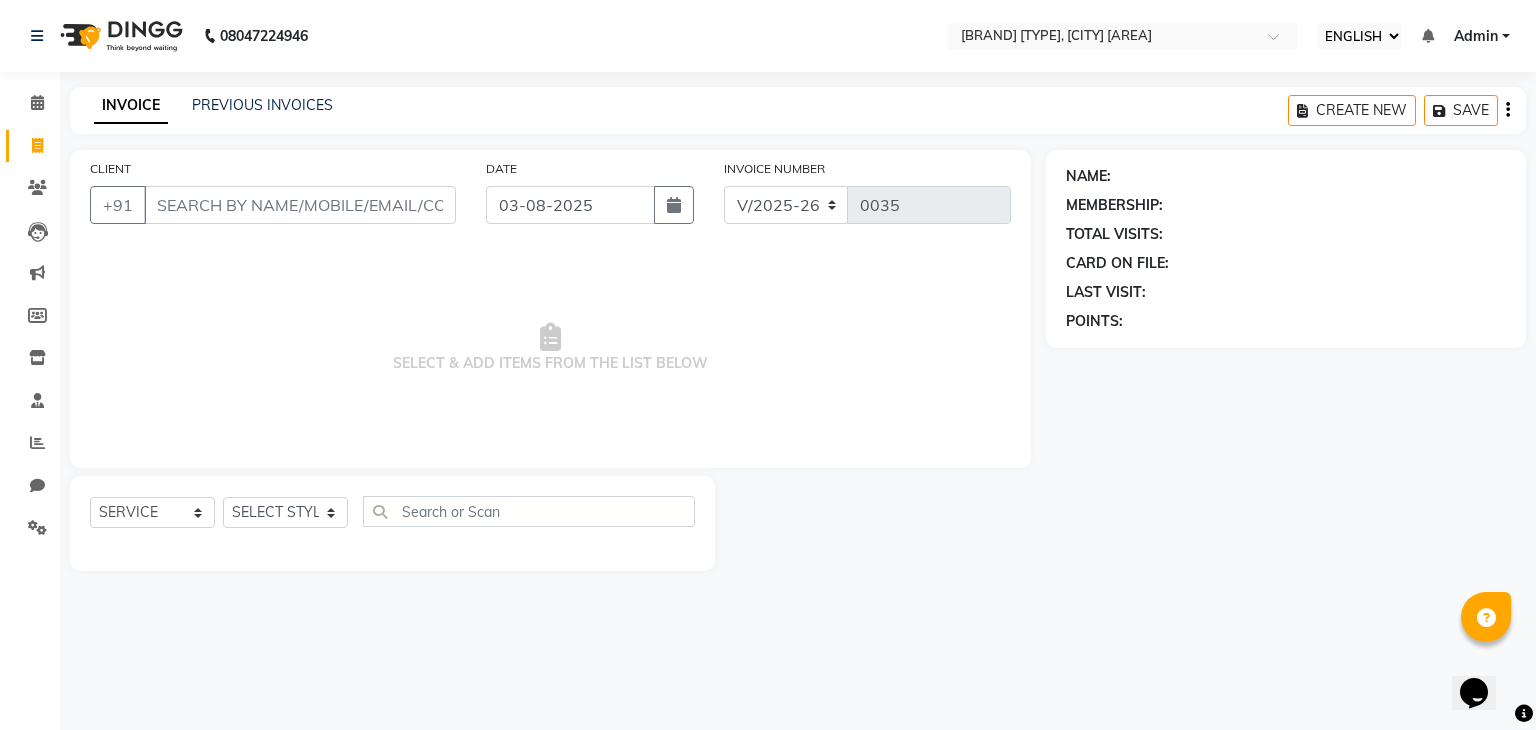 select on "8" 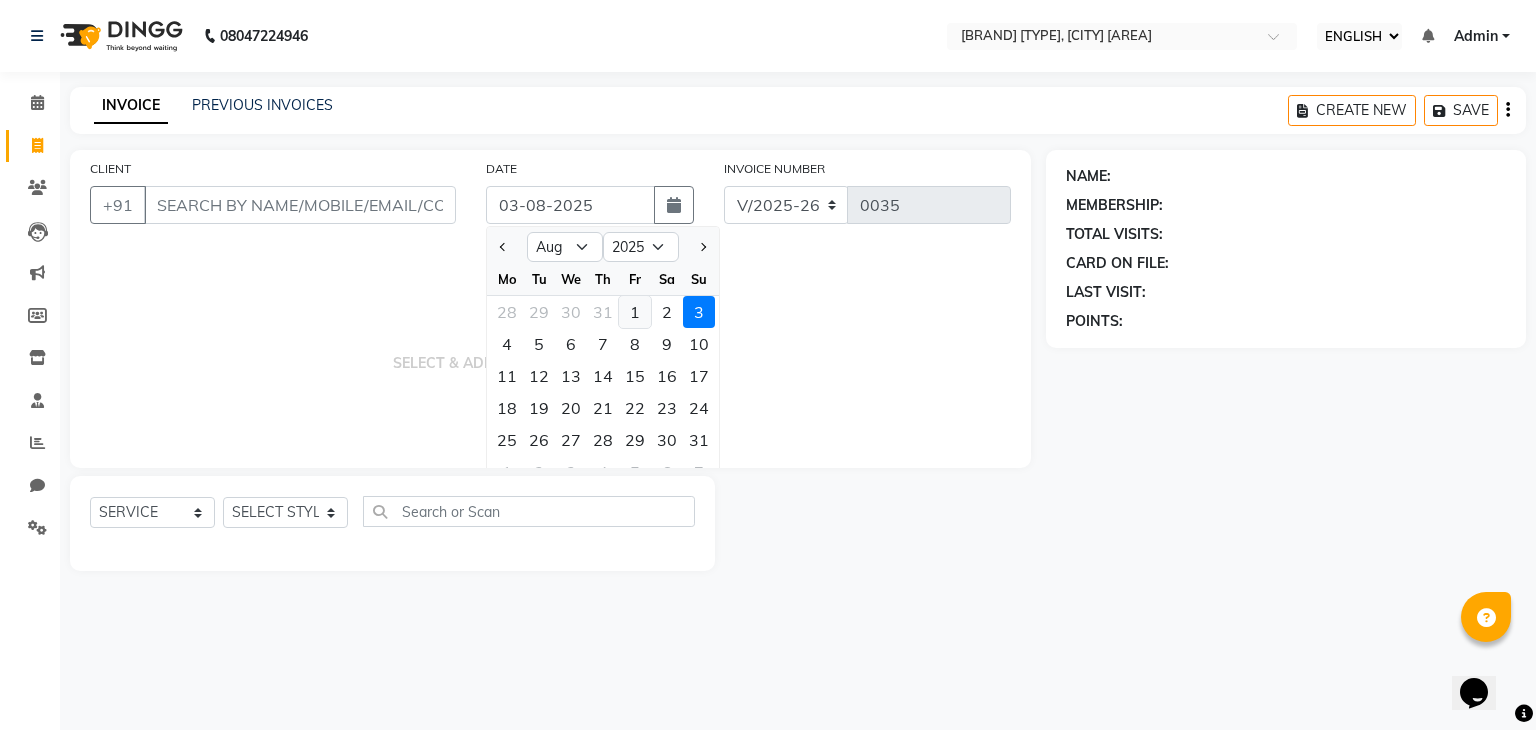click on "1" 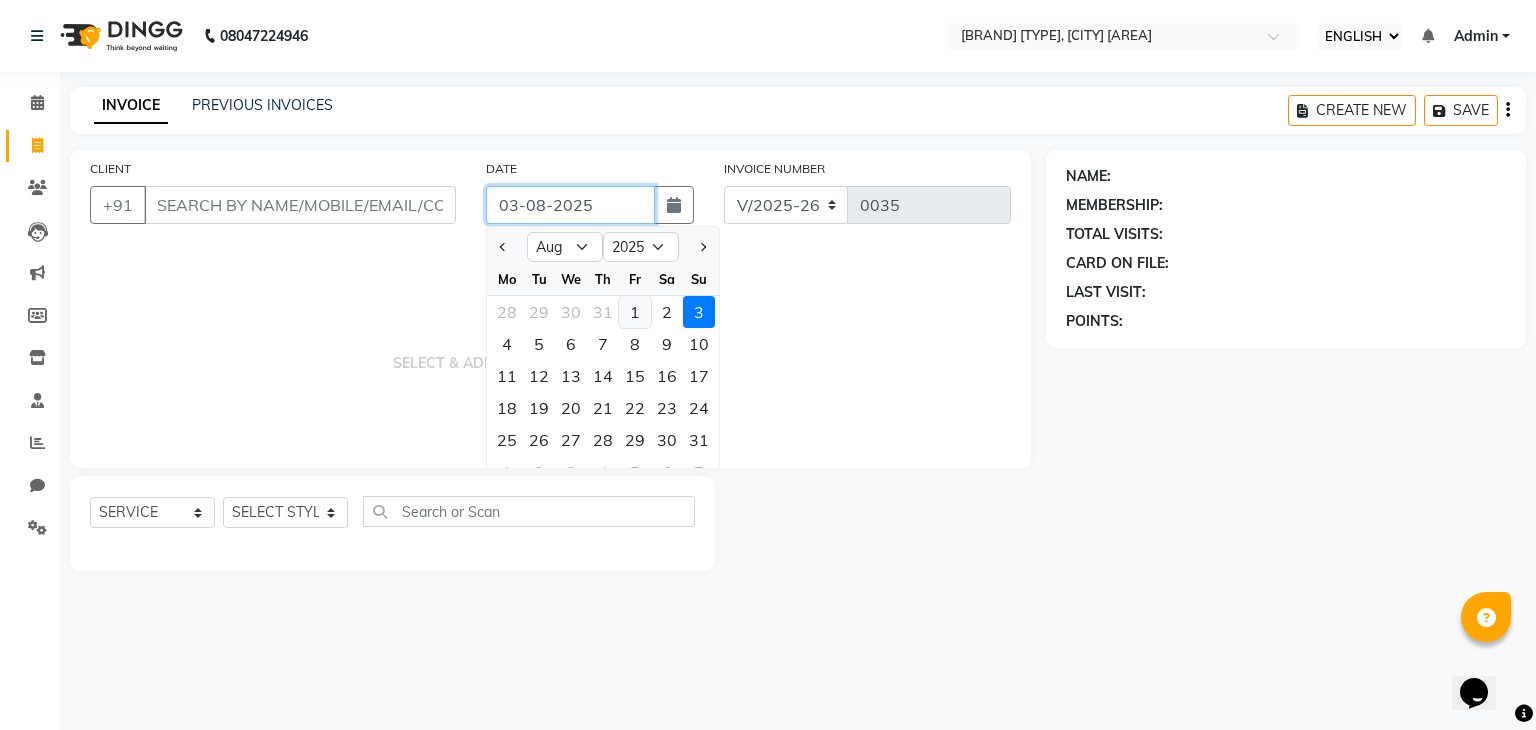 type on "01-08-2025" 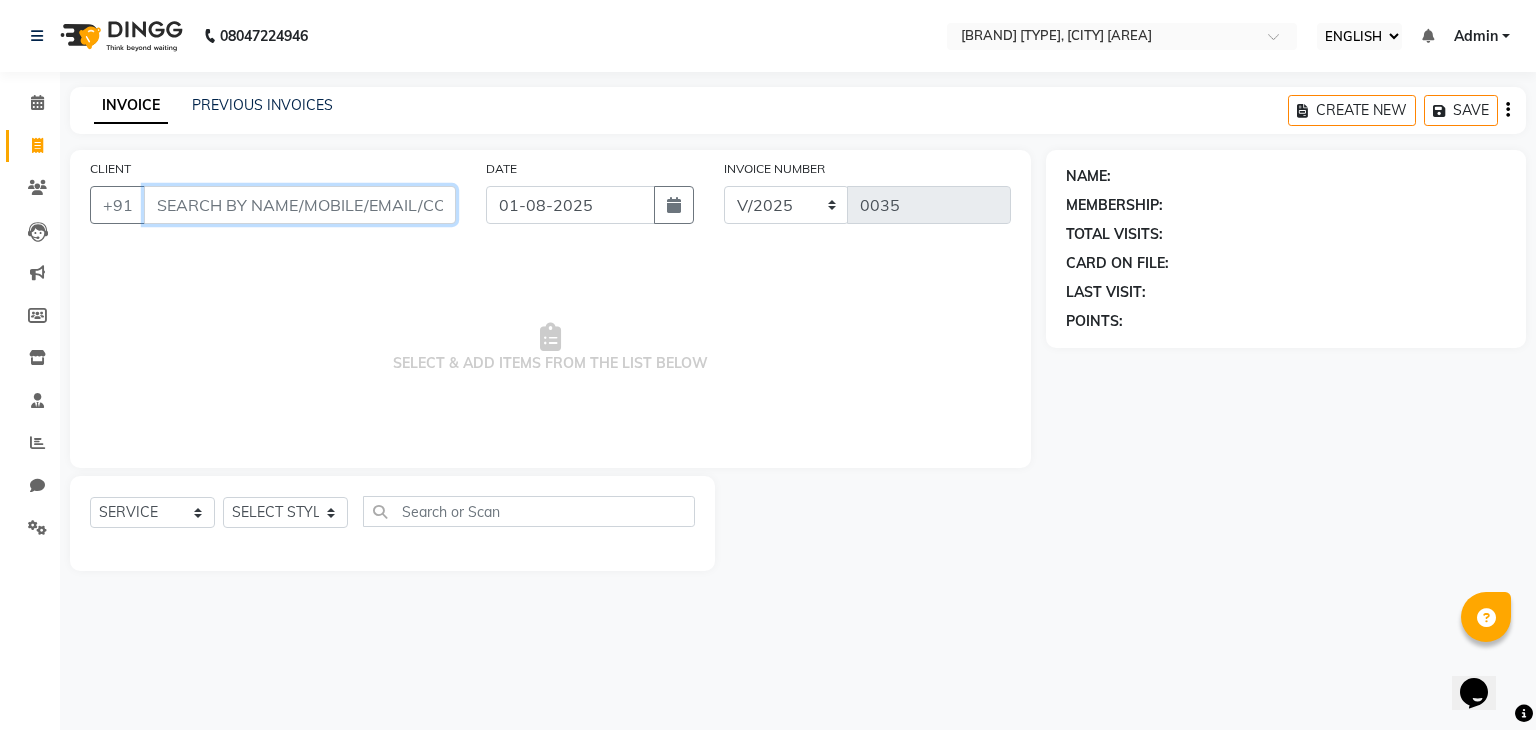 click on "CLIENT" at bounding box center (300, 205) 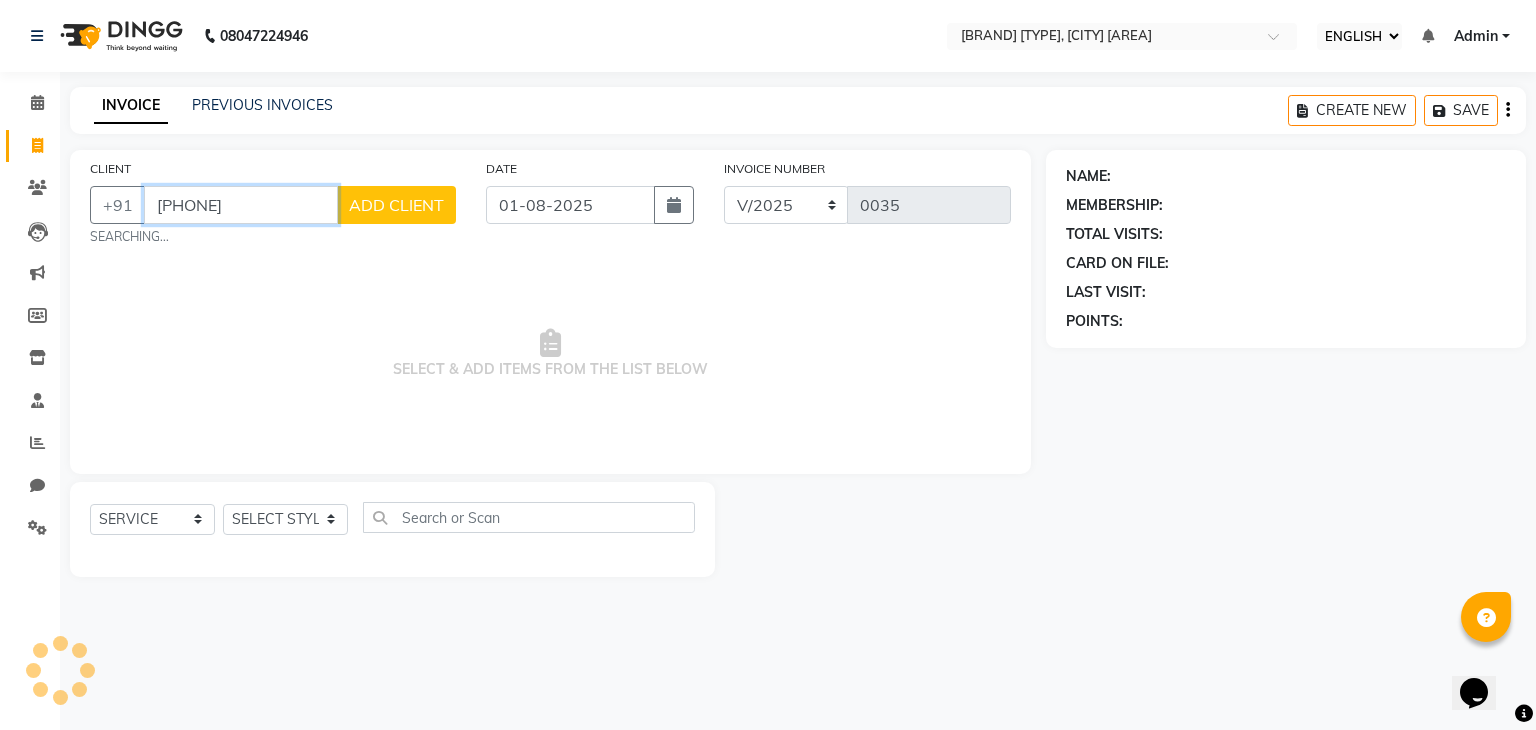 type on "8108944357" 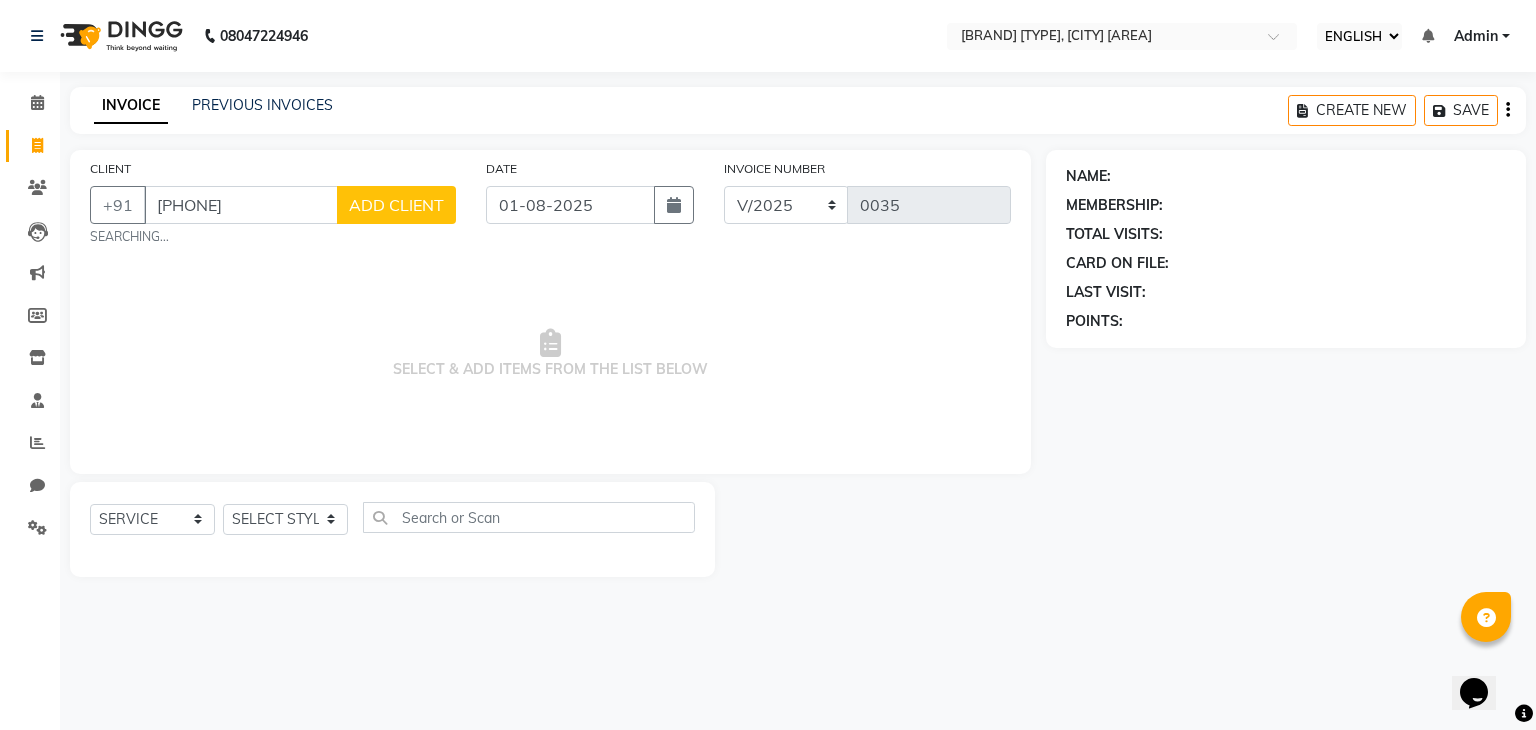 click on "ADD CLIENT" 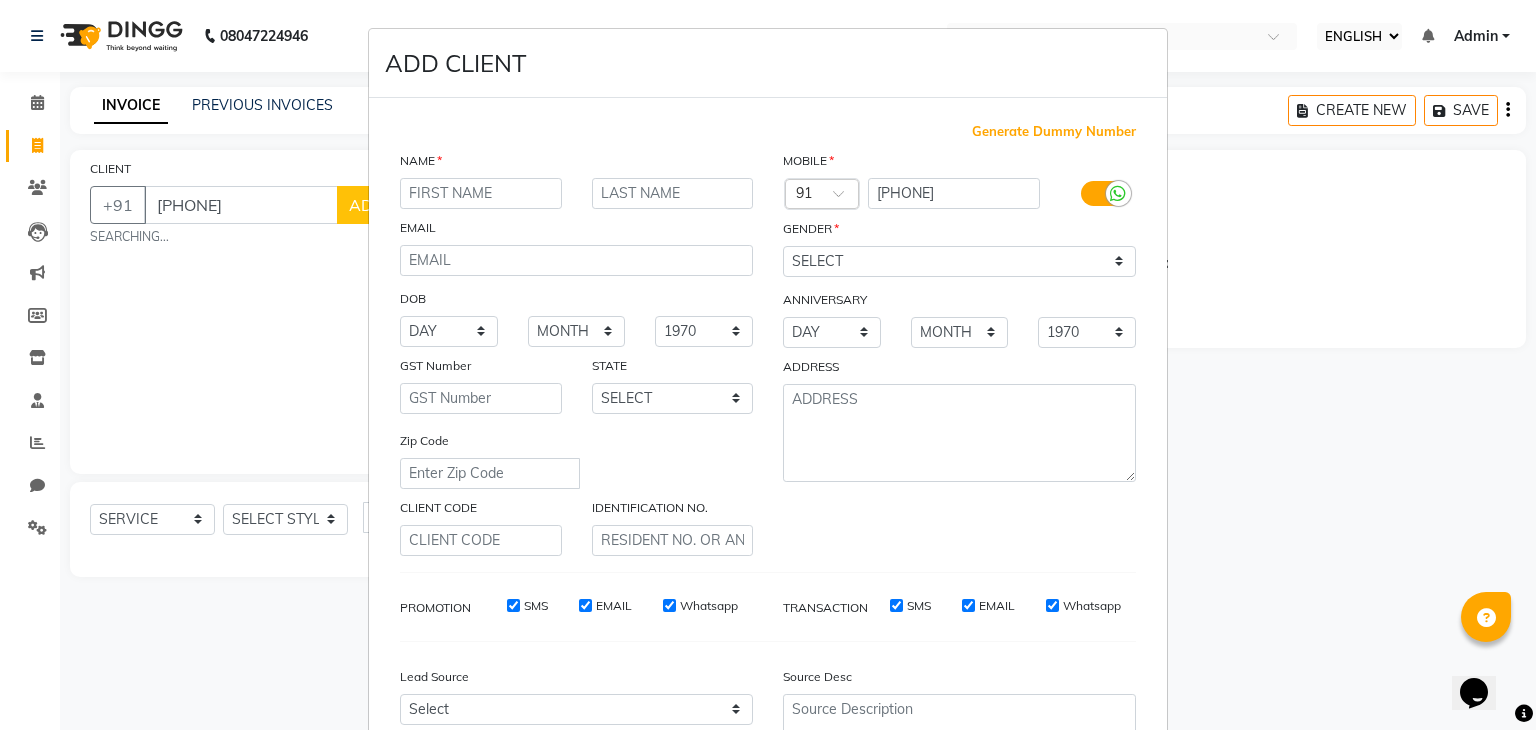 click at bounding box center [481, 193] 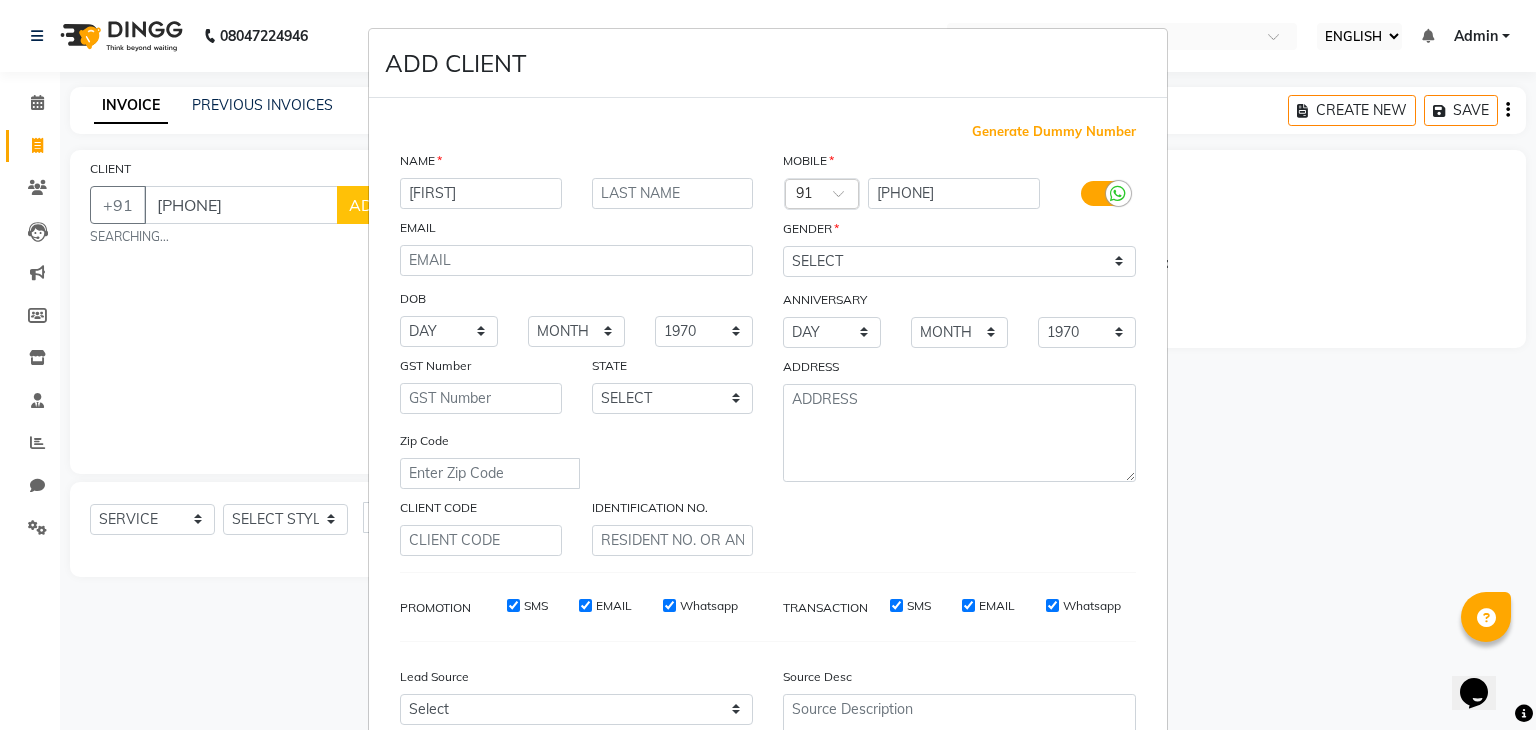 type on "anilat" 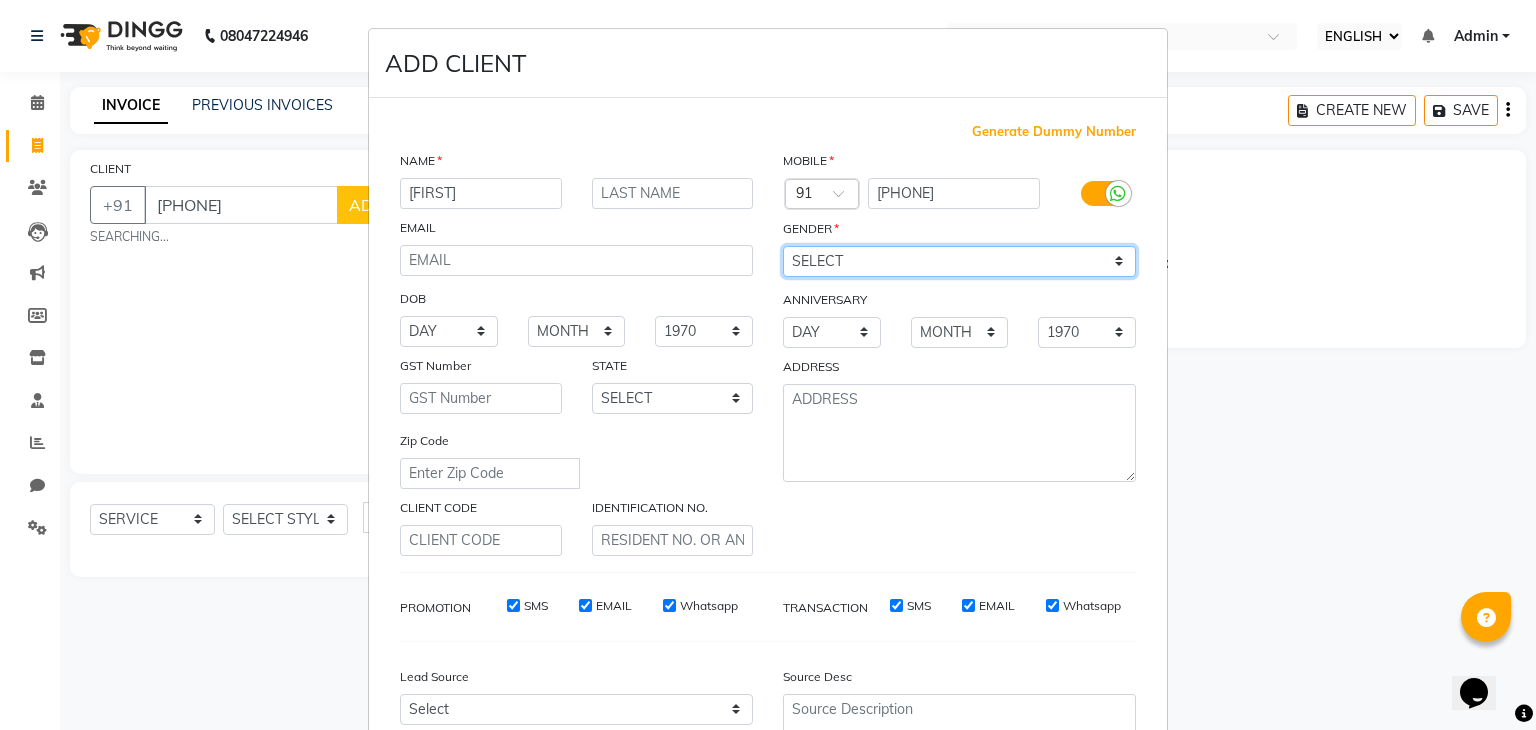 click on "SELECT MALE FEMALE OTHER PREFER NOT TO SAY" at bounding box center [959, 261] 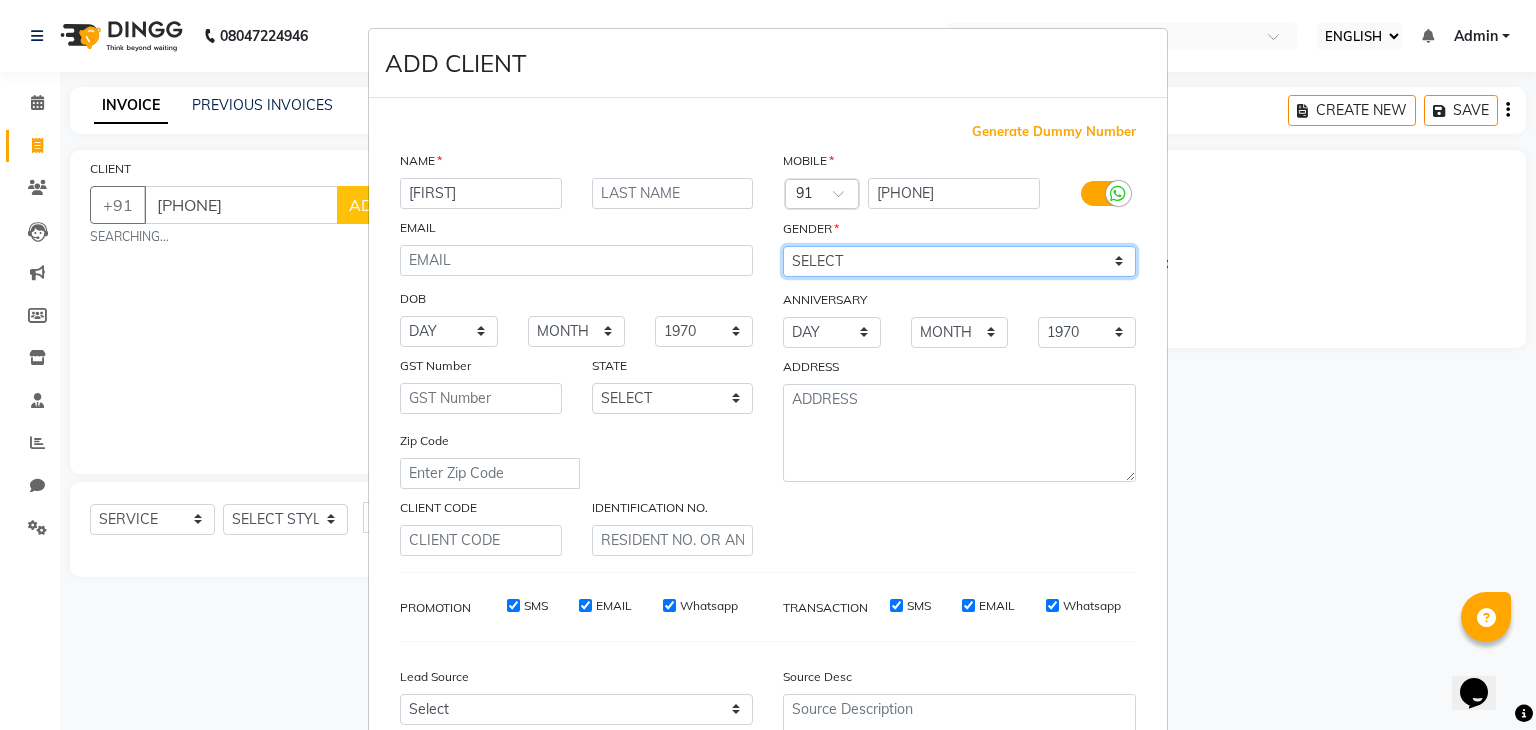 select on "male" 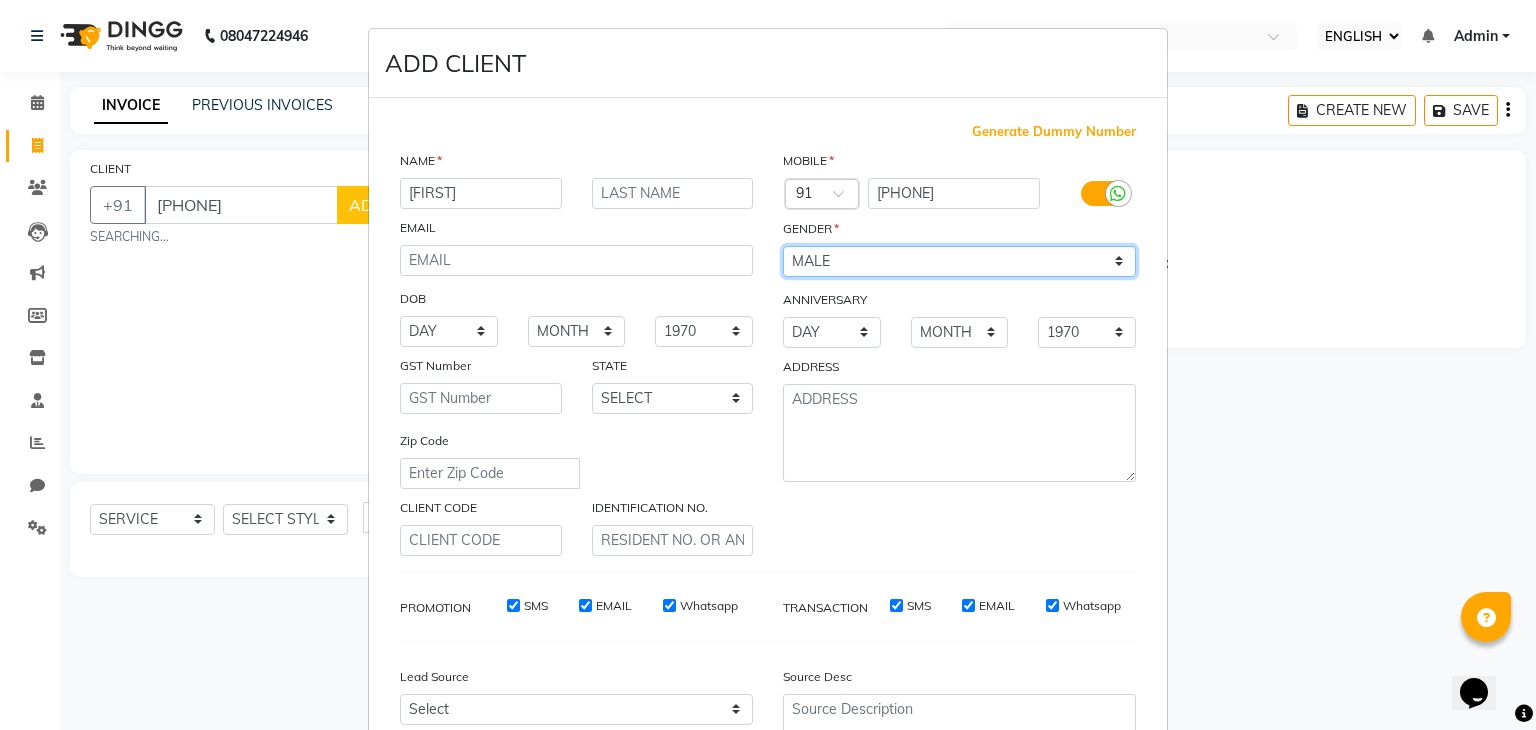 click on "SELECT MALE FEMALE OTHER PREFER NOT TO SAY" at bounding box center [959, 261] 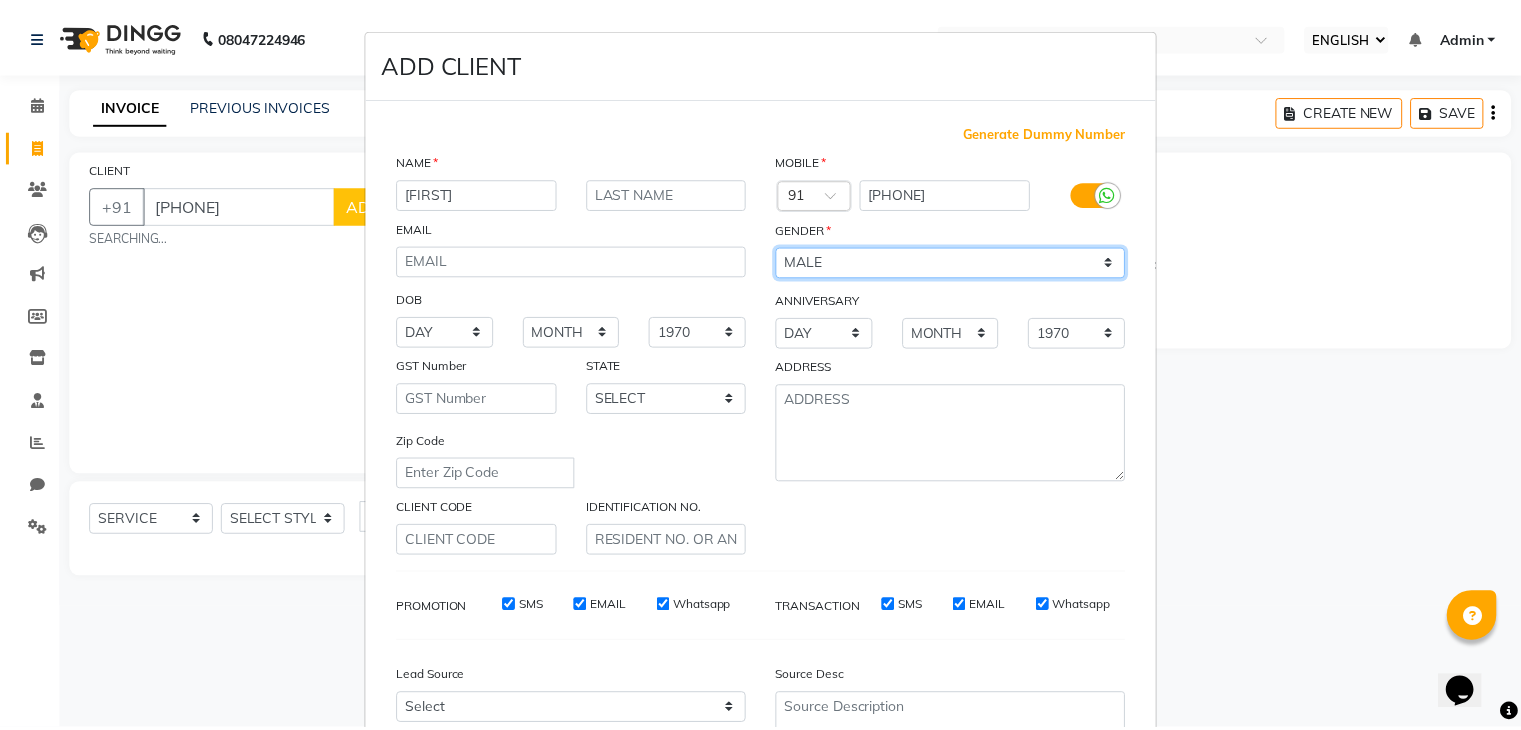 scroll, scrollTop: 203, scrollLeft: 0, axis: vertical 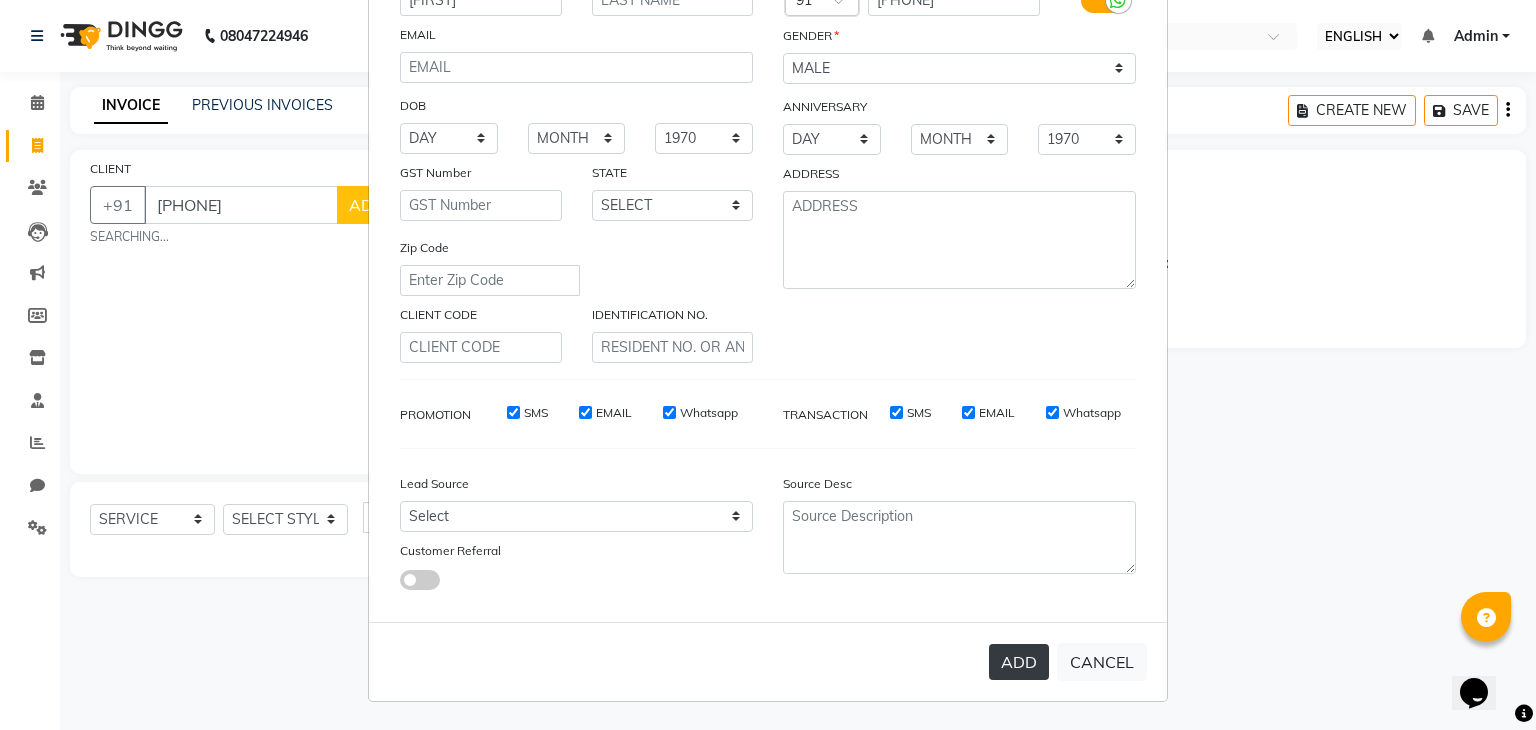 click on "ADD" at bounding box center [1019, 662] 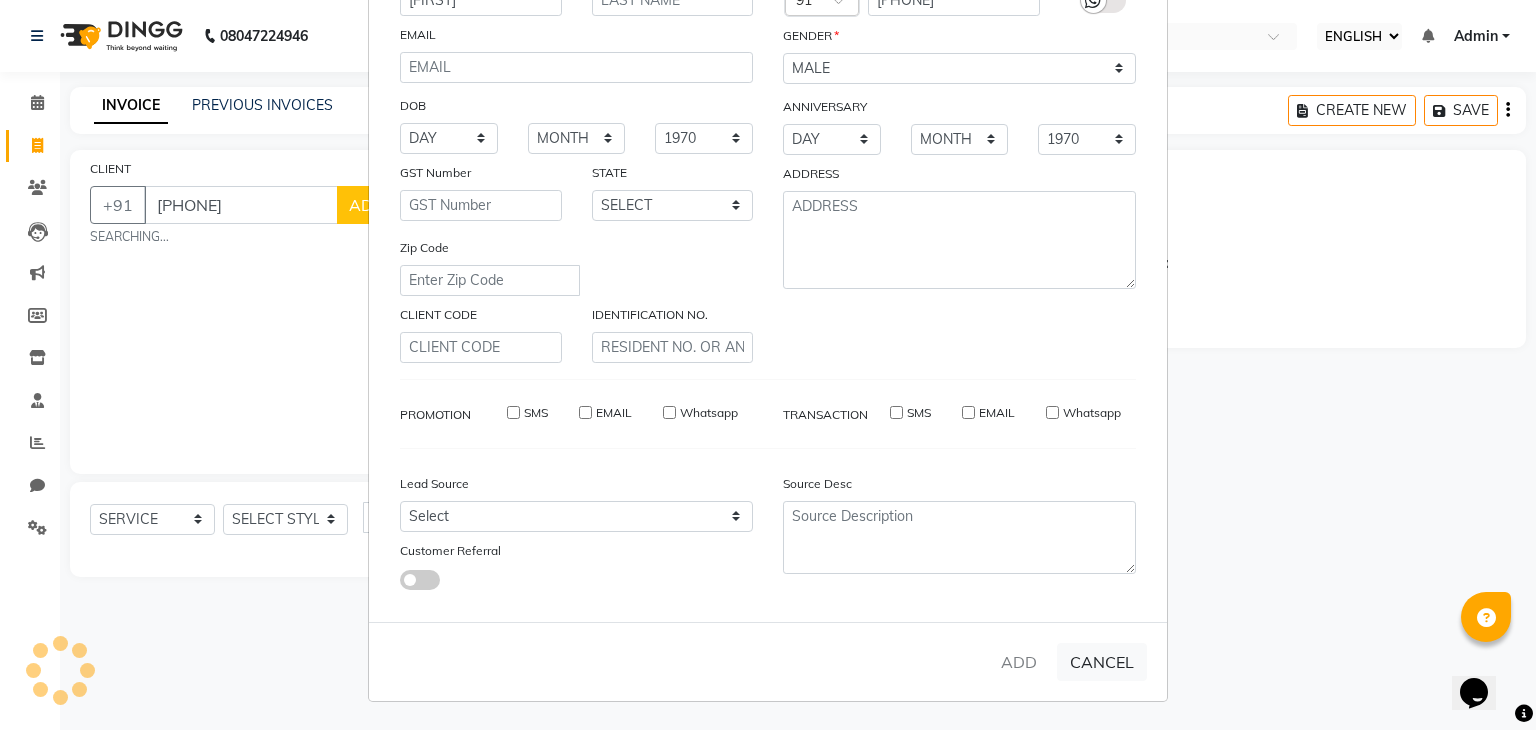 type 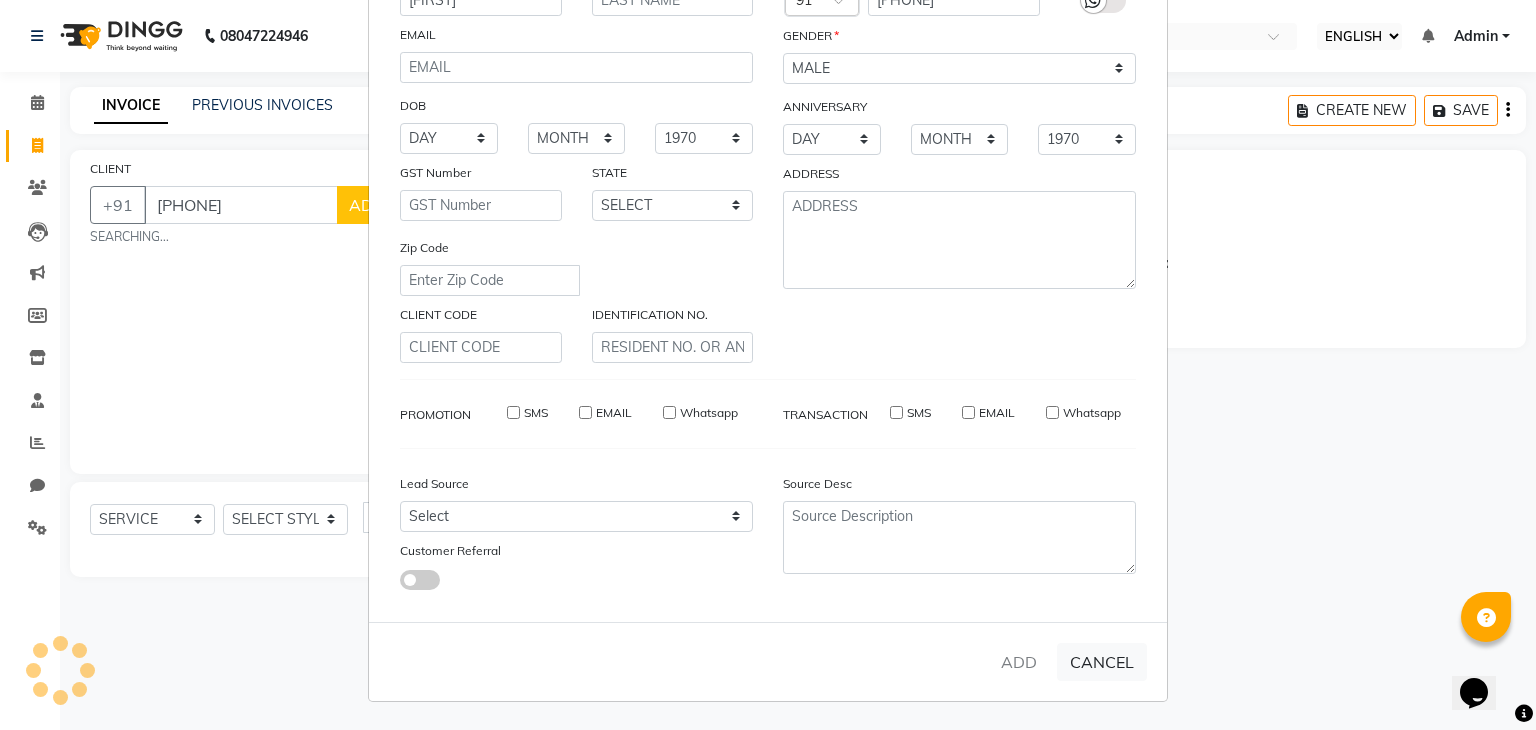 select 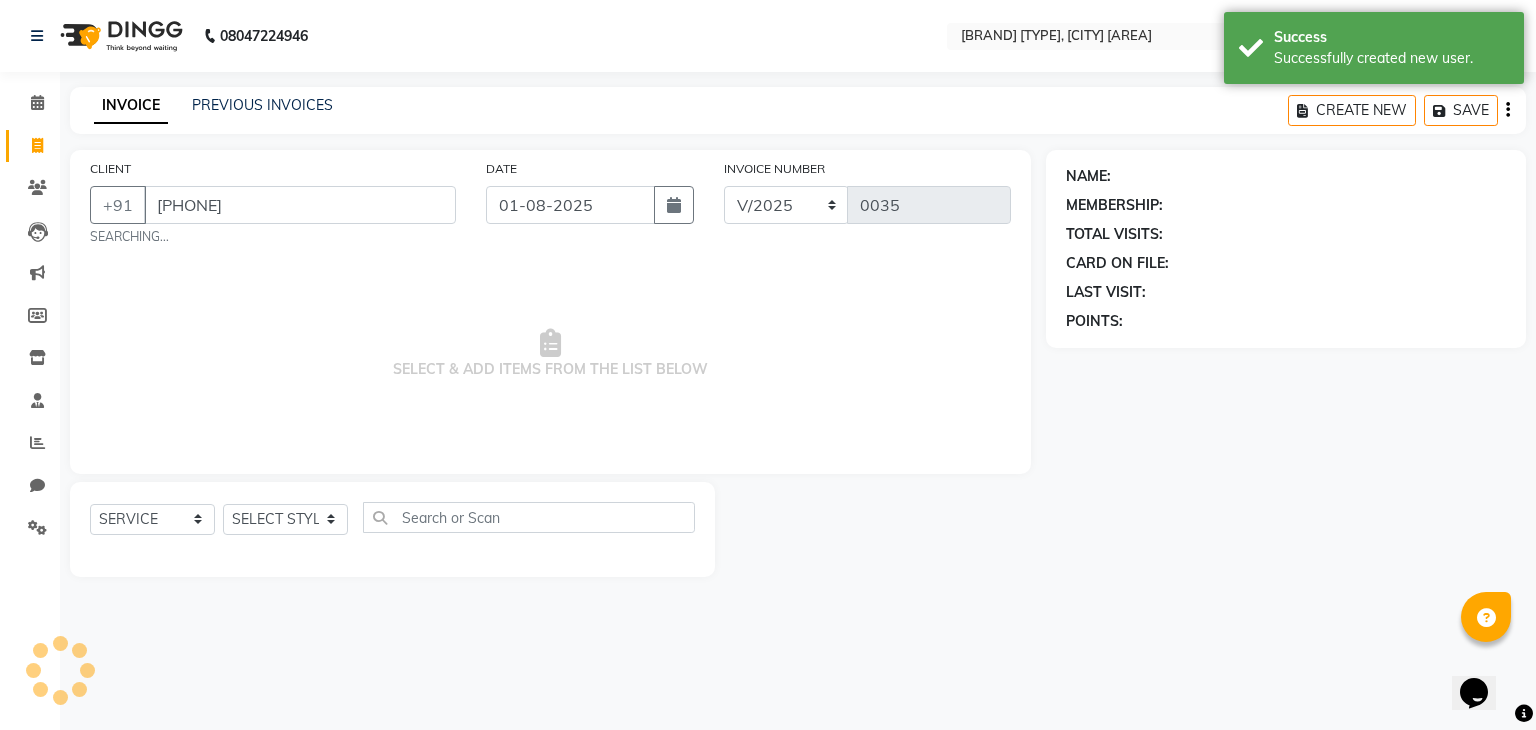 select on "1: Object" 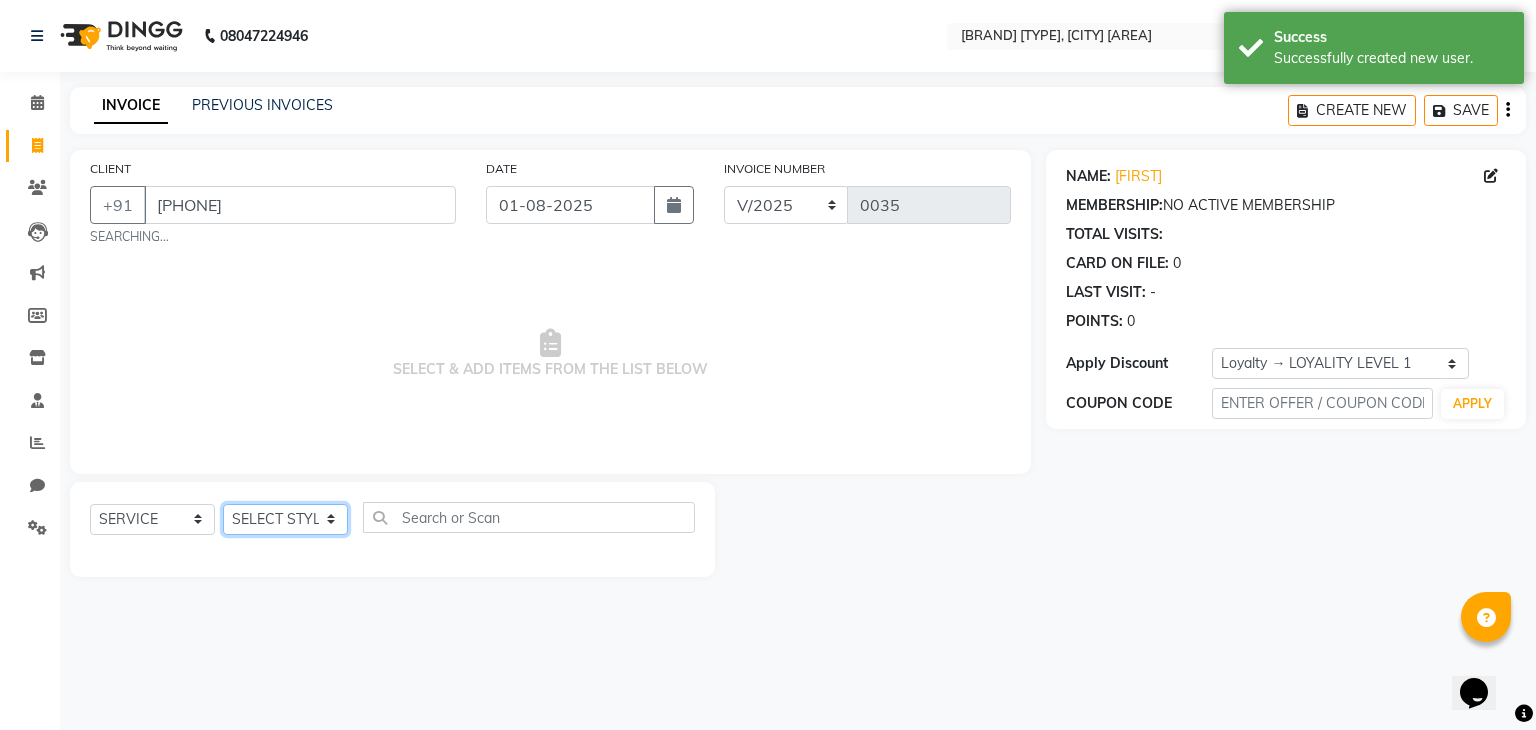 click on "SELECT STYLIST Alam Dombivali Manager Jagruti Navshad Raghav Vora Mam" 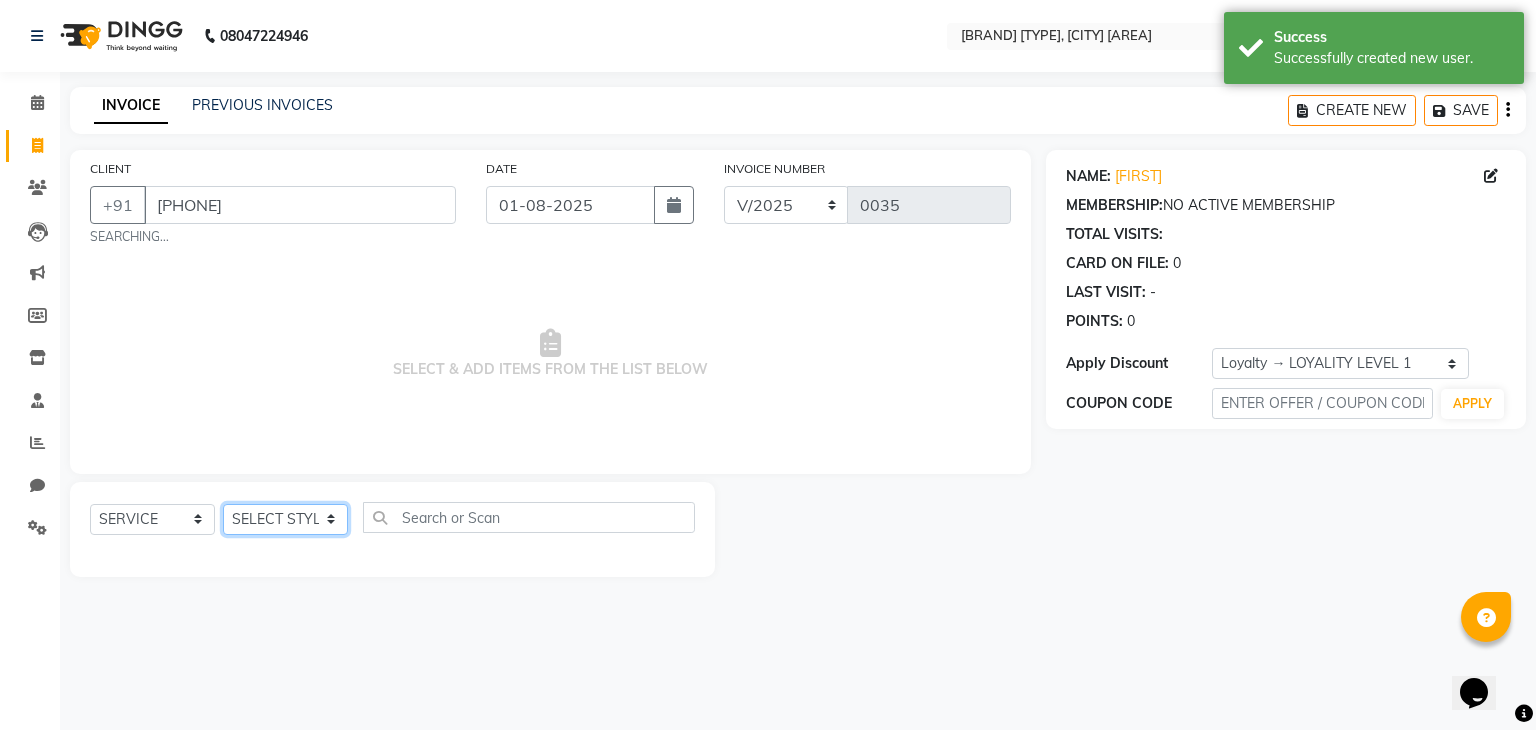select on "86913" 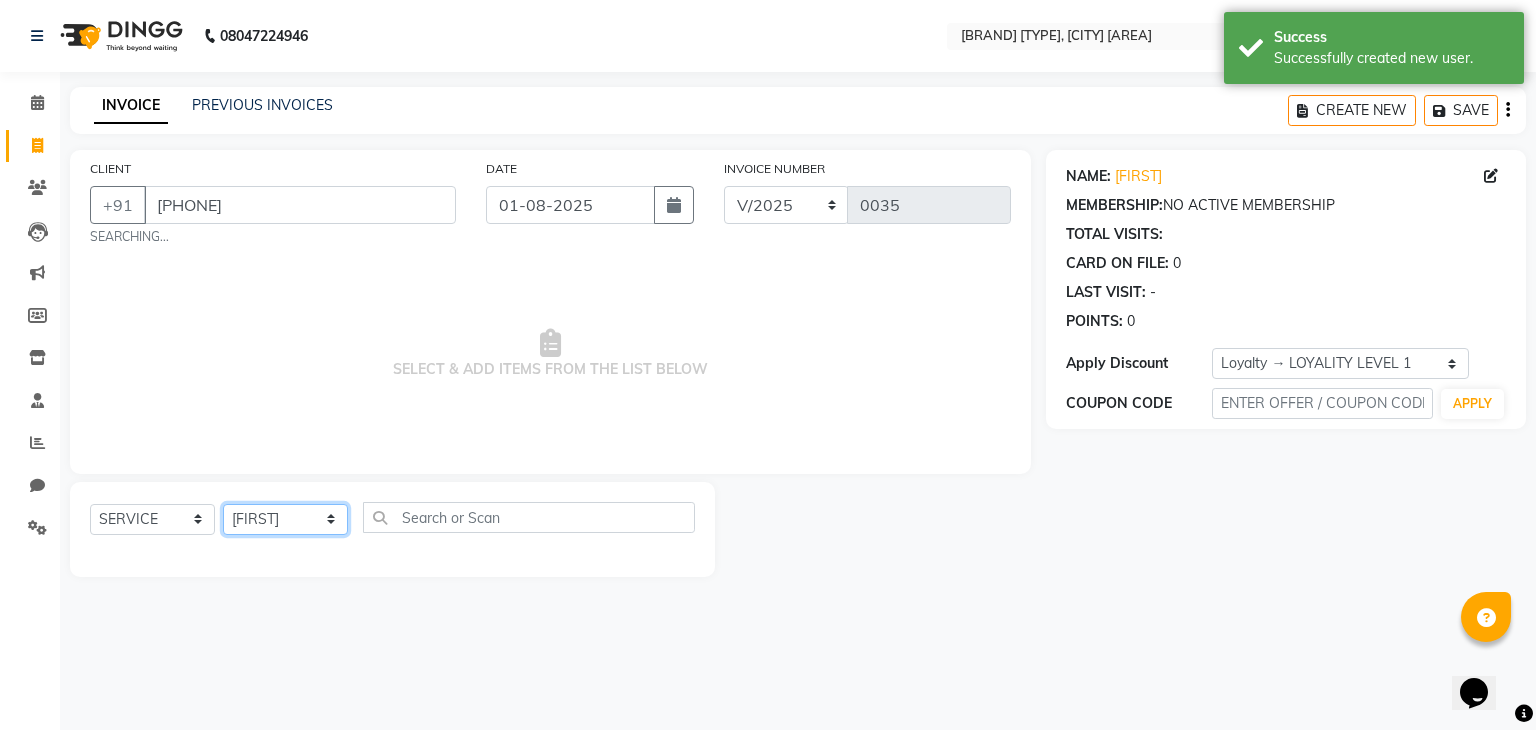 click on "SELECT STYLIST Alam Dombivali Manager Jagruti Navshad Raghav Vora Mam" 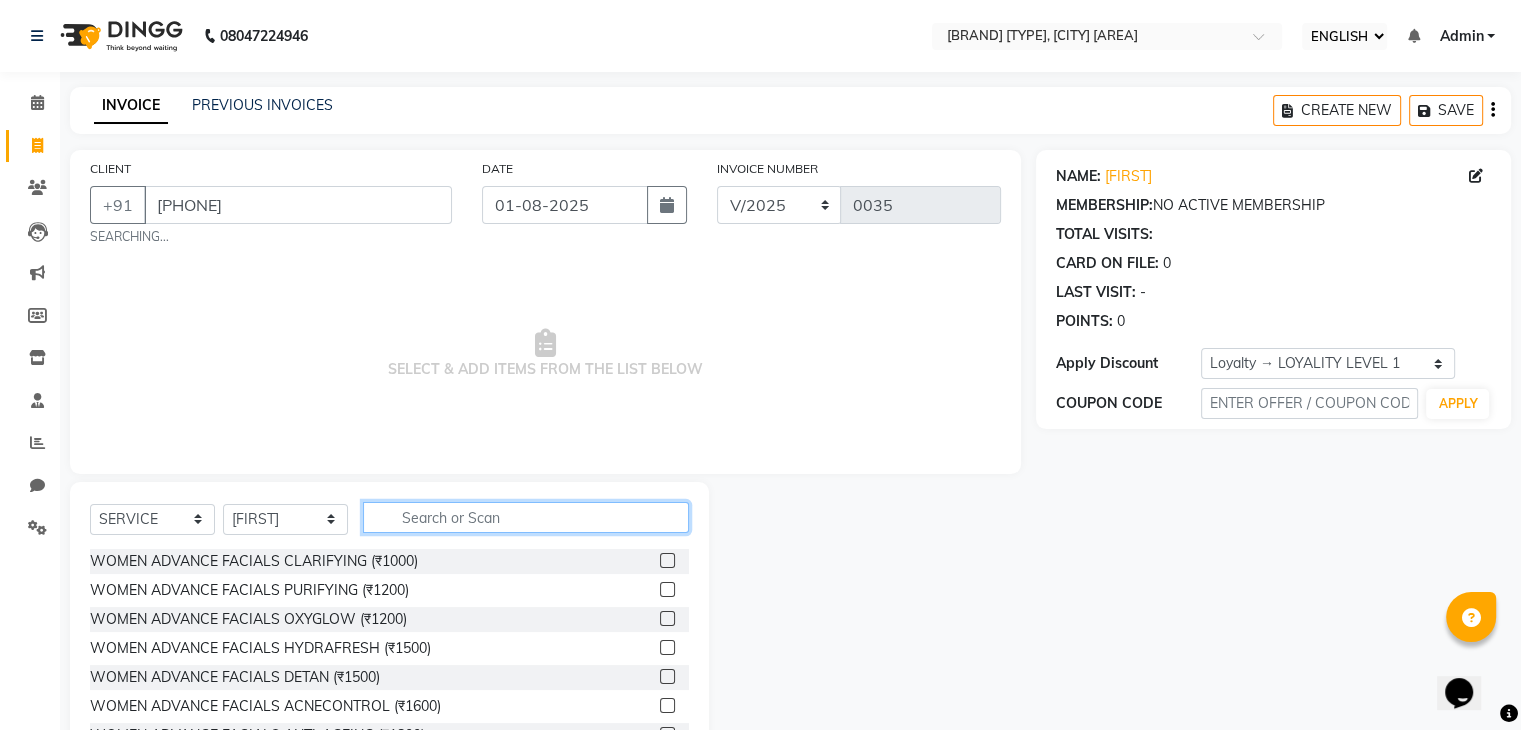 click 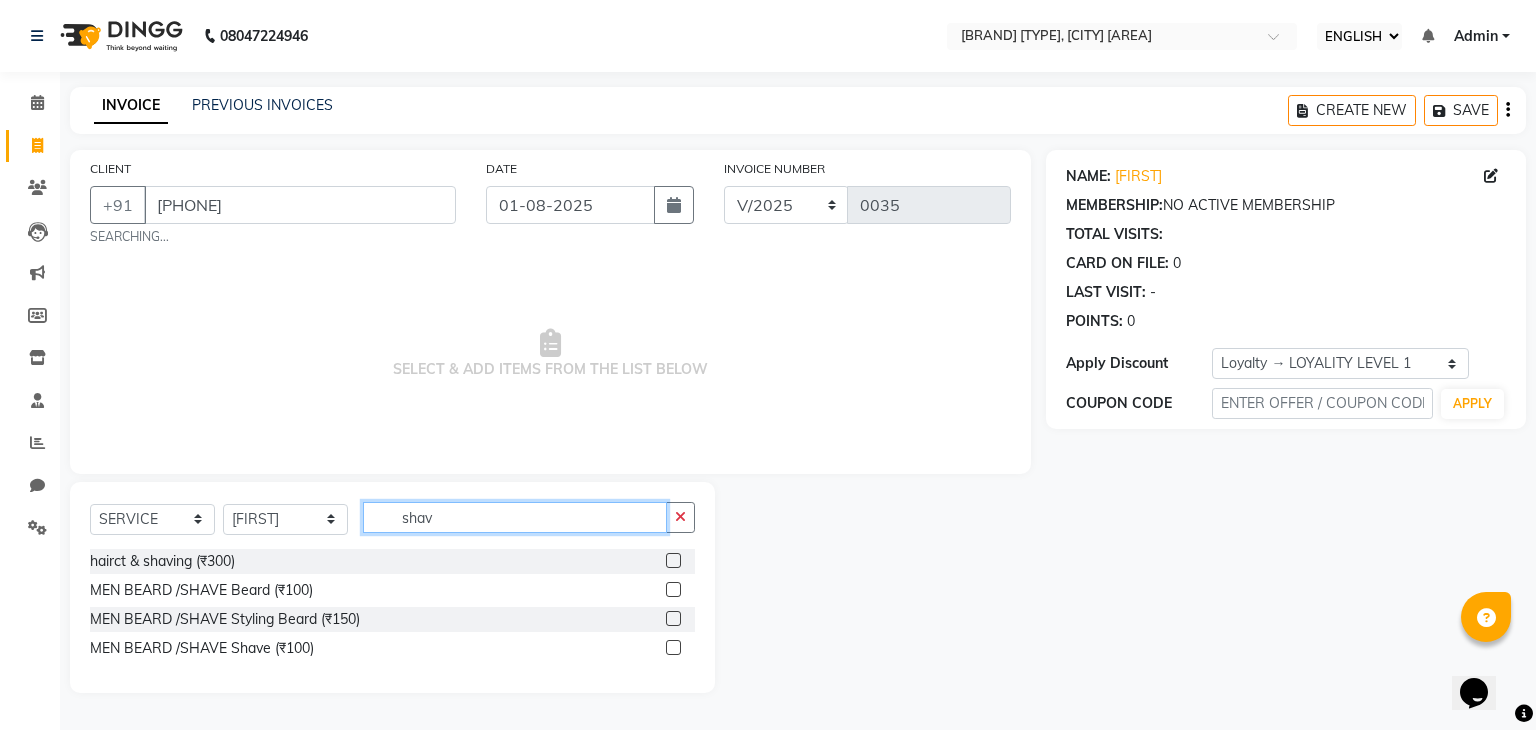 type on "shav" 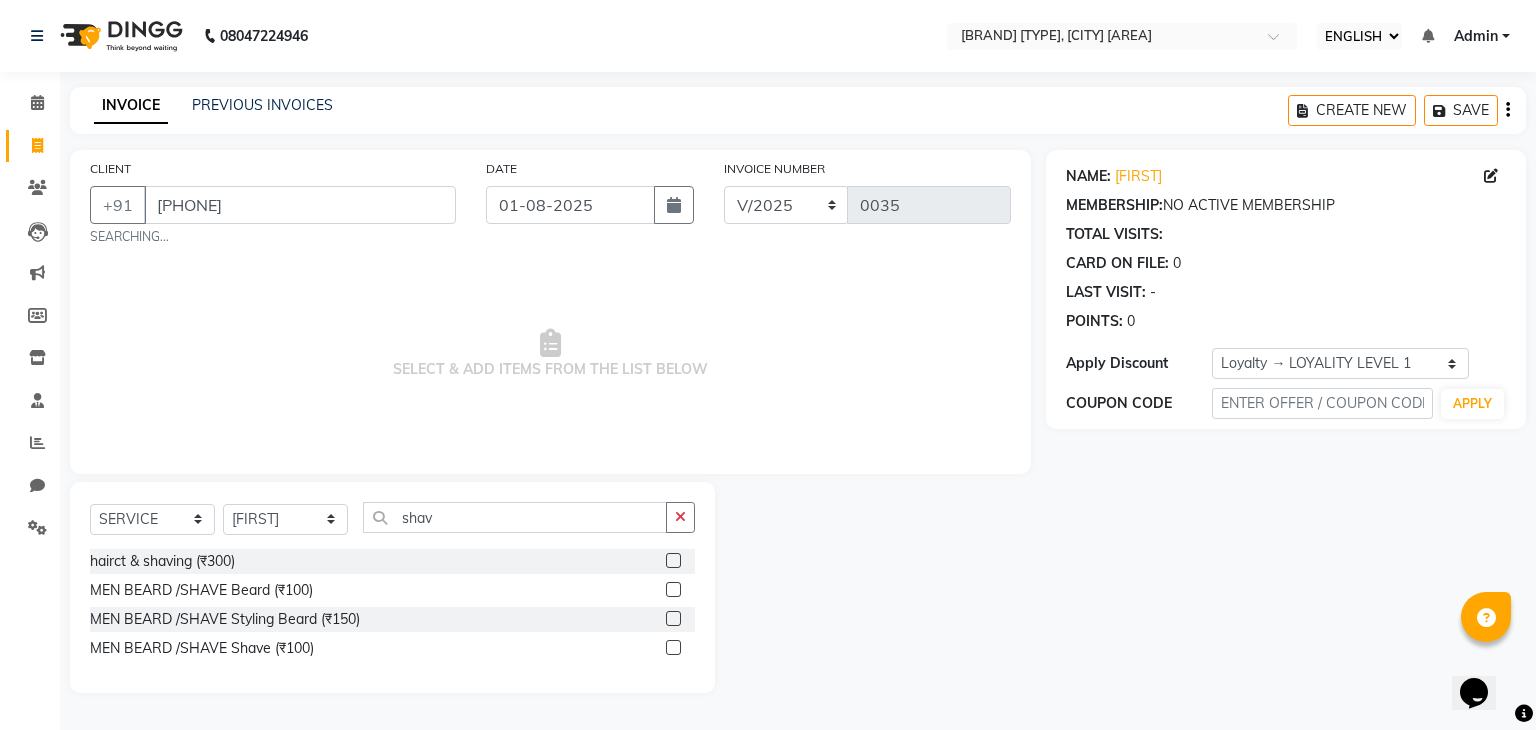click 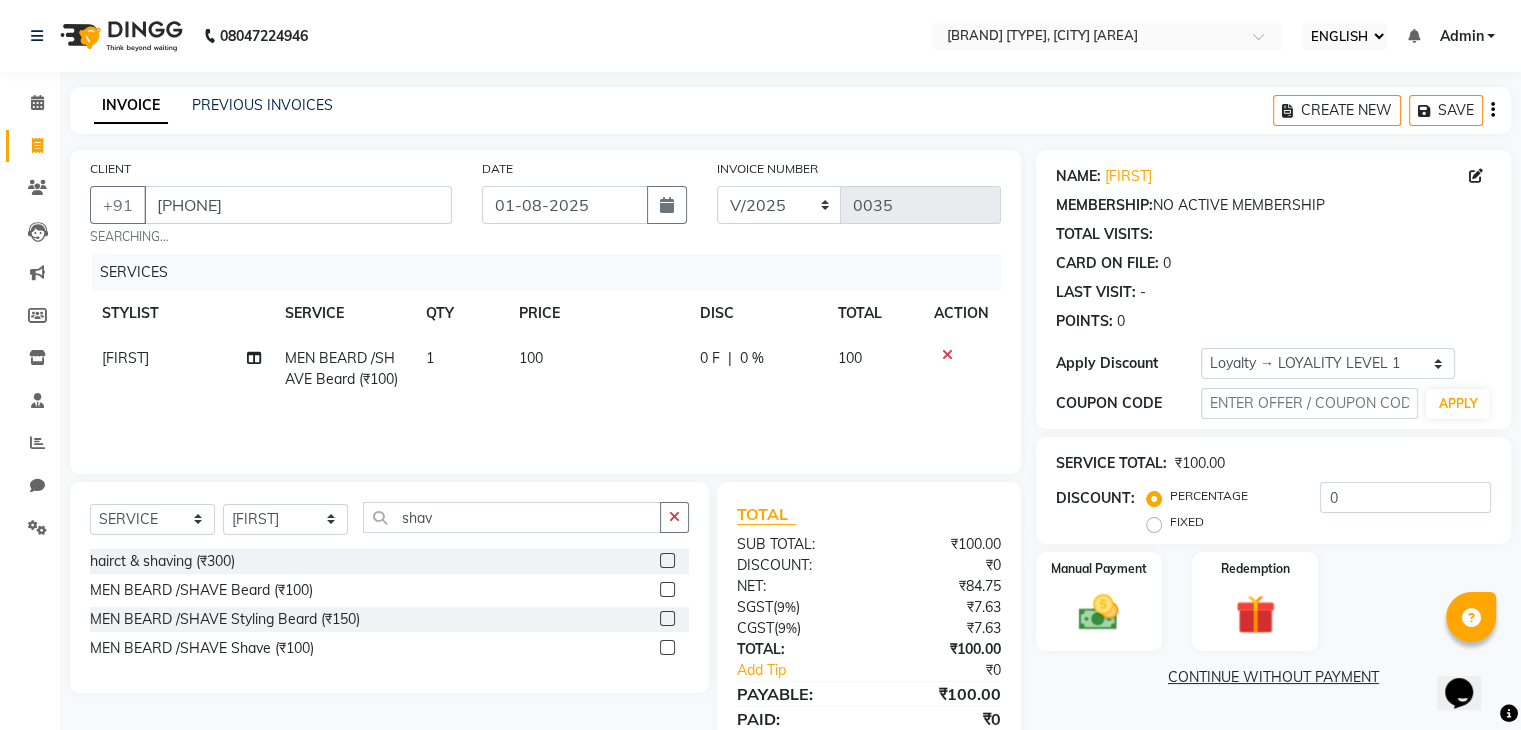 click 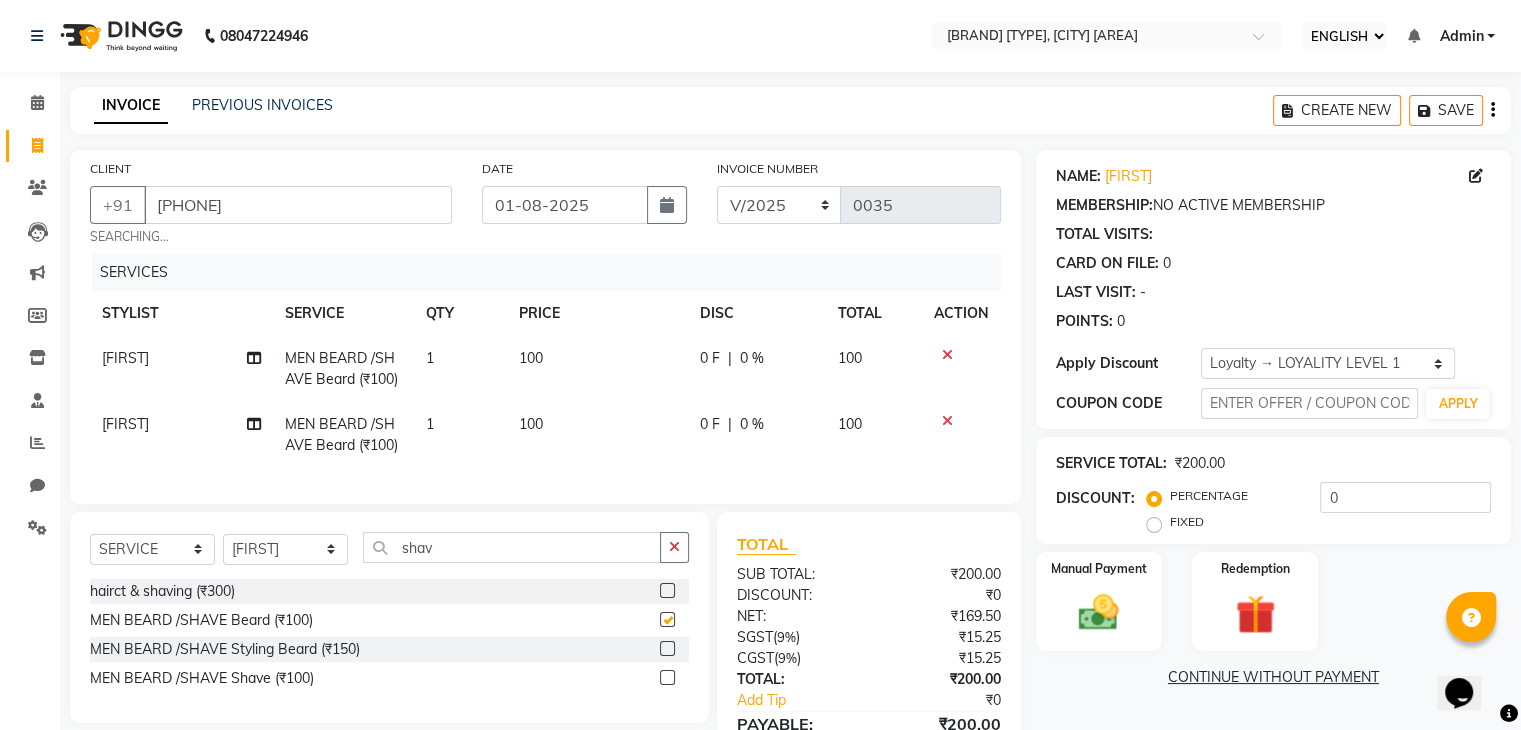scroll, scrollTop: 122, scrollLeft: 0, axis: vertical 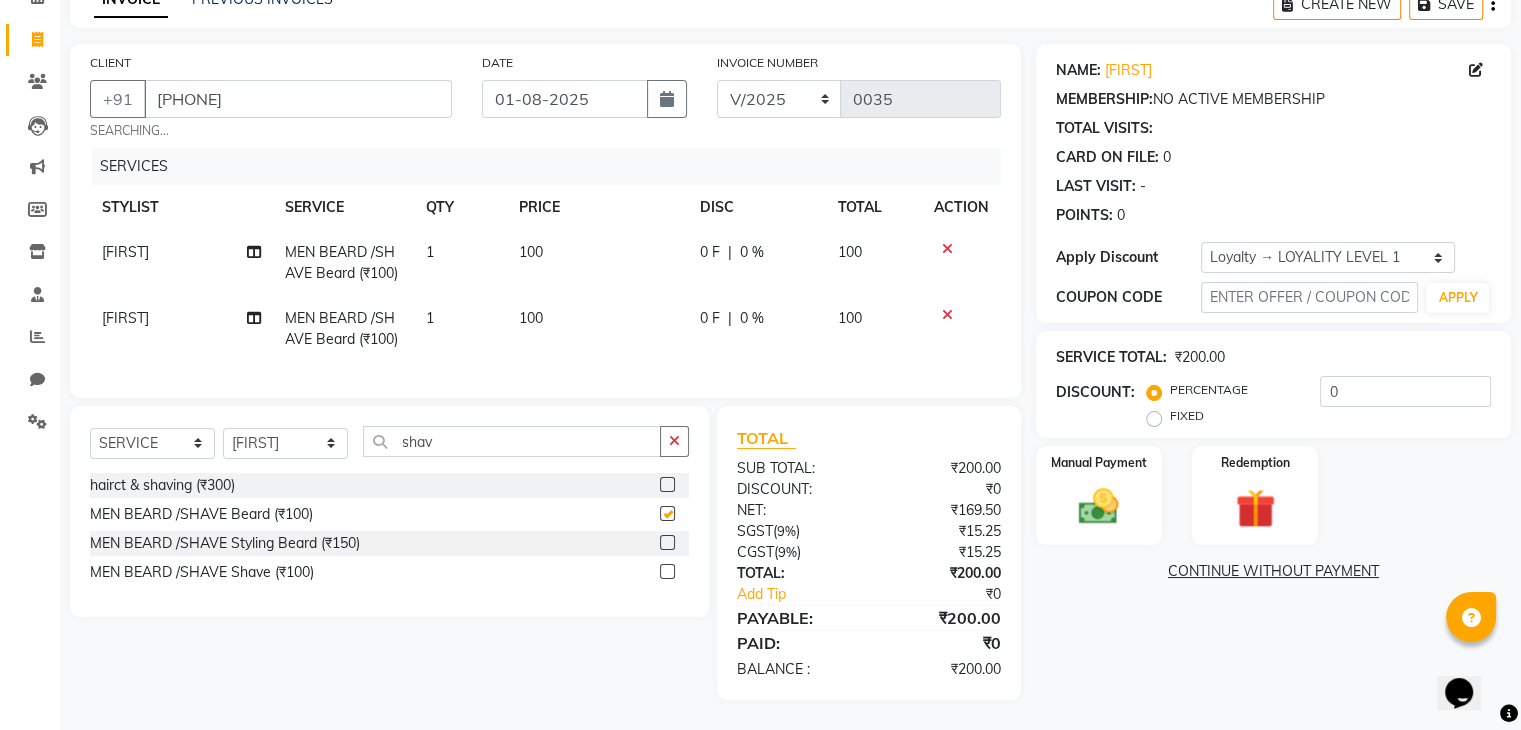 checkbox on "false" 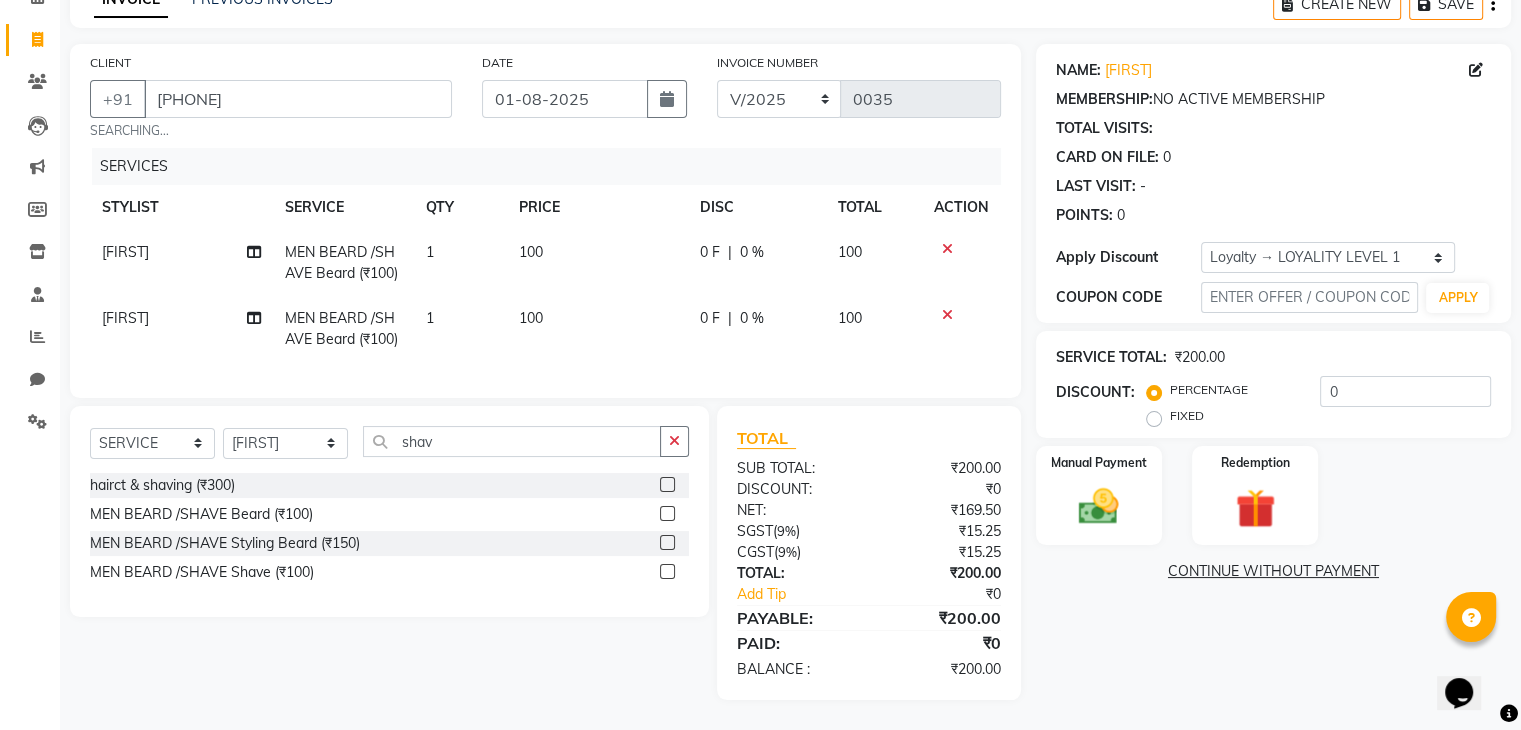 click 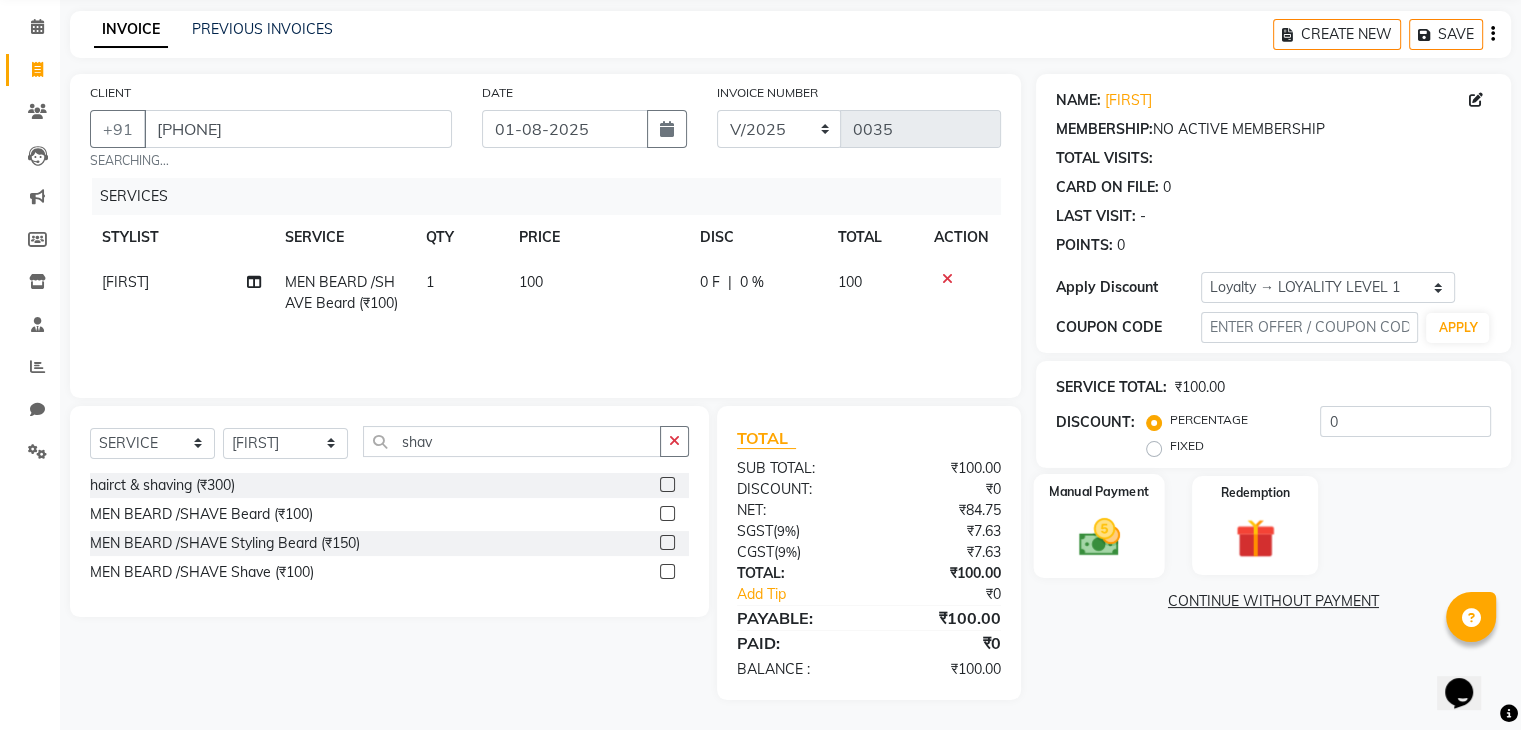 click 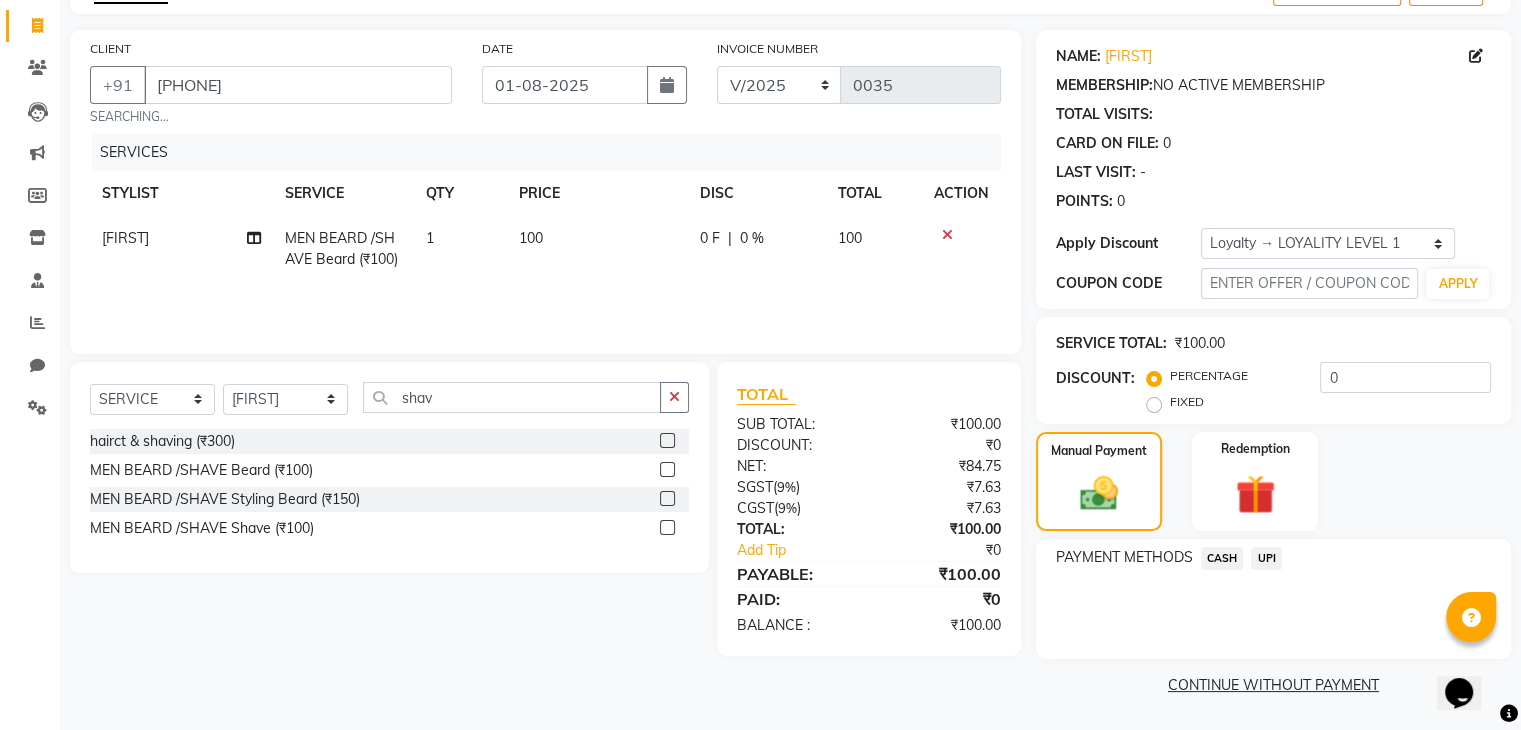 click on "UPI" 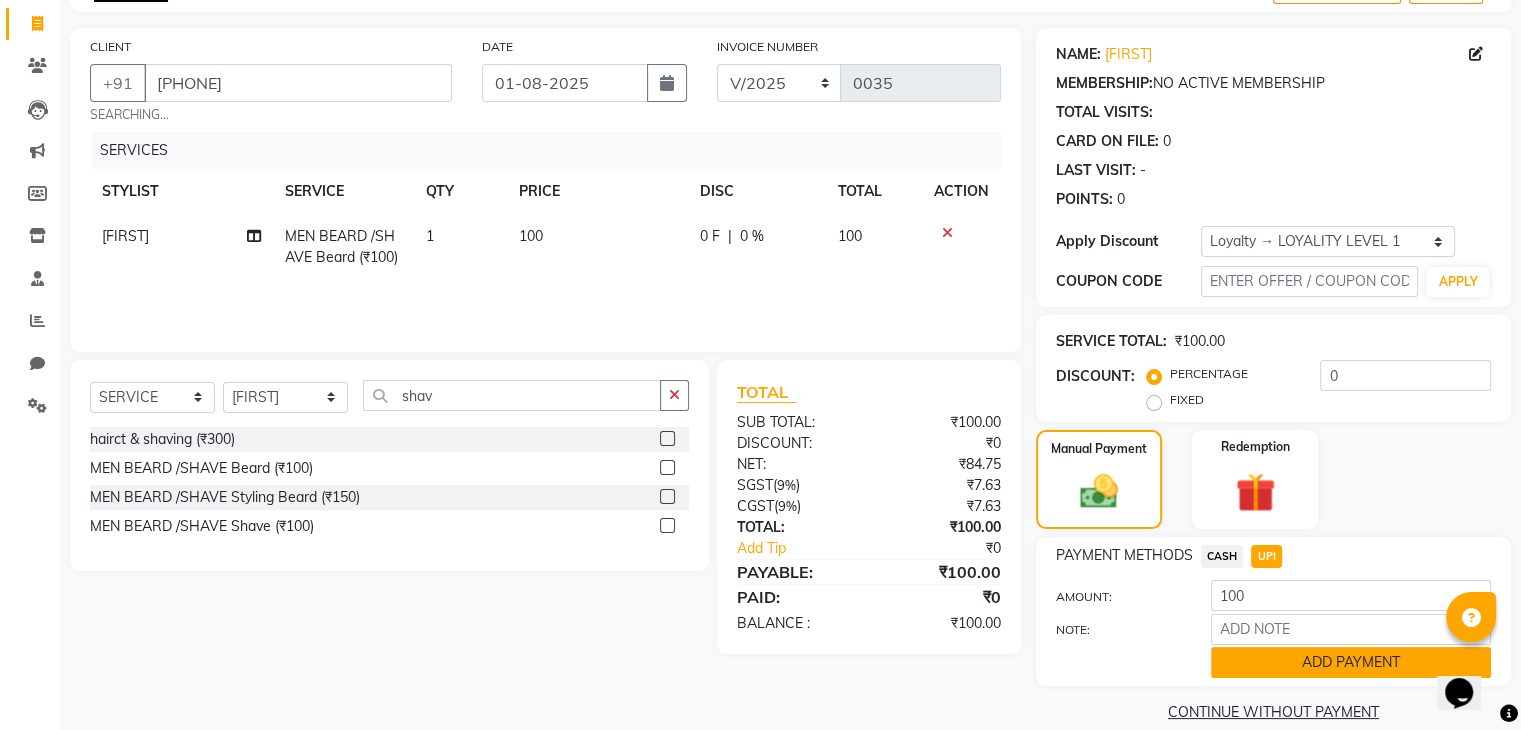 click on "ADD PAYMENT" 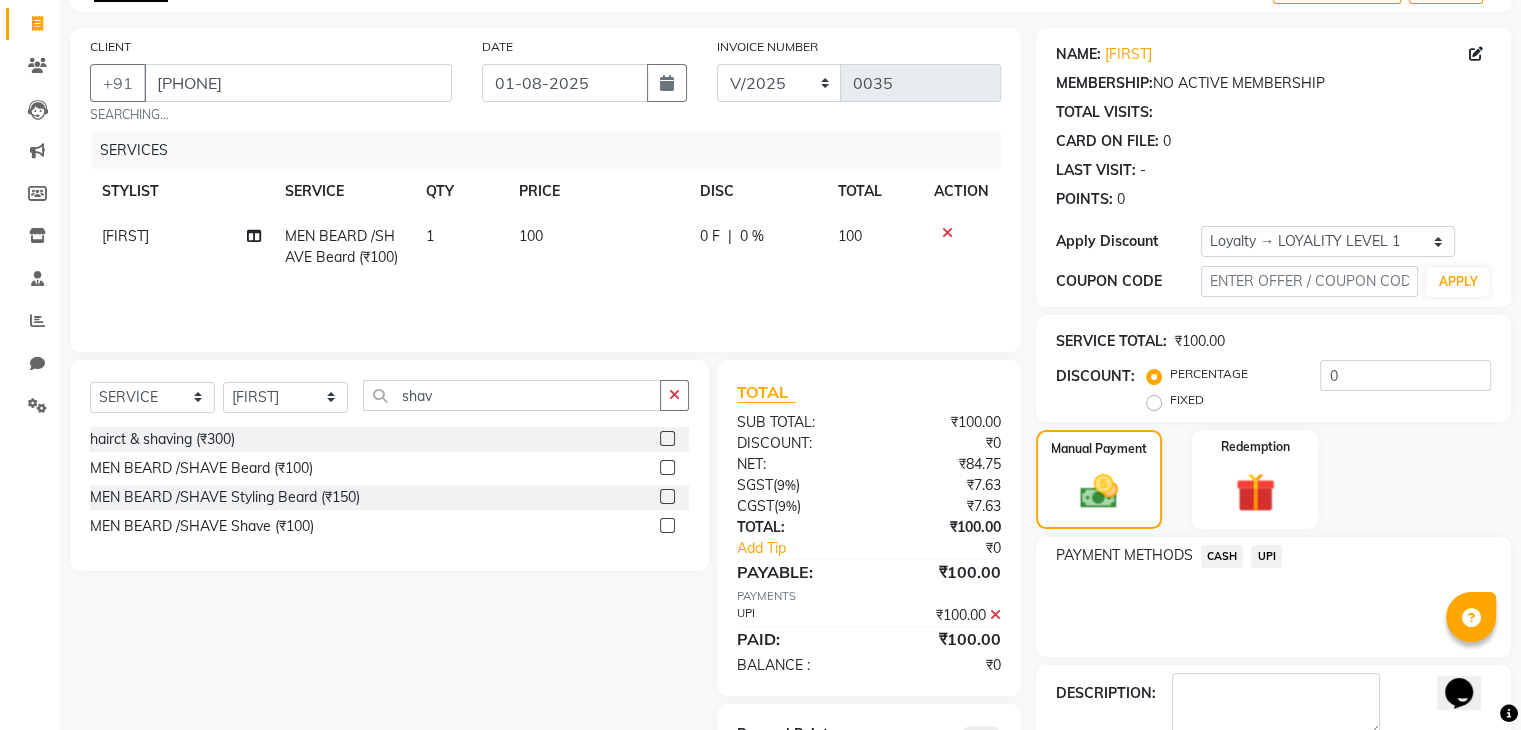 scroll, scrollTop: 232, scrollLeft: 0, axis: vertical 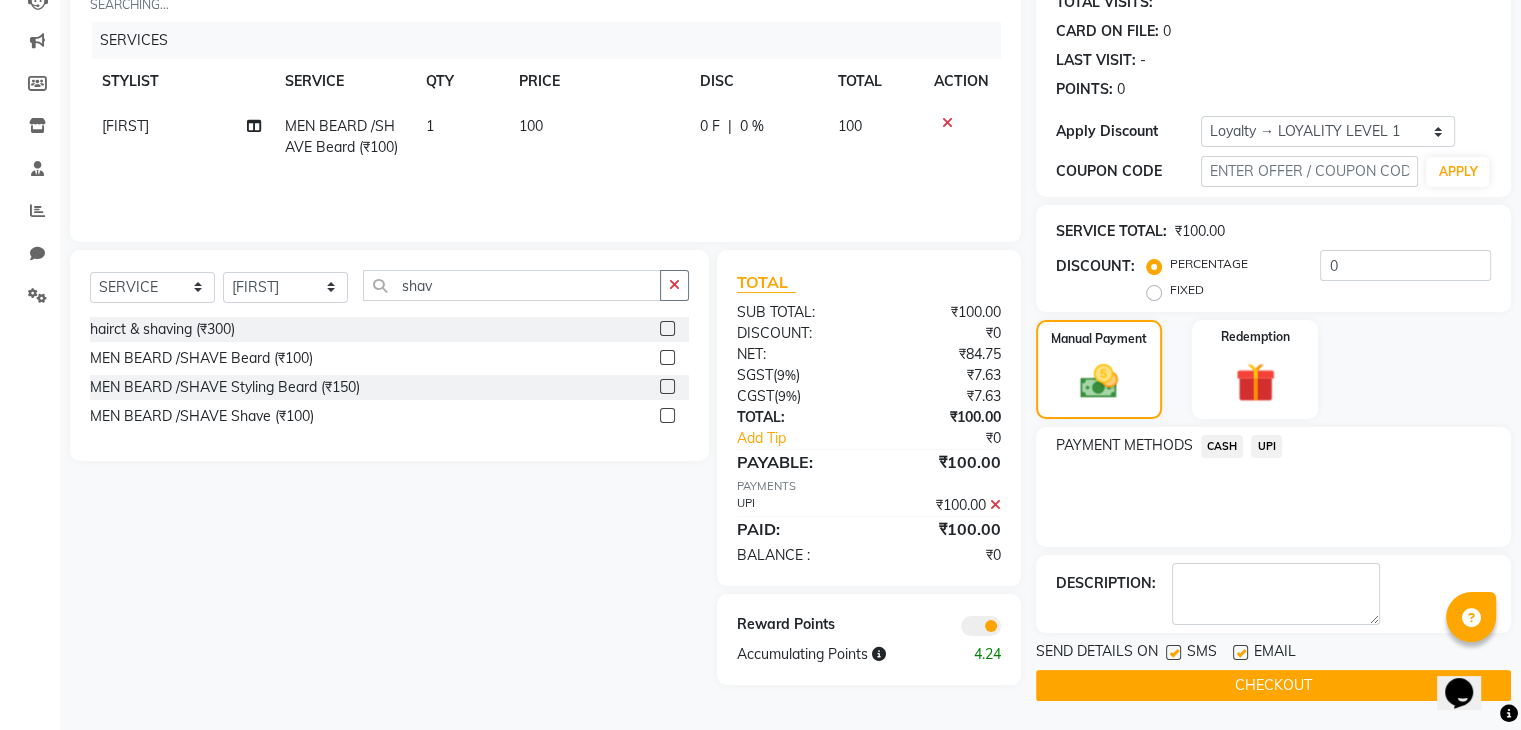 click on "CHECKOUT" 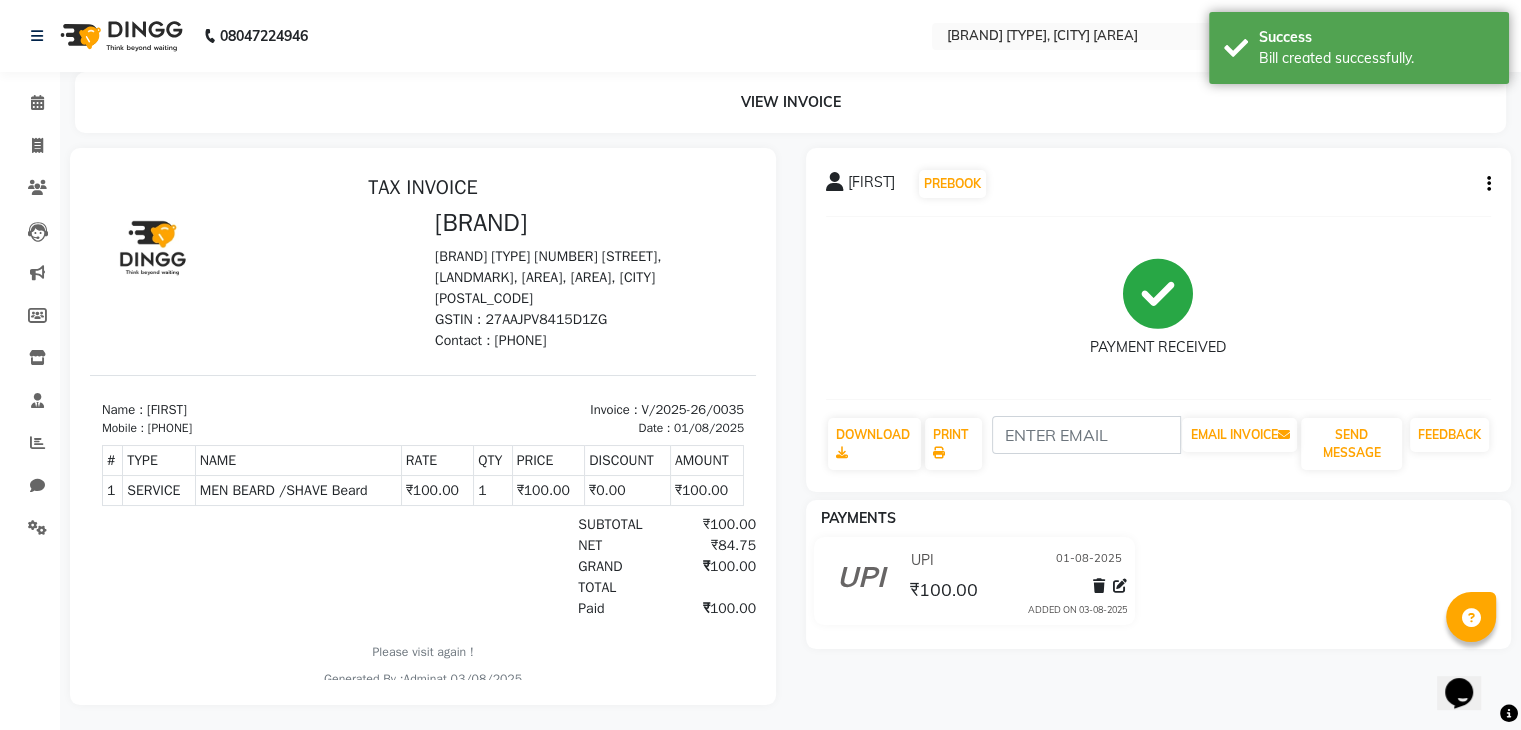 scroll, scrollTop: 0, scrollLeft: 0, axis: both 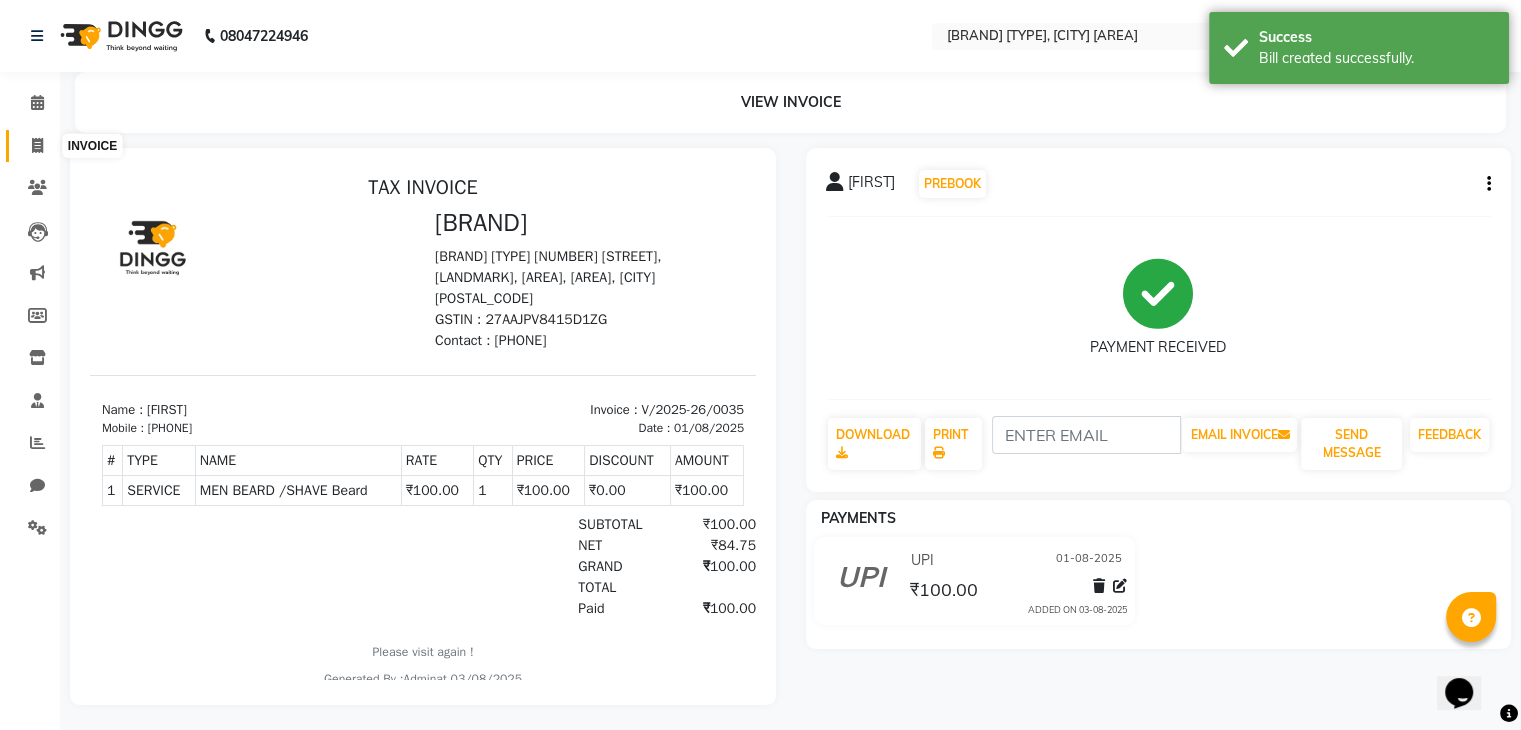click 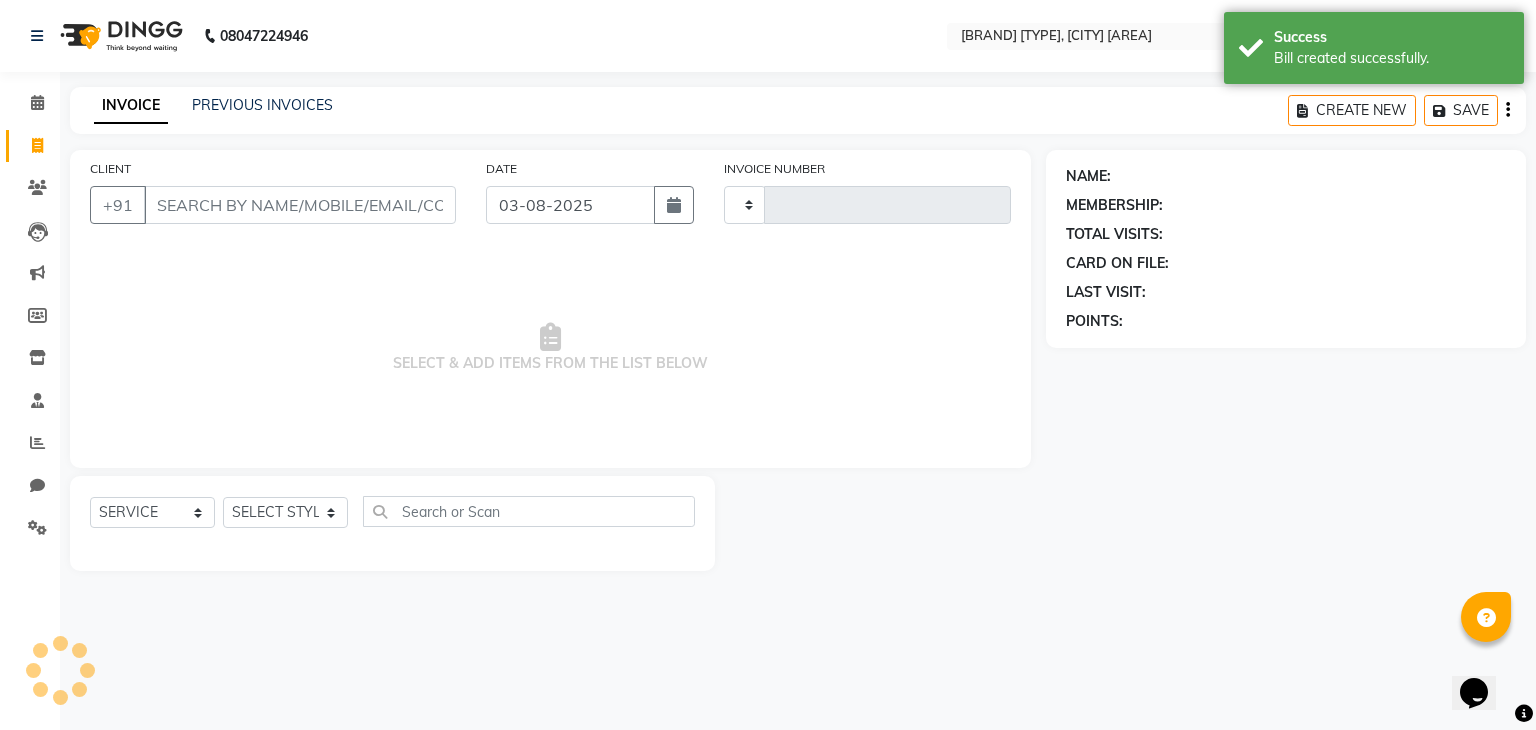type on "0036" 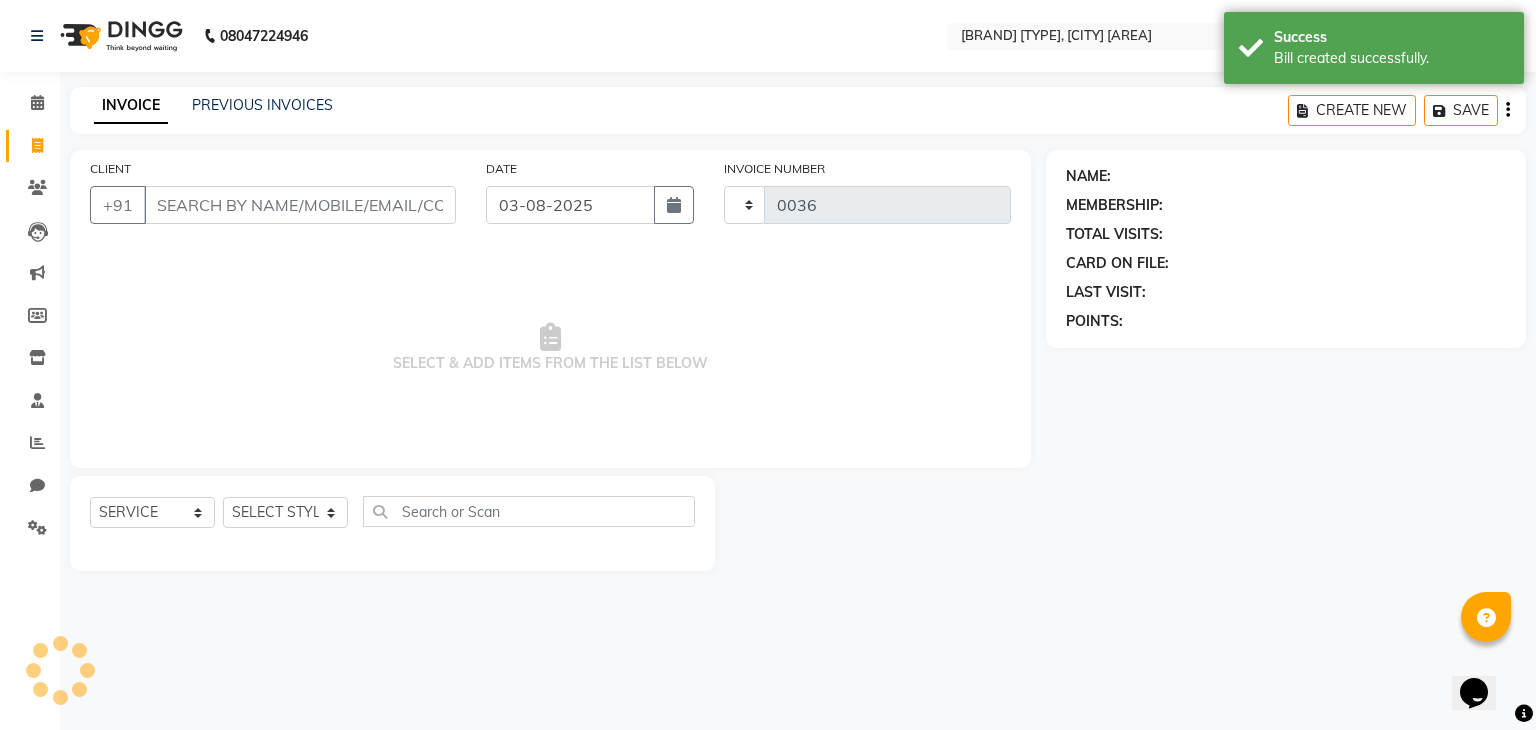 select on "8637" 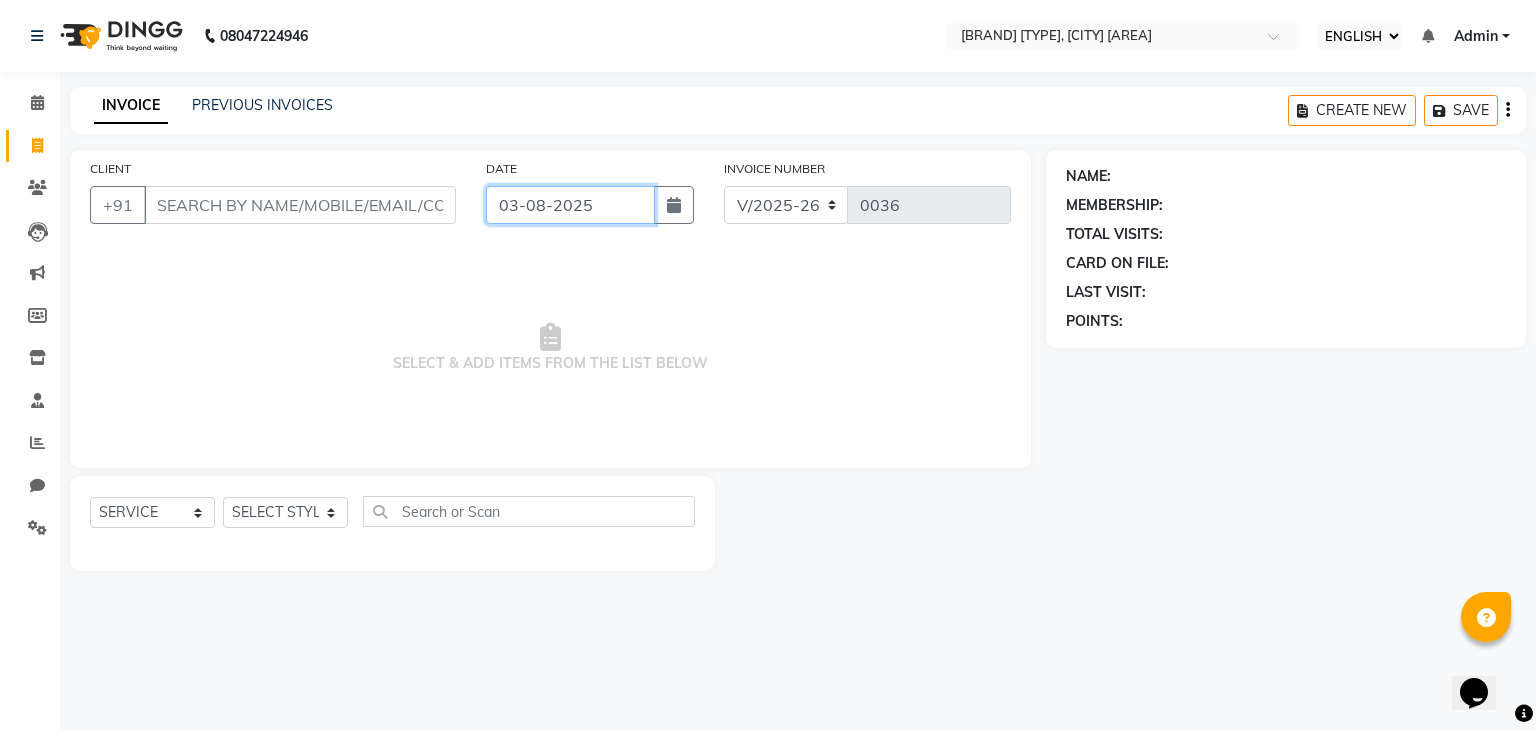 click on "03-08-2025" 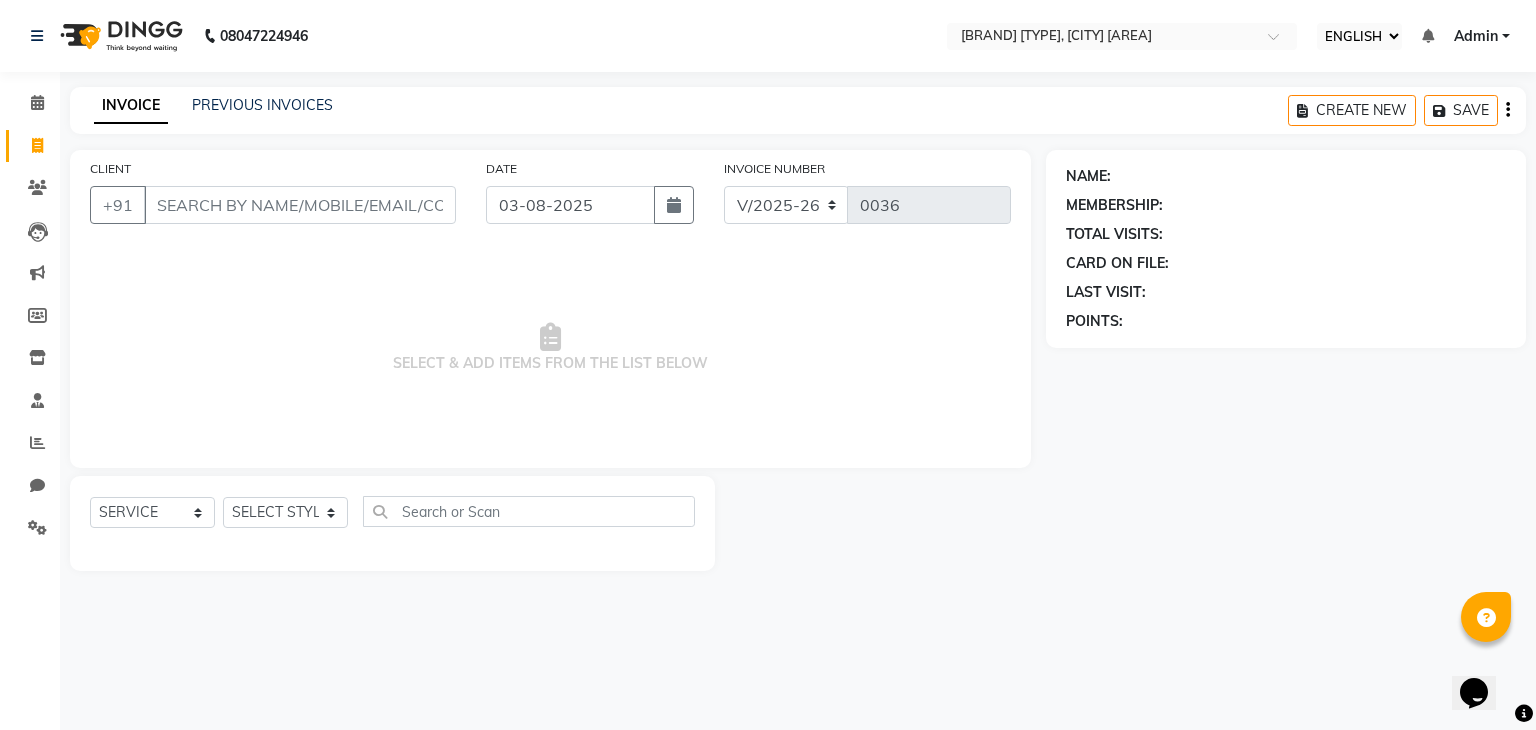 select on "8" 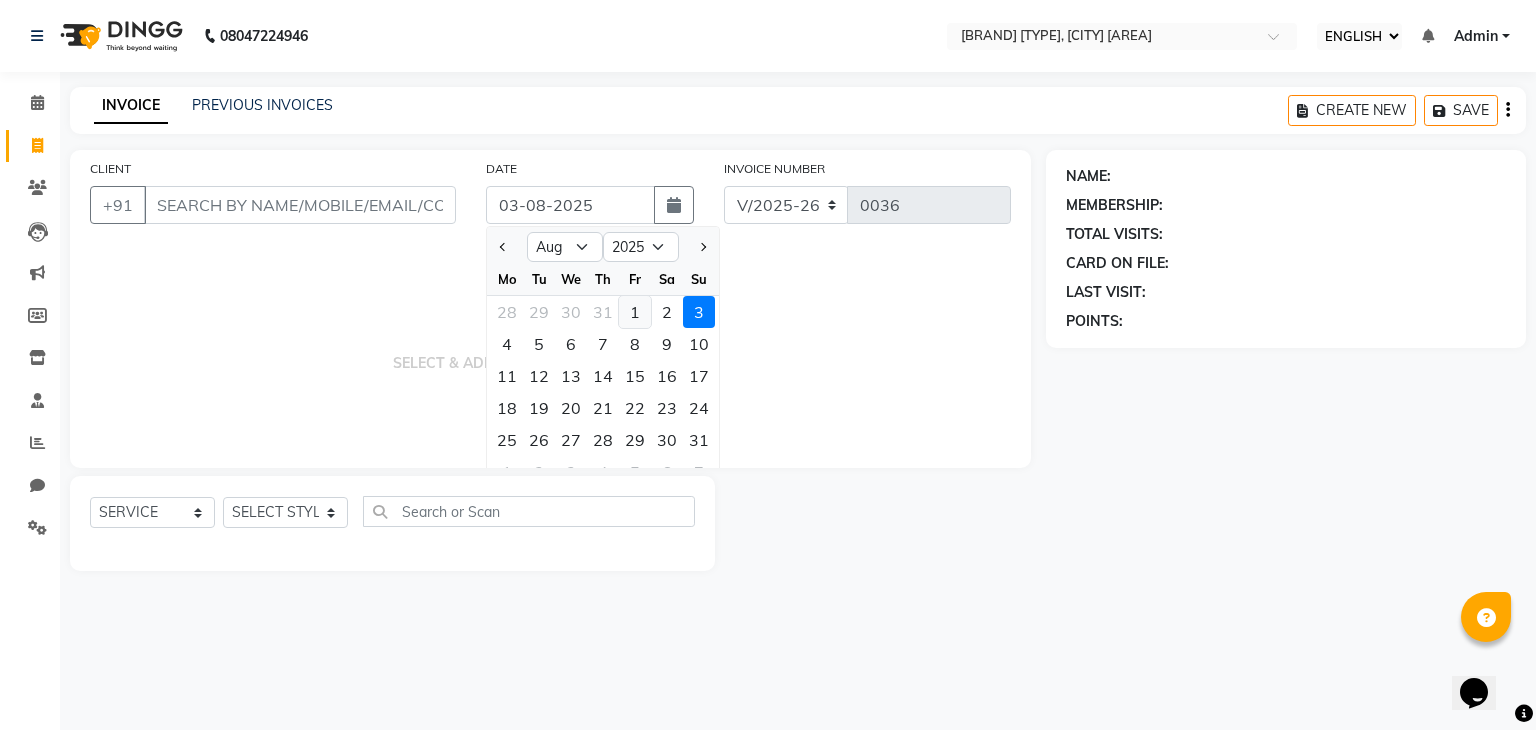 click on "1" 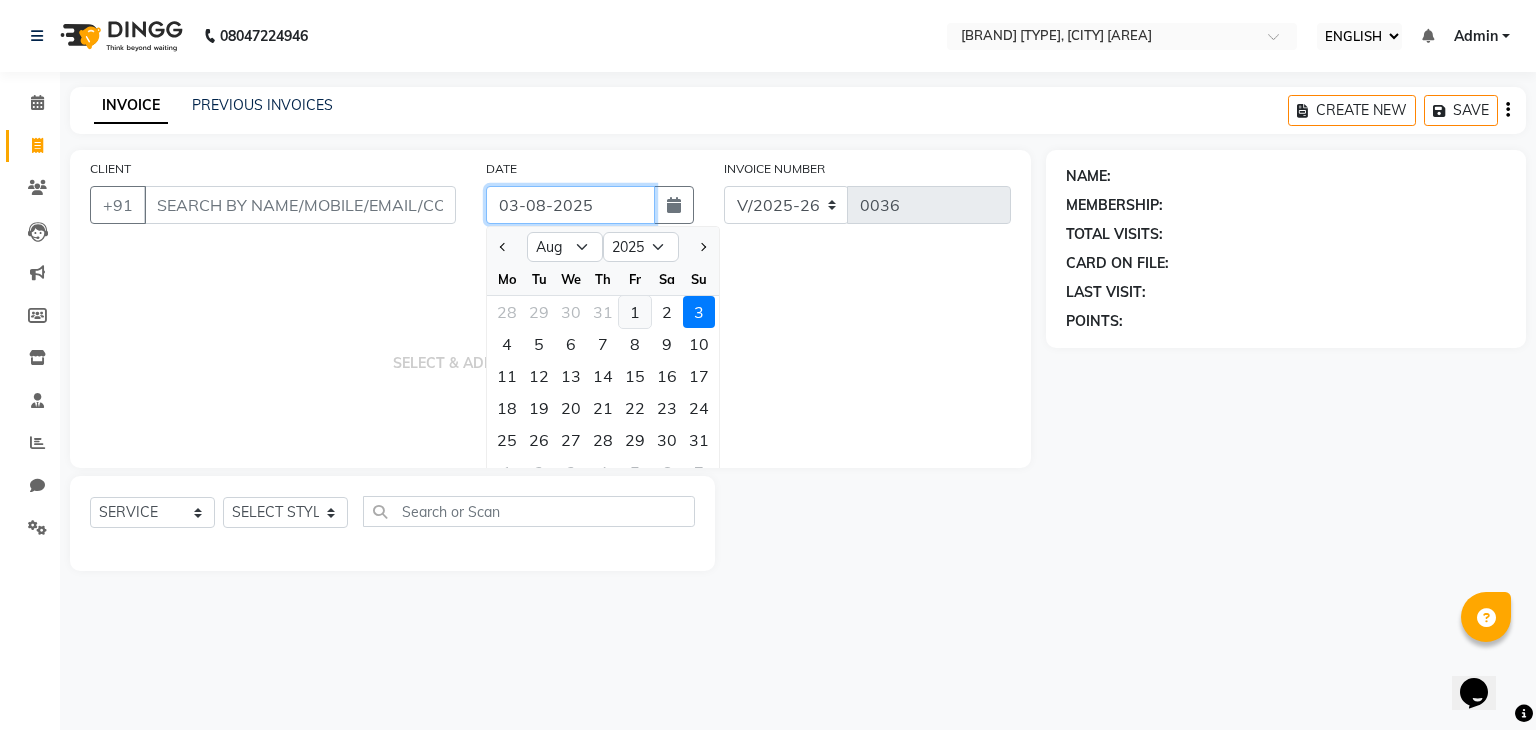 type on "01-08-2025" 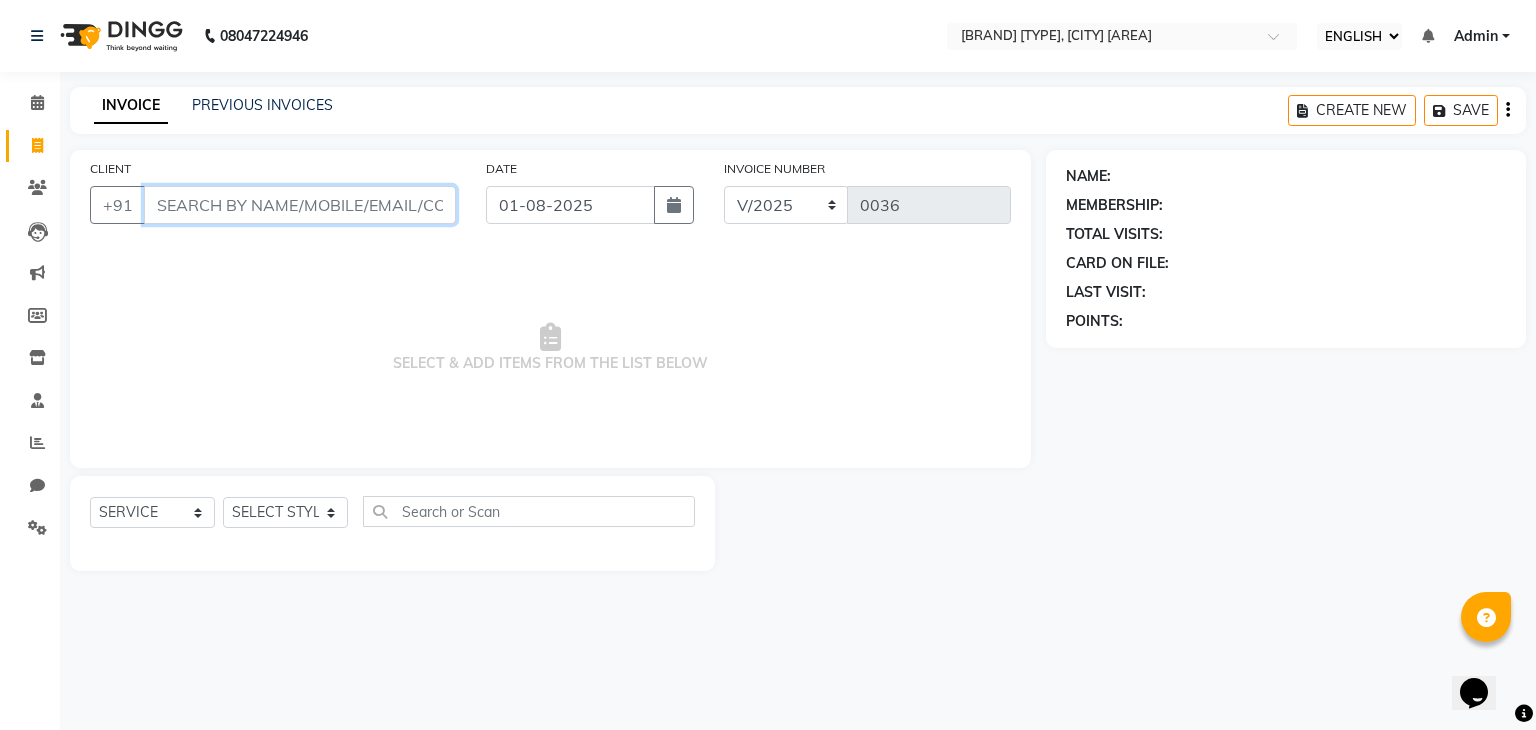 click on "CLIENT" at bounding box center [300, 205] 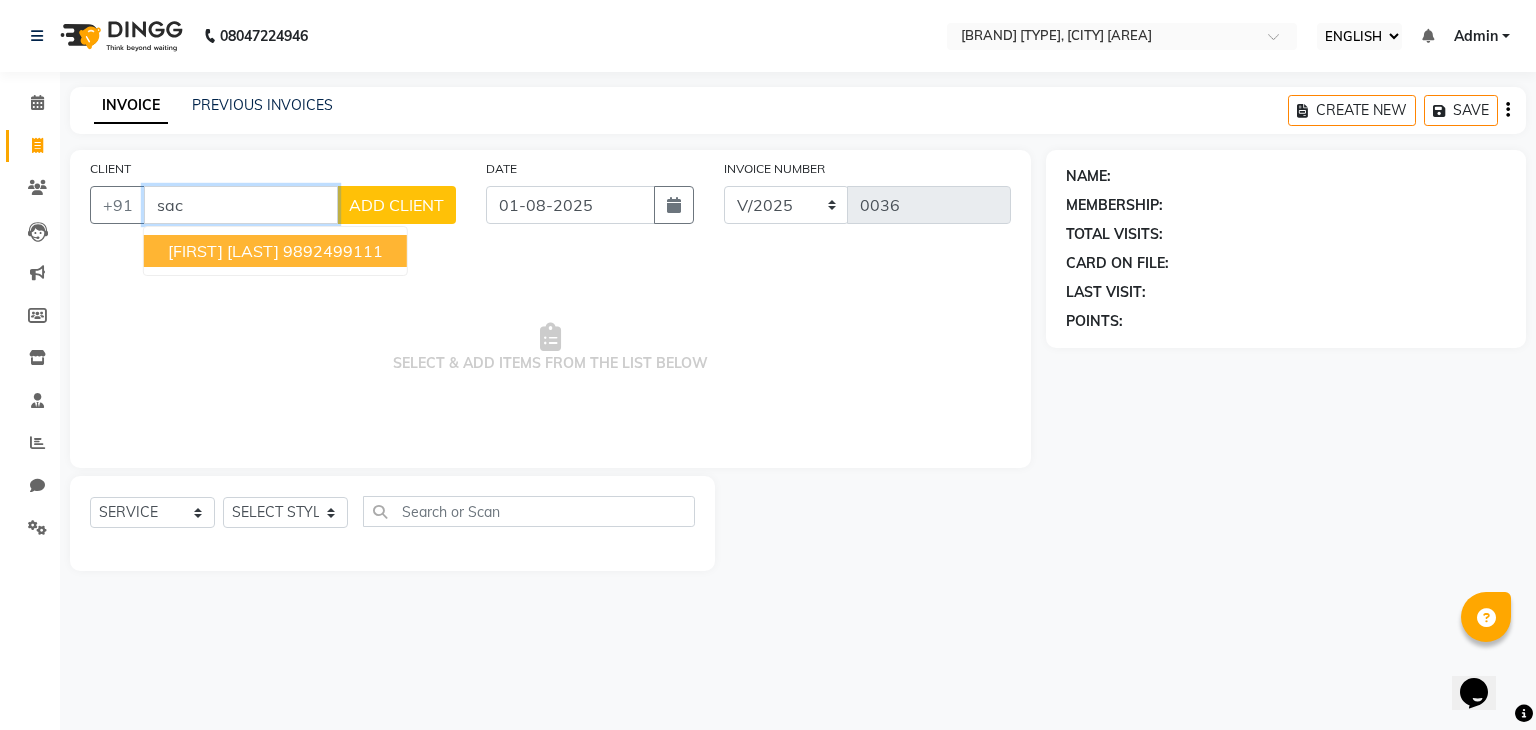click on "9892499111" at bounding box center (333, 251) 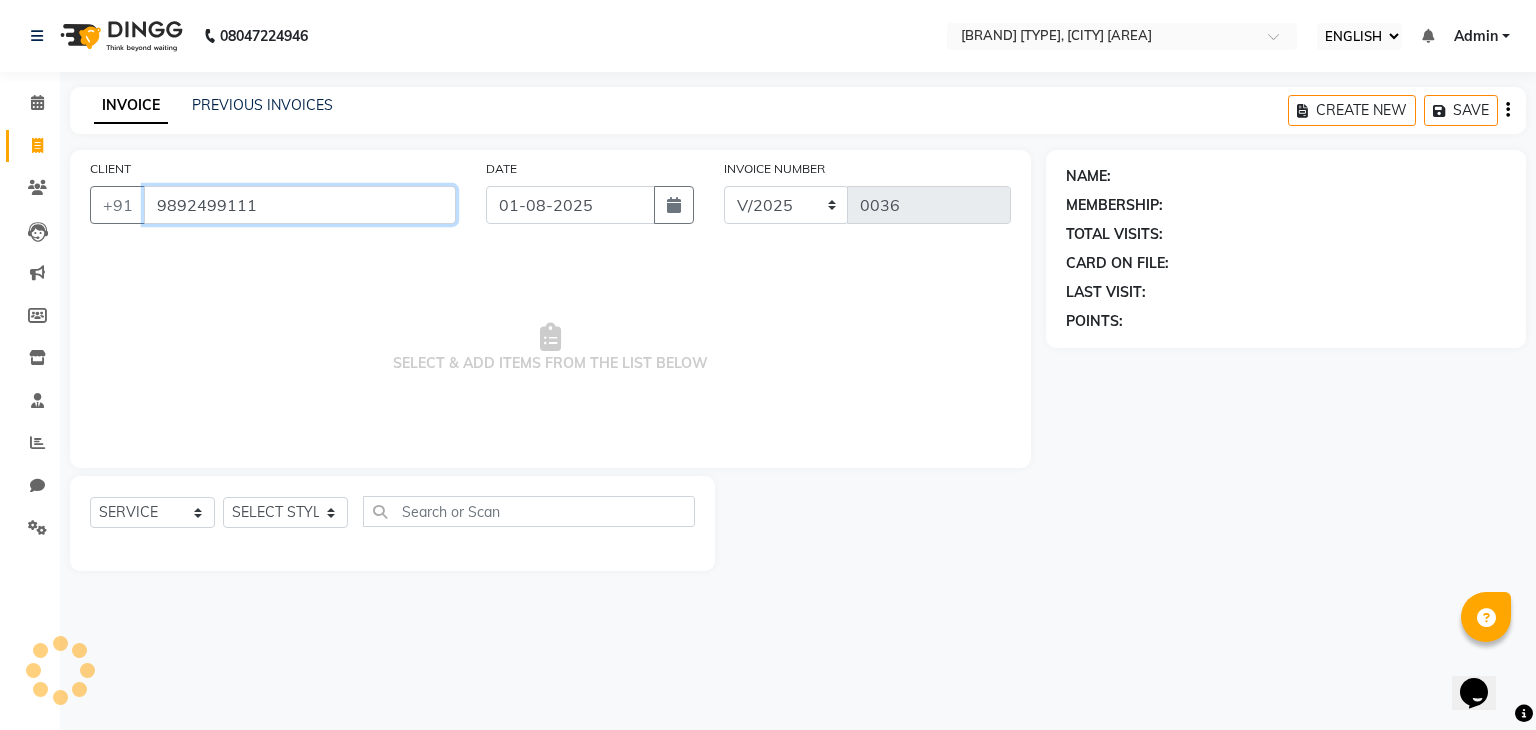 type on "9892499111" 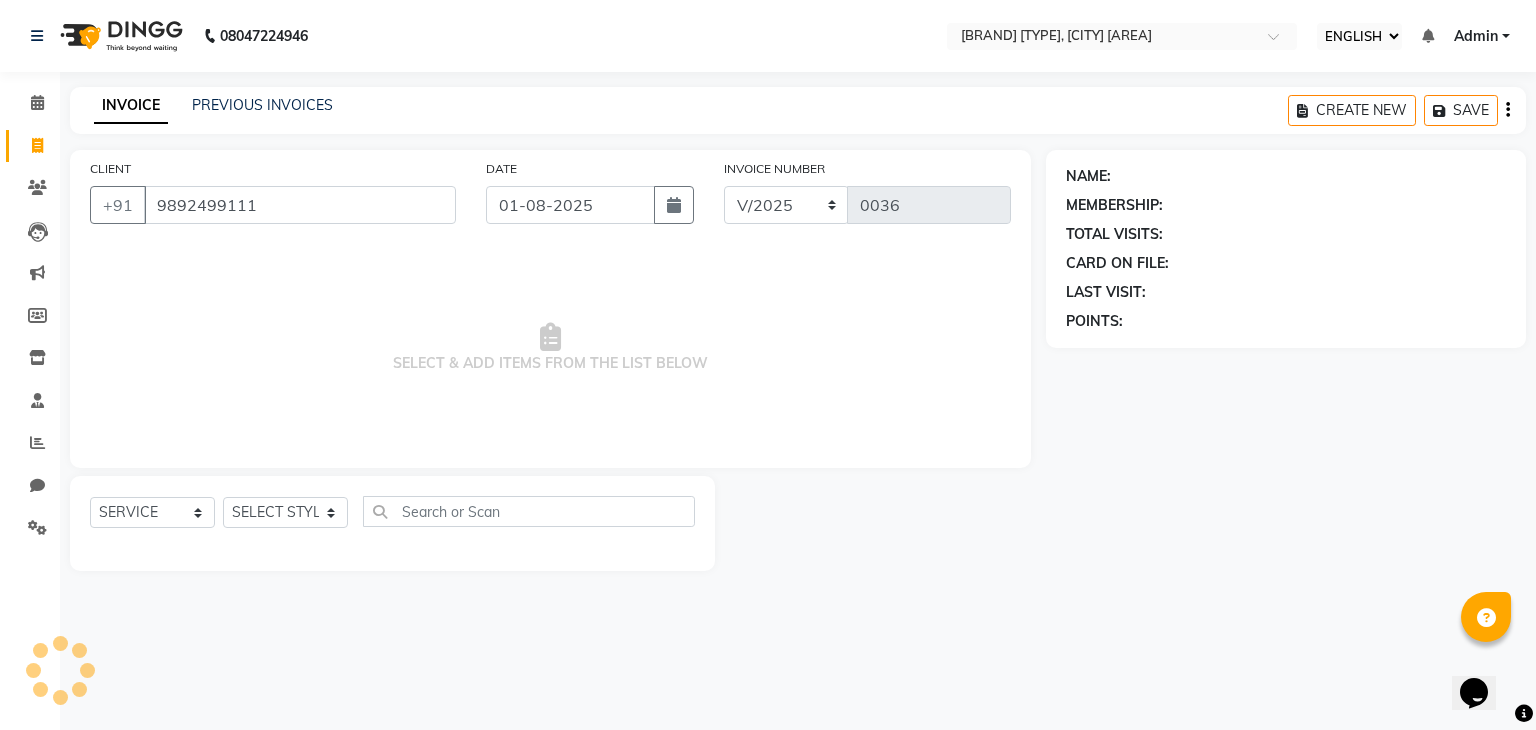 select on "1: Object" 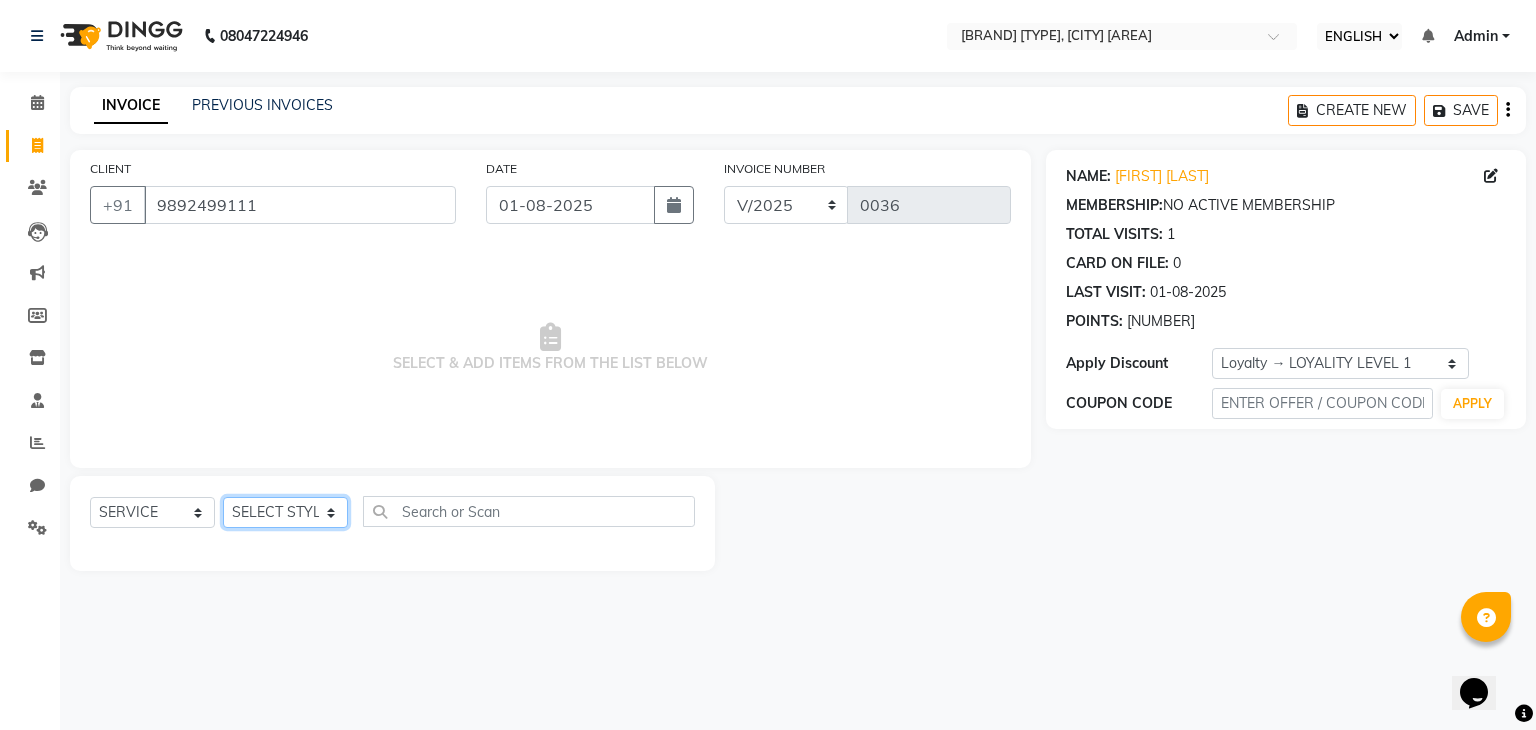click on "SELECT STYLIST Alam Dombivali Manager Jagruti Navshad Raghav Vora Mam" 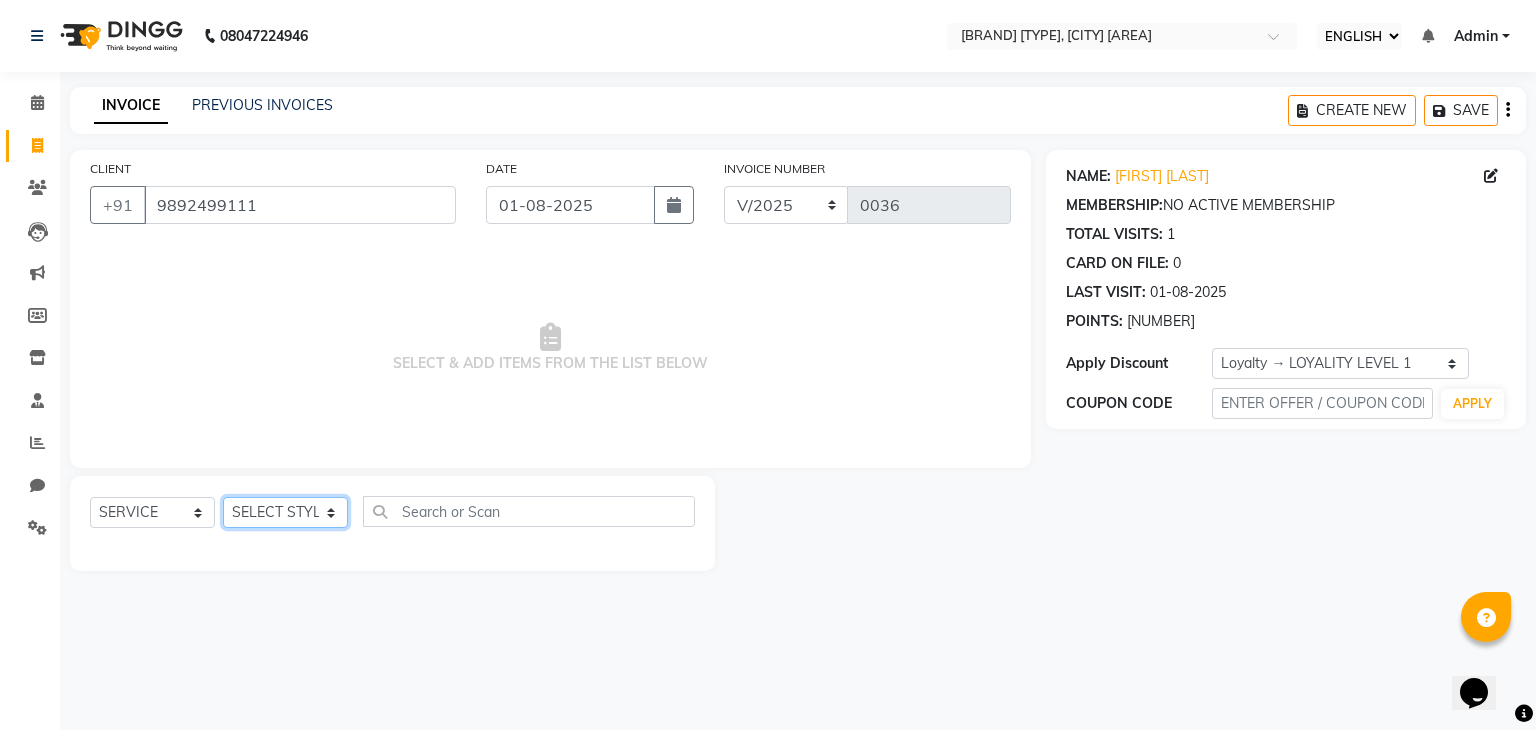 select on "86913" 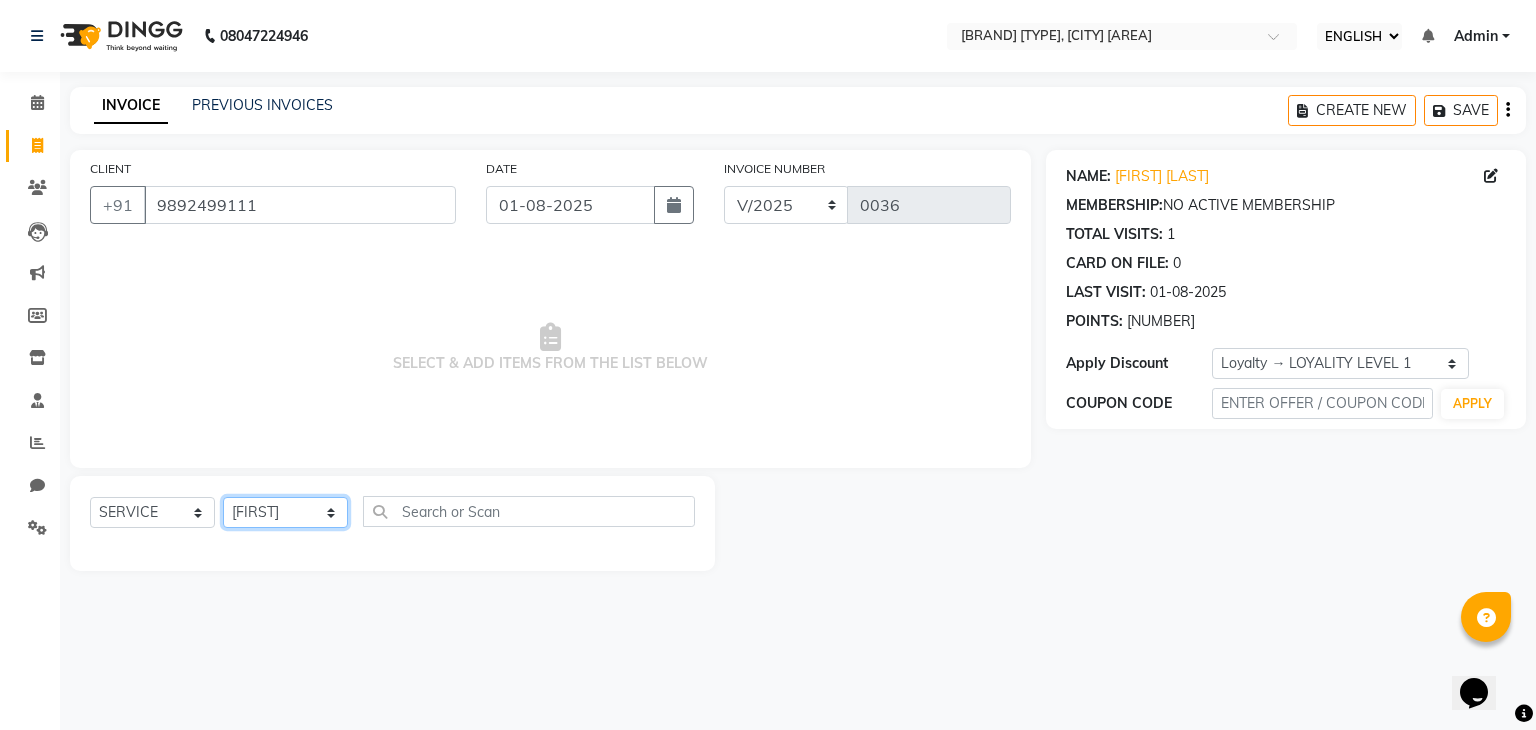 click on "SELECT STYLIST Alam Dombivali Manager Jagruti Navshad Raghav Vora Mam" 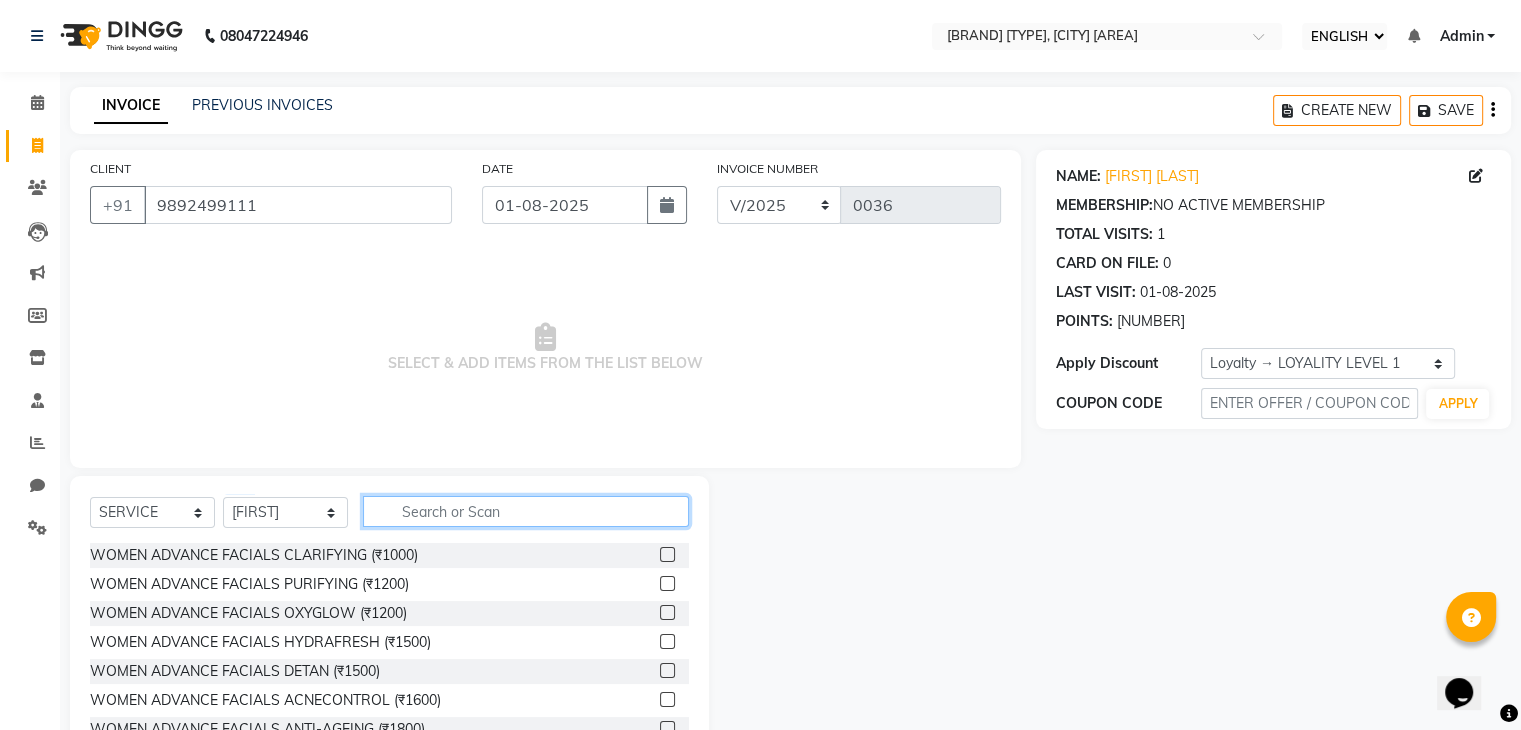 click 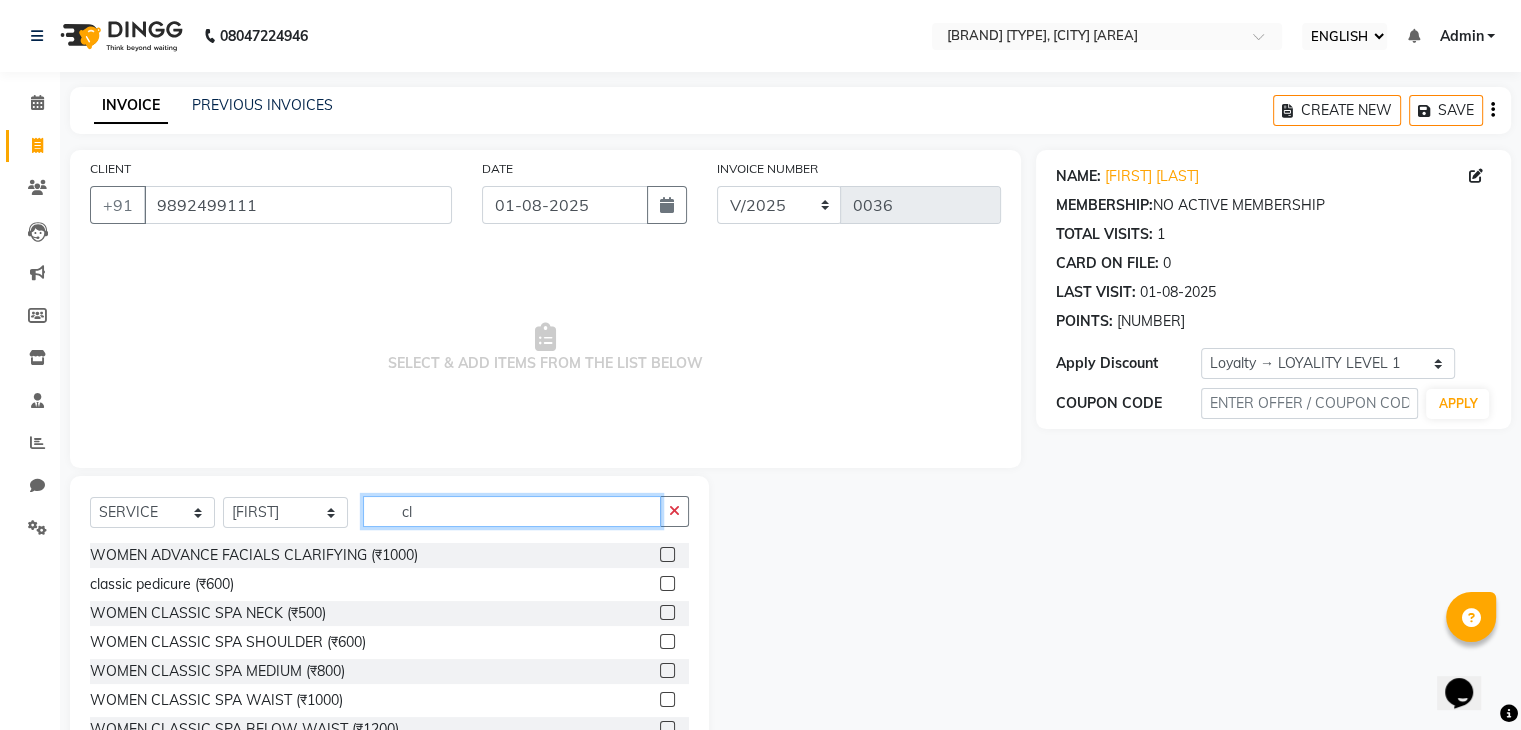 scroll, scrollTop: 72, scrollLeft: 0, axis: vertical 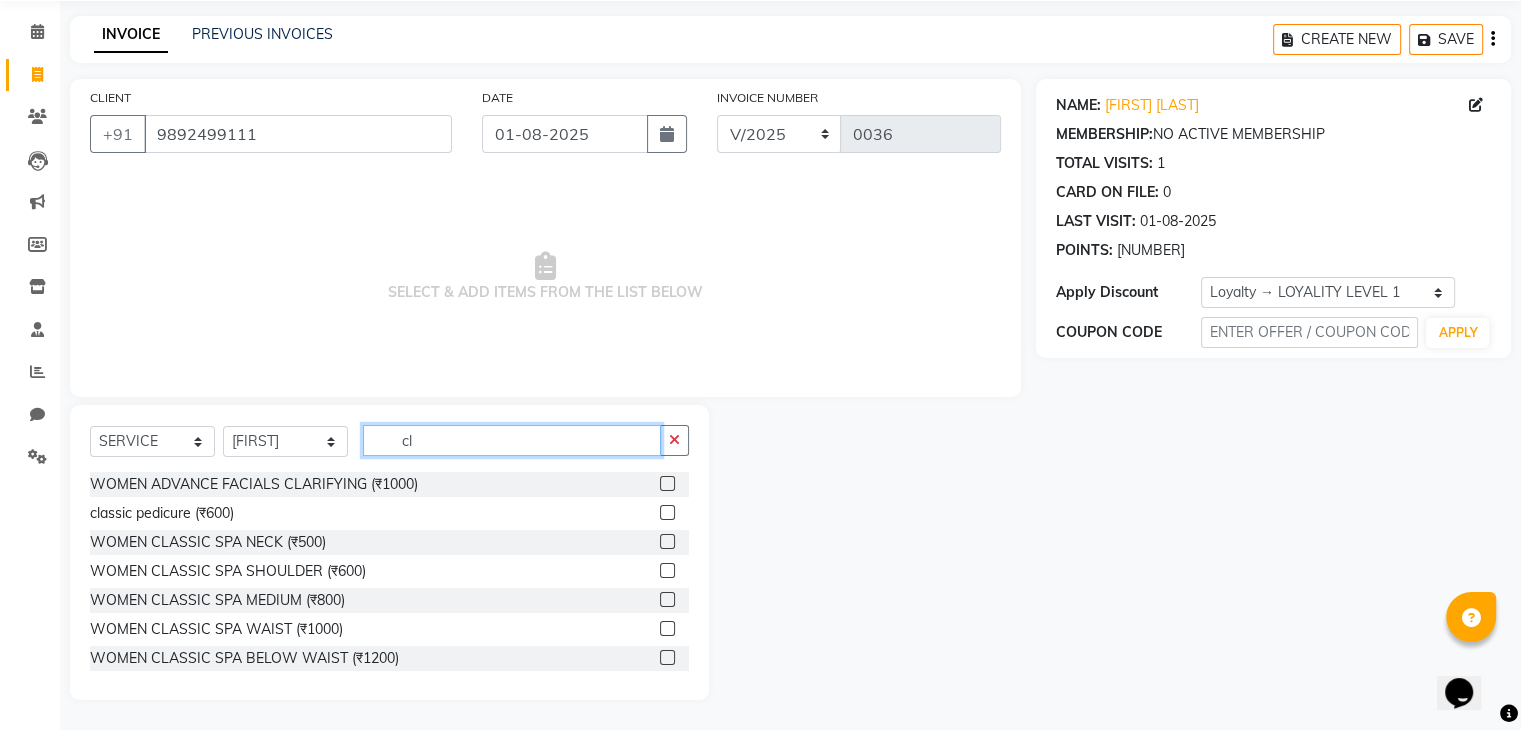 type on "cl" 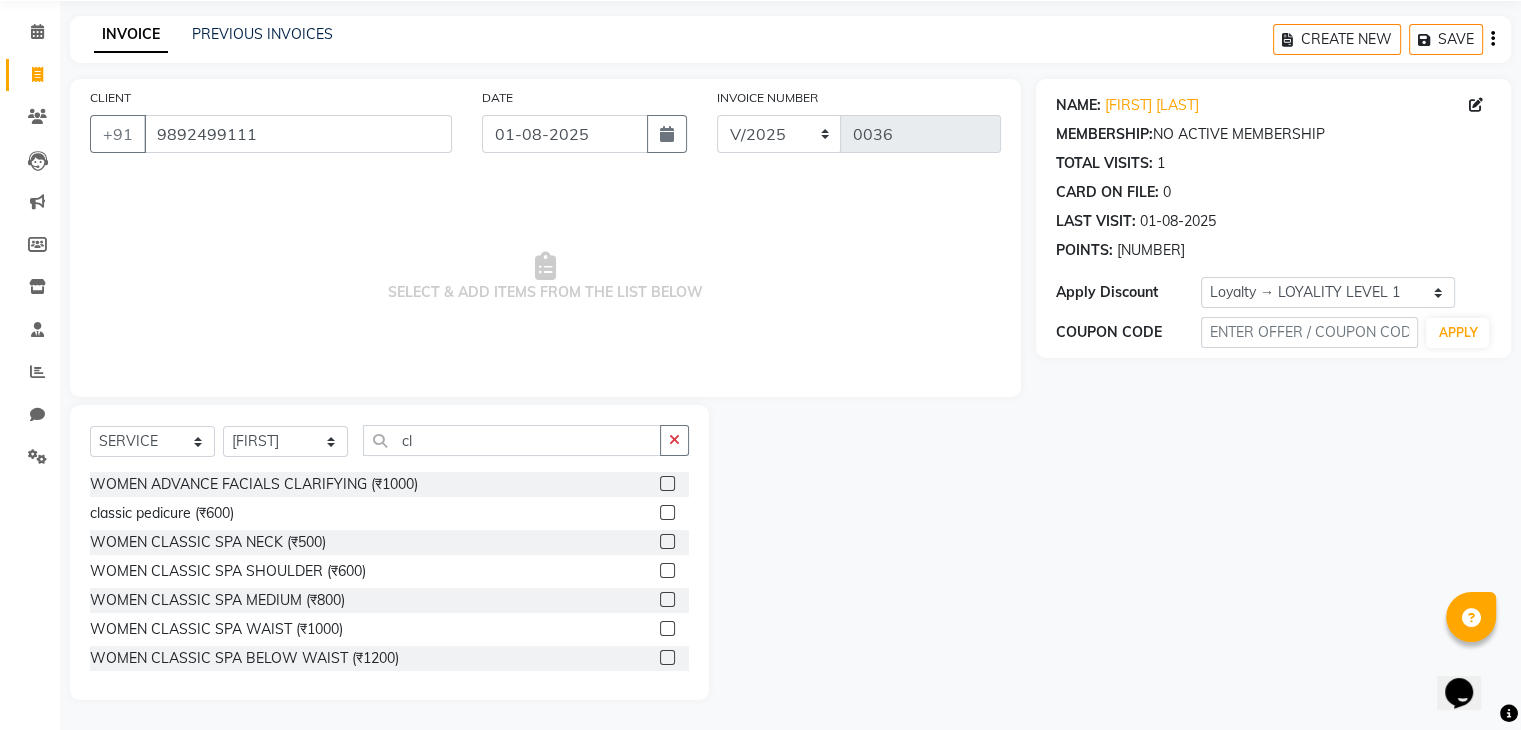 click on "WOMEN  CLASSIC SPA NECK (₹500)" 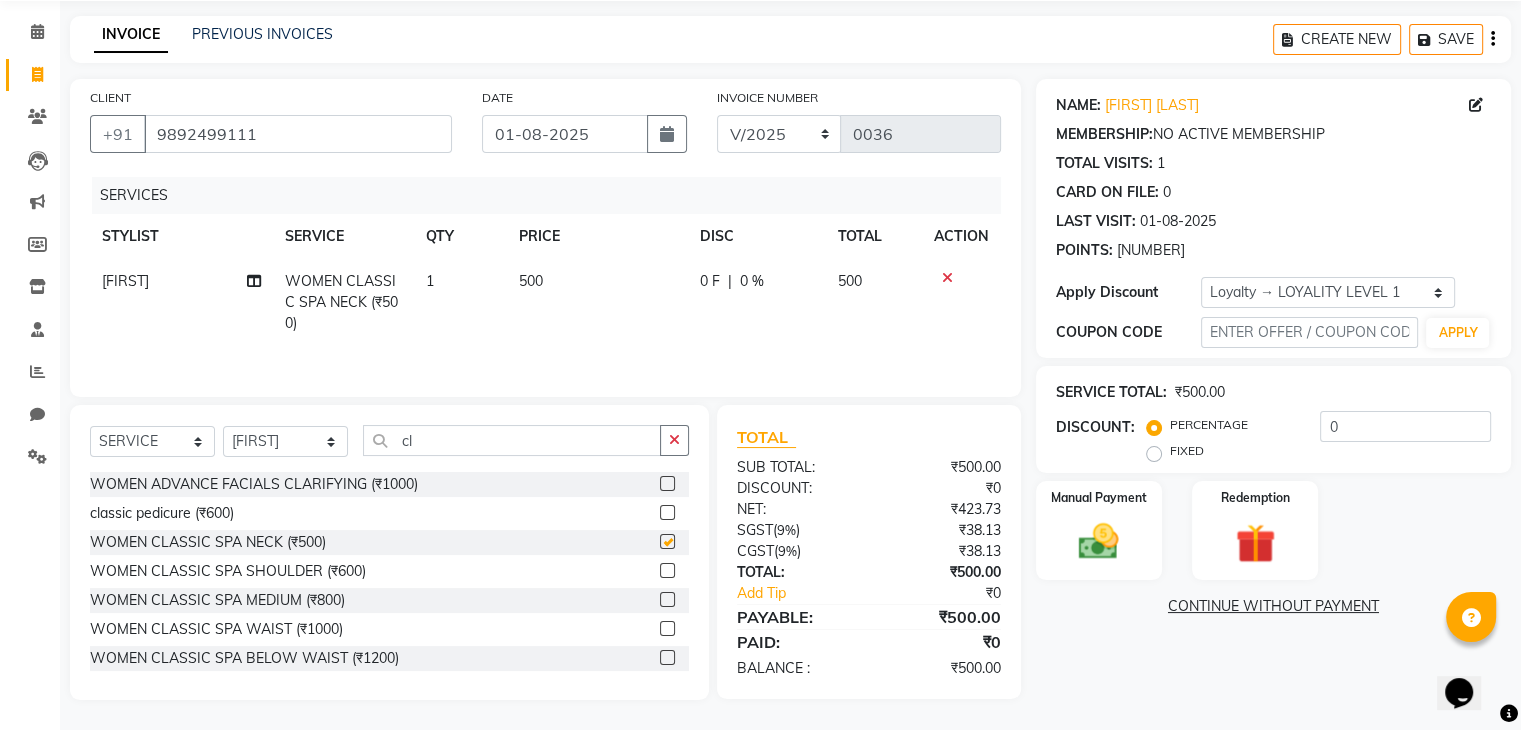 checkbox on "false" 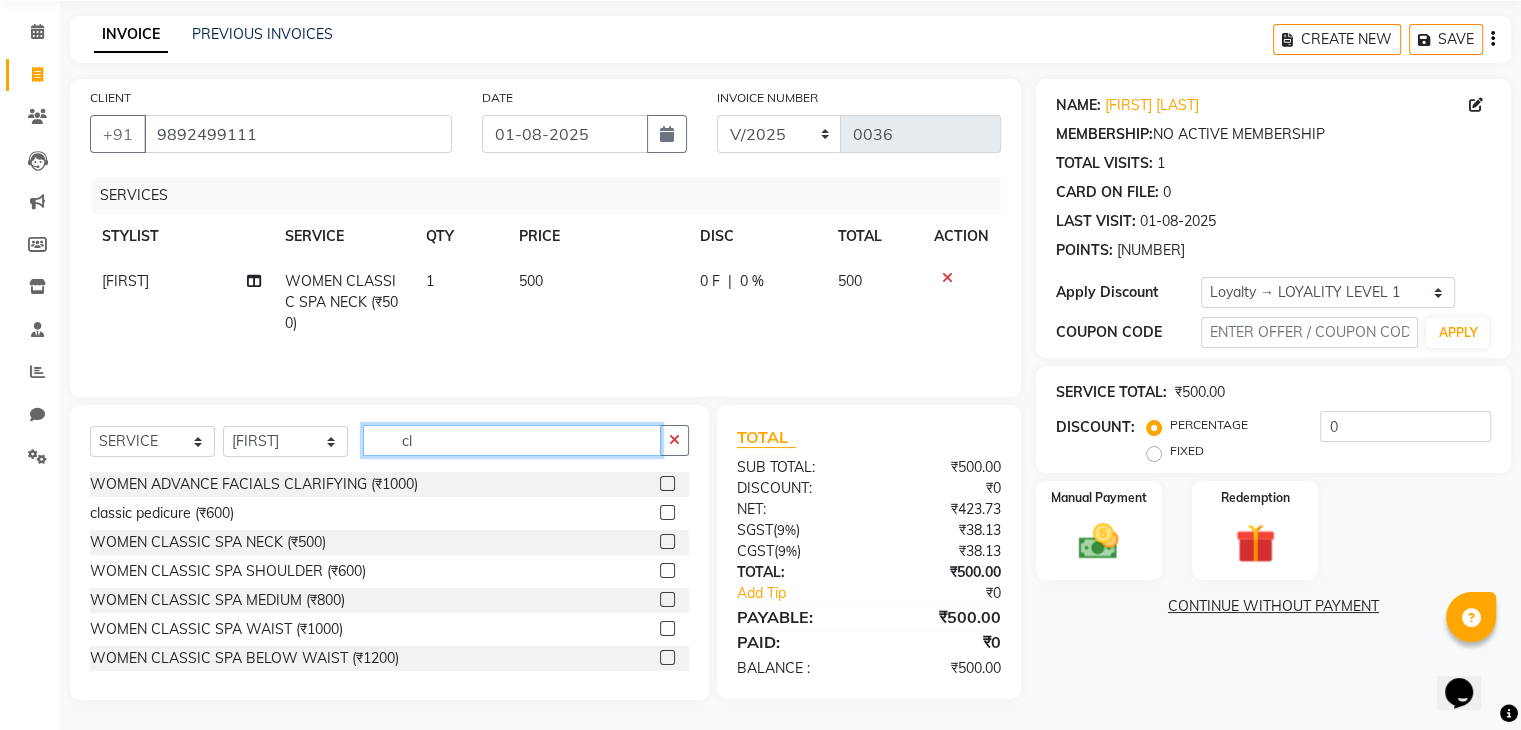 click on "cl" 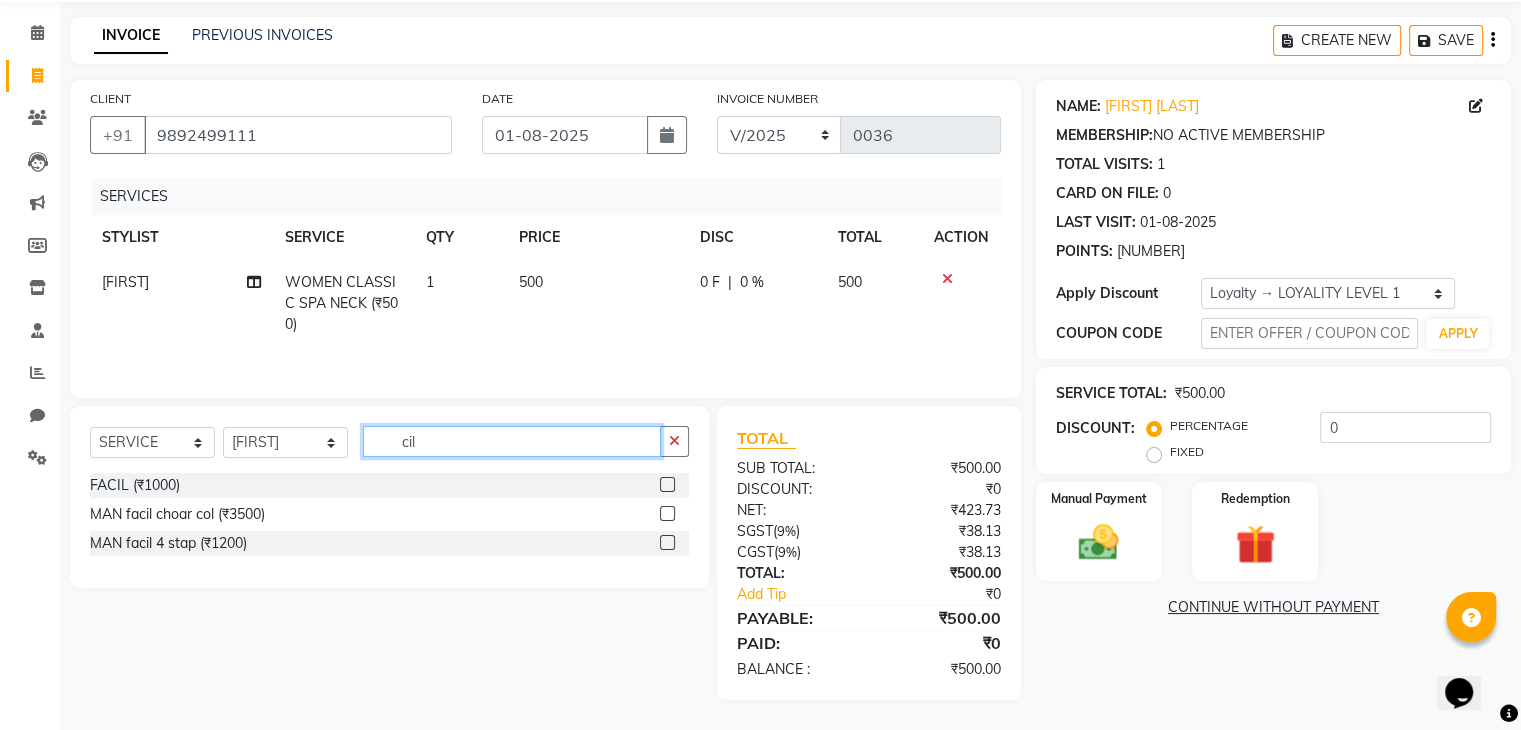 scroll, scrollTop: 71, scrollLeft: 0, axis: vertical 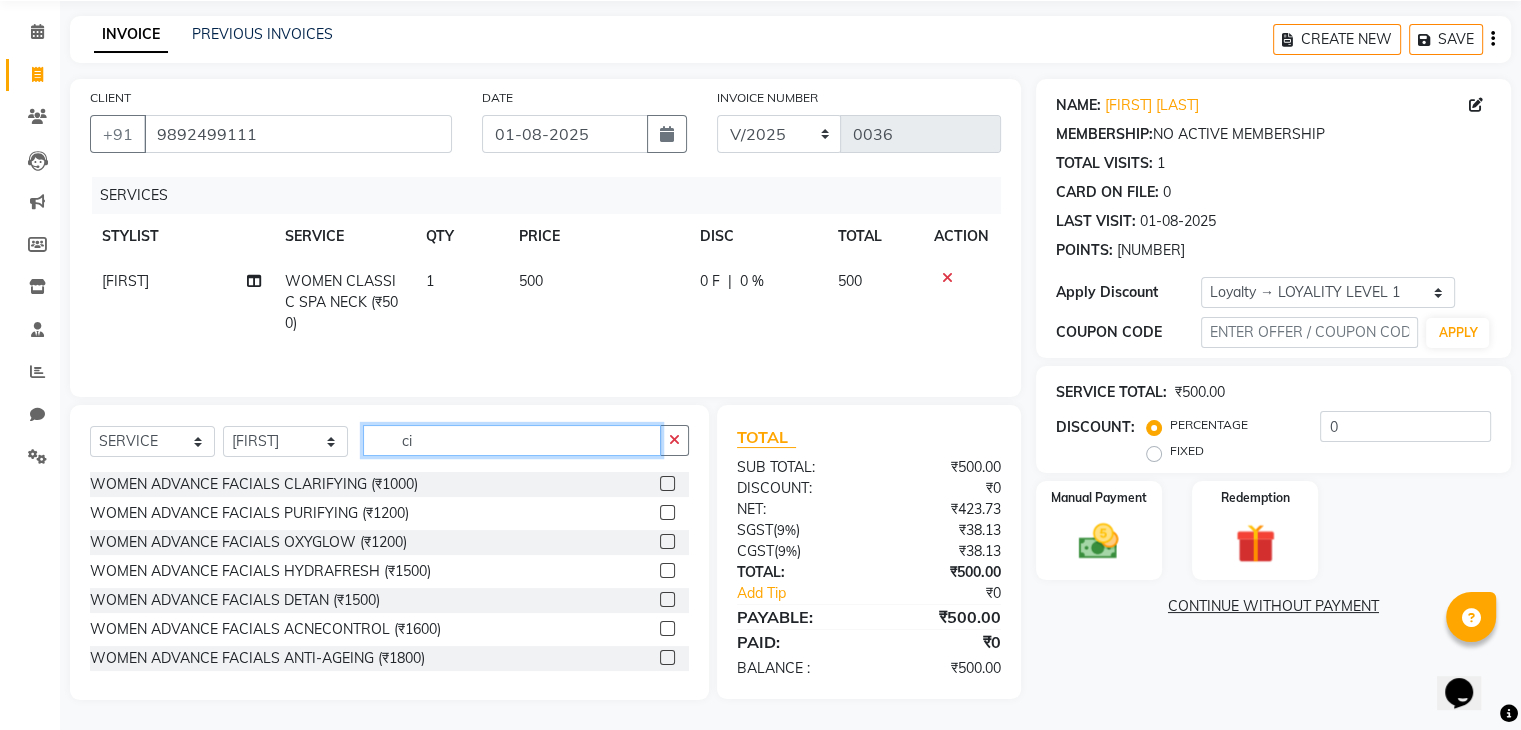 type on "c" 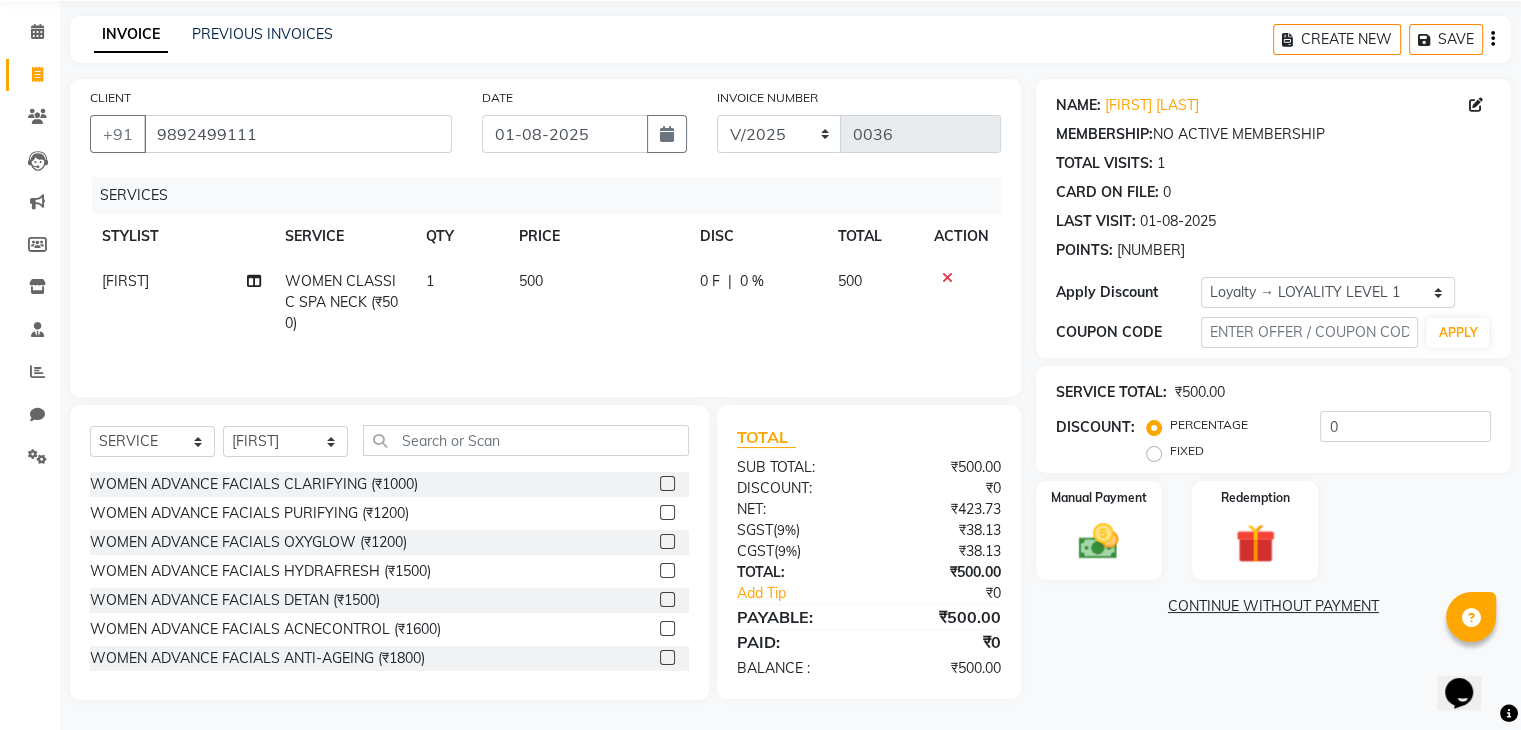 click 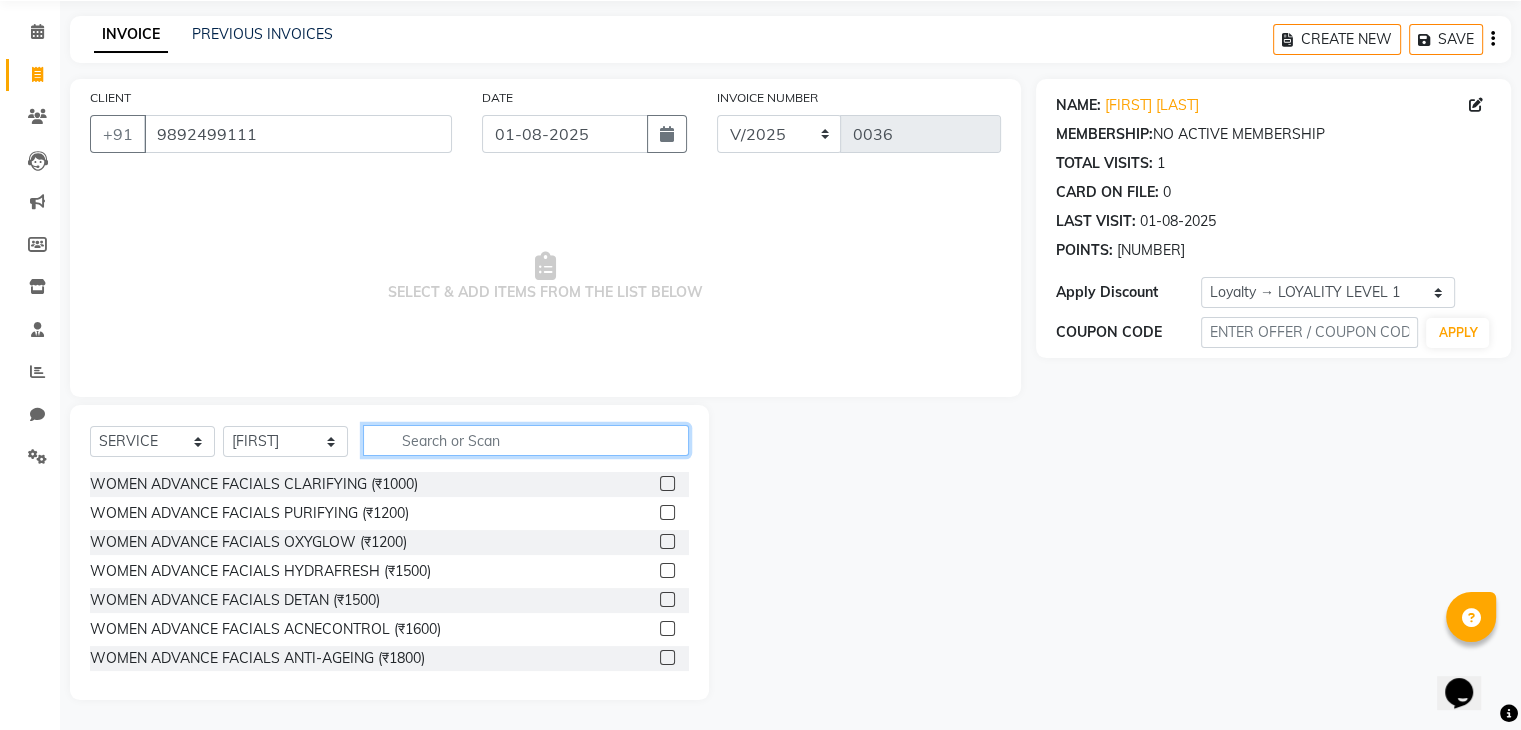 click 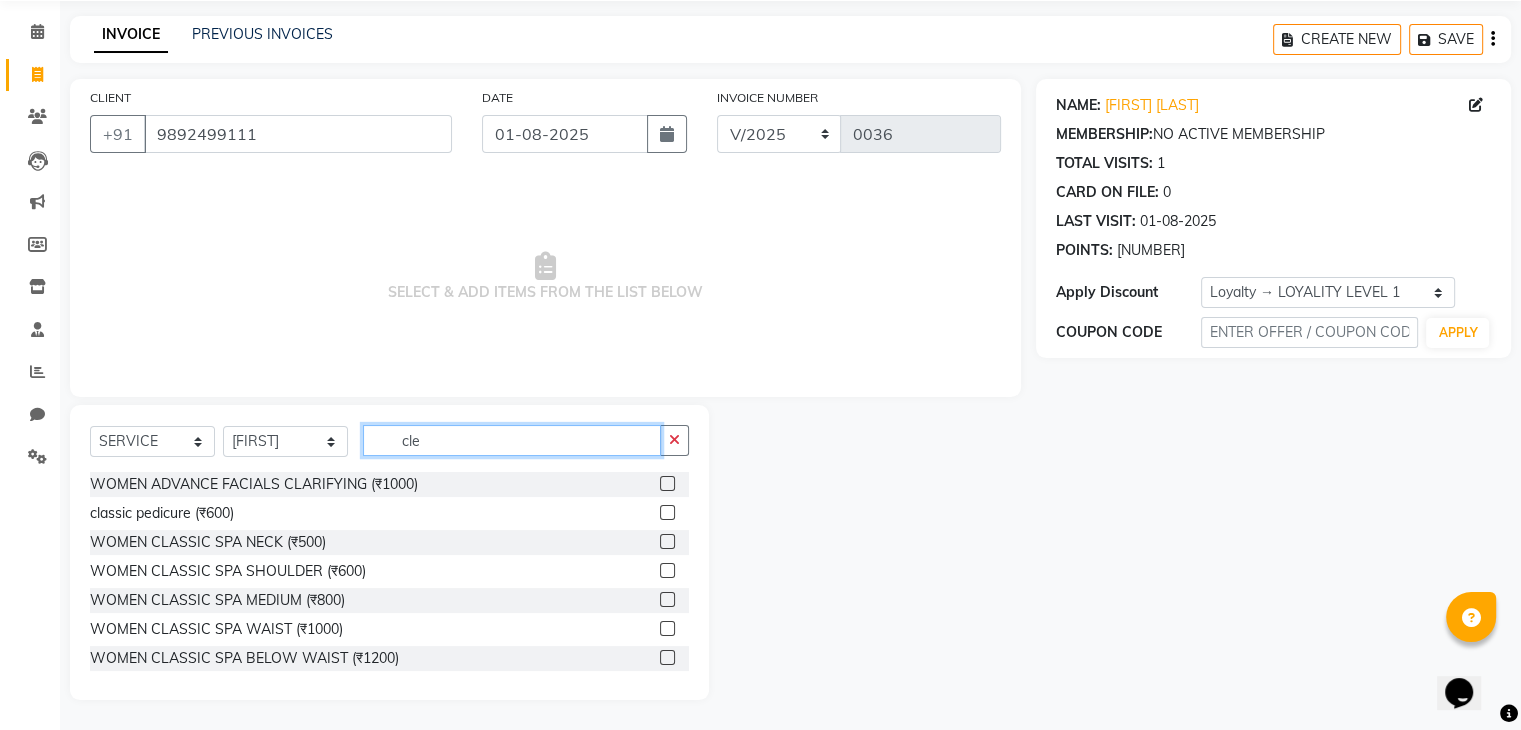 scroll, scrollTop: 0, scrollLeft: 0, axis: both 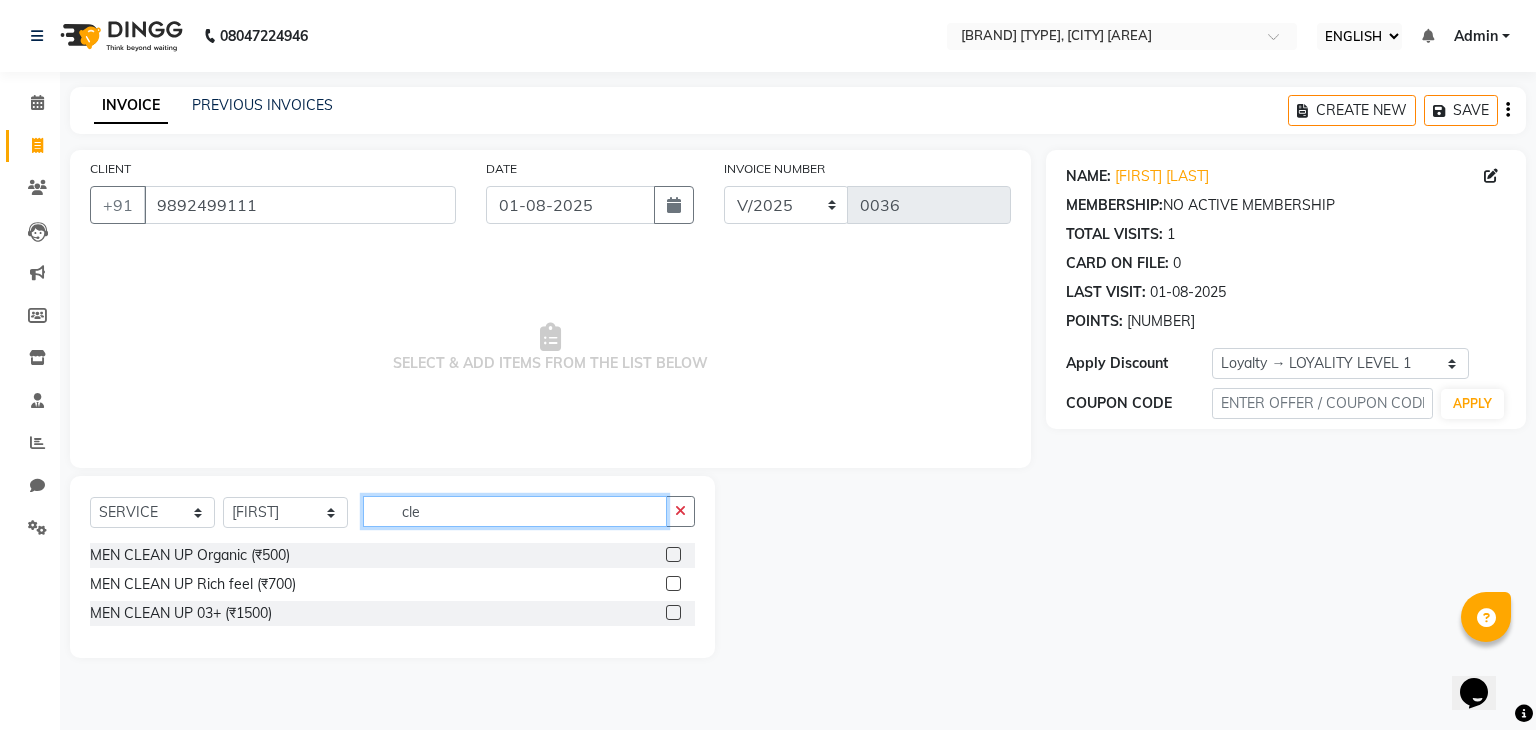 type on "cle" 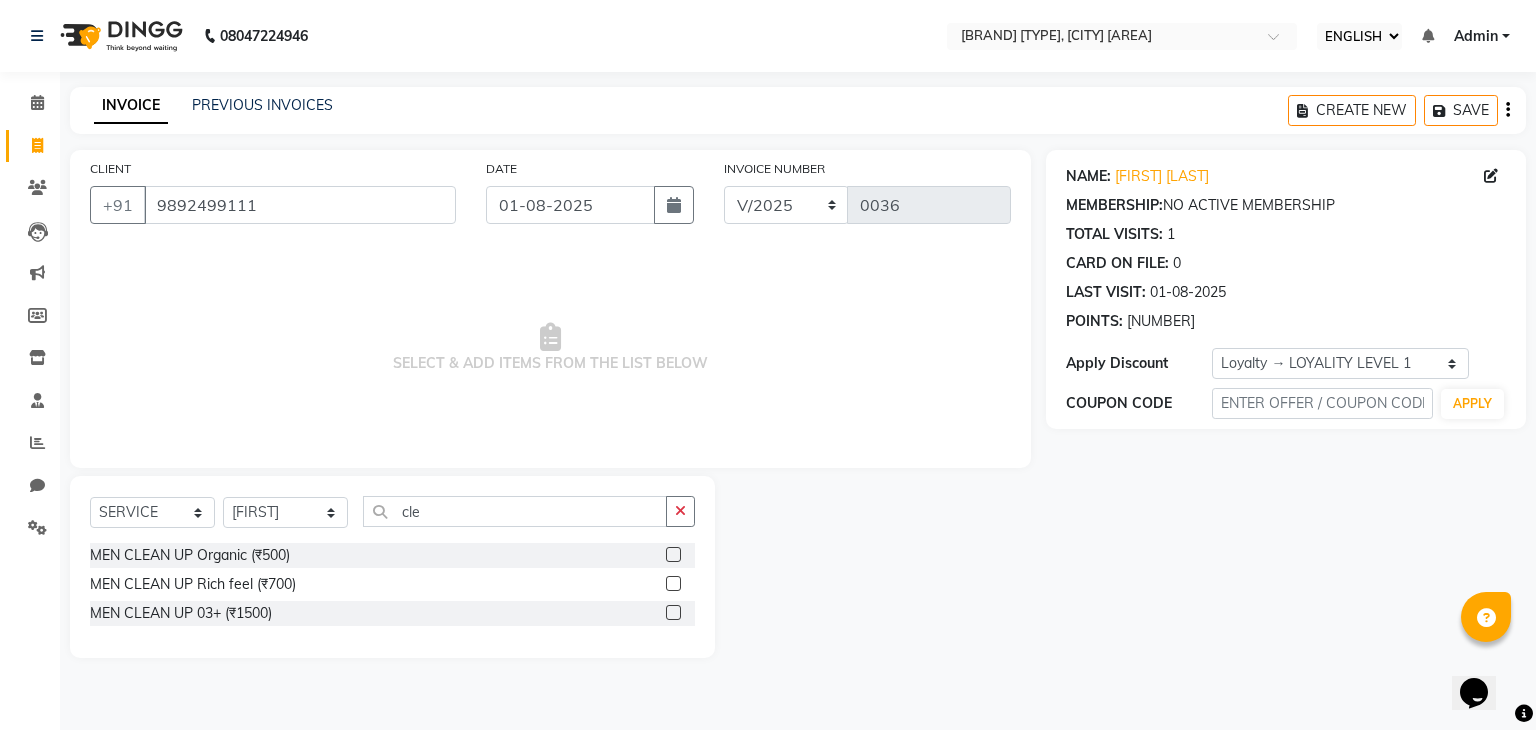 click 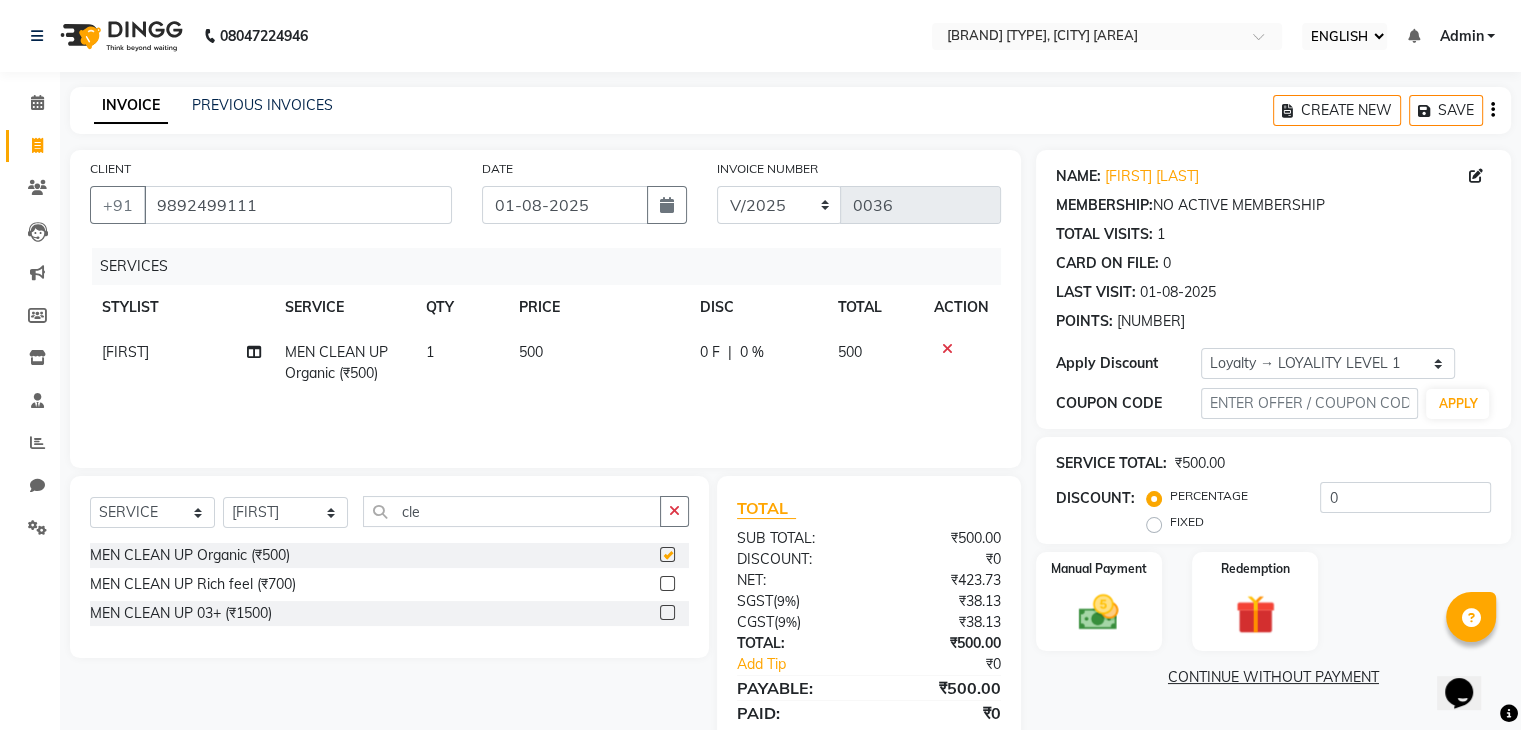 checkbox on "false" 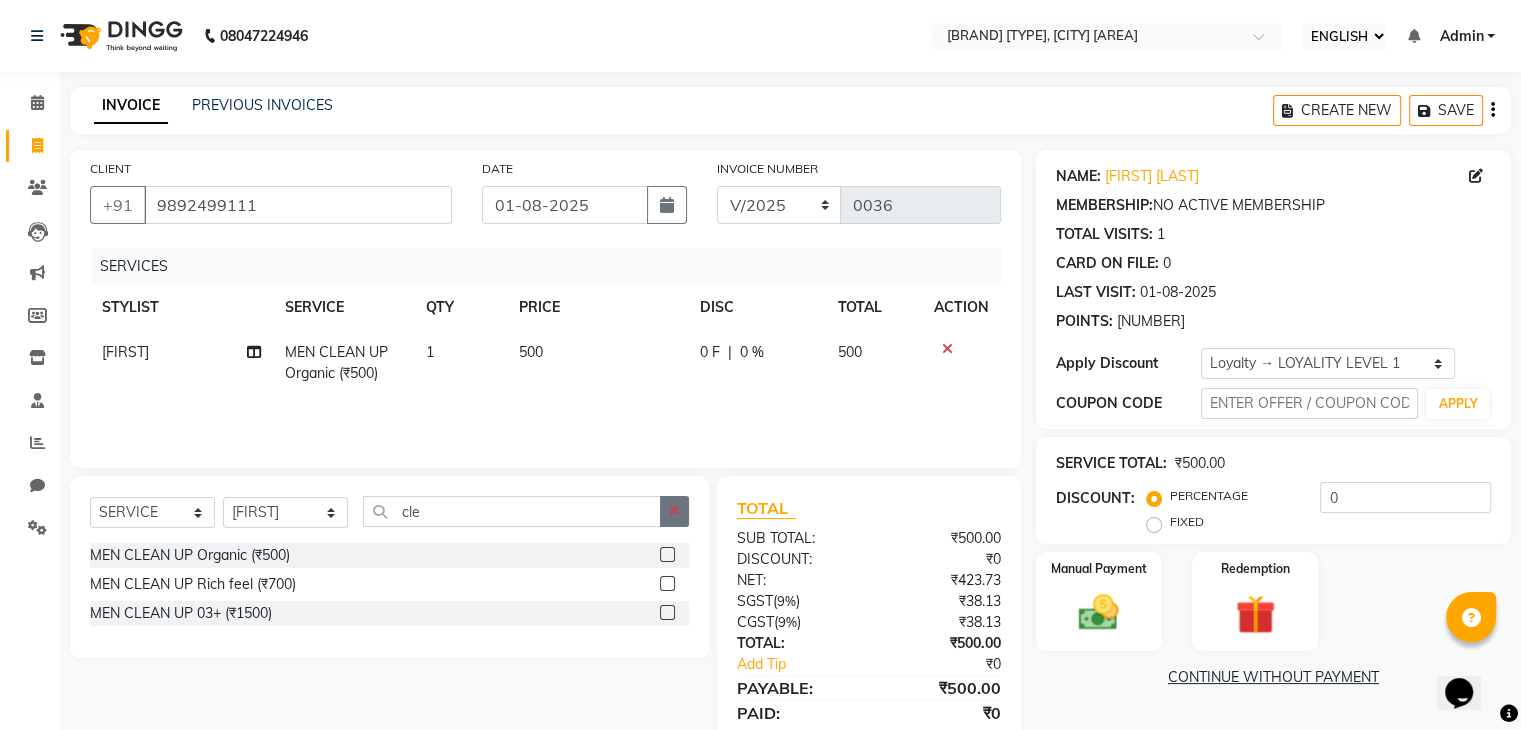 click 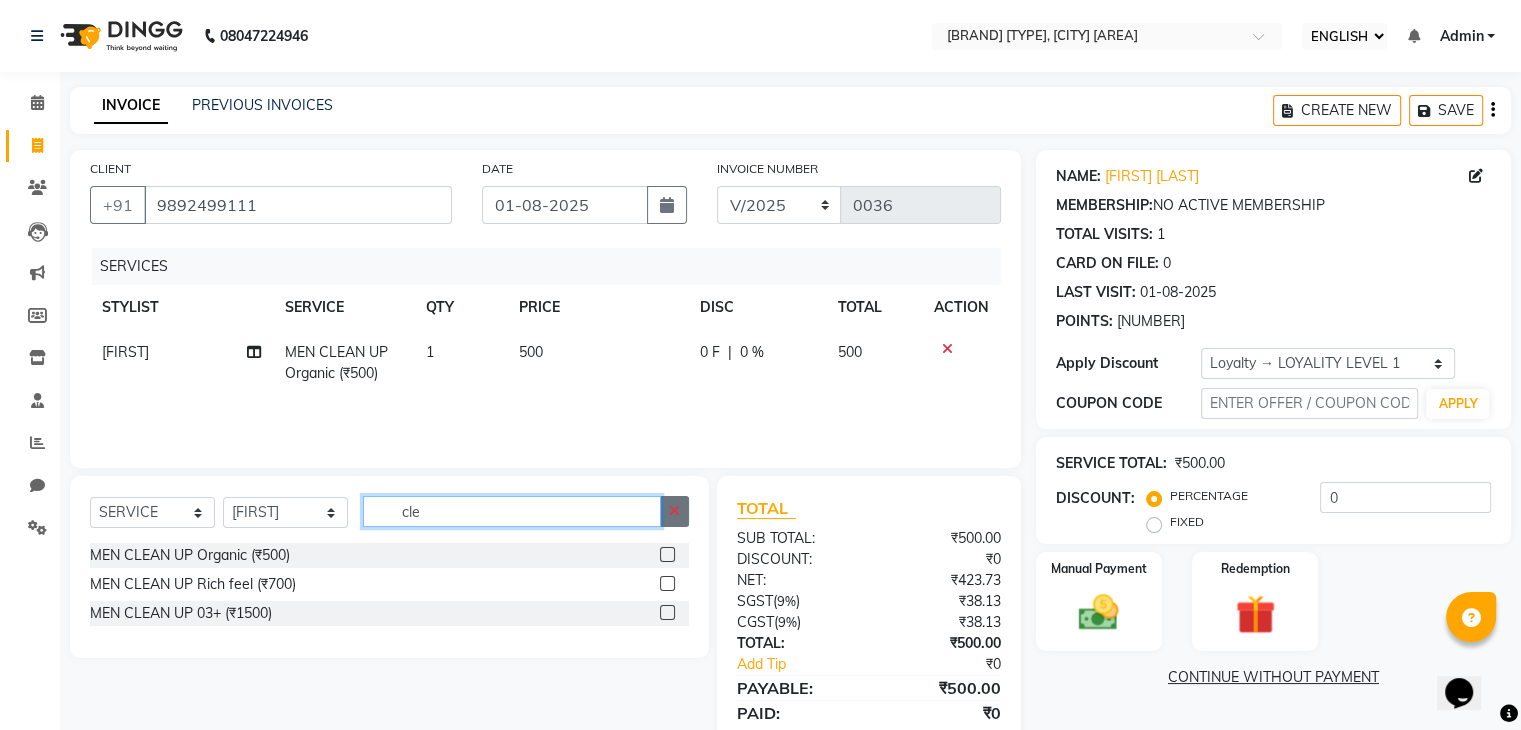 type 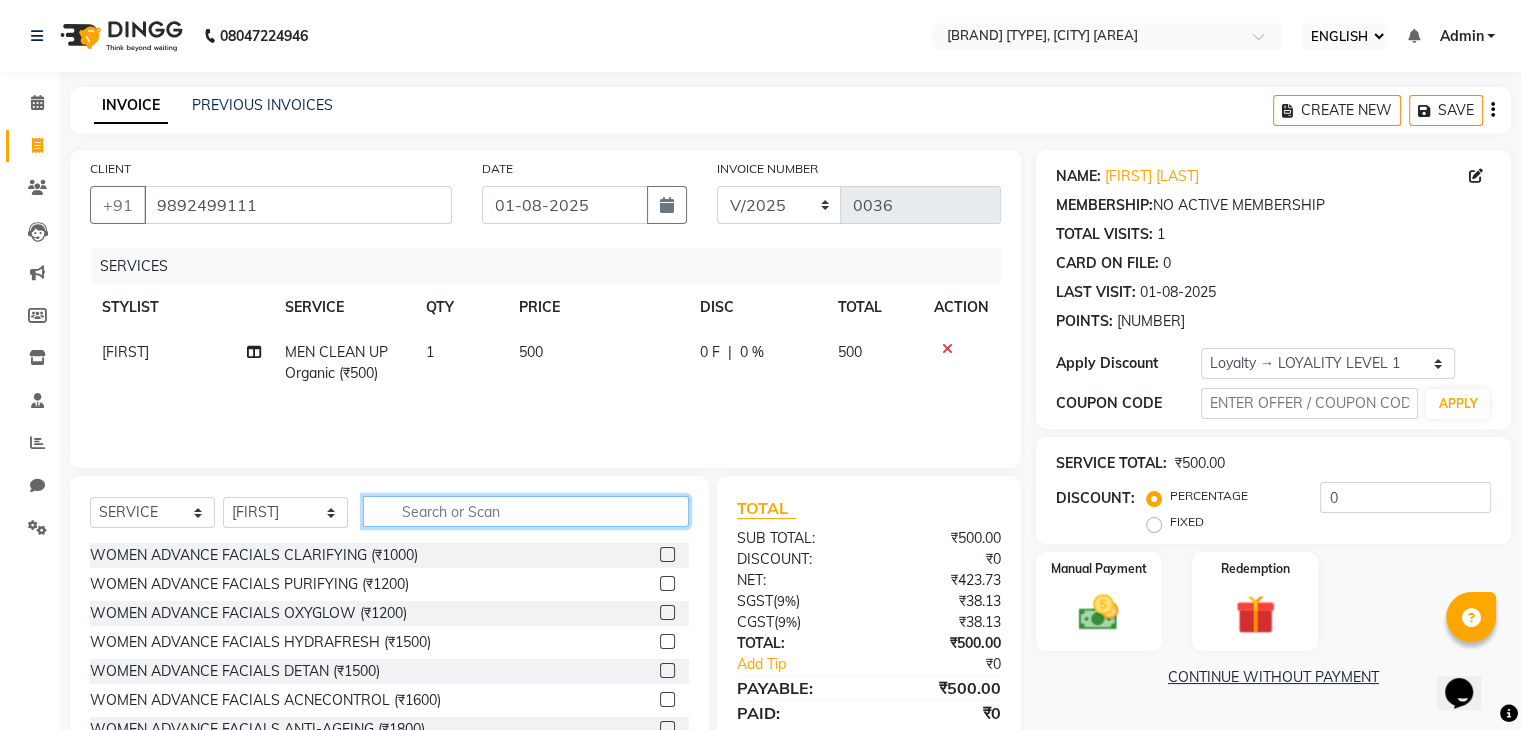 click 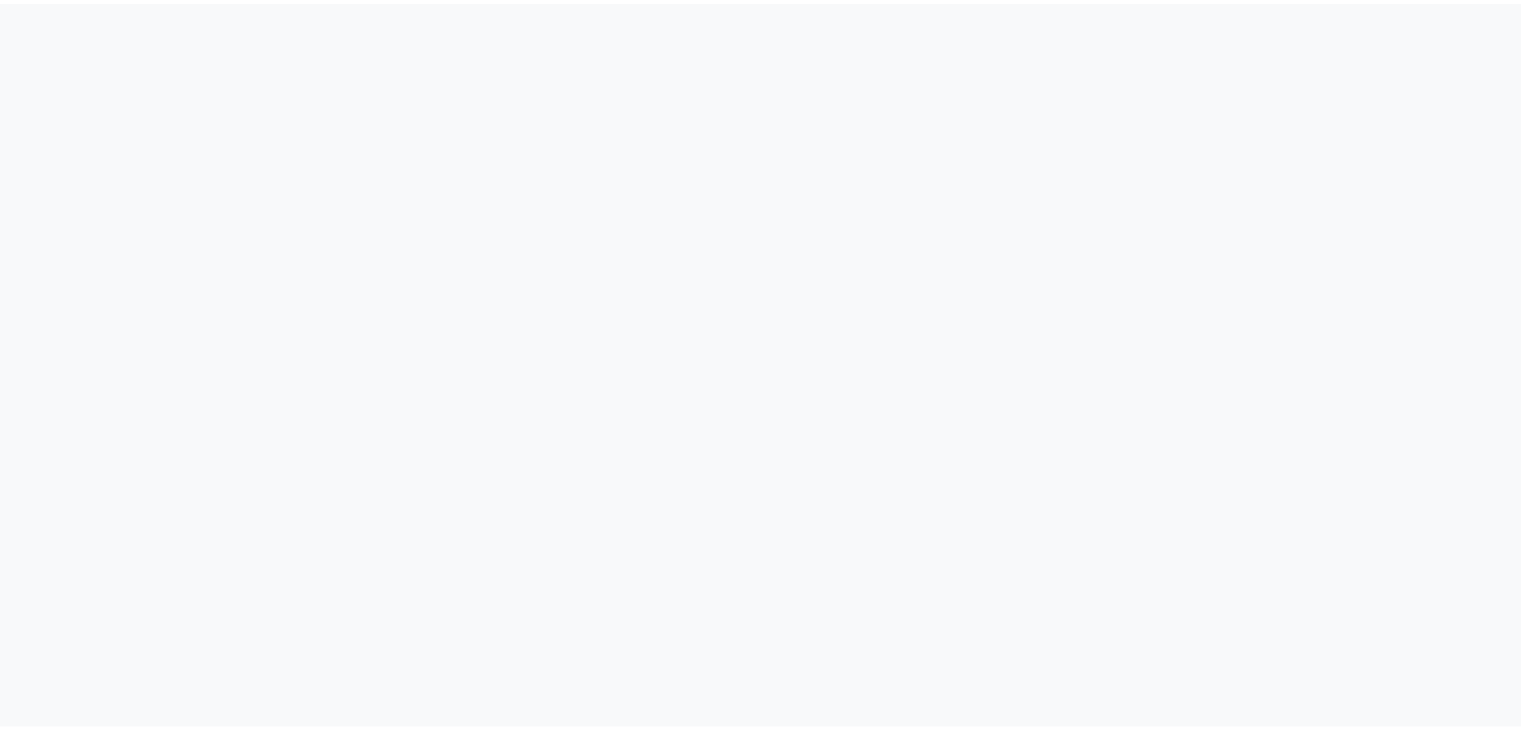 scroll, scrollTop: 0, scrollLeft: 0, axis: both 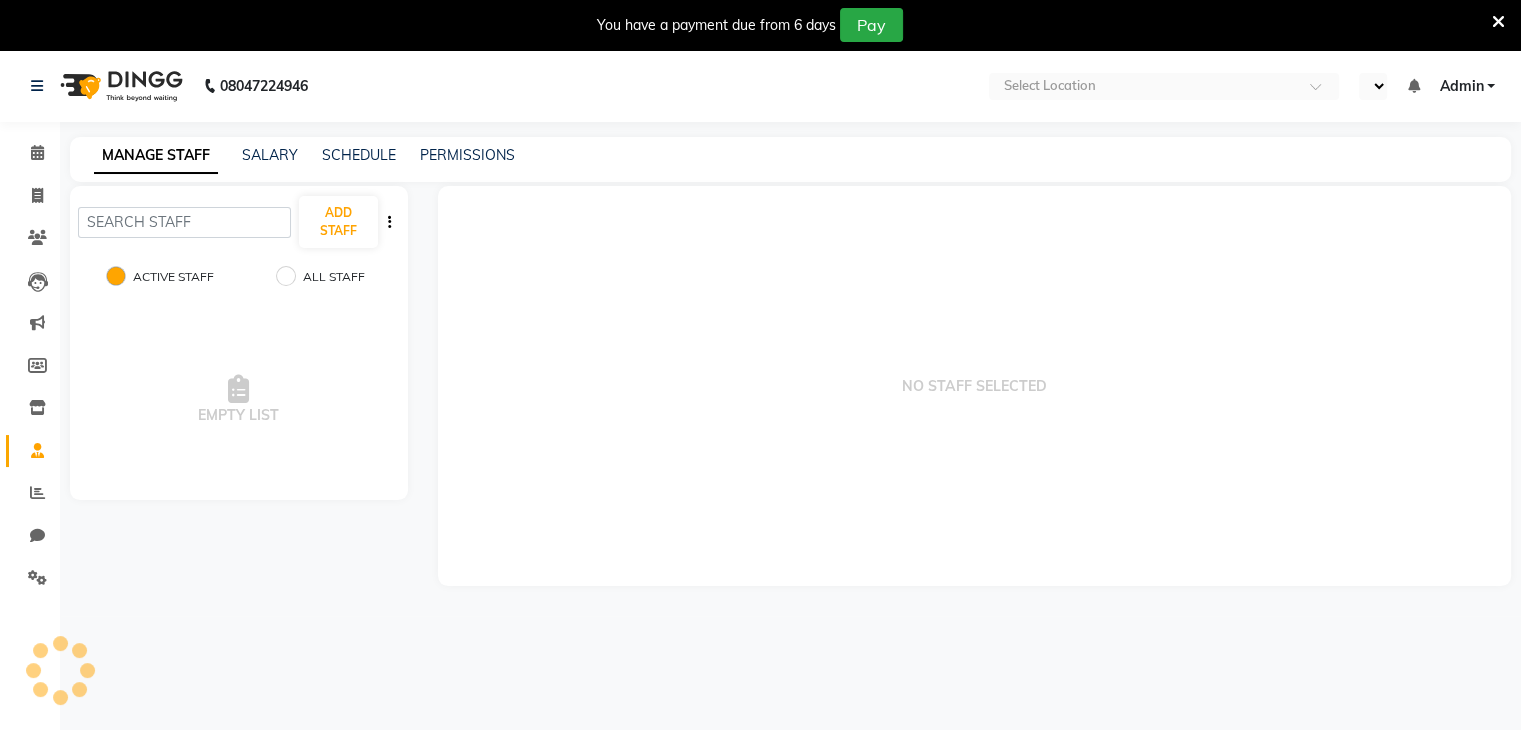 select on "ec" 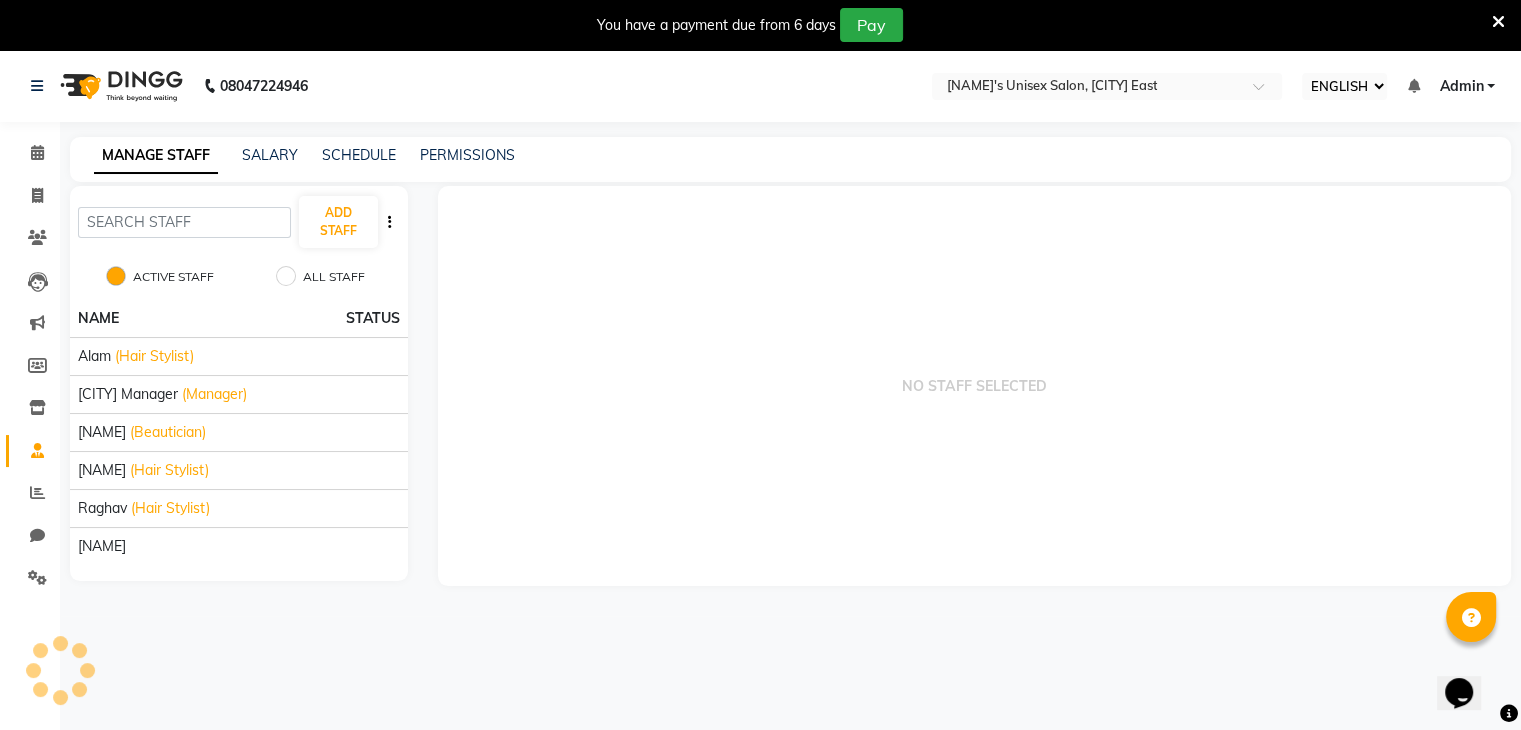 scroll, scrollTop: 0, scrollLeft: 0, axis: both 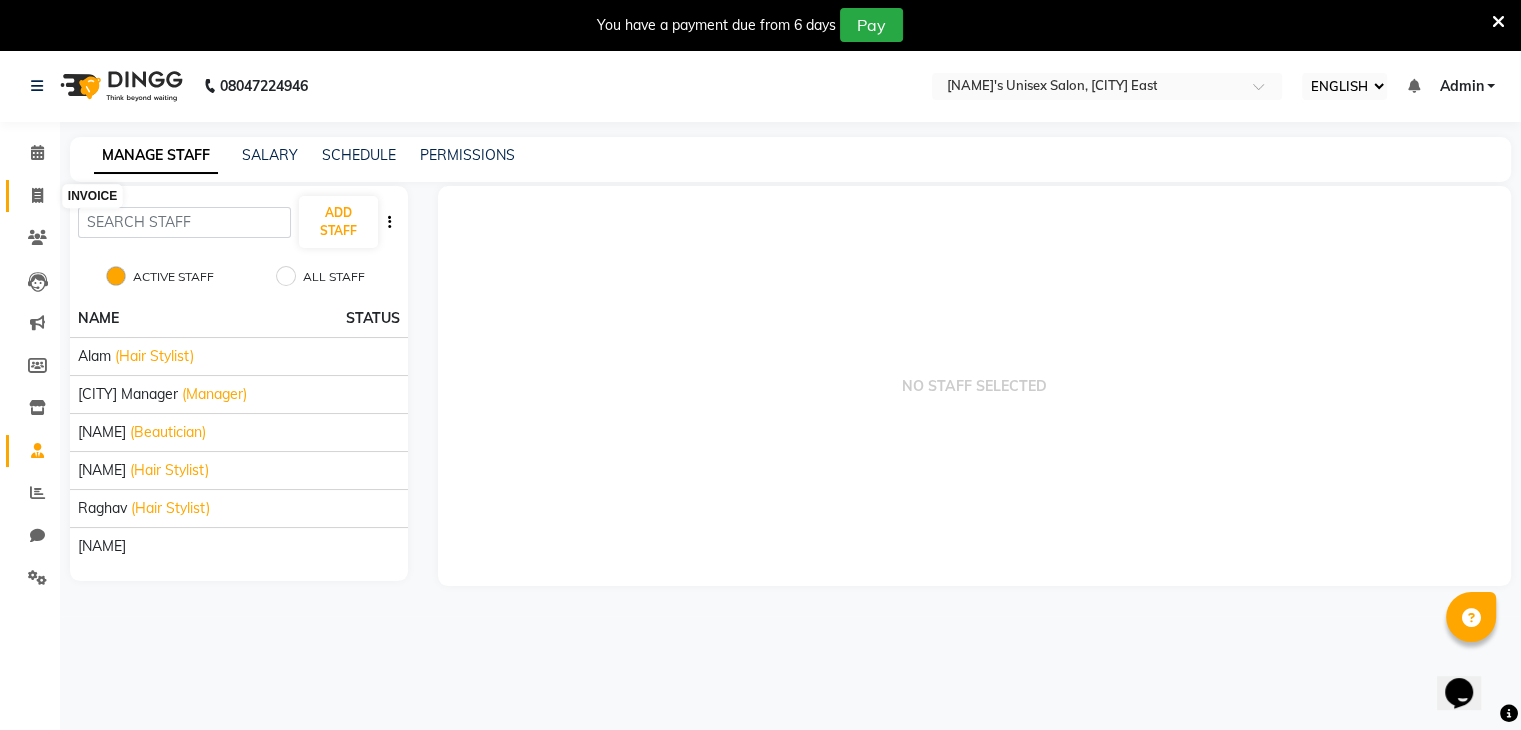 click 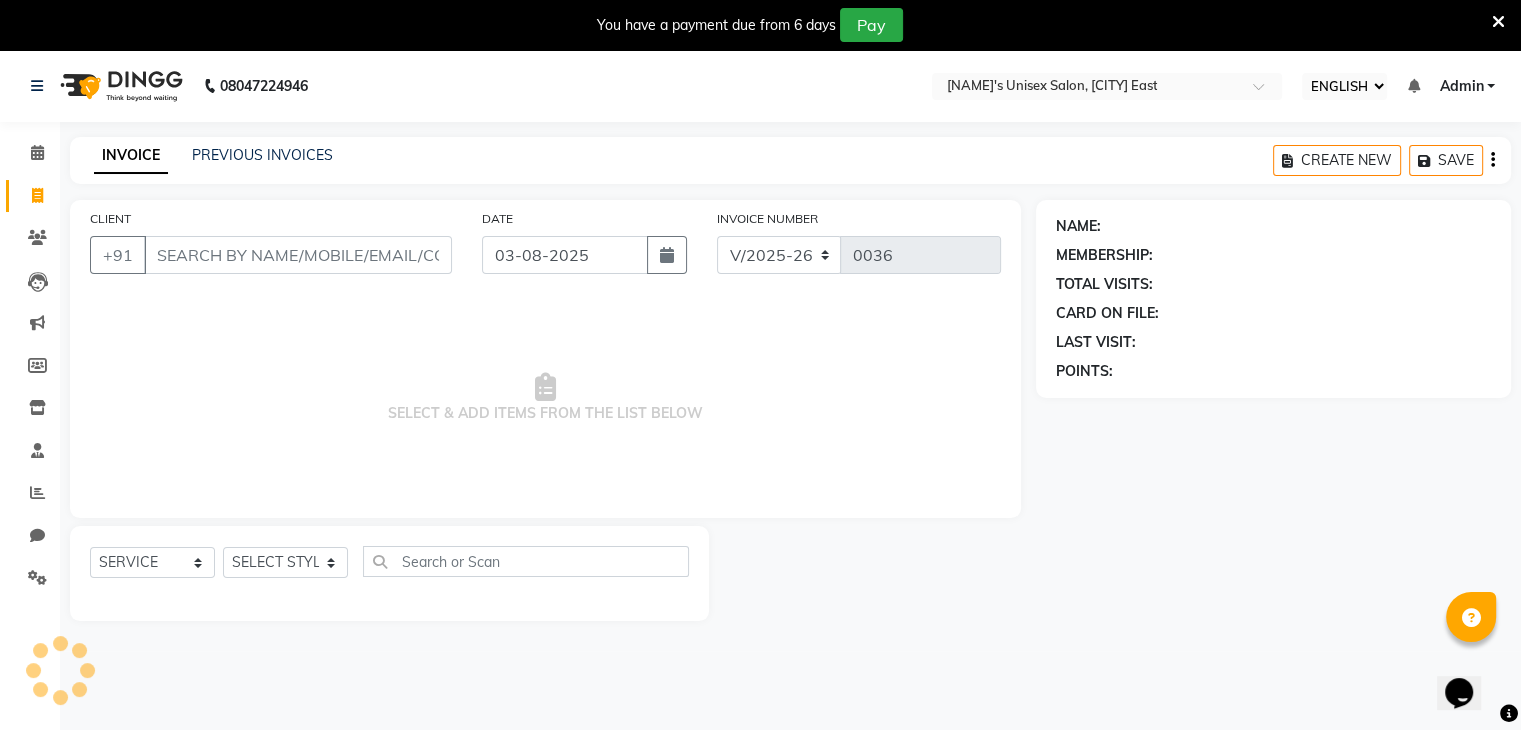 scroll, scrollTop: 50, scrollLeft: 0, axis: vertical 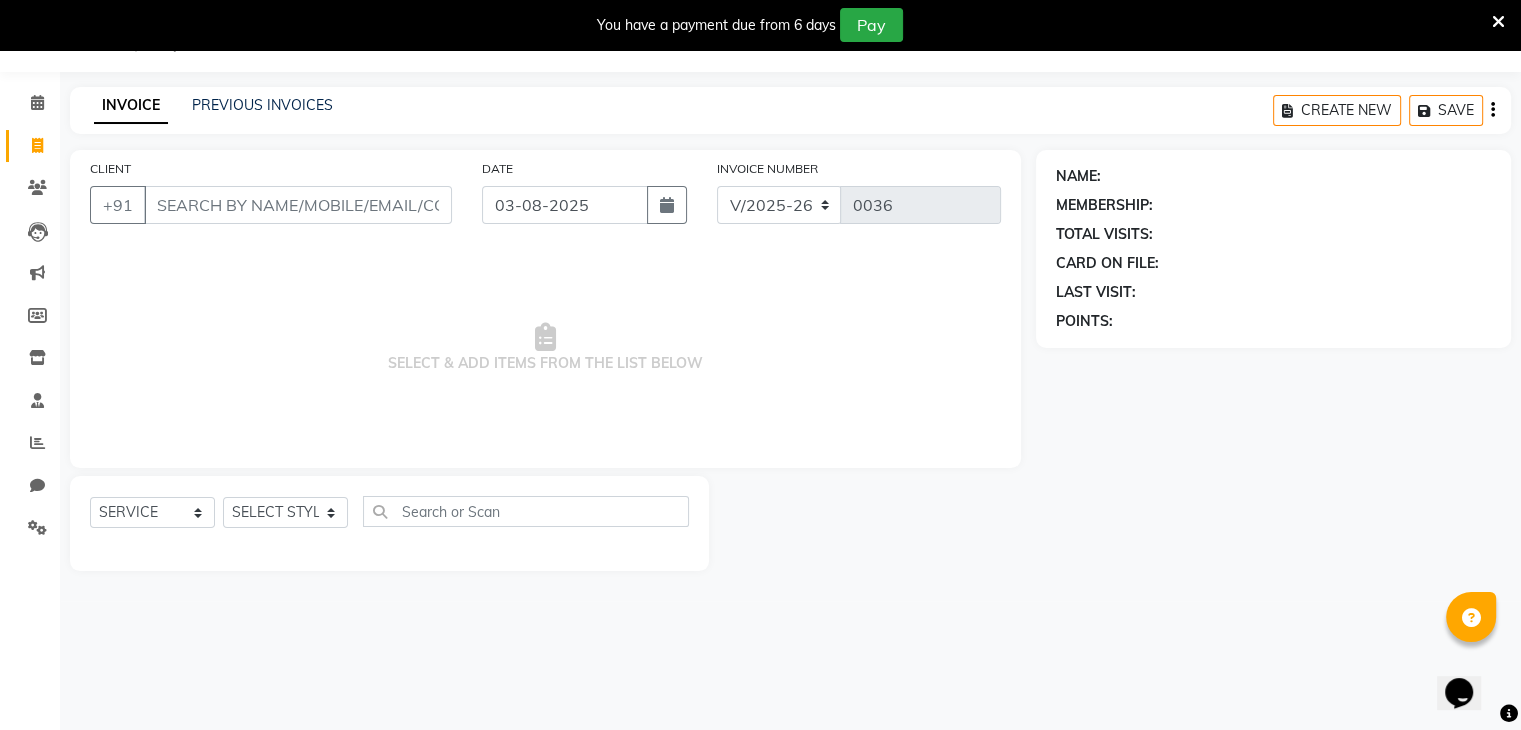 click at bounding box center [1498, 22] 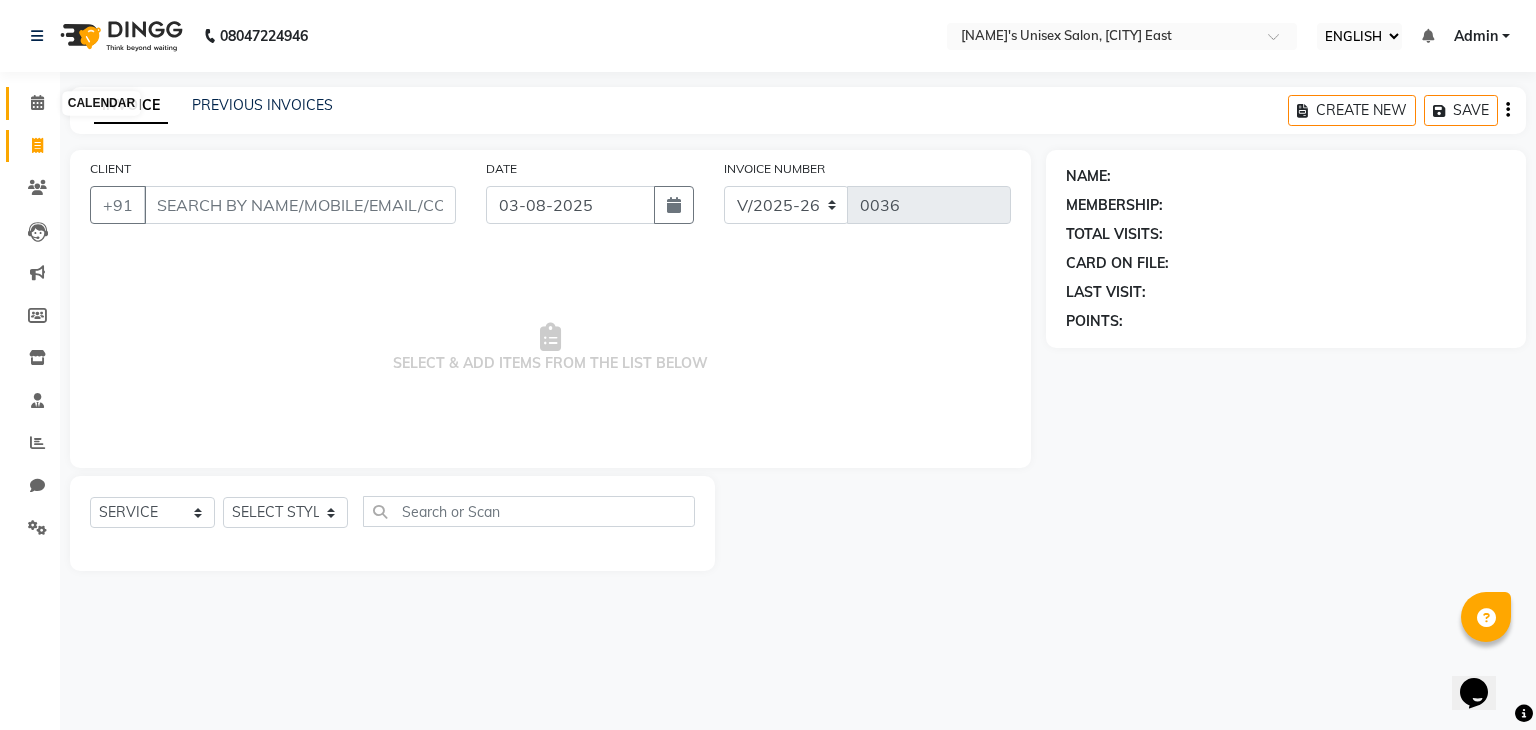 click 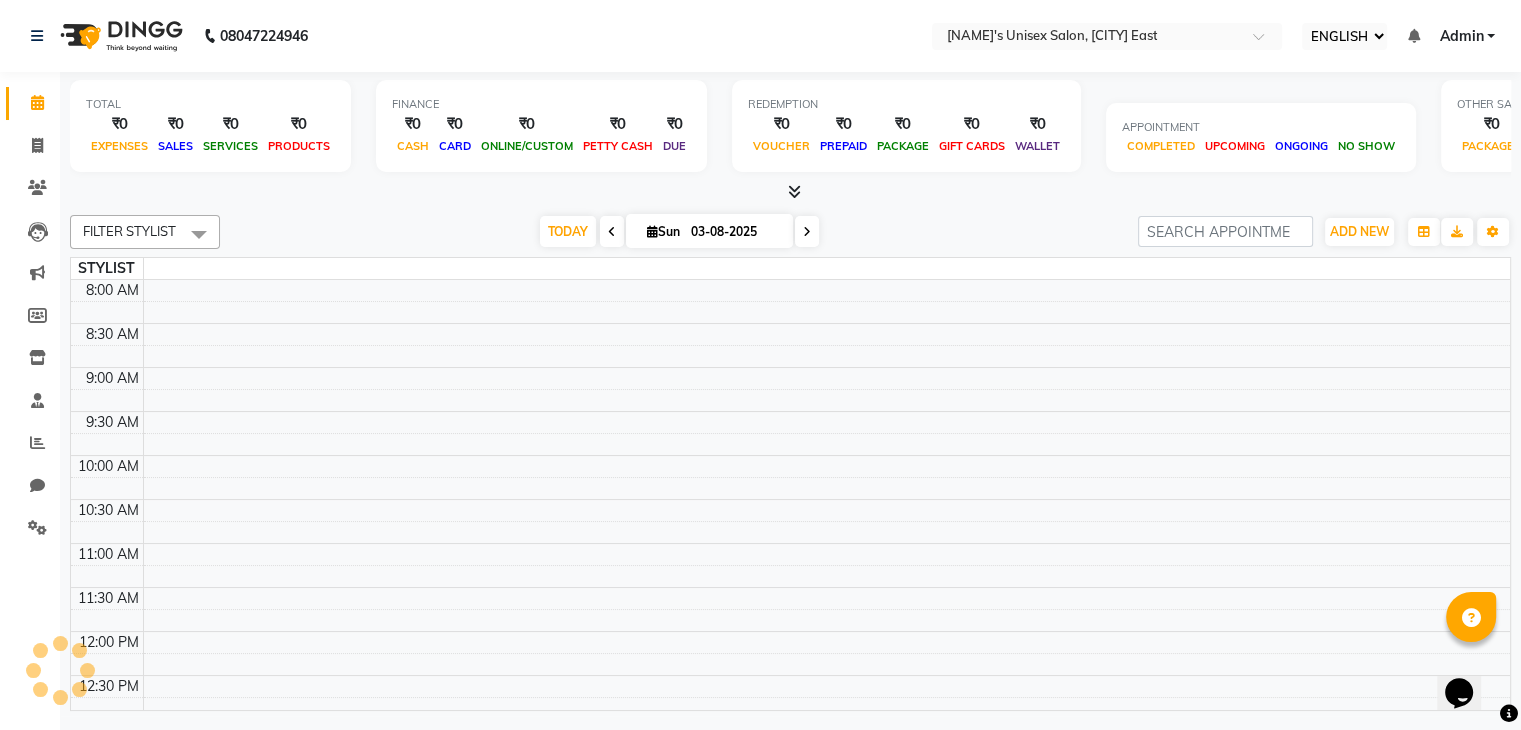 scroll, scrollTop: 0, scrollLeft: 0, axis: both 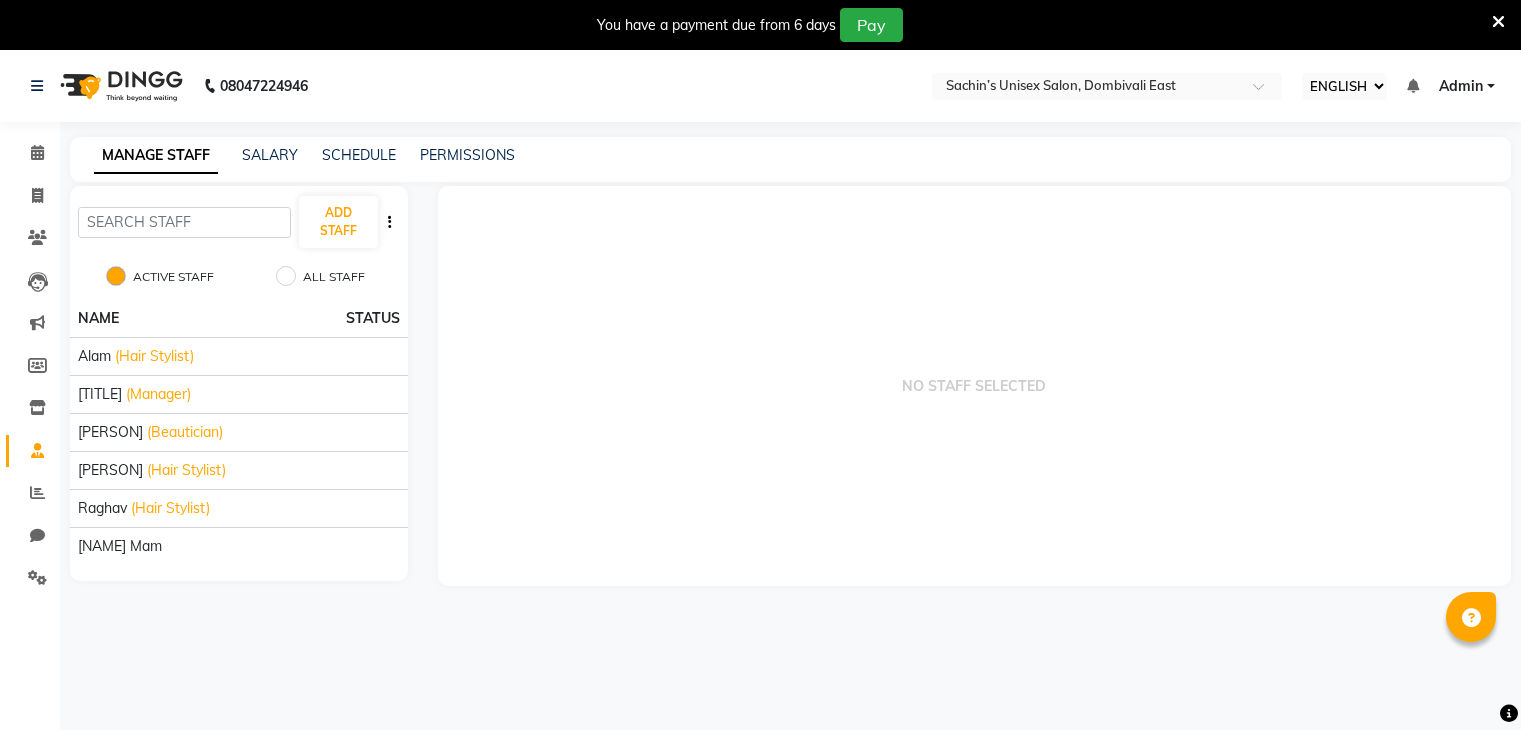 select on "ec" 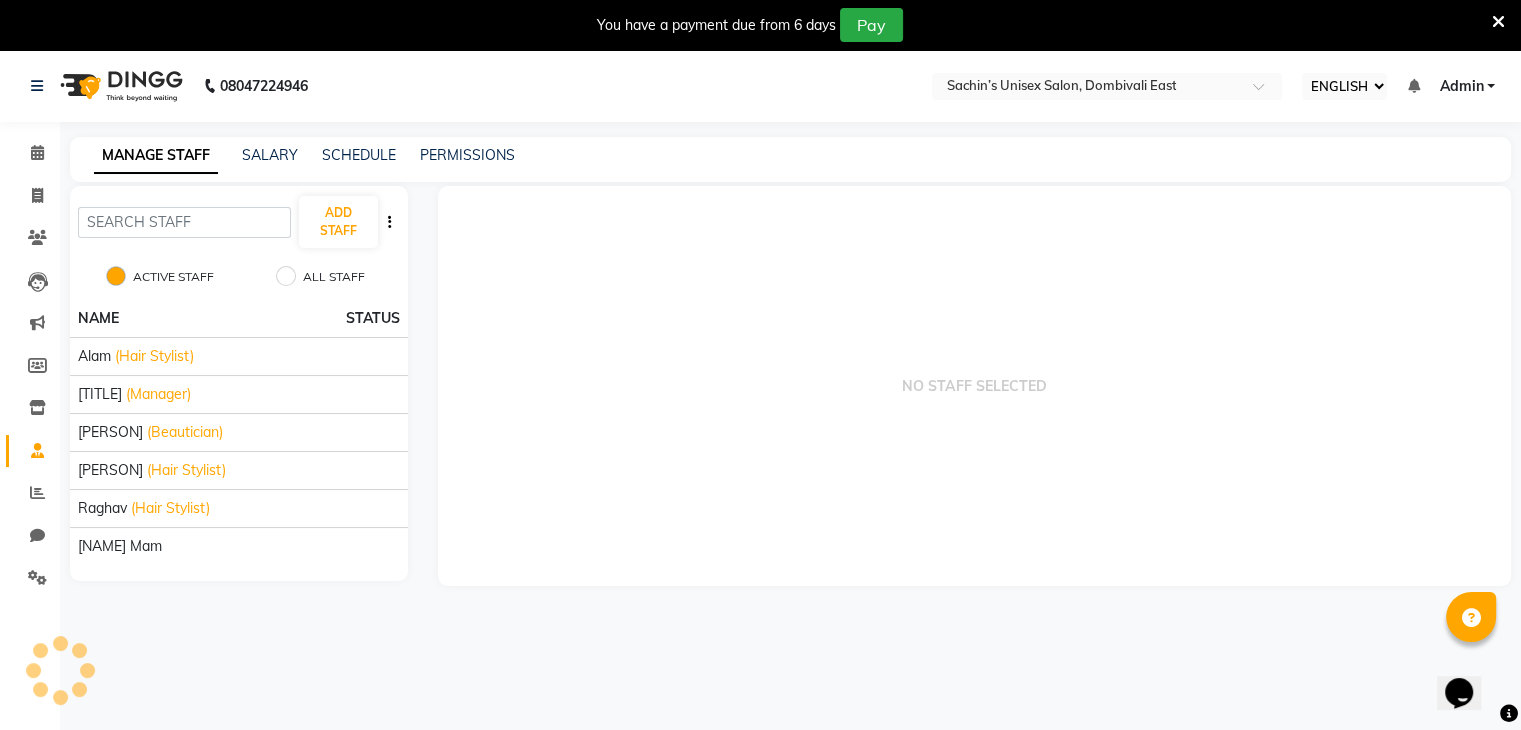 scroll, scrollTop: 0, scrollLeft: 0, axis: both 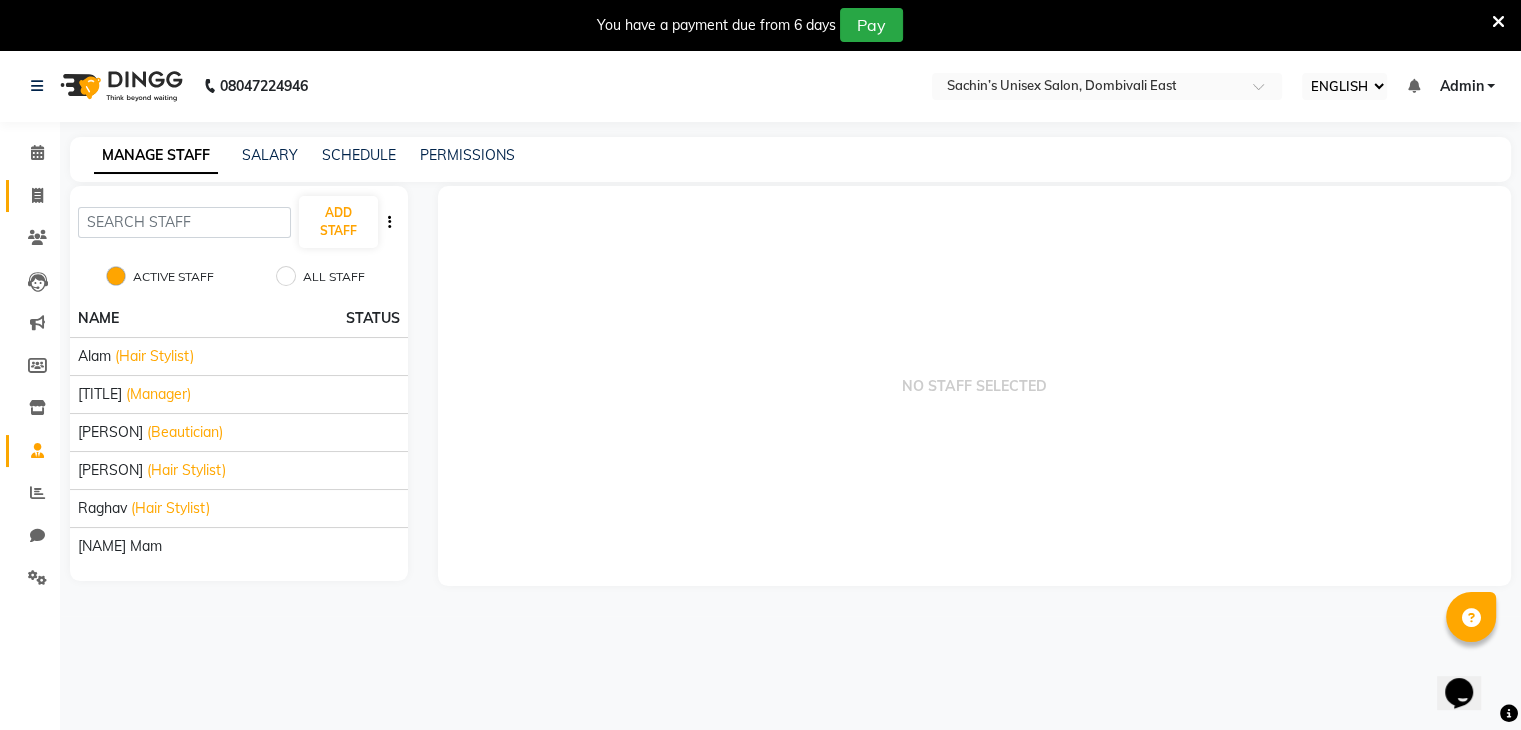click on "INVOICE" 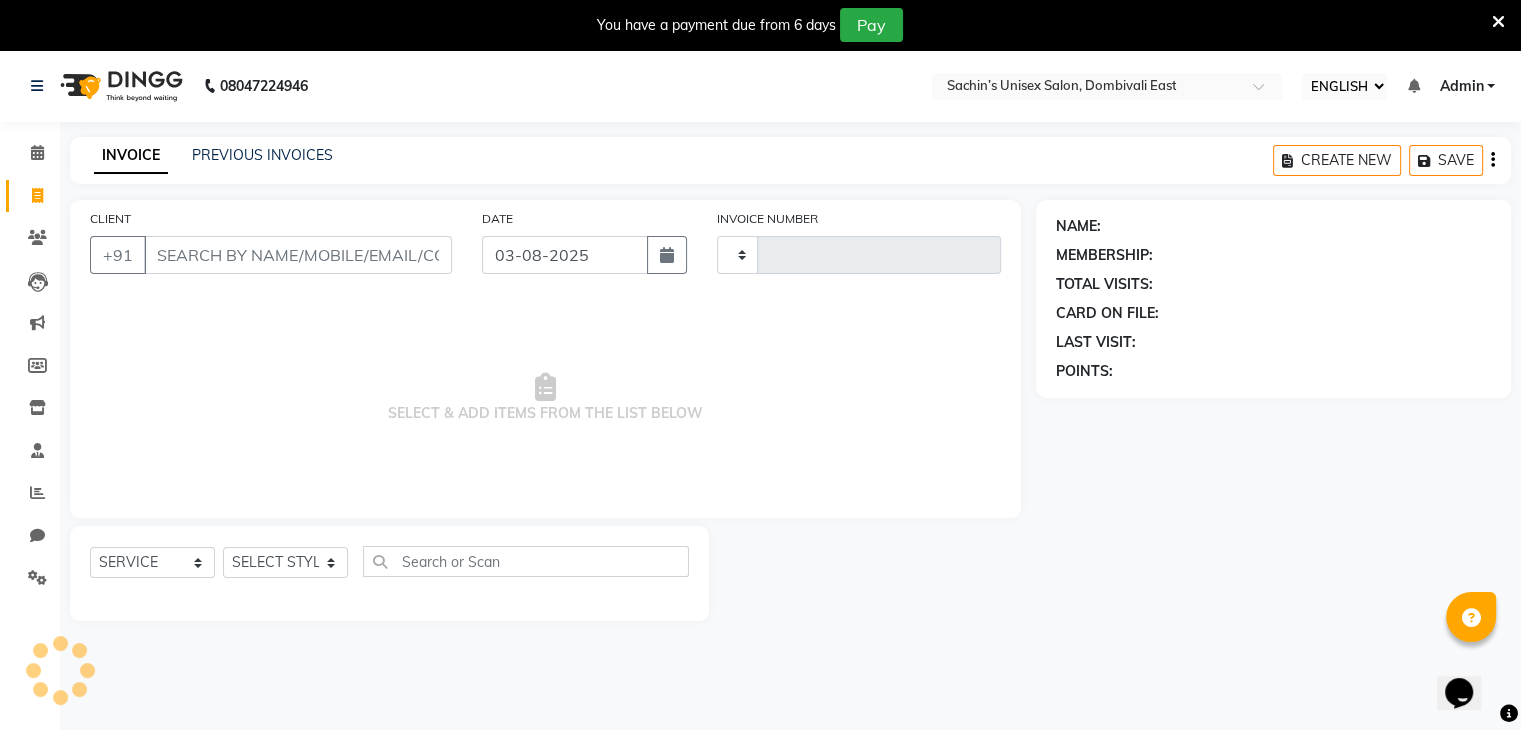 scroll, scrollTop: 50, scrollLeft: 0, axis: vertical 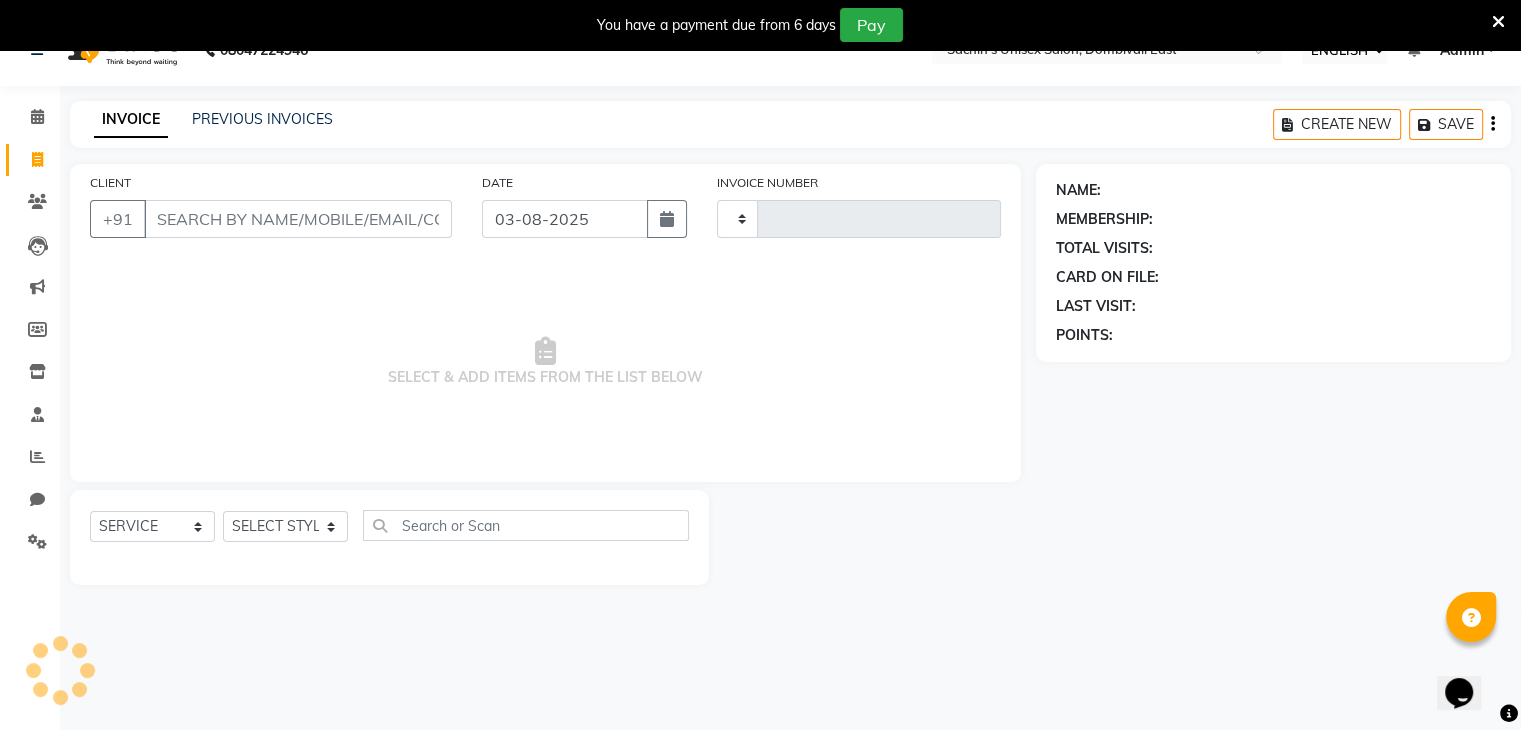 type on "0036" 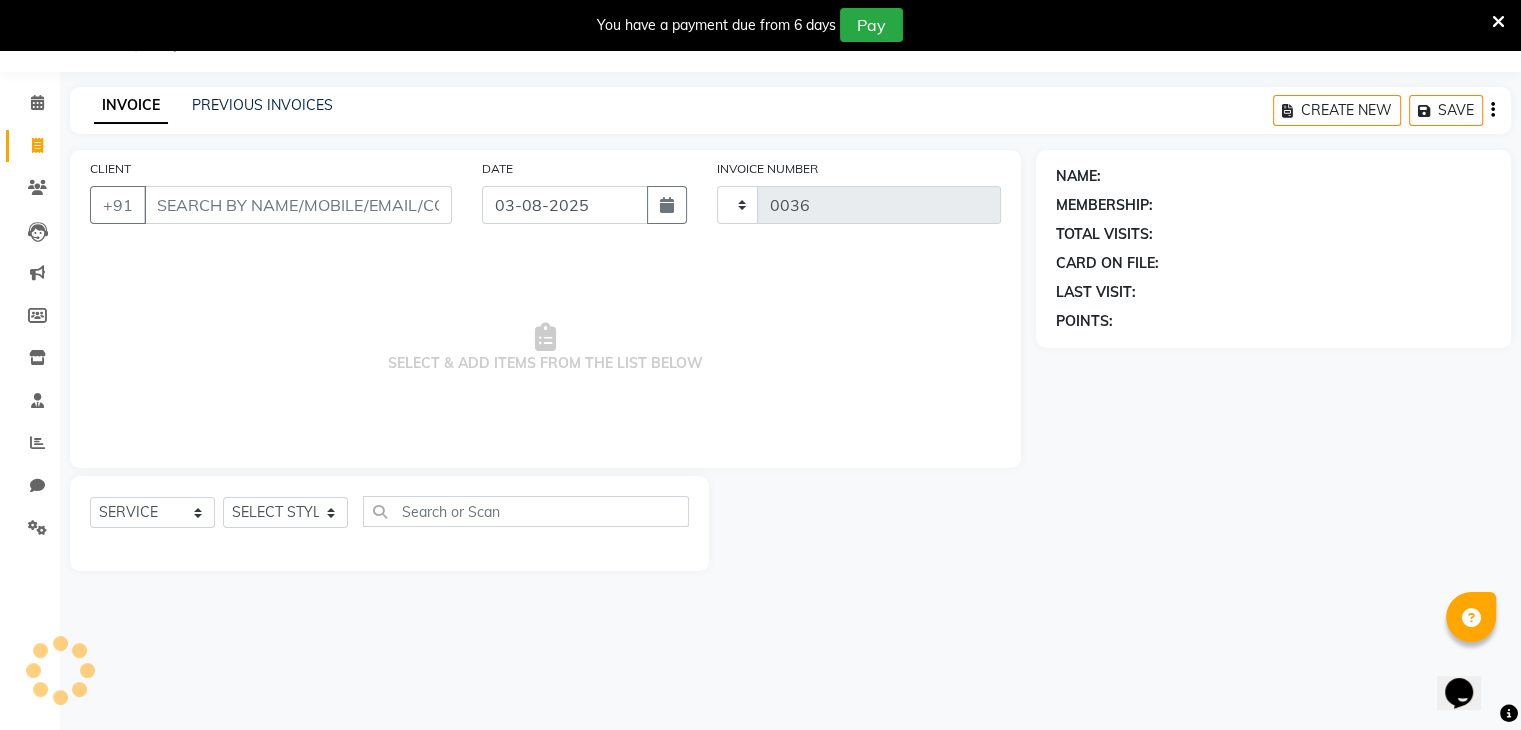 select on "8637" 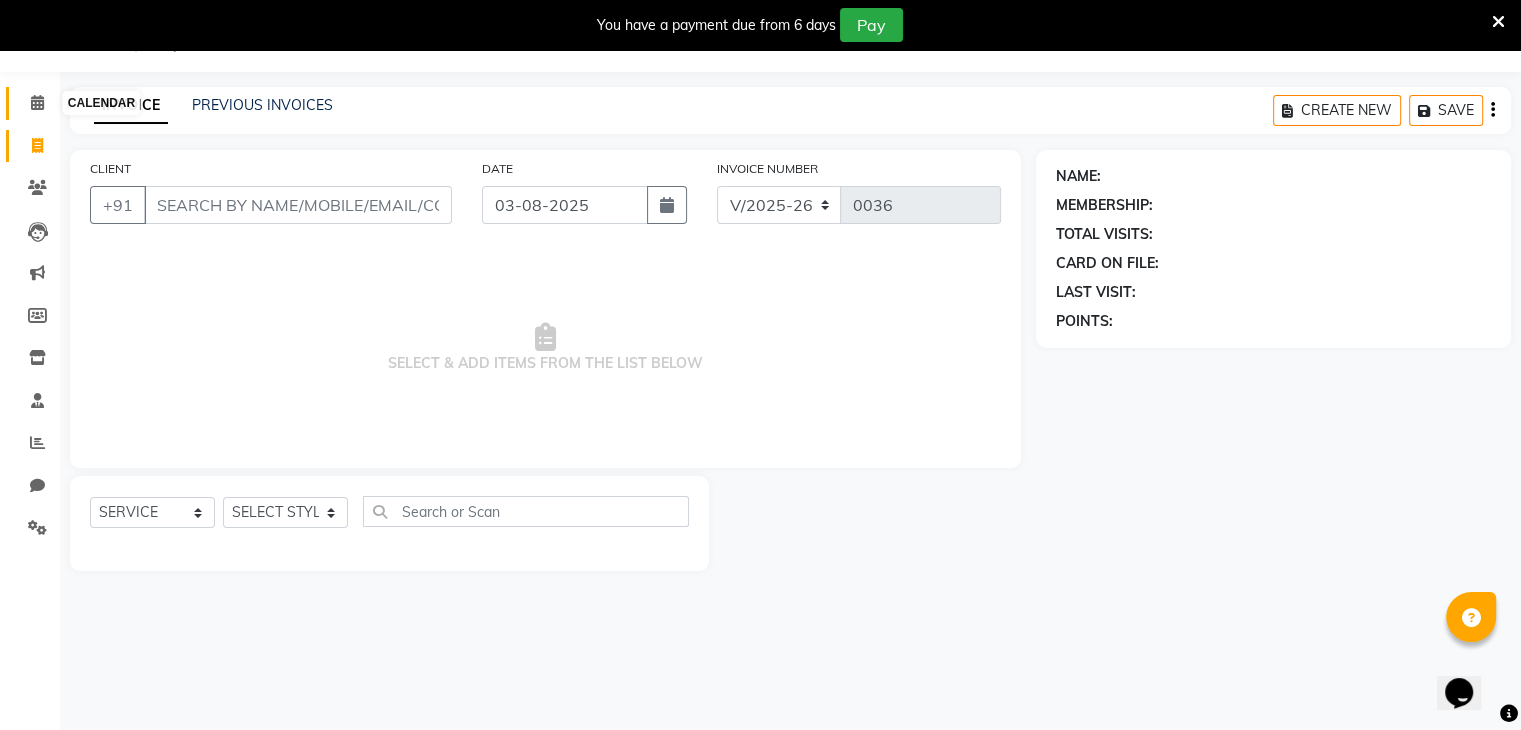 click 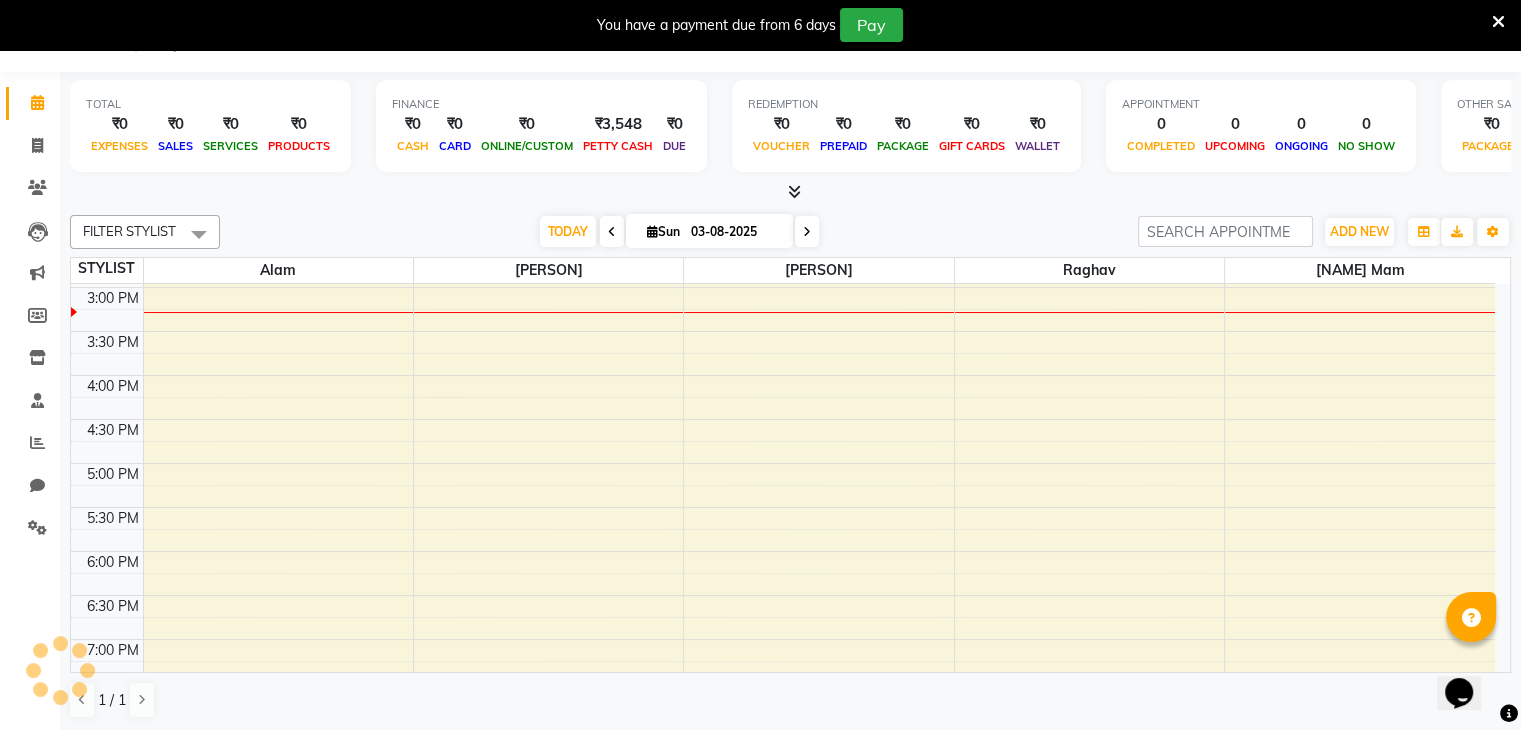 scroll, scrollTop: 0, scrollLeft: 0, axis: both 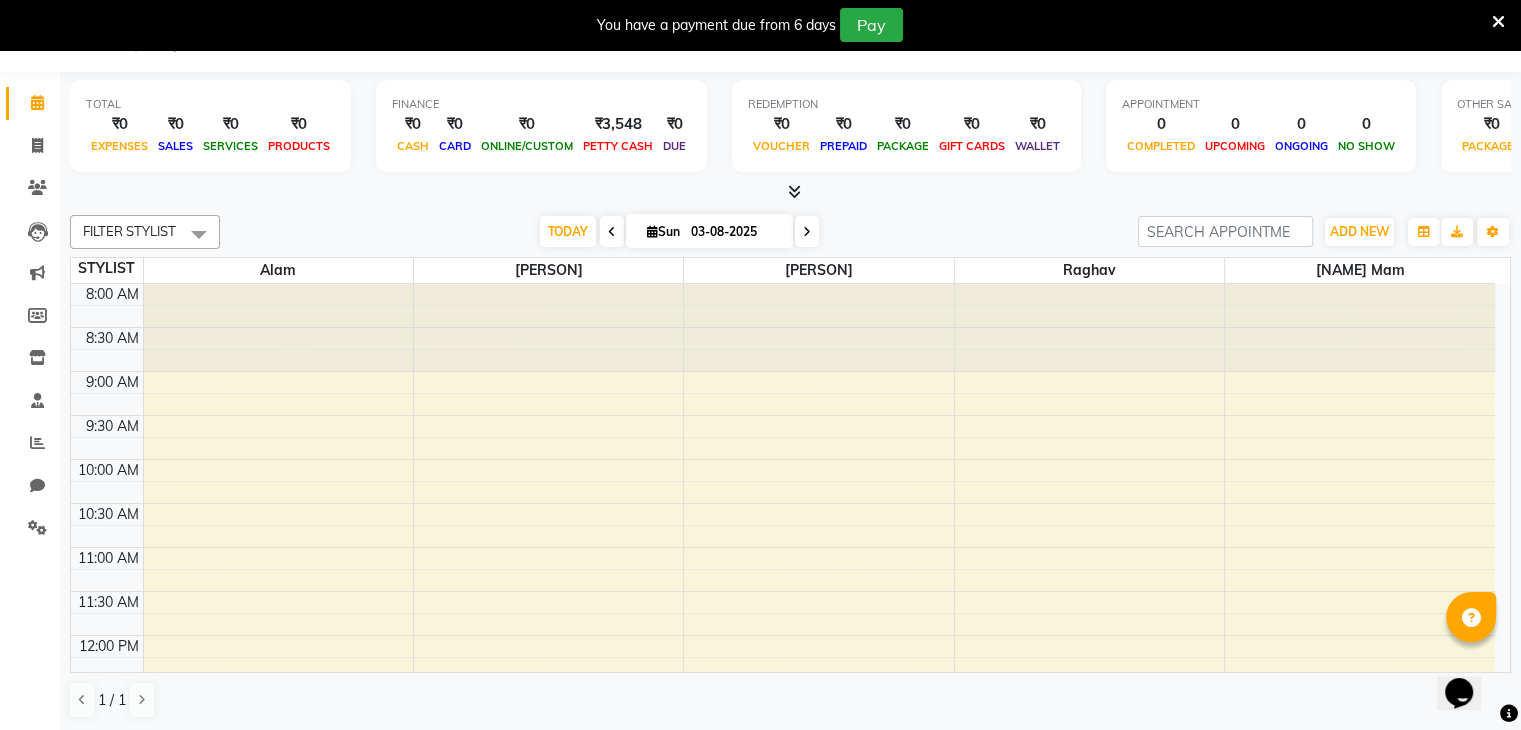 click on "You have a payment due from 6 days   Pay" at bounding box center [760, 25] 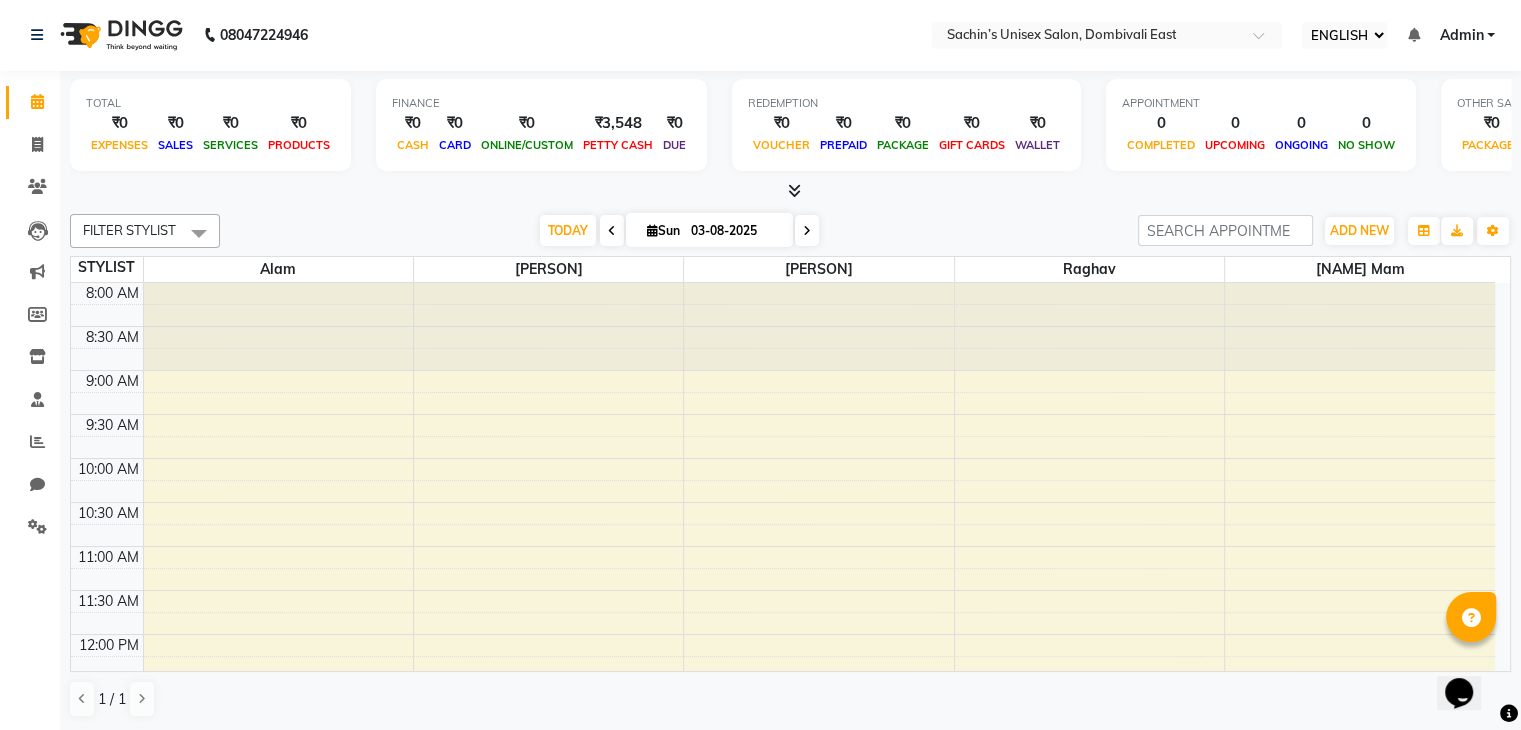 click at bounding box center (652, 230) 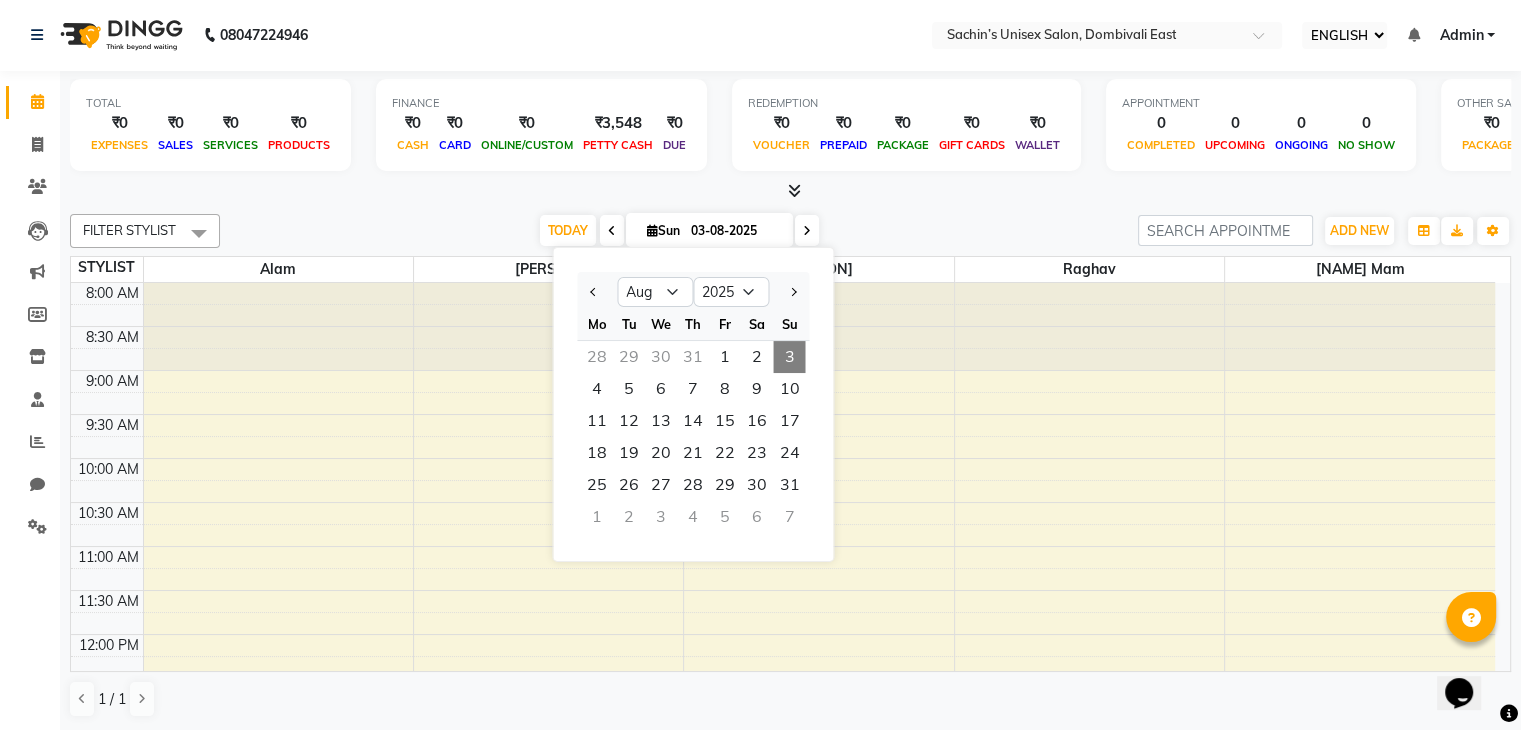 click on "3" at bounding box center (789, 357) 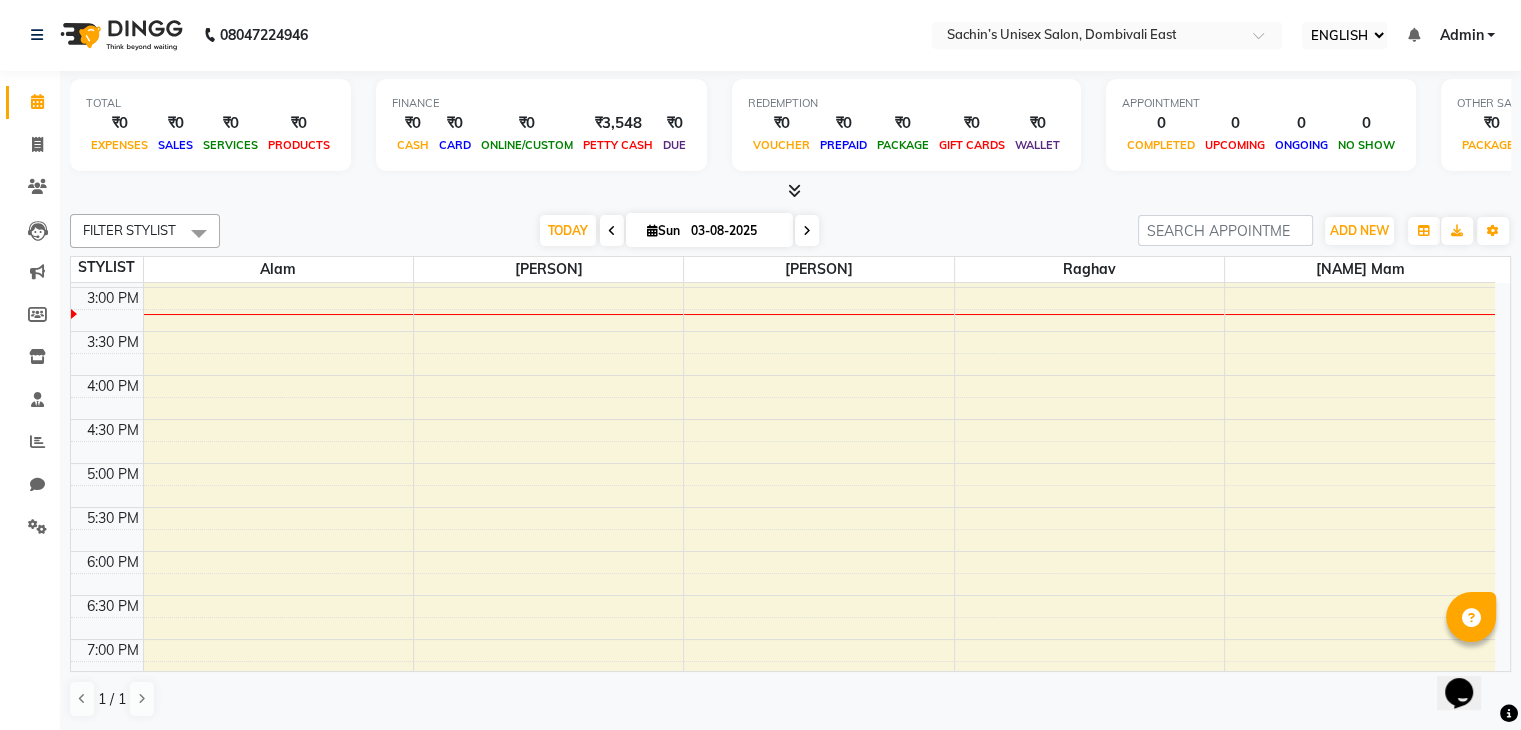 scroll, scrollTop: 663, scrollLeft: 0, axis: vertical 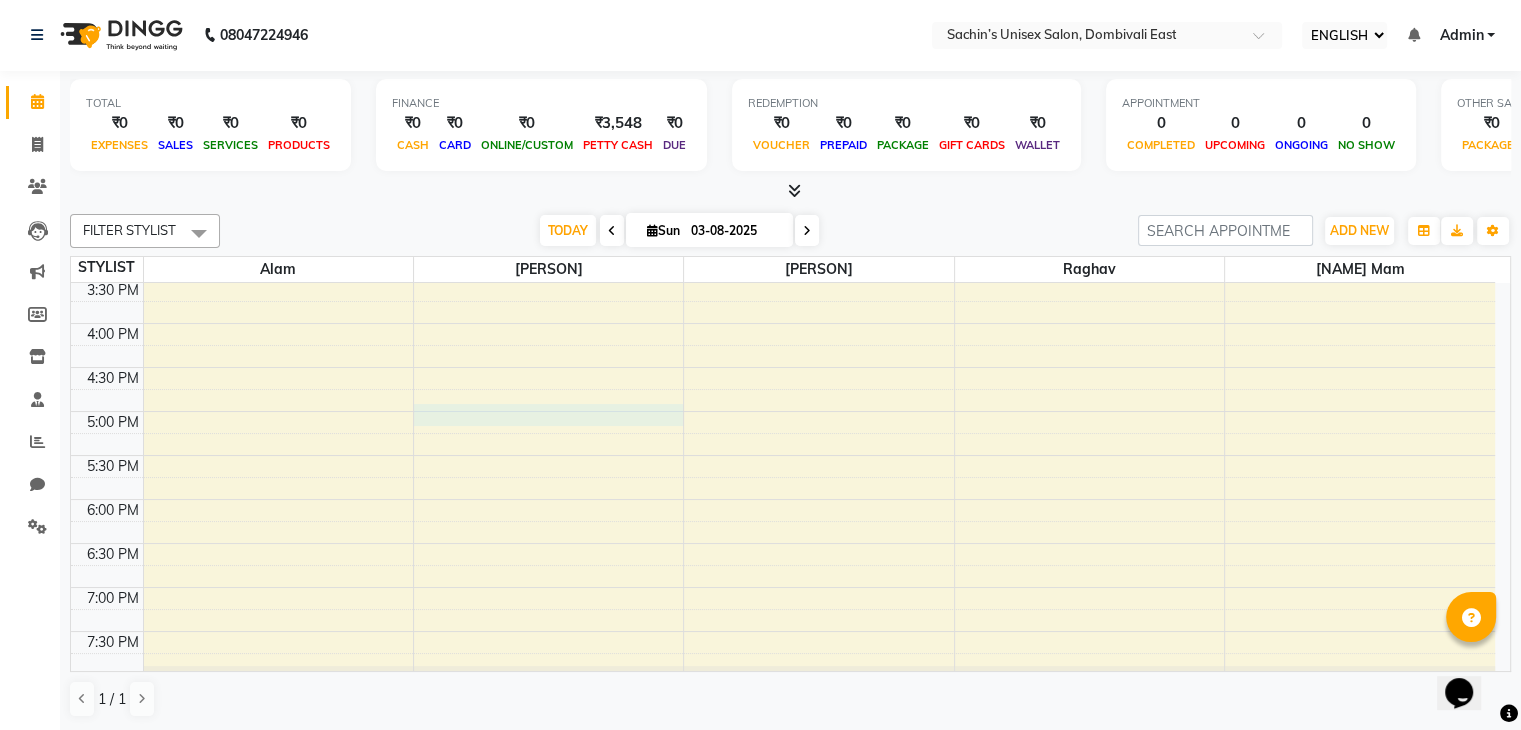 click on "8:00 AM 8:30 AM 9:00 AM 9:30 AM 10:00 AM 10:30 AM 11:00 AM 11:30 AM 12:00 PM 12:30 PM 1:00 PM 1:30 PM 2:00 PM 2:30 PM 3:00 PM 3:30 PM 4:00 PM 4:30 PM 5:00 PM 5:30 PM 6:00 PM 6:30 PM 7:00 PM 7:30 PM 8:00 PM 8:30 PM" at bounding box center (783, 191) 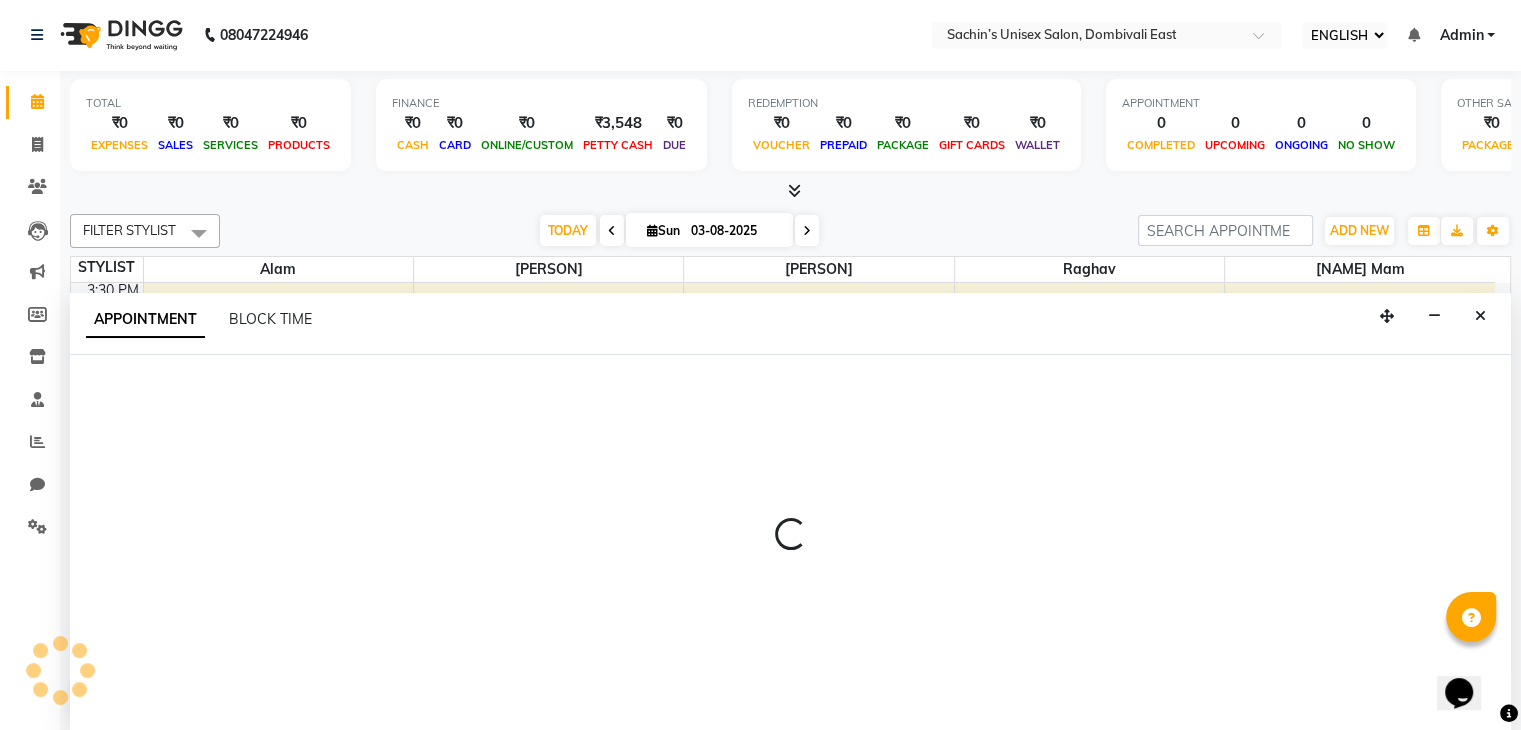 select on "86911" 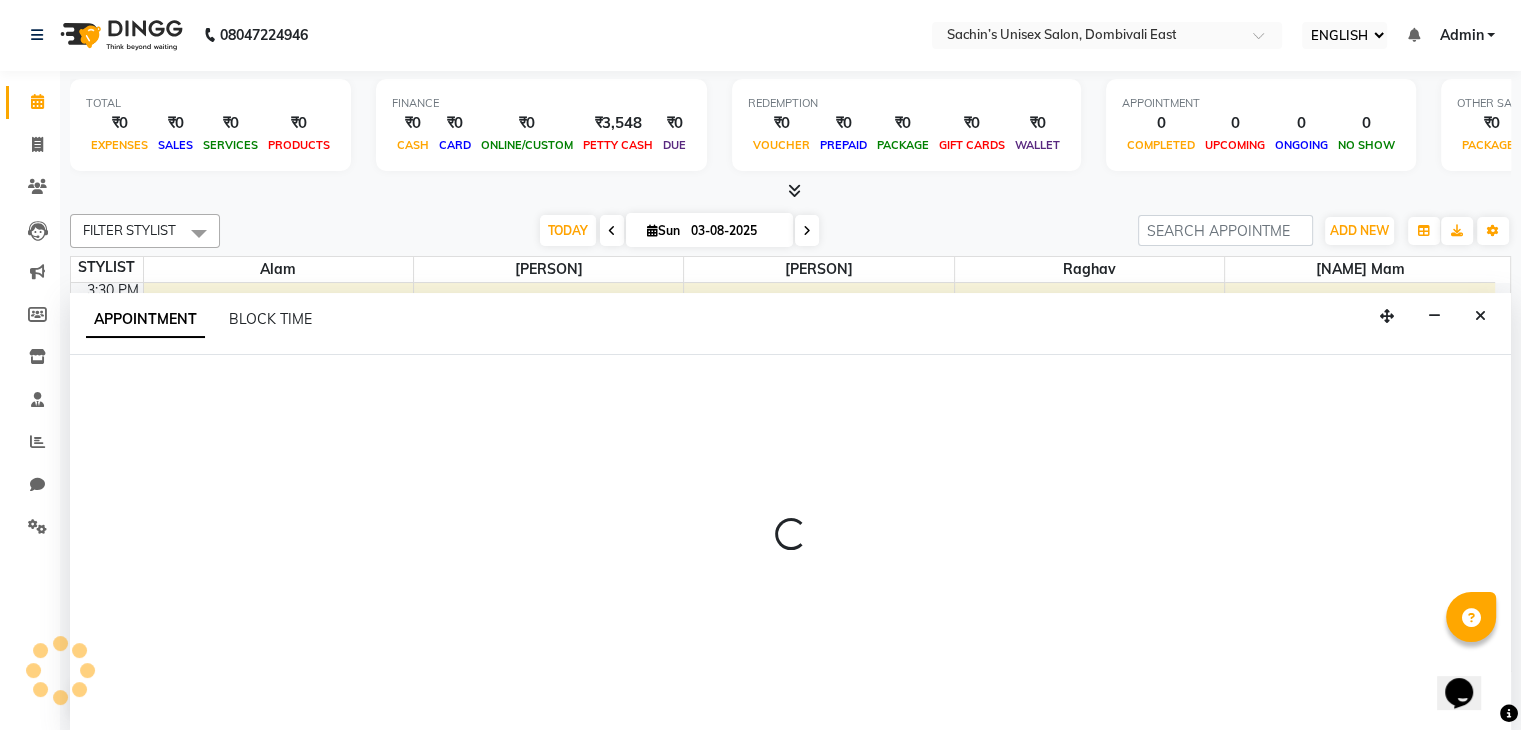 select on "1020" 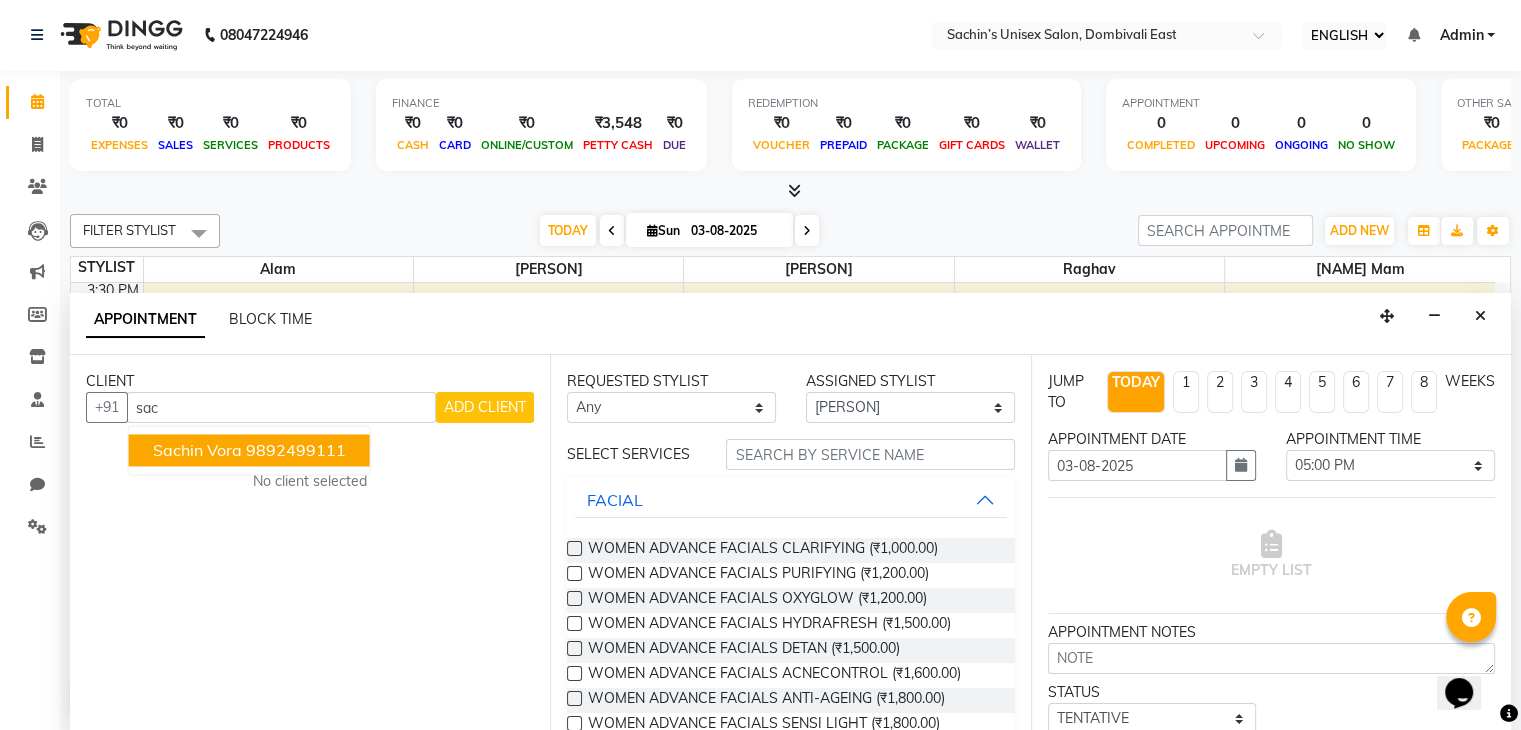 click on "9892499111" at bounding box center [296, 451] 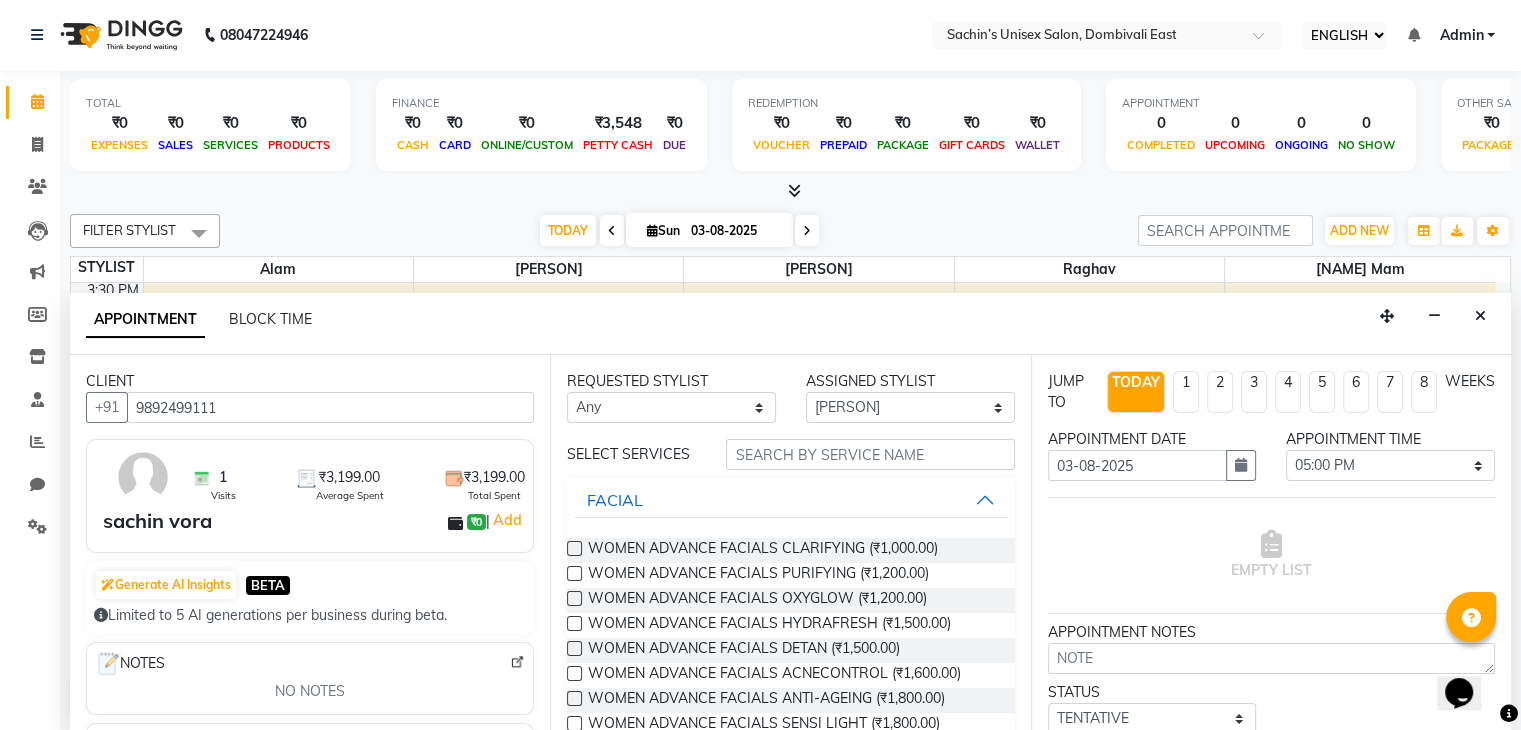 type on "9892499111" 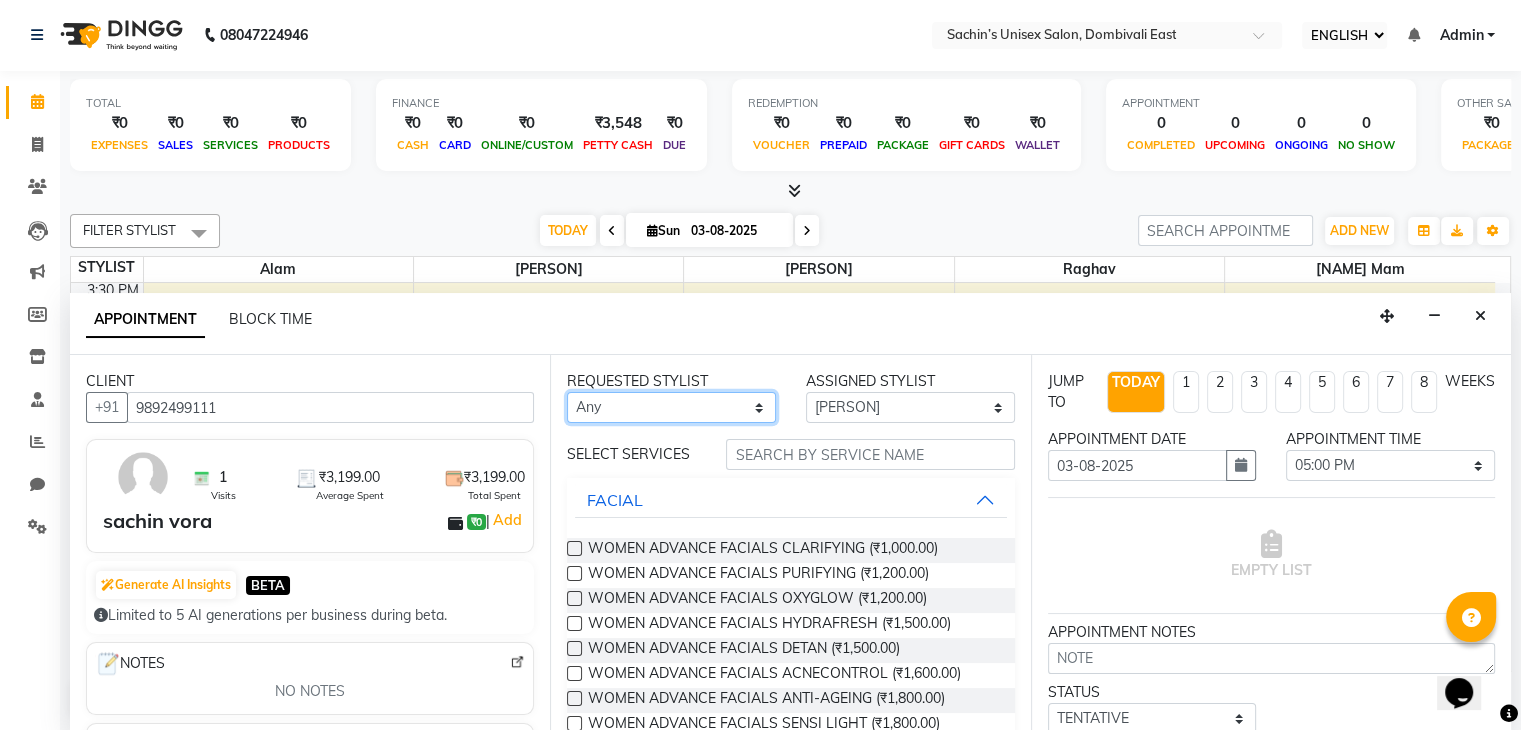 click on "Any Alam Jagruti Navshad Raghav Vora Mam" at bounding box center [671, 407] 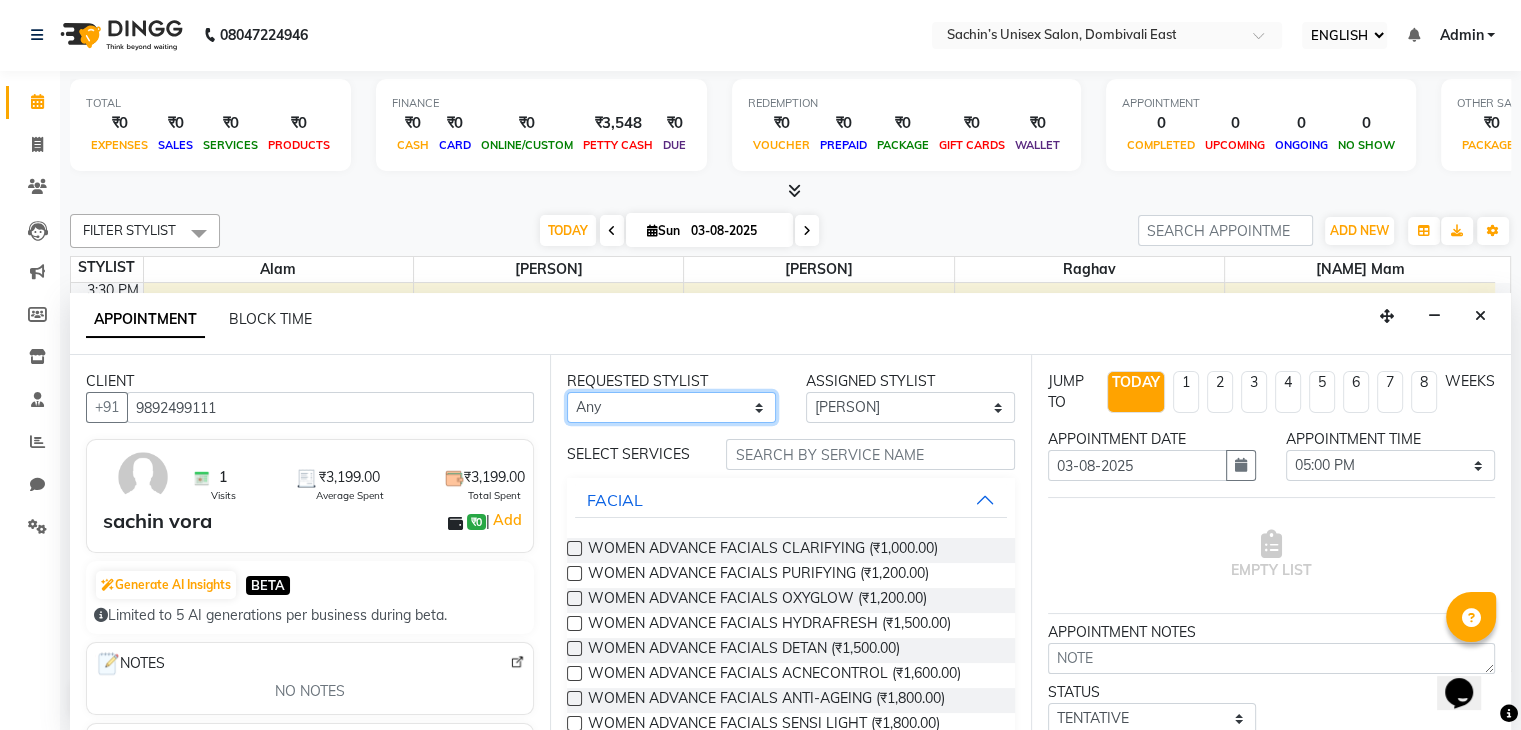 select on "86910" 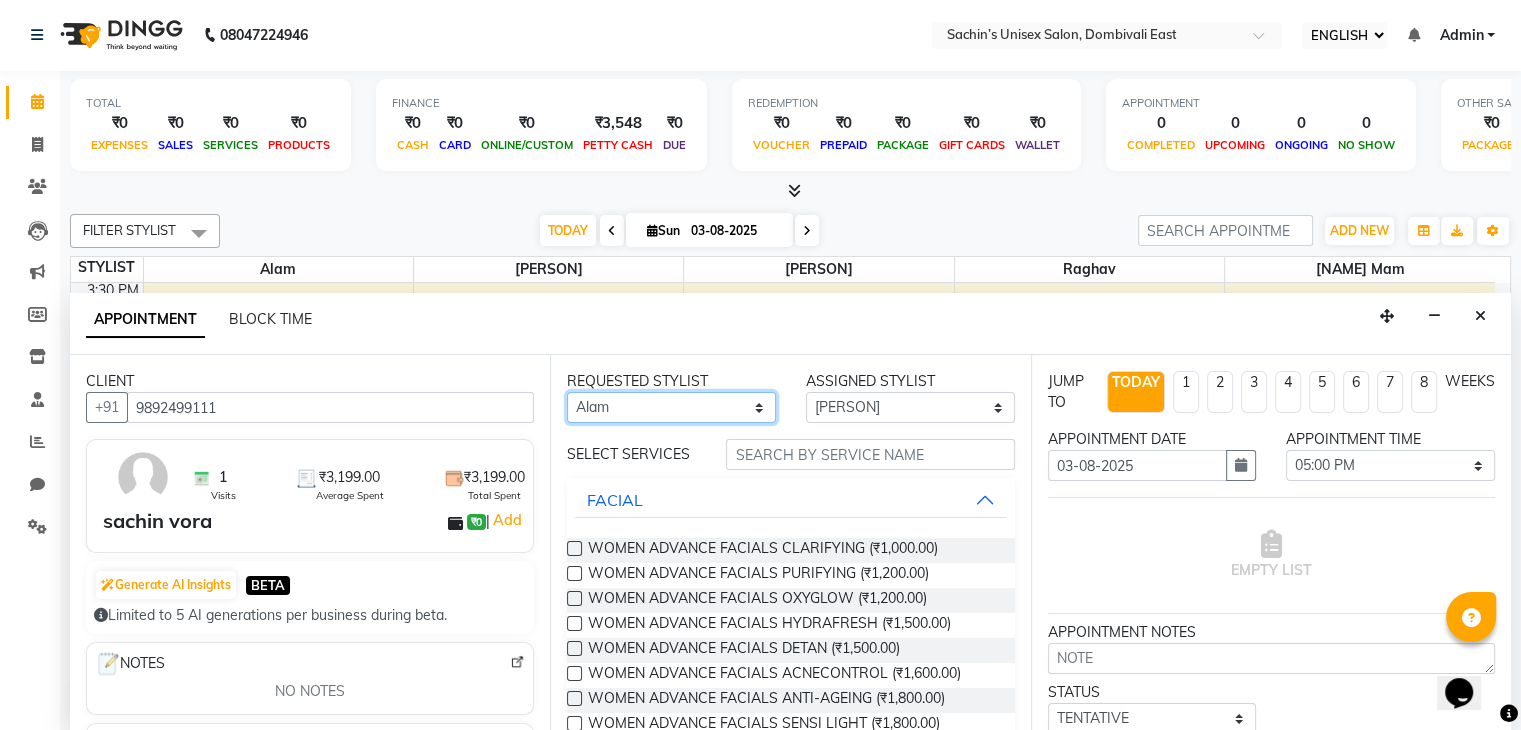 click on "Any Alam Jagruti Navshad Raghav Vora Mam" at bounding box center [671, 407] 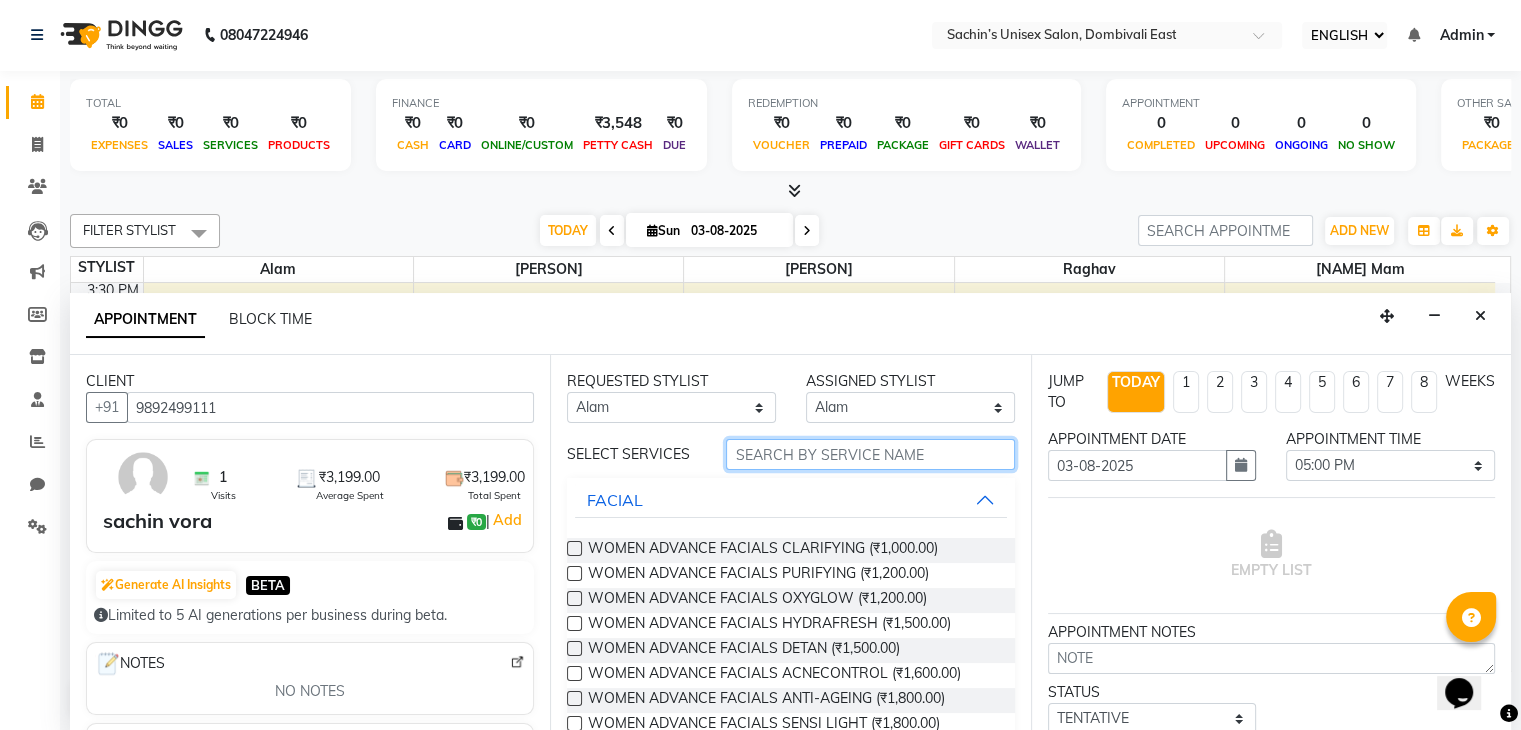 click at bounding box center (870, 454) 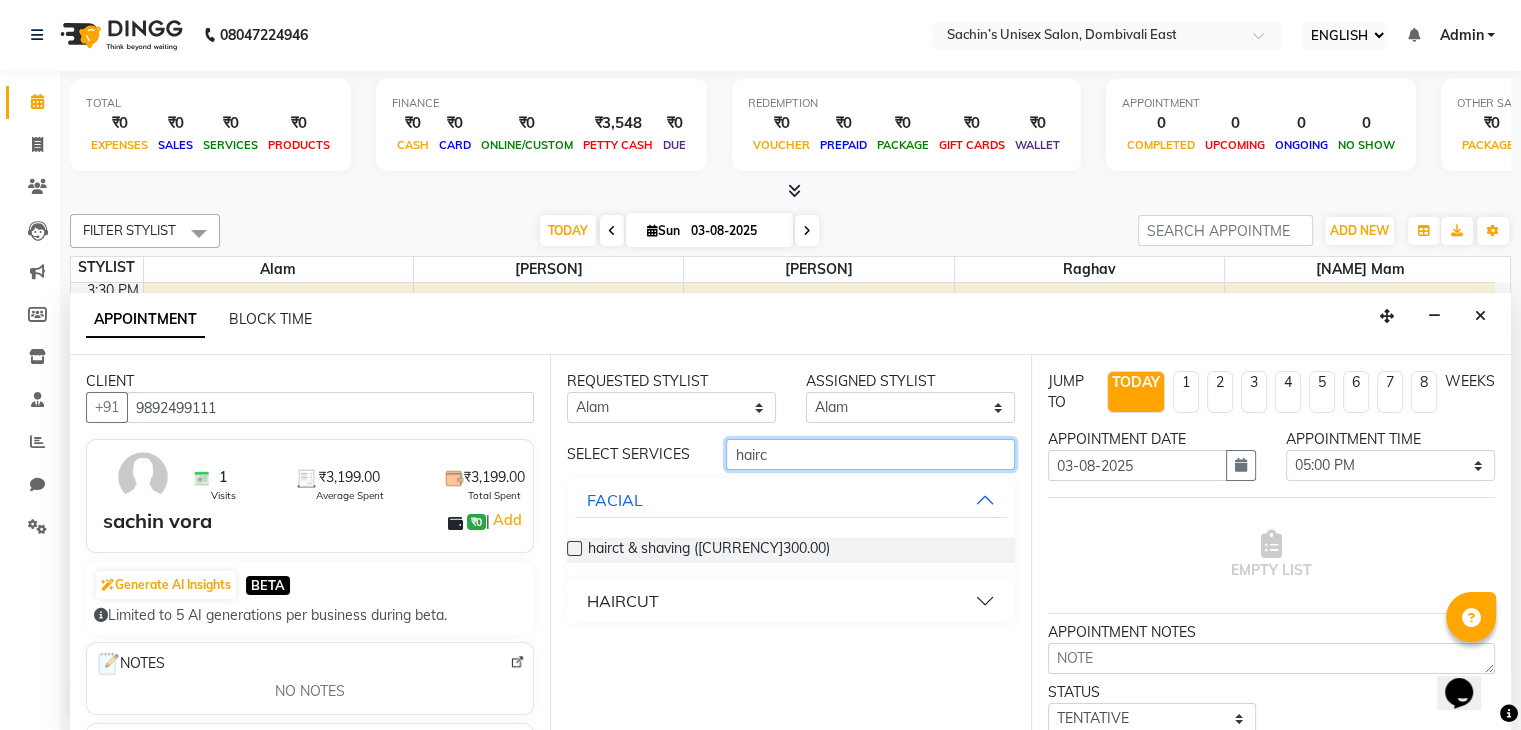 type on "hairc" 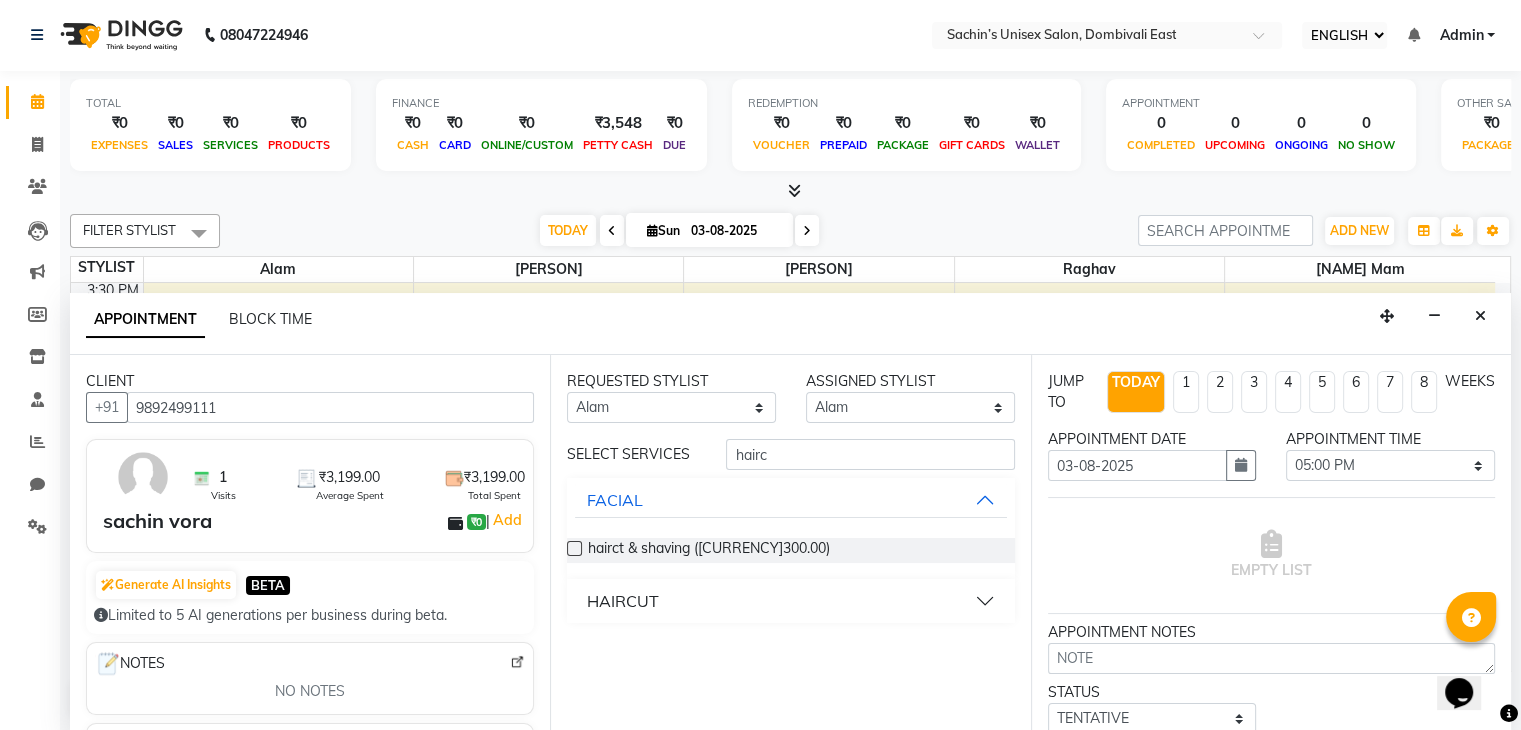 click at bounding box center (574, 548) 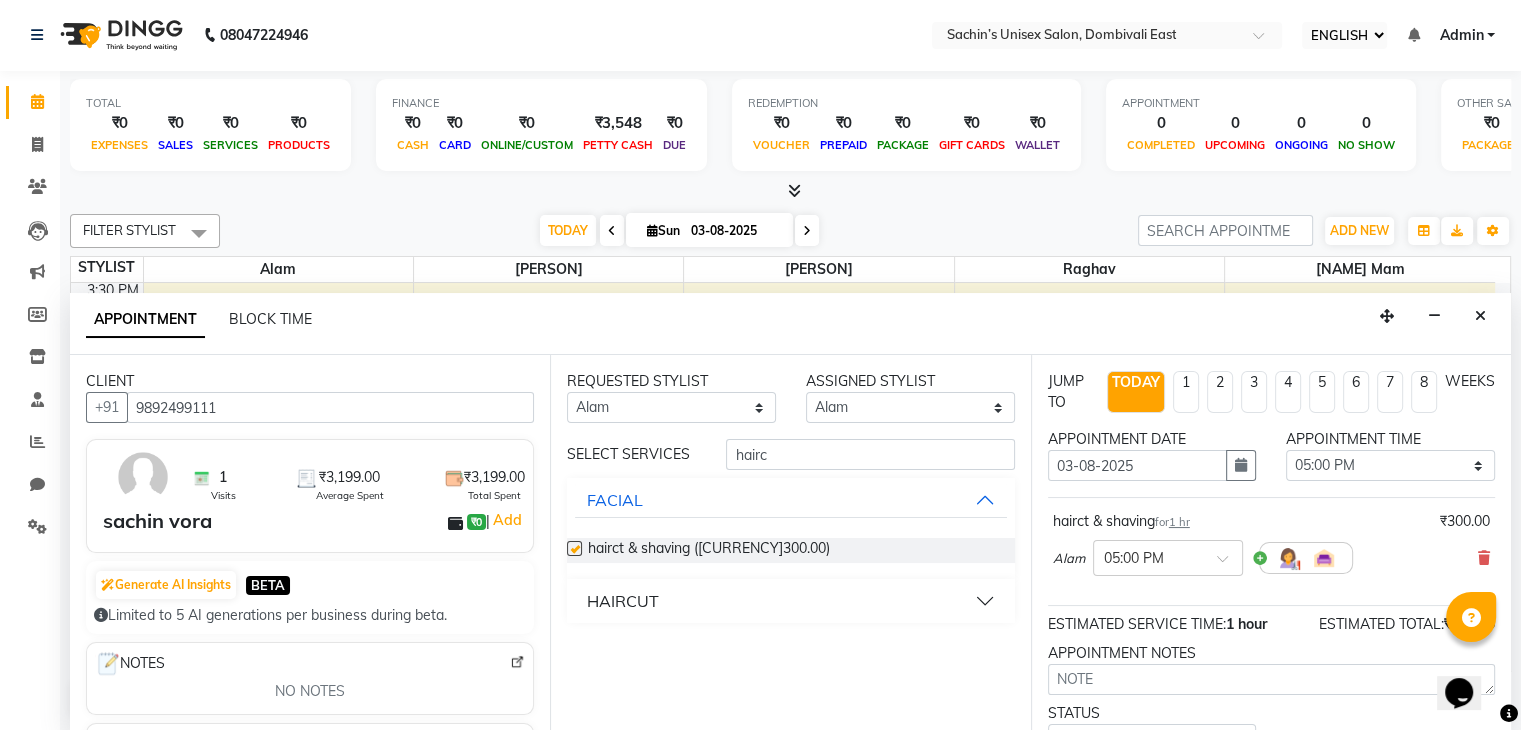 checkbox on "false" 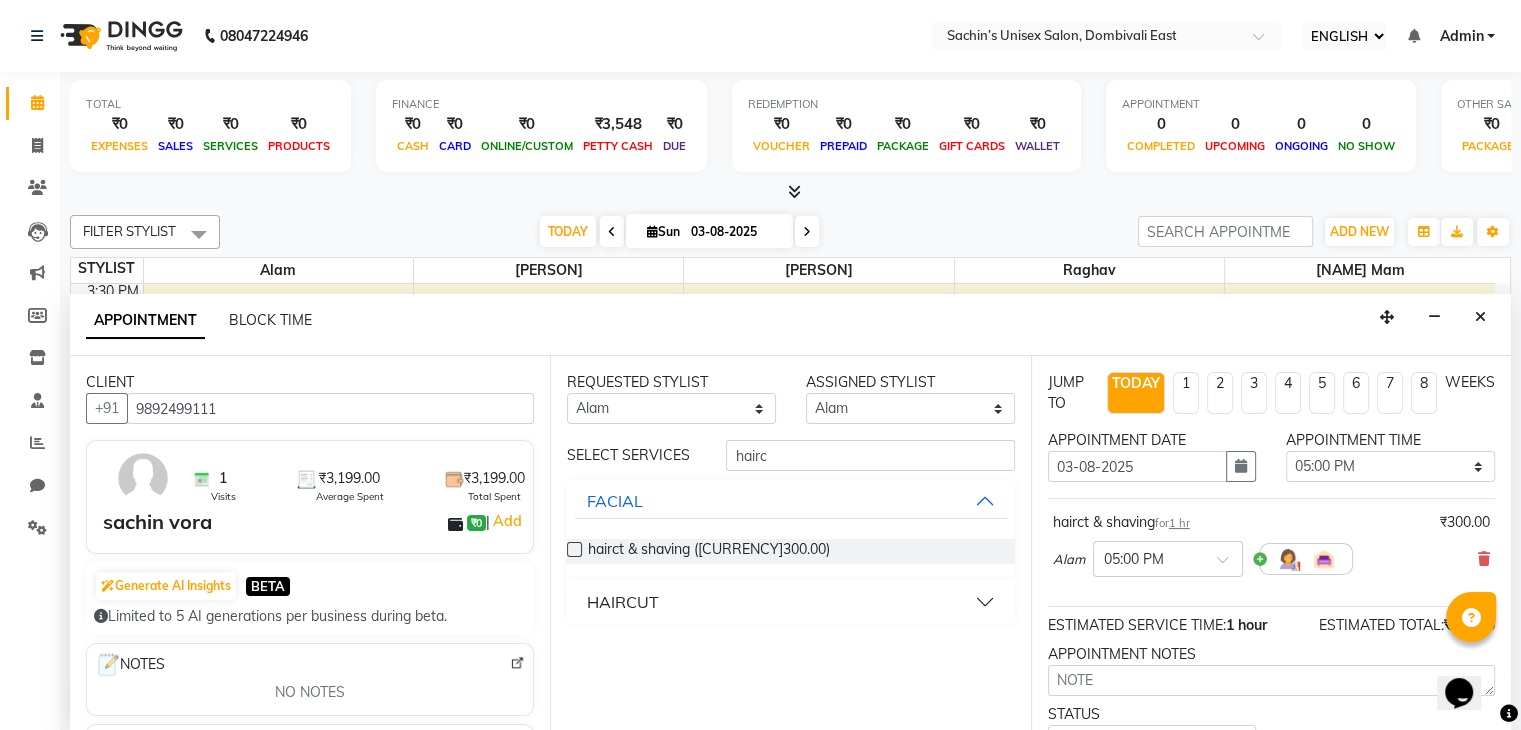 scroll, scrollTop: 1, scrollLeft: 0, axis: vertical 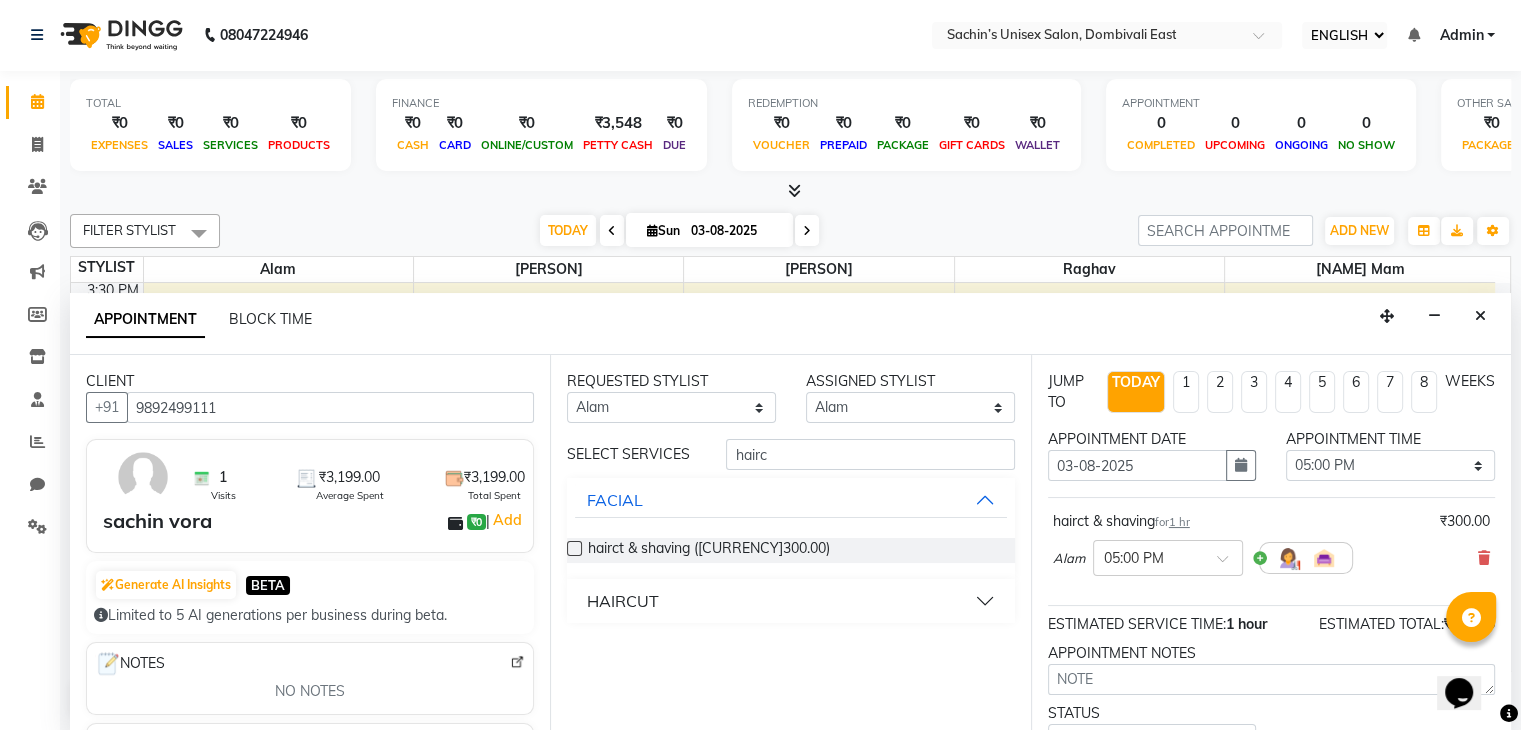 click on "APPOINTMENT TIME SELECT 09:00 AM 09:15 AM 09:30 AM 09:45 AM 10:00 AM 10:15 AM 10:30 AM 10:45 AM 11:00 AM 11:15 AM 11:30 AM 11:45 AM 12:00 PM 12:15 PM 12:30 PM 12:45 PM 01:00 PM 01:15 PM 01:30 PM 01:45 PM 02:00 PM 02:15 PM 02:30 PM 02:45 PM 03:00 PM 03:15 PM 03:30 PM 03:45 PM 04:00 PM 04:15 PM 04:30 PM 04:45 PM 05:00 PM 05:15 PM 05:30 PM 05:45 PM 06:00 PM 06:15 PM 06:30 PM 06:45 PM 07:00 PM 07:15 PM 07:30 PM 07:45 PM 08:00 PM" at bounding box center (1390, 463) 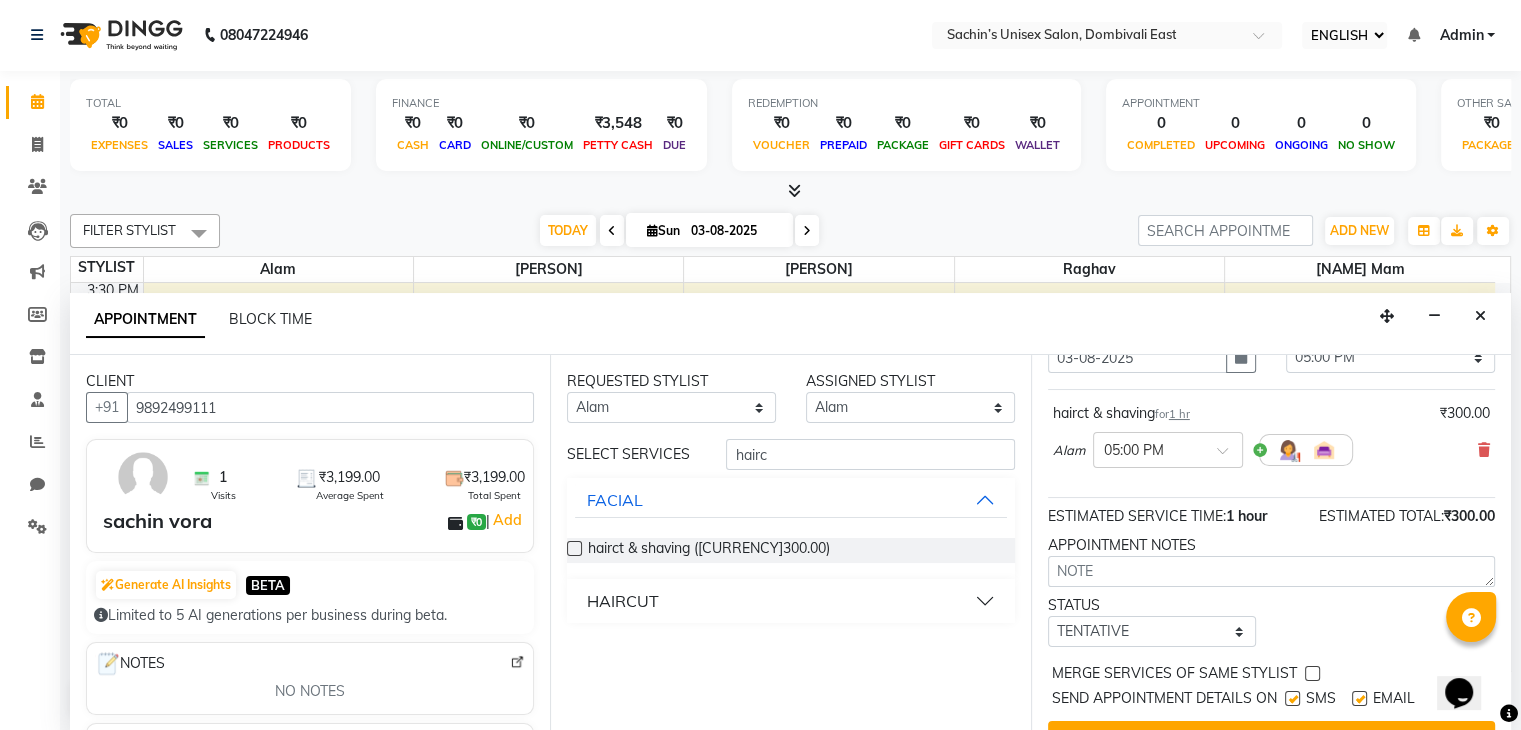 scroll, scrollTop: 149, scrollLeft: 0, axis: vertical 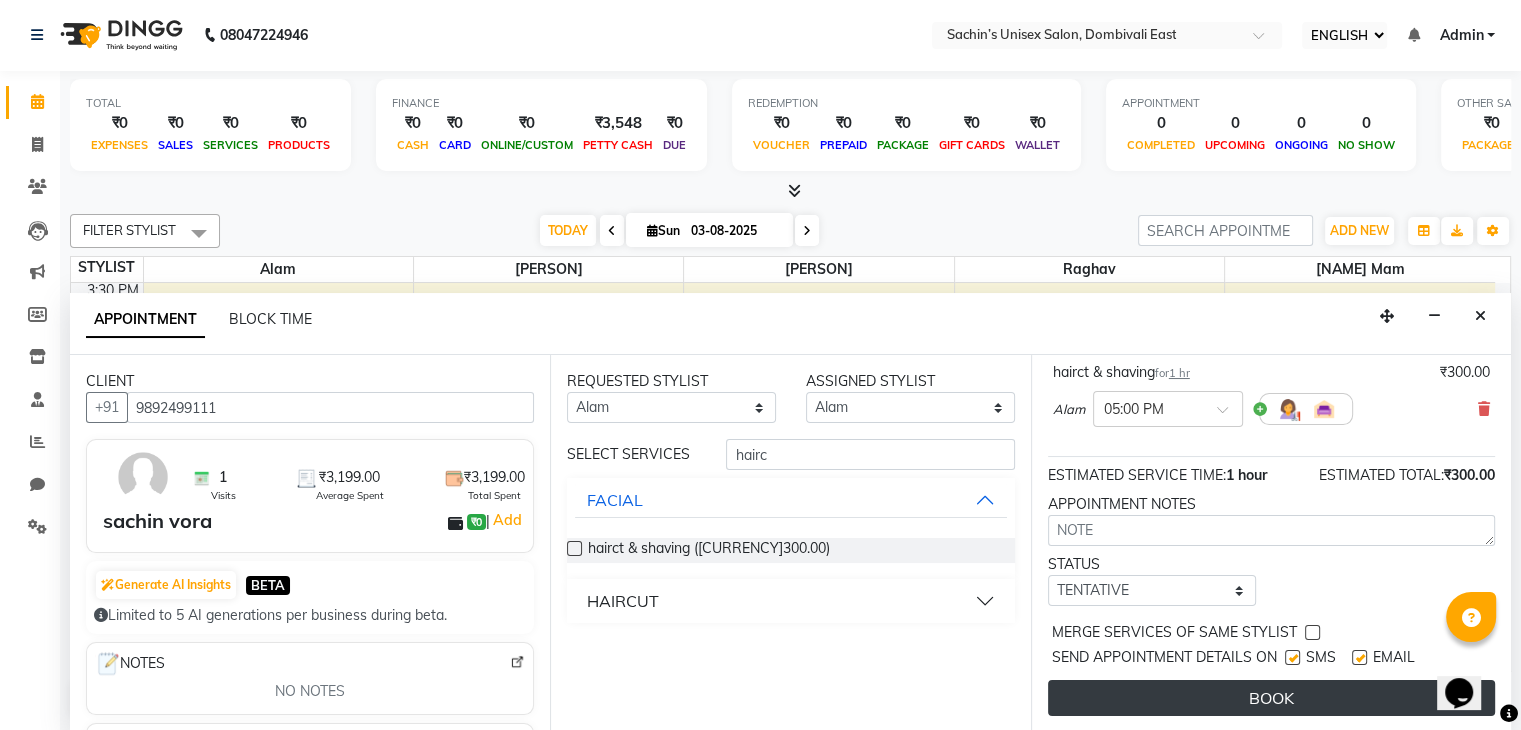 click on "BOOK" at bounding box center (1271, 698) 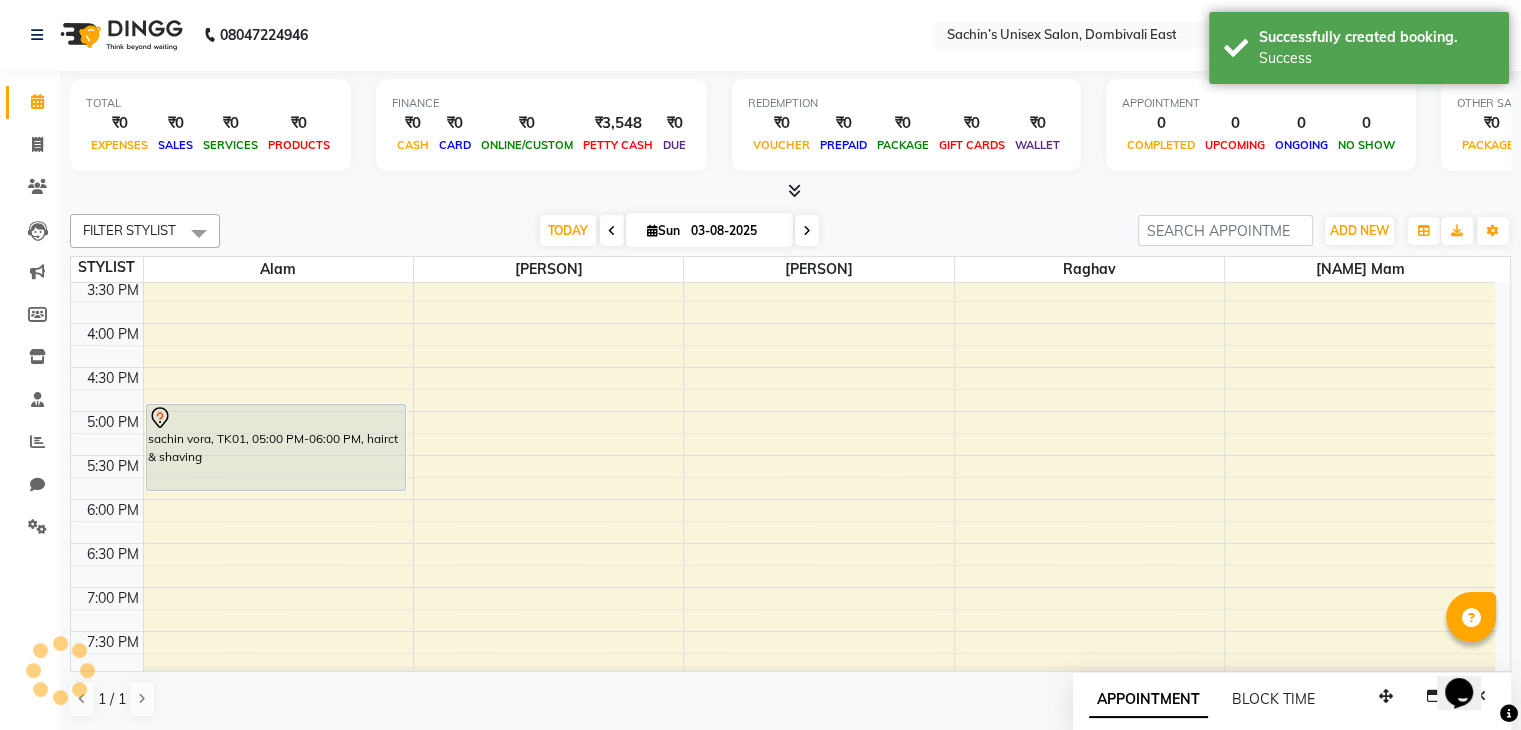 scroll, scrollTop: 0, scrollLeft: 0, axis: both 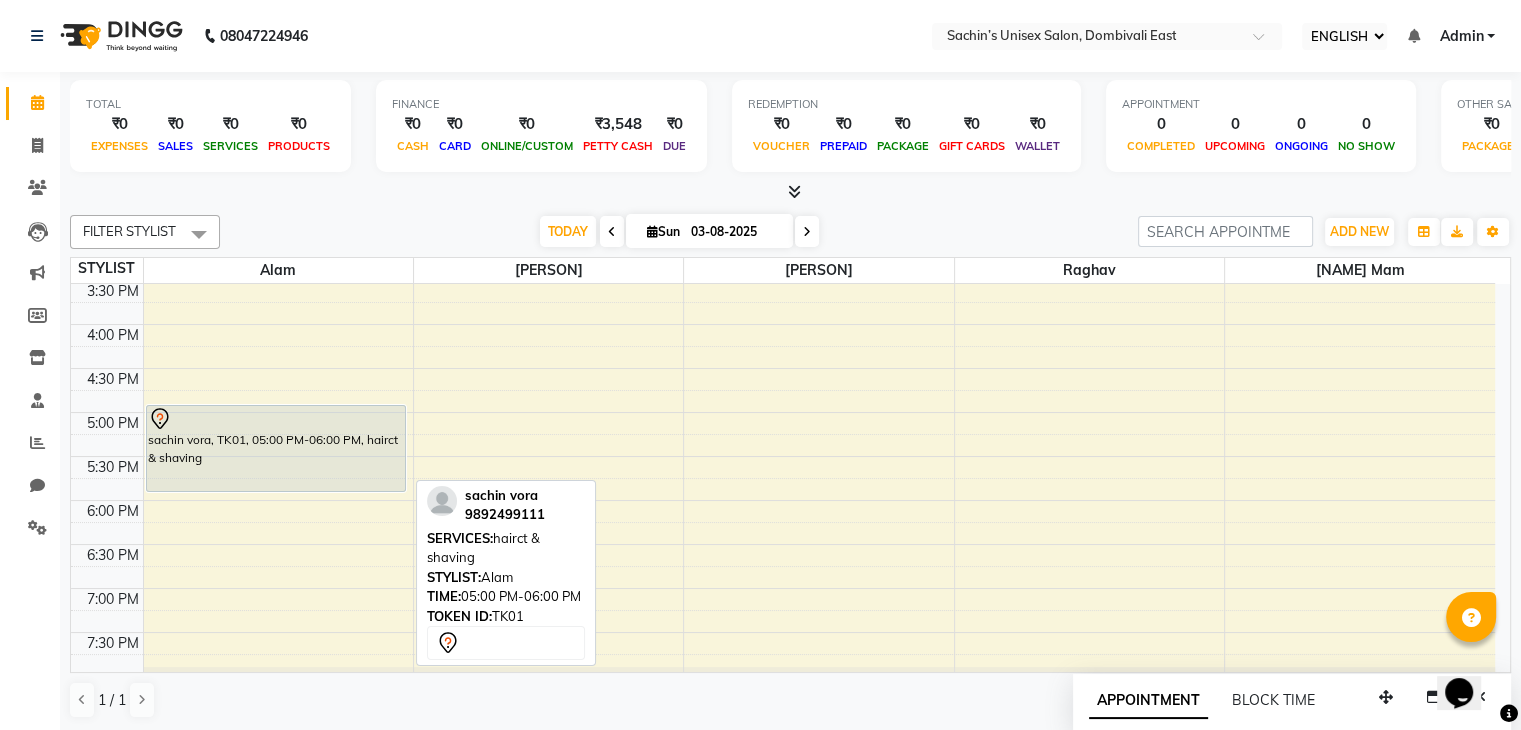click on "sachin vora, TK01, 05:00 PM-06:00 PM, hairct  & shaving" at bounding box center (276, 448) 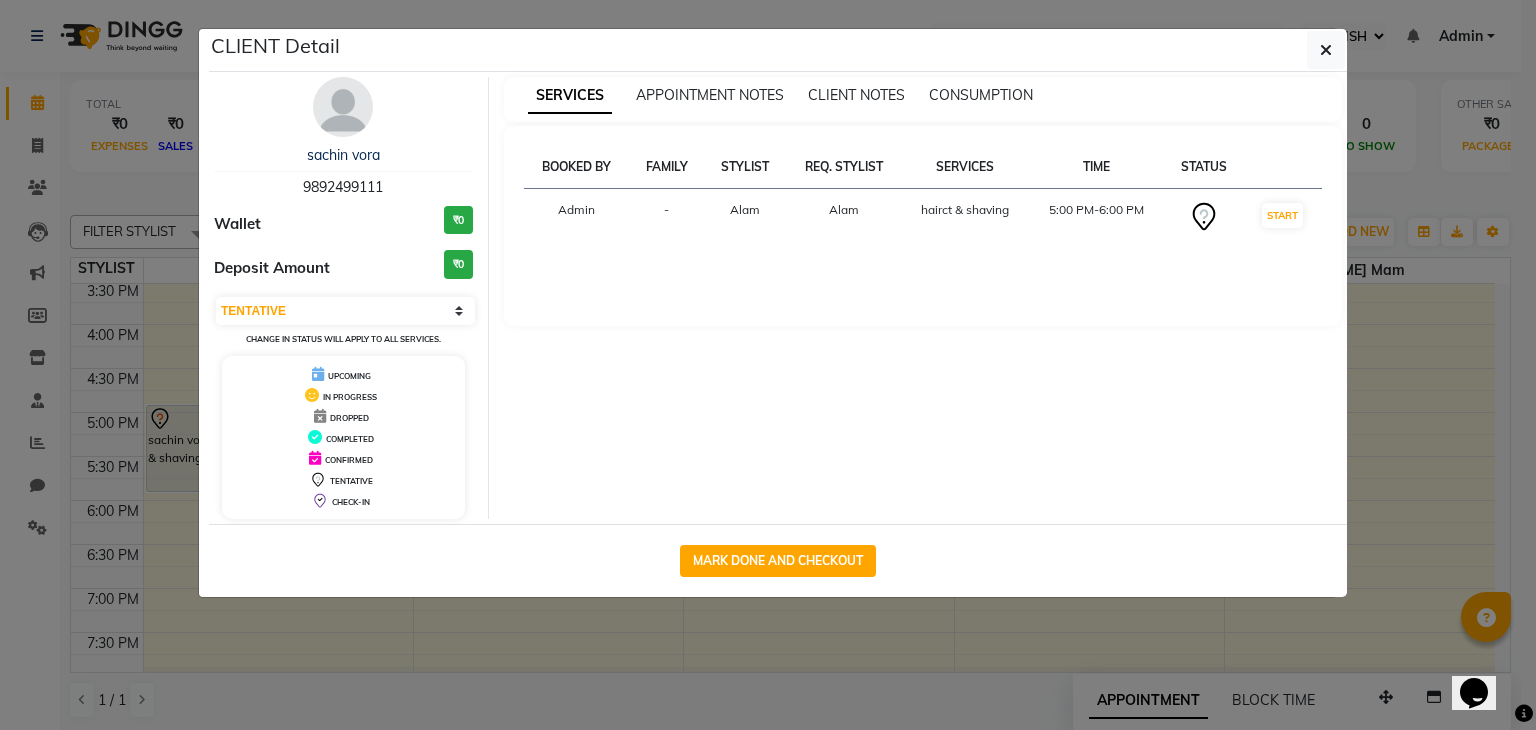 click on "COMPLETED" at bounding box center (343, 437) 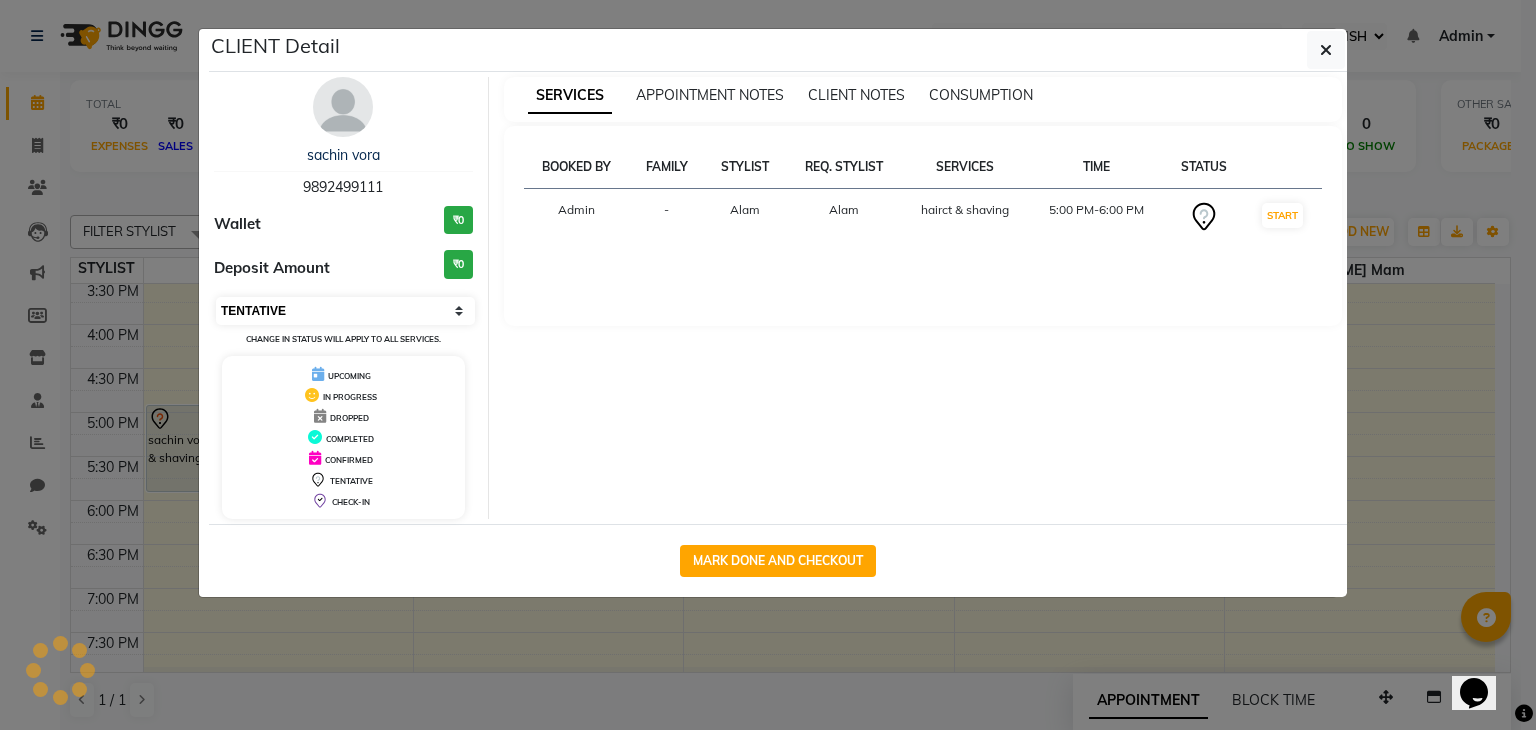 click on "SELECT IN SERVICE CONFIRMED TENTATIVE CHECK IN MARK DONE DROPPED UPCOMING" at bounding box center [345, 311] 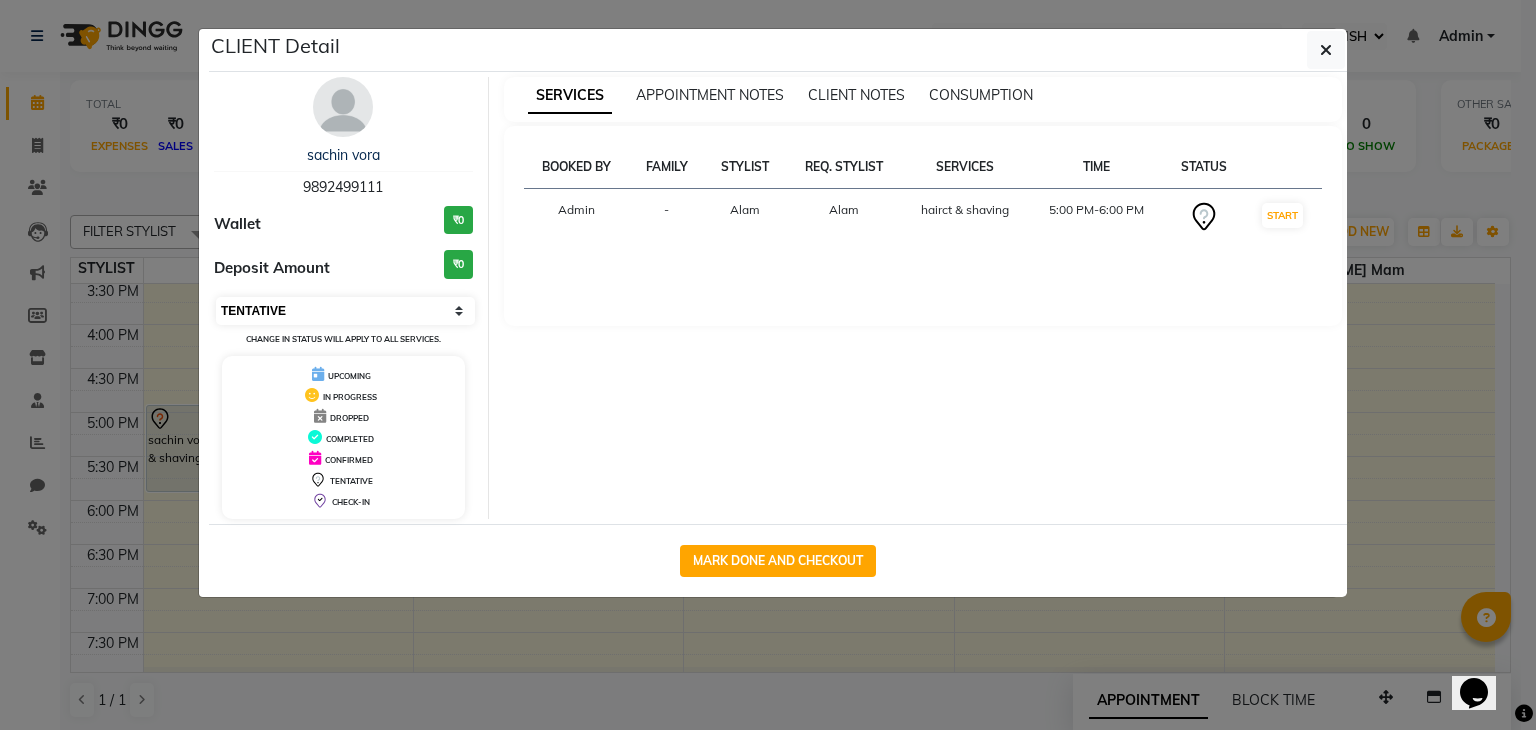 click on "SELECT IN SERVICE CONFIRMED TENTATIVE CHECK IN MARK DONE DROPPED UPCOMING" at bounding box center [345, 311] 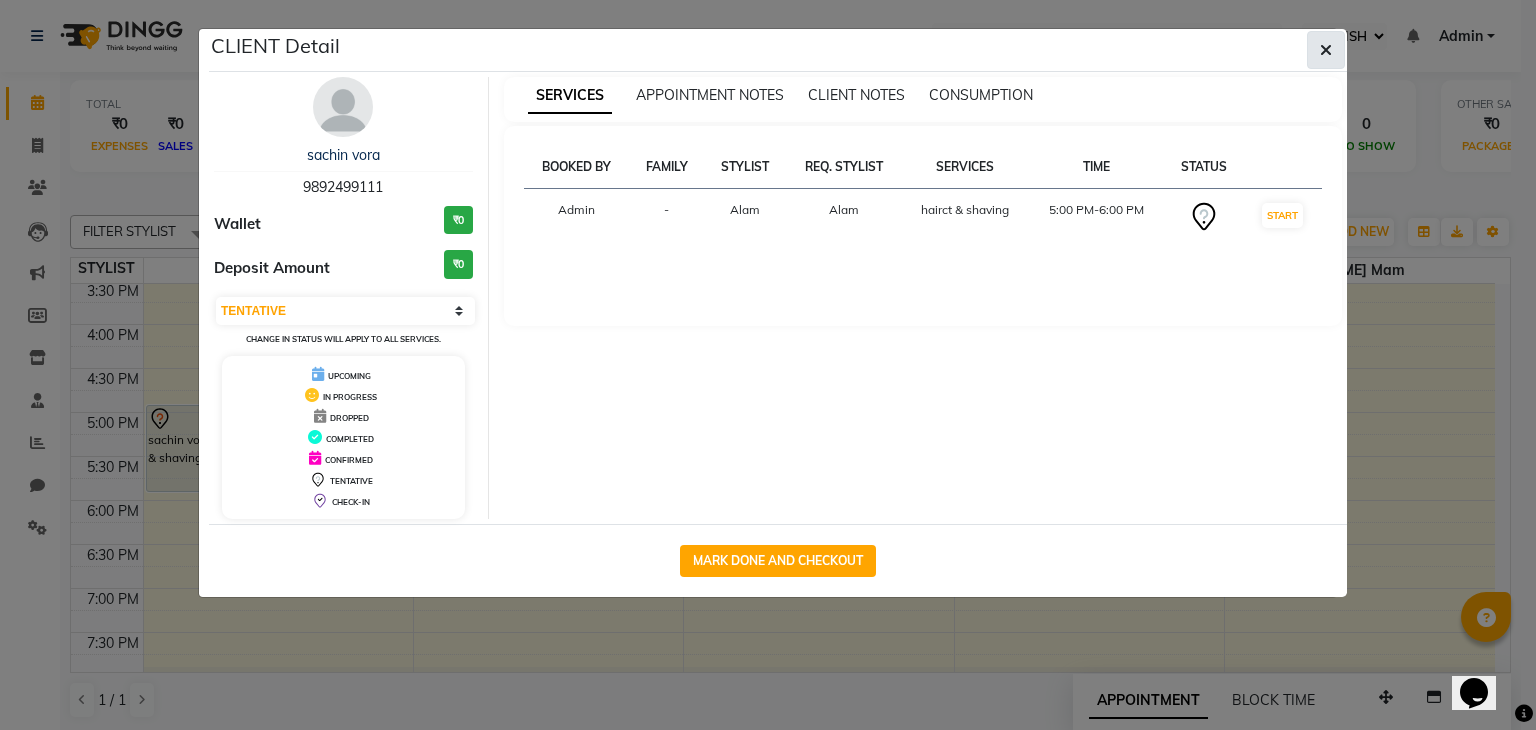 click 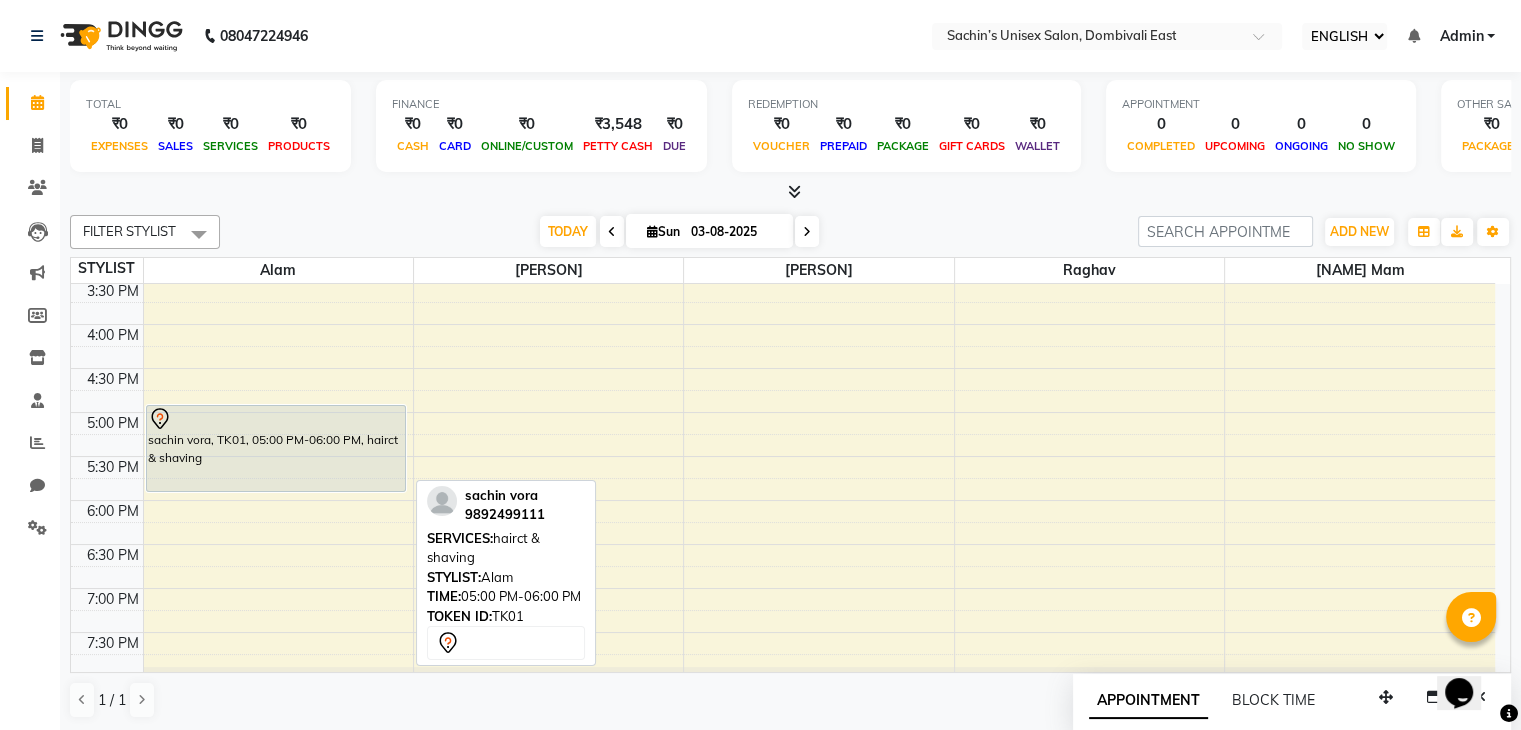 click at bounding box center (276, 419) 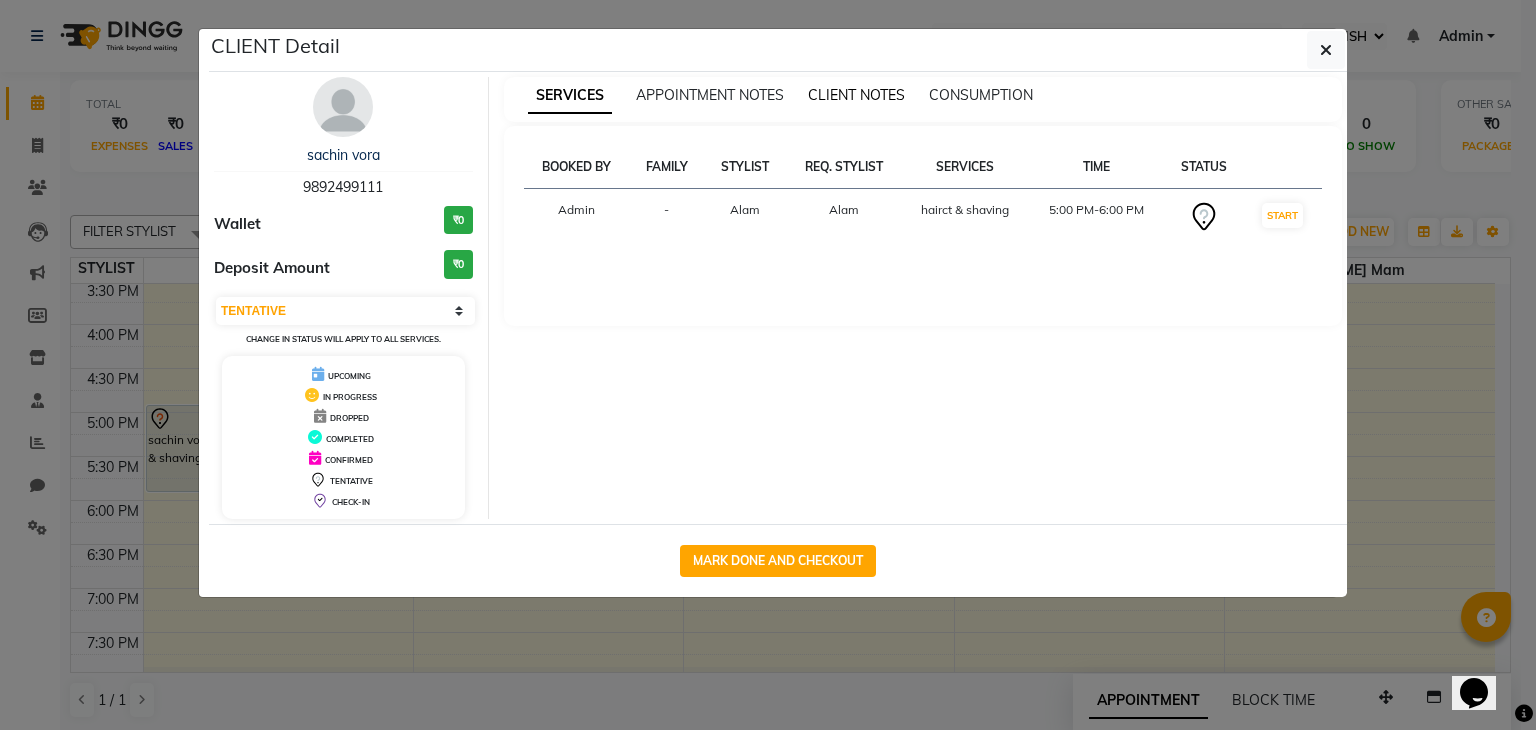 click on "CLIENT NOTES" at bounding box center [856, 95] 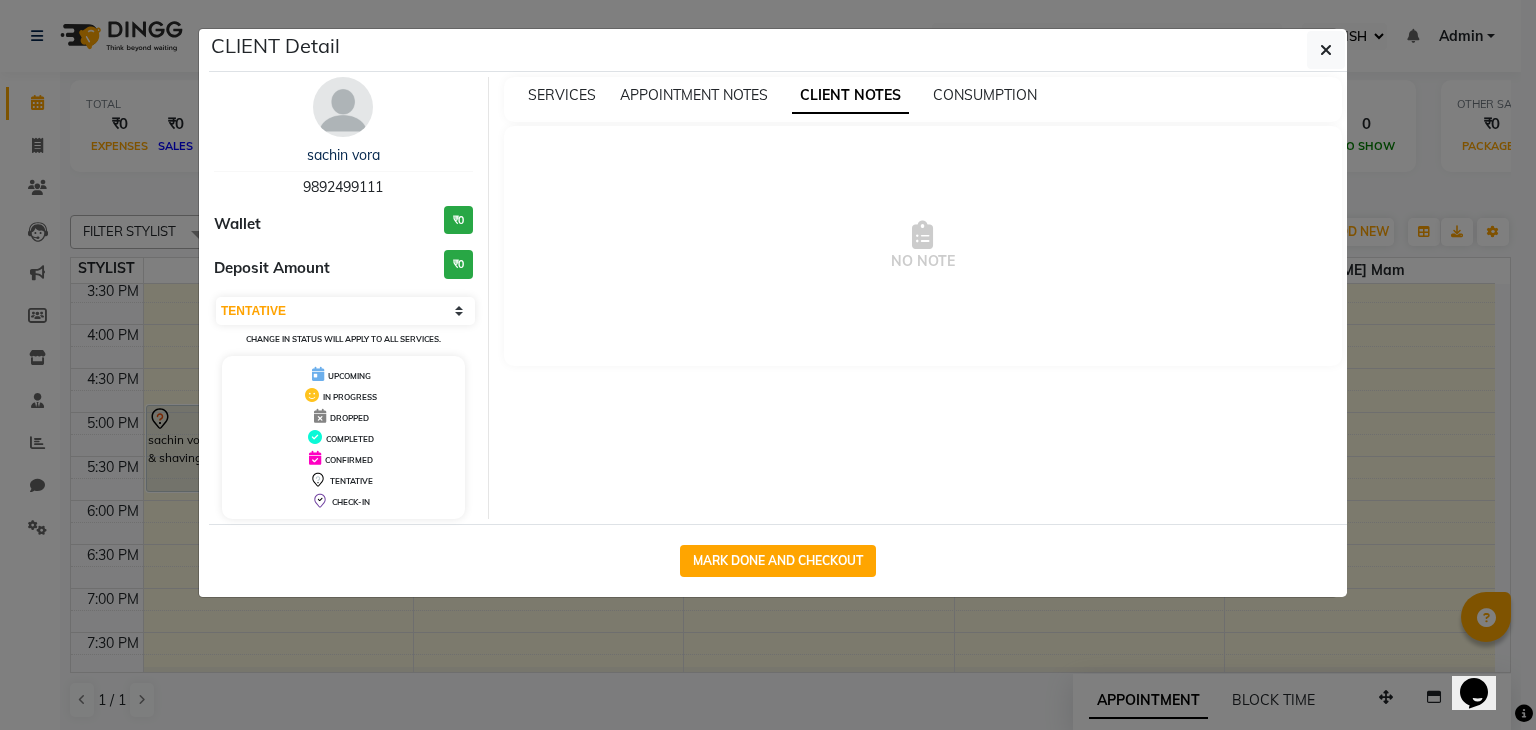 click on "APPOINTMENT NOTES" at bounding box center [694, 95] 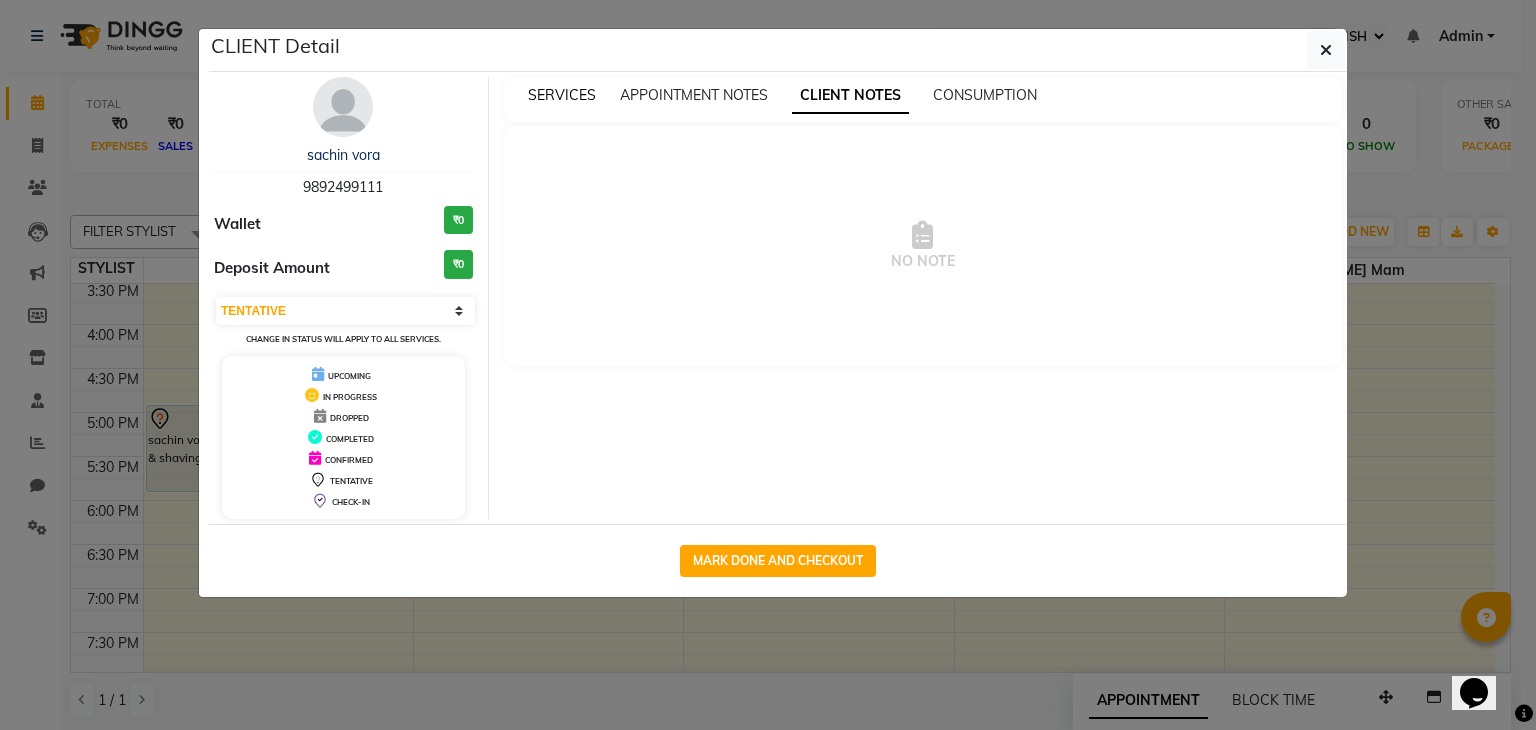click on "SERVICES" at bounding box center [562, 95] 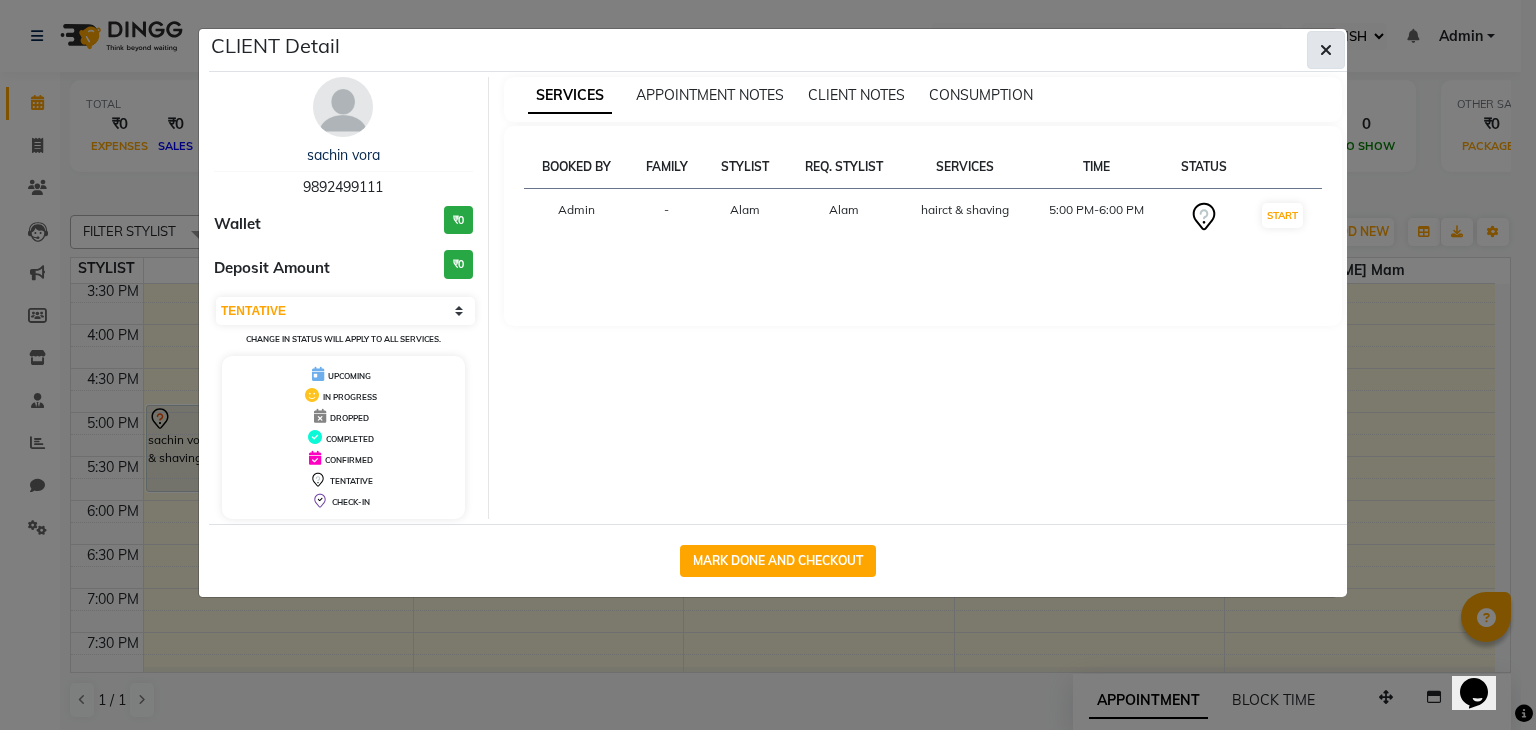 click 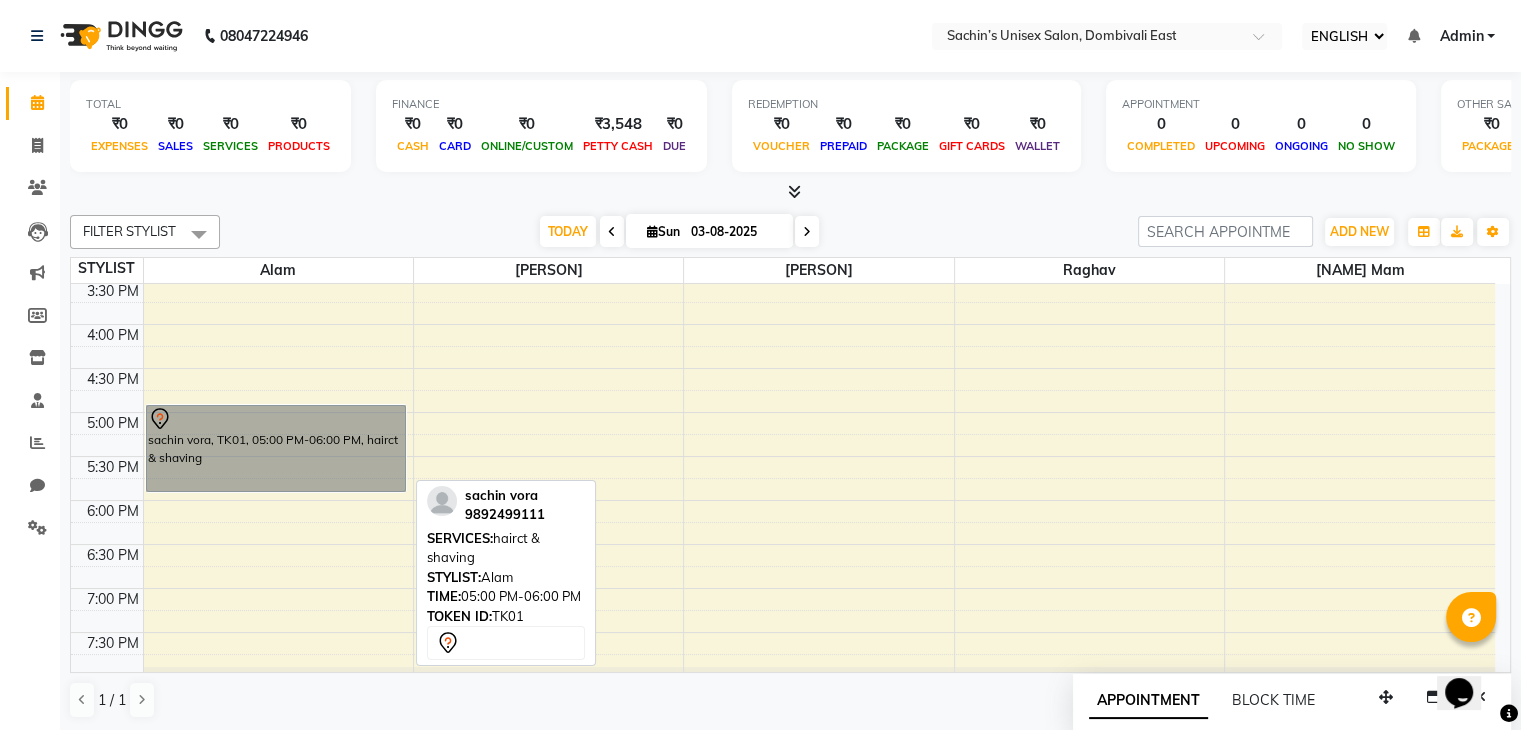 drag, startPoint x: 324, startPoint y: 432, endPoint x: 327, endPoint y: 421, distance: 11.401754 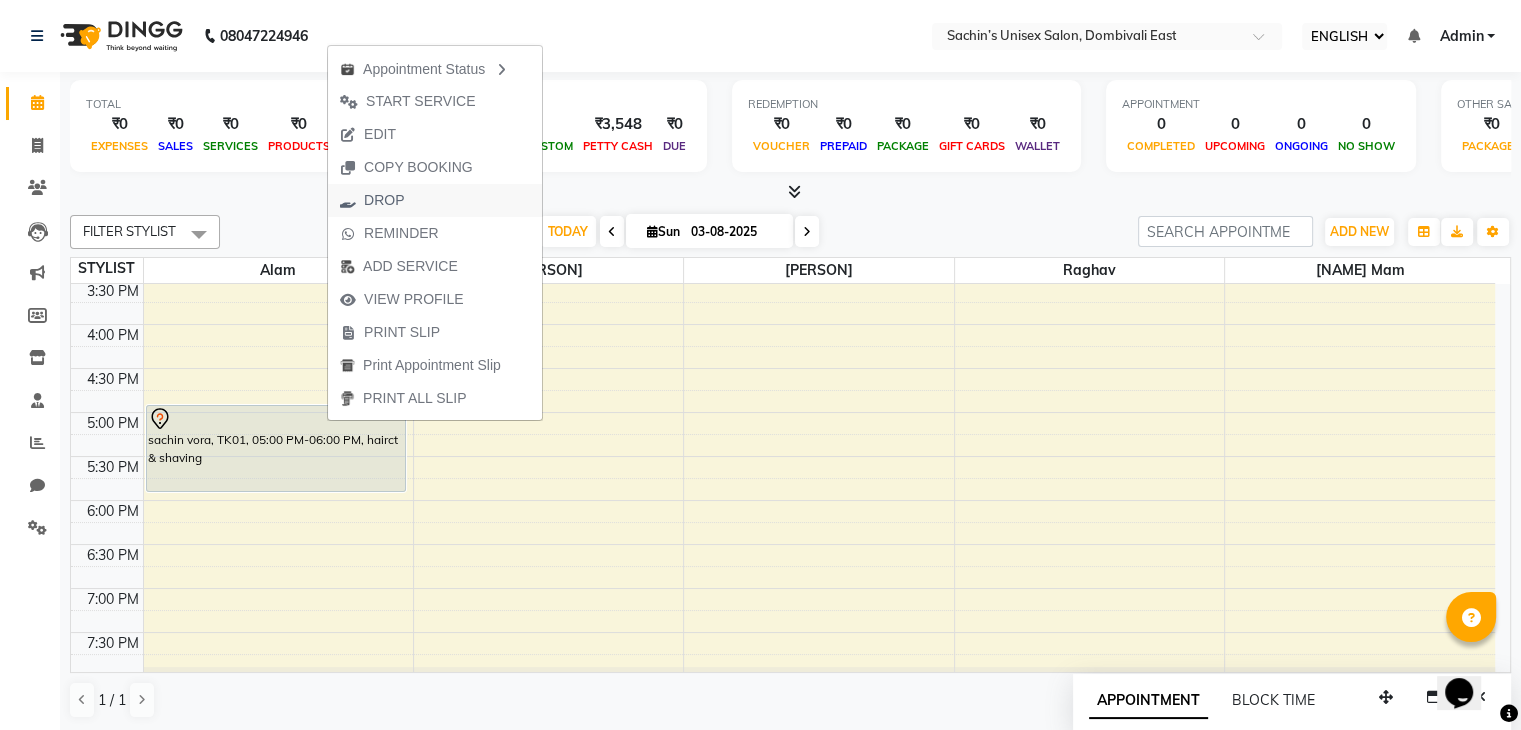 click on "DROP" at bounding box center (384, 200) 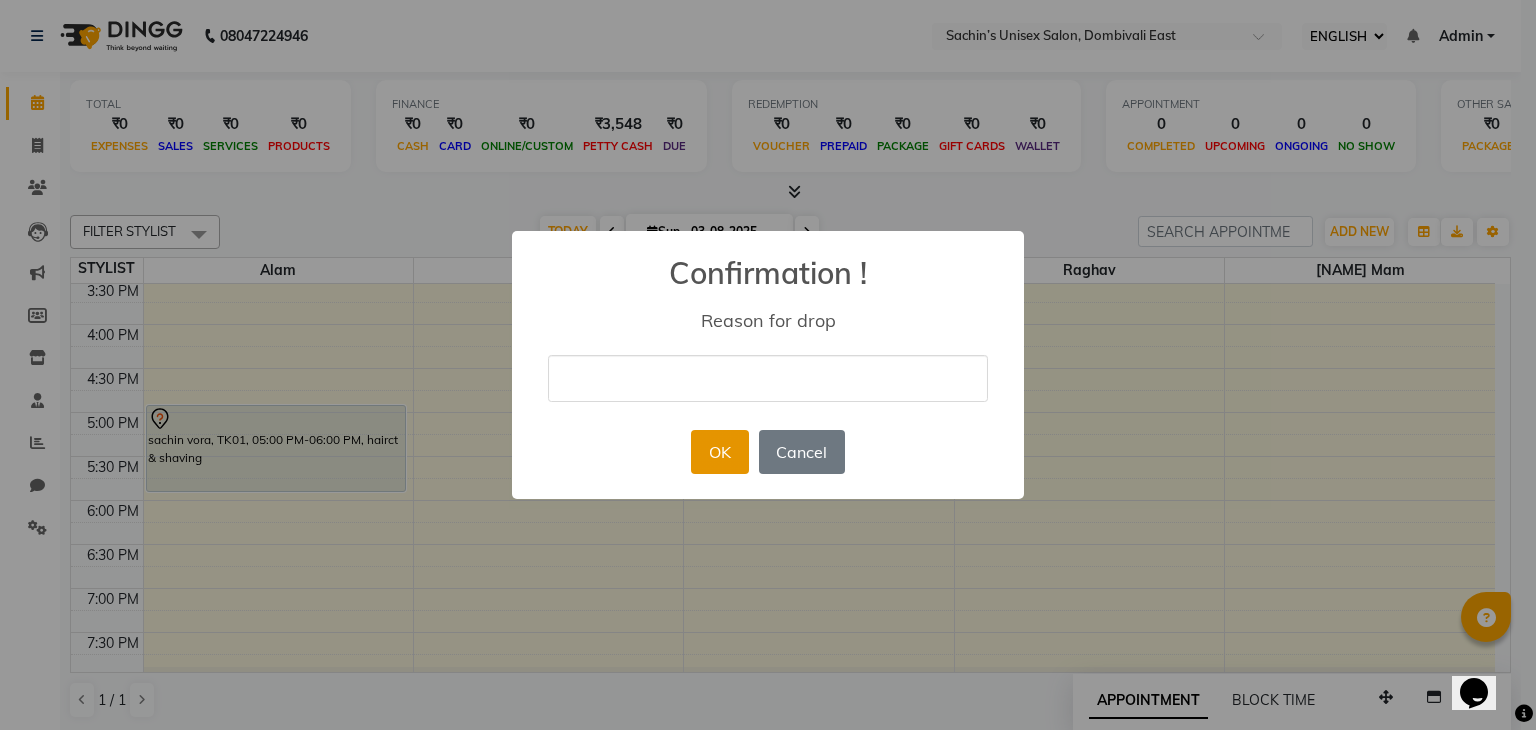 click on "OK" at bounding box center (719, 452) 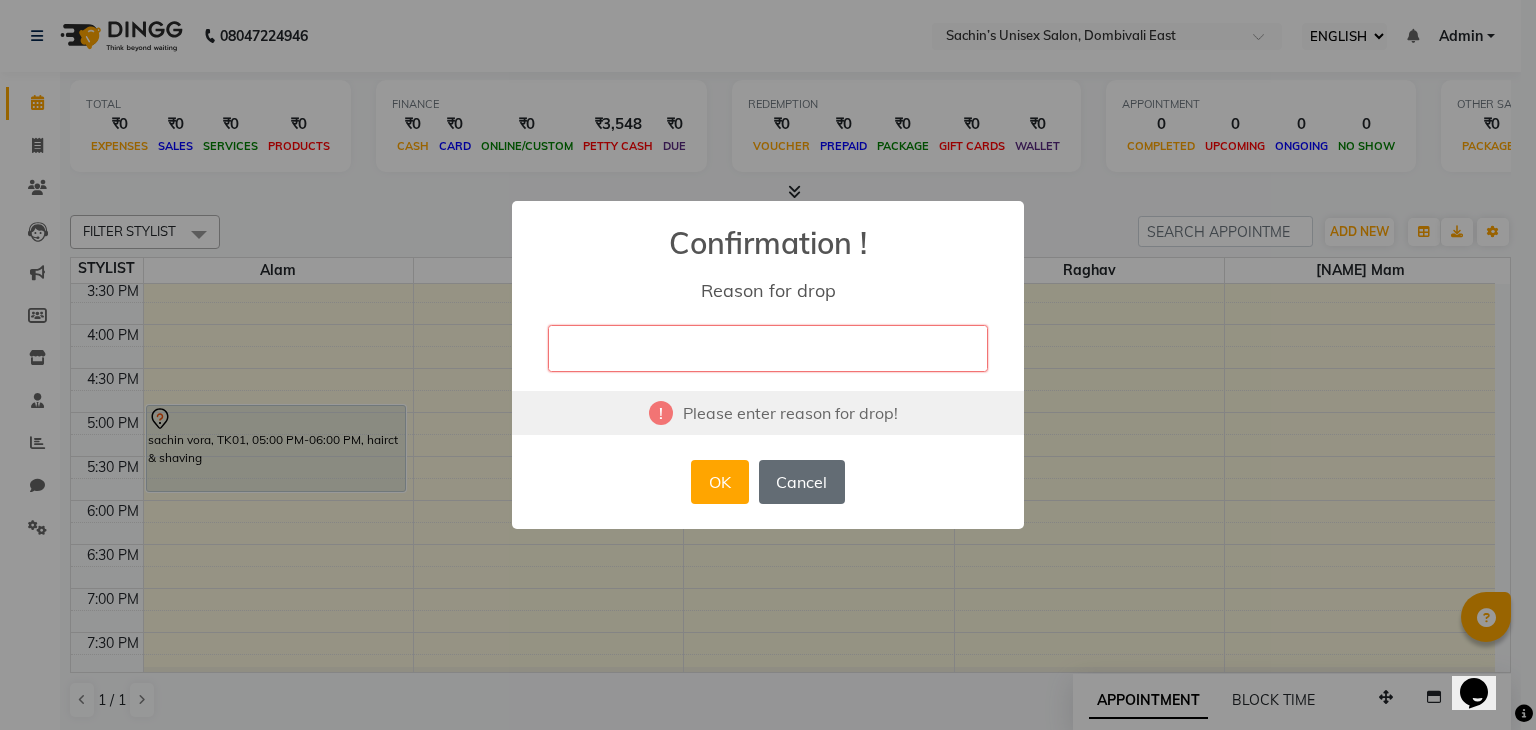 click on "Cancel" at bounding box center (802, 482) 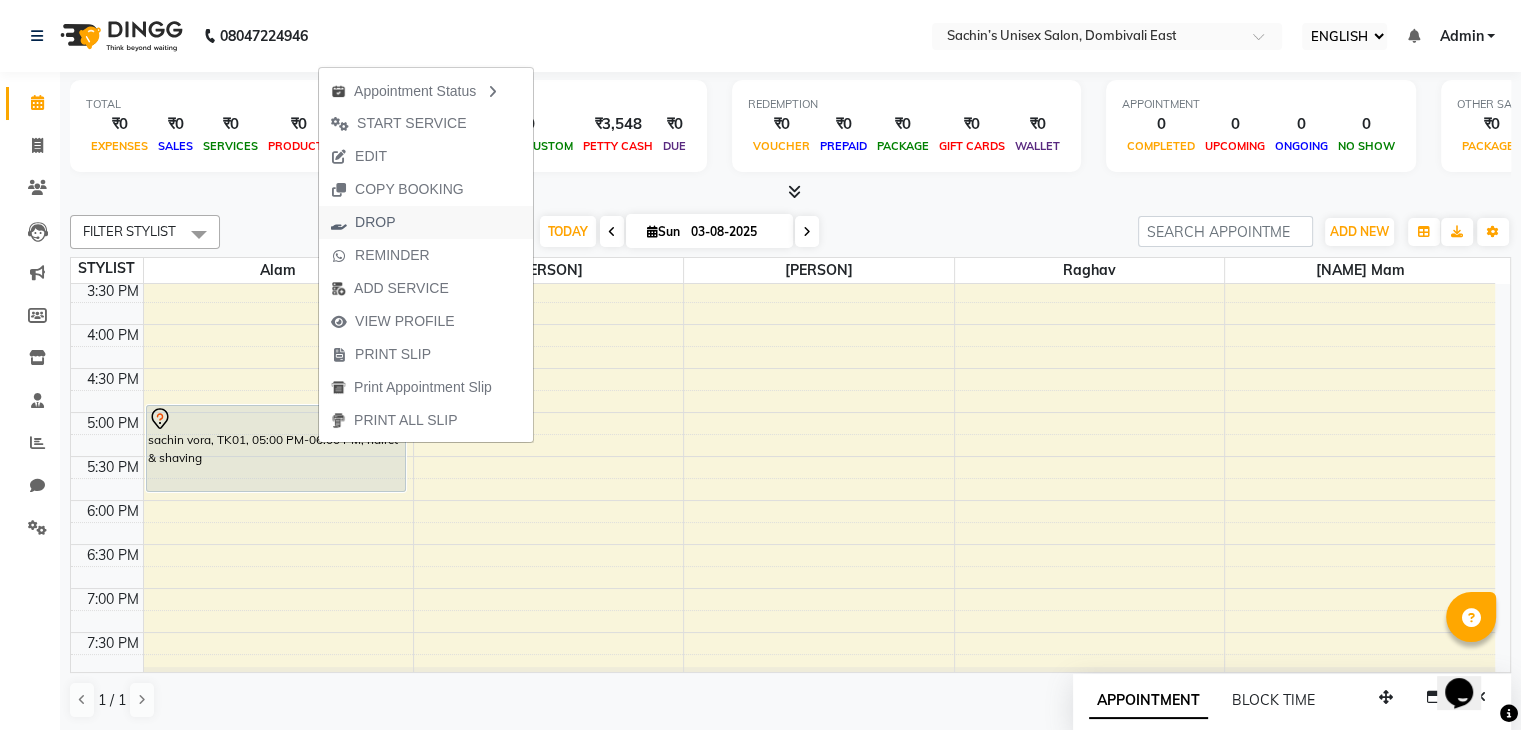 click on "DROP" at bounding box center (375, 222) 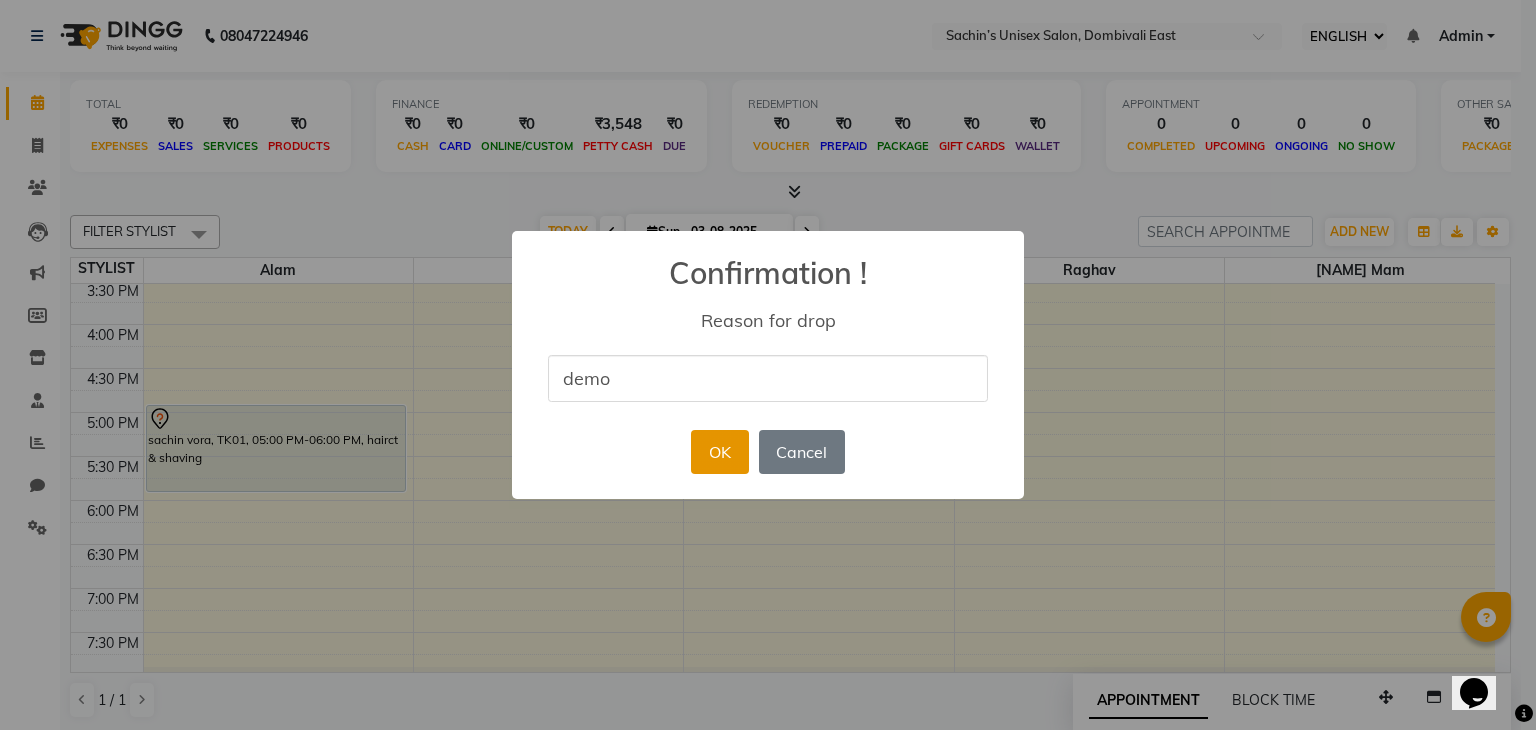 type on "demo" 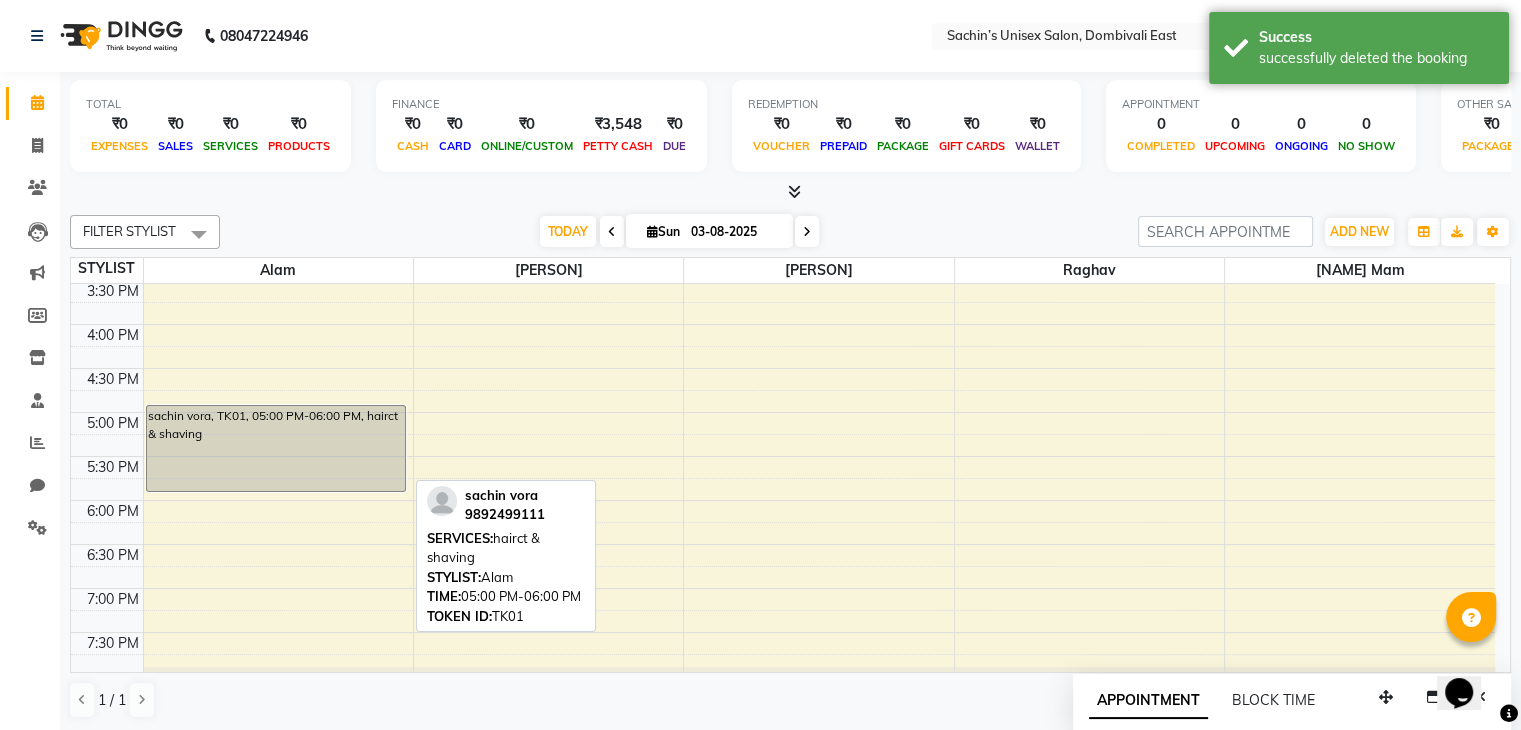click on "sachin vora, TK01, 05:00 PM-06:00 PM, hairct  & shaving" at bounding box center [276, 448] 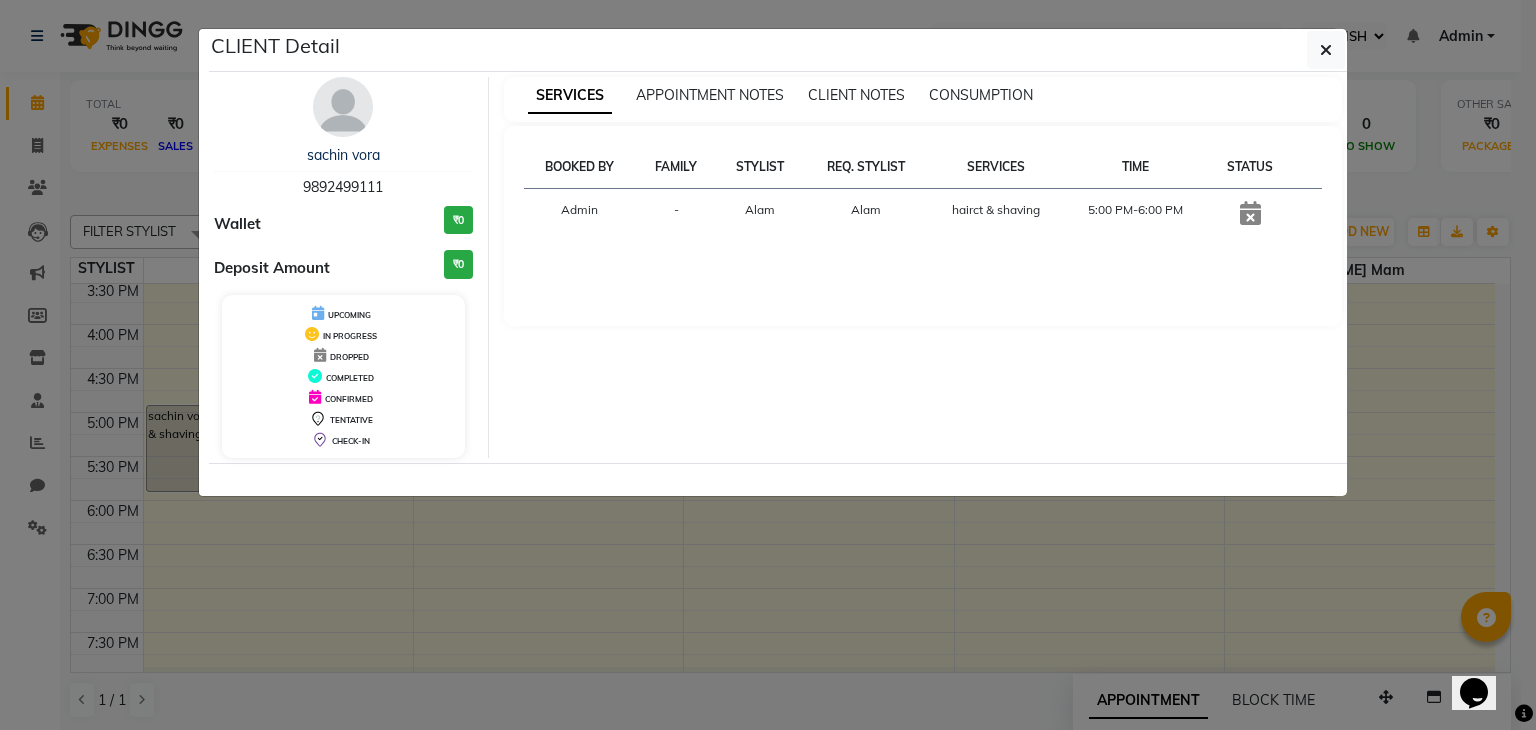 click on "SERVICES APPOINTMENT NOTES CLIENT NOTES CONSUMPTION" at bounding box center (911, 95) 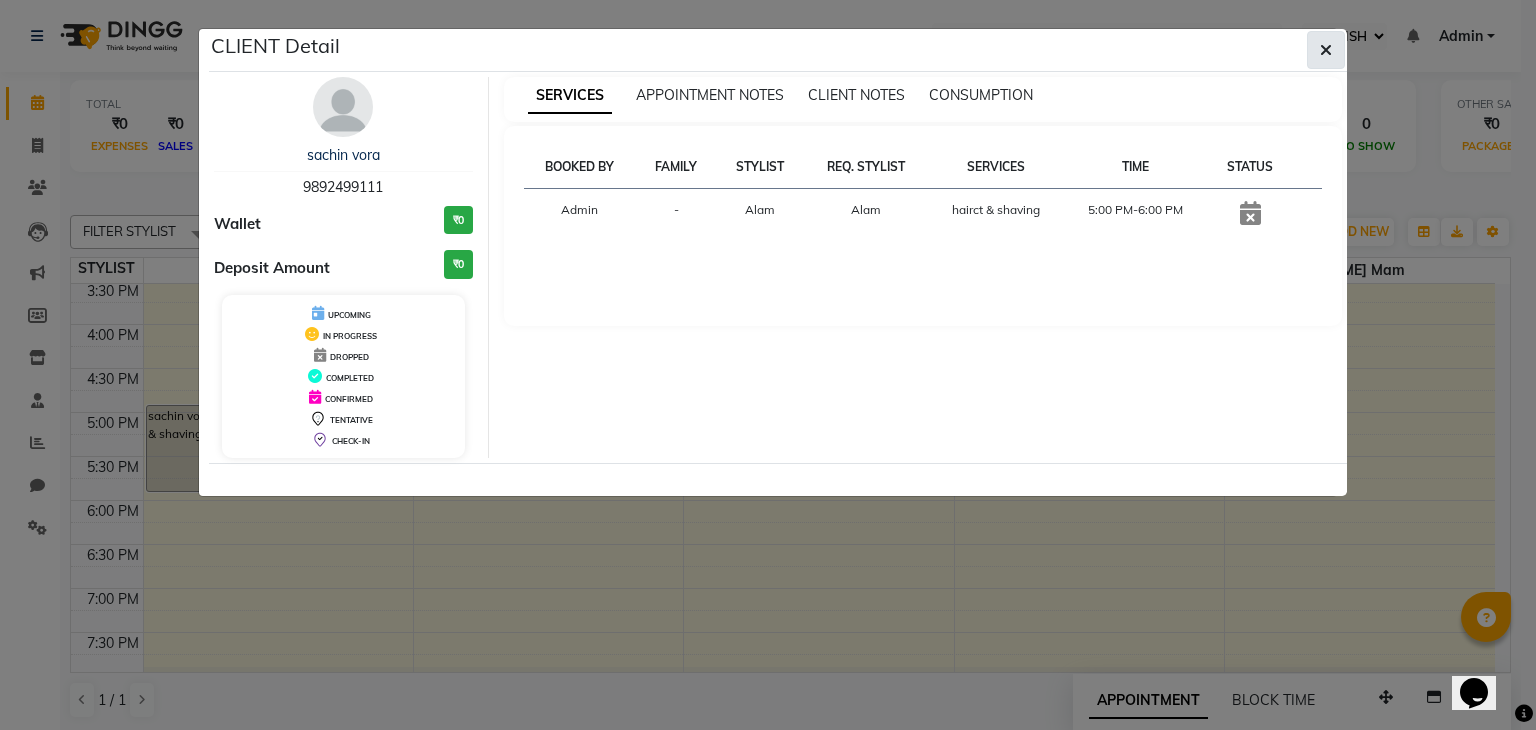 click 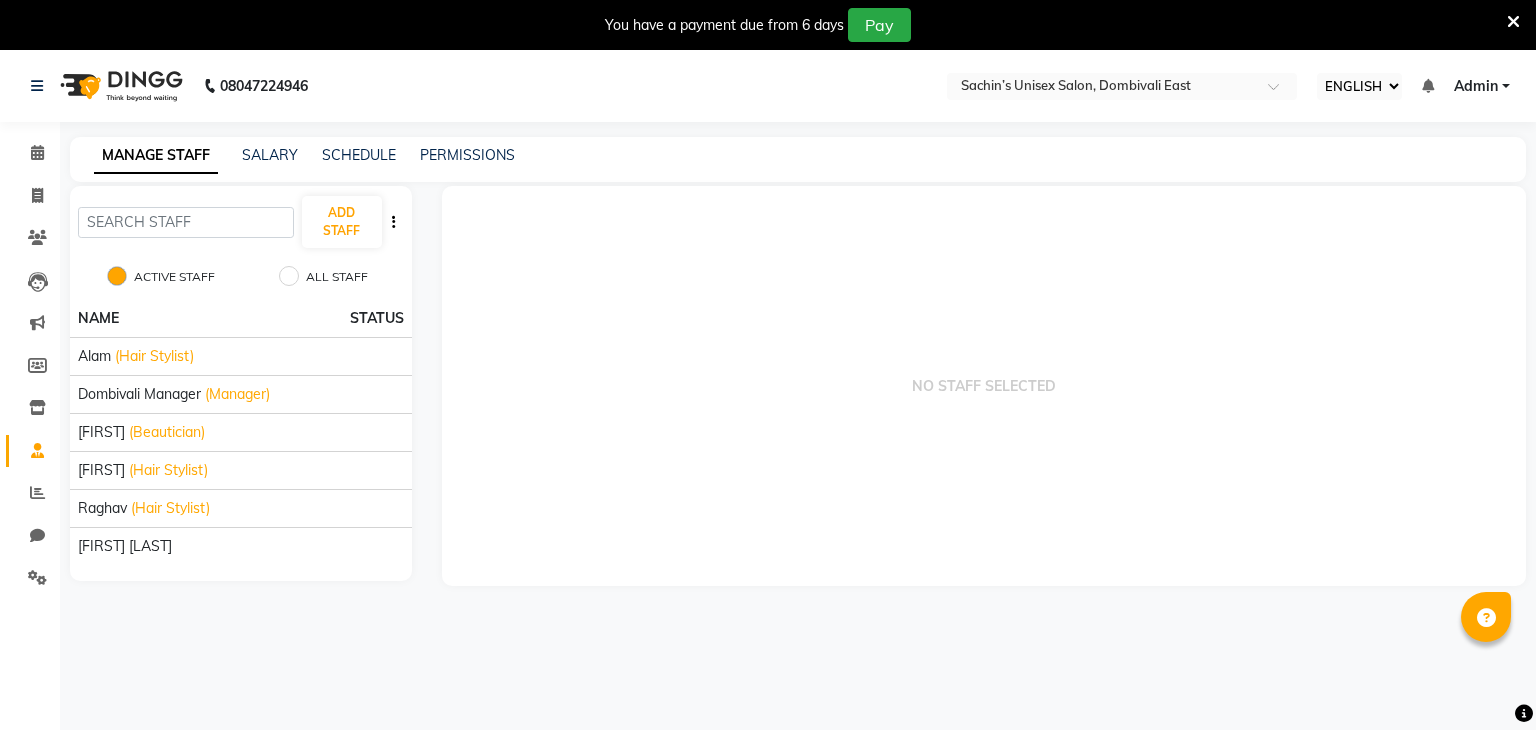 select on "ec" 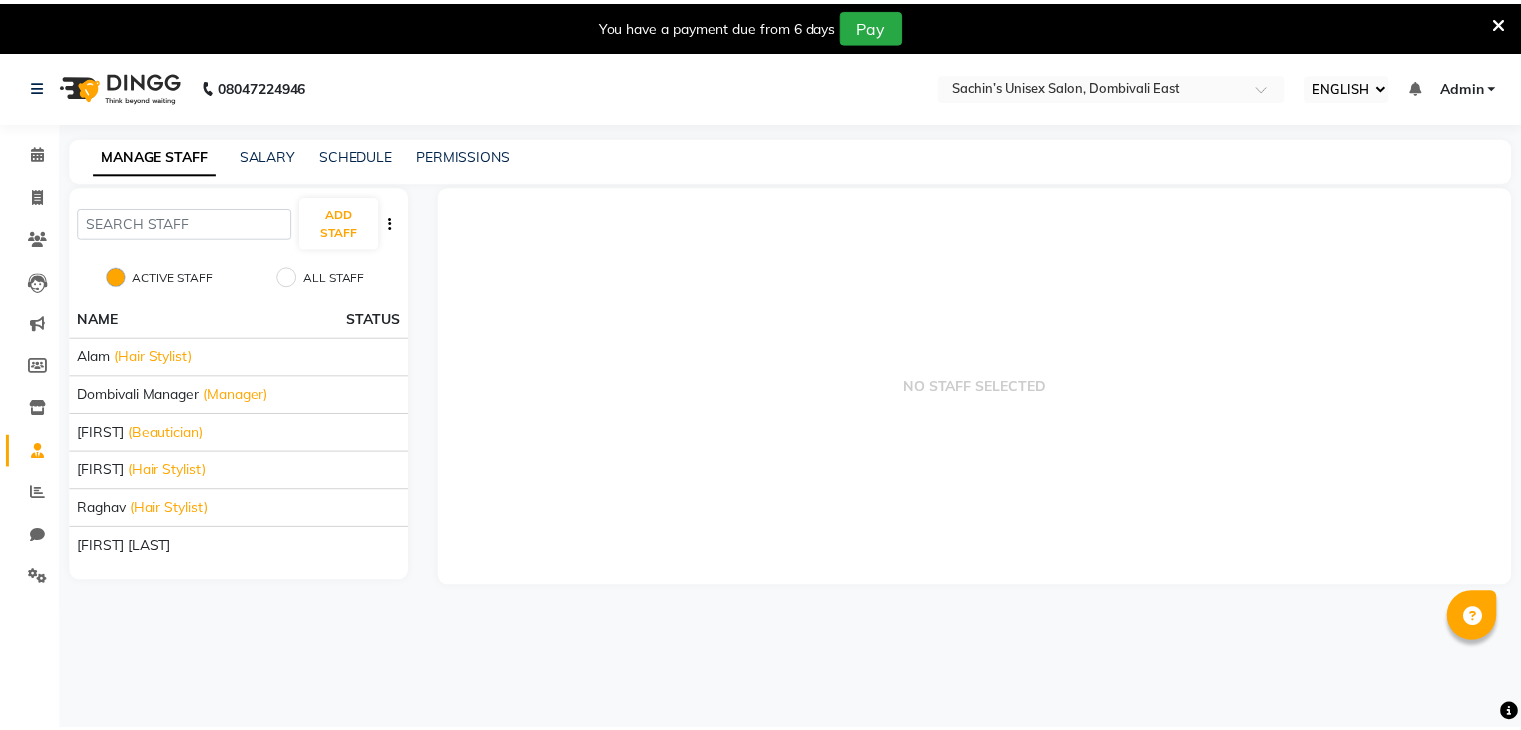 scroll, scrollTop: 0, scrollLeft: 0, axis: both 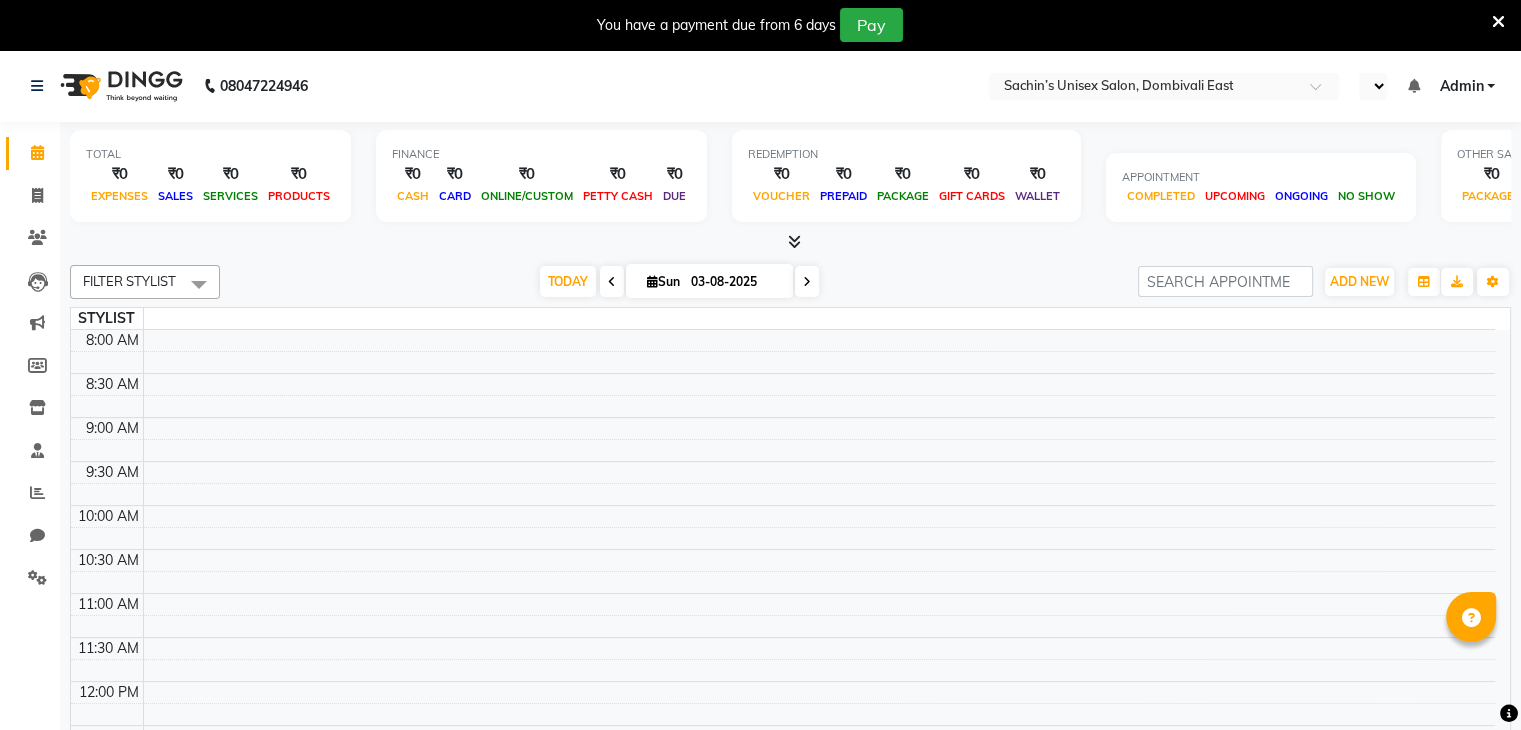 select on "ec" 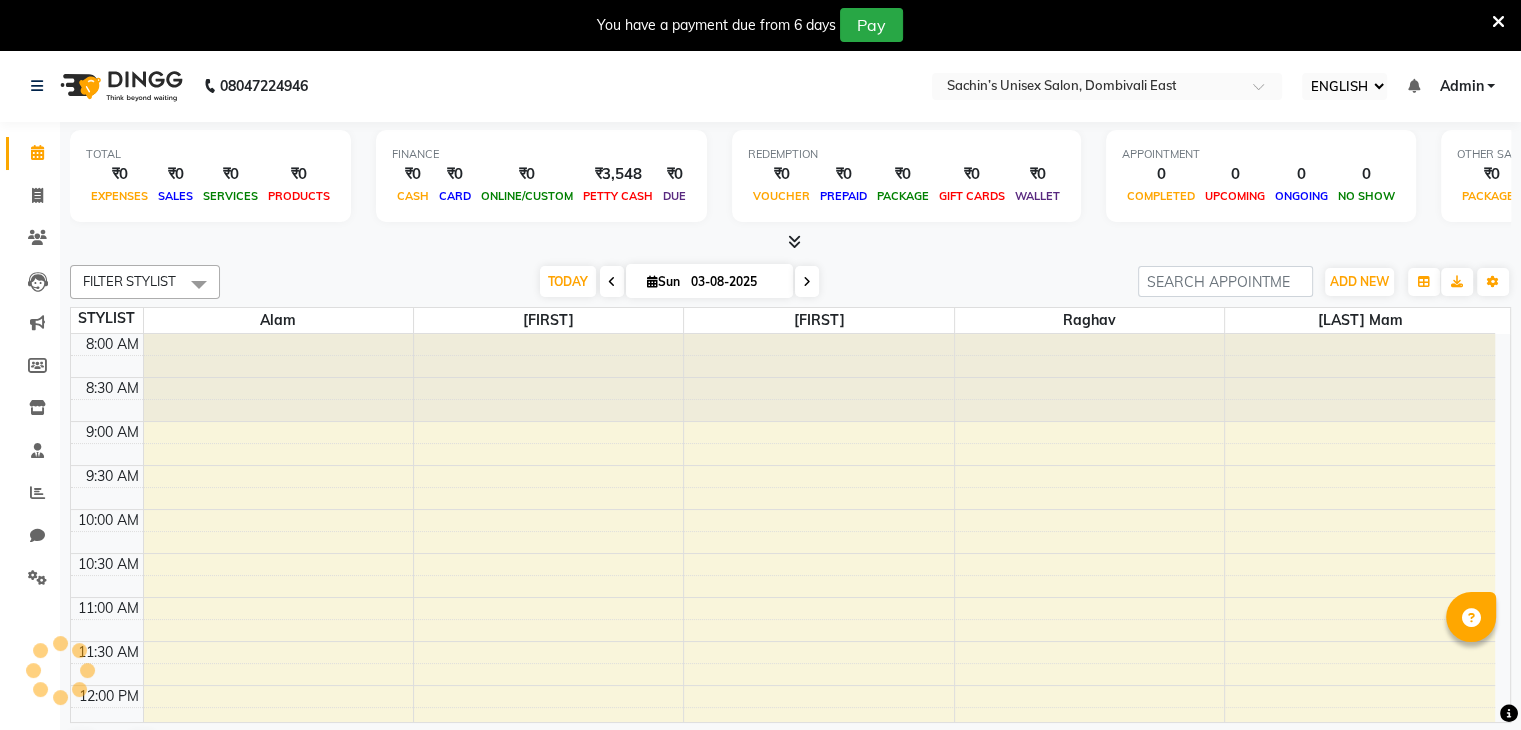 scroll, scrollTop: 0, scrollLeft: 0, axis: both 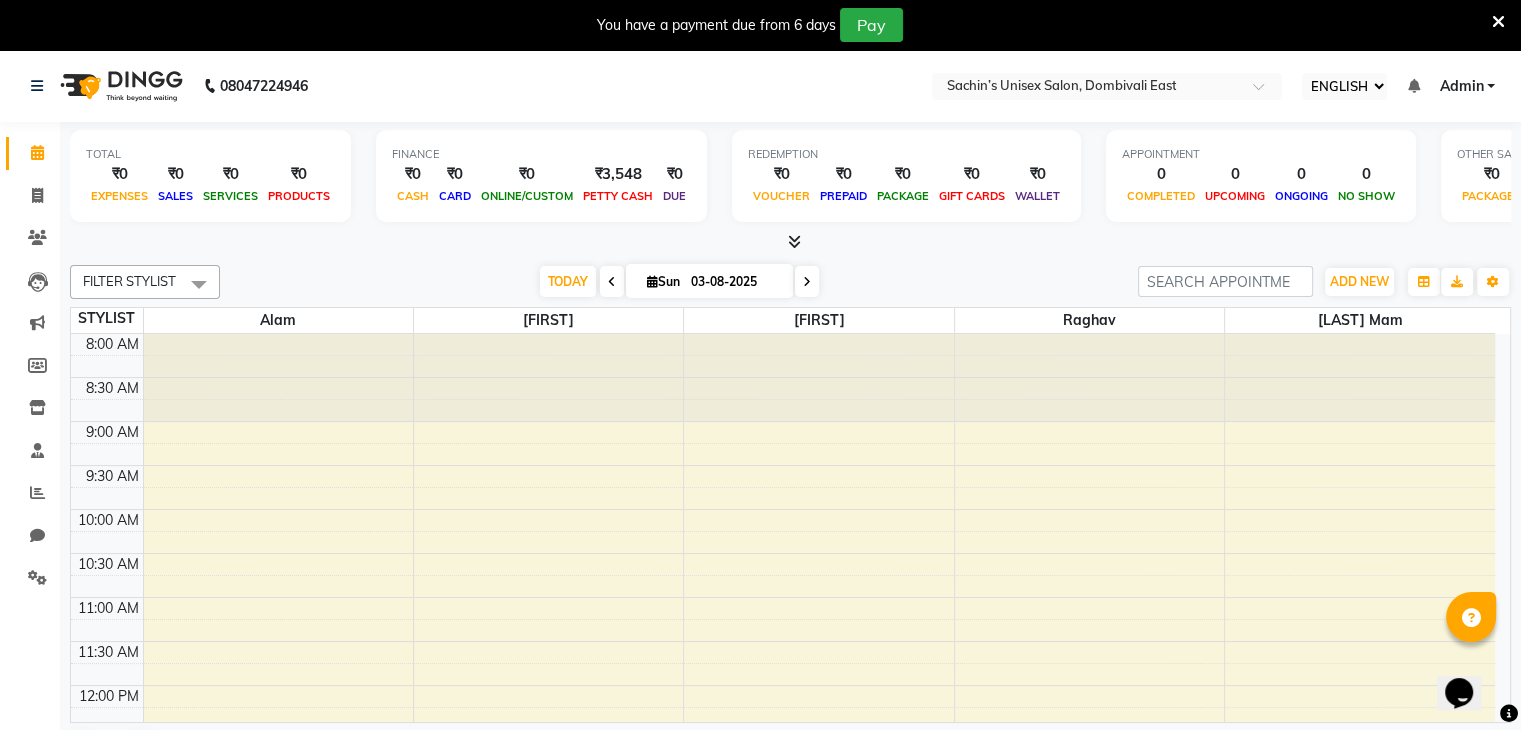 click at bounding box center [1498, 22] 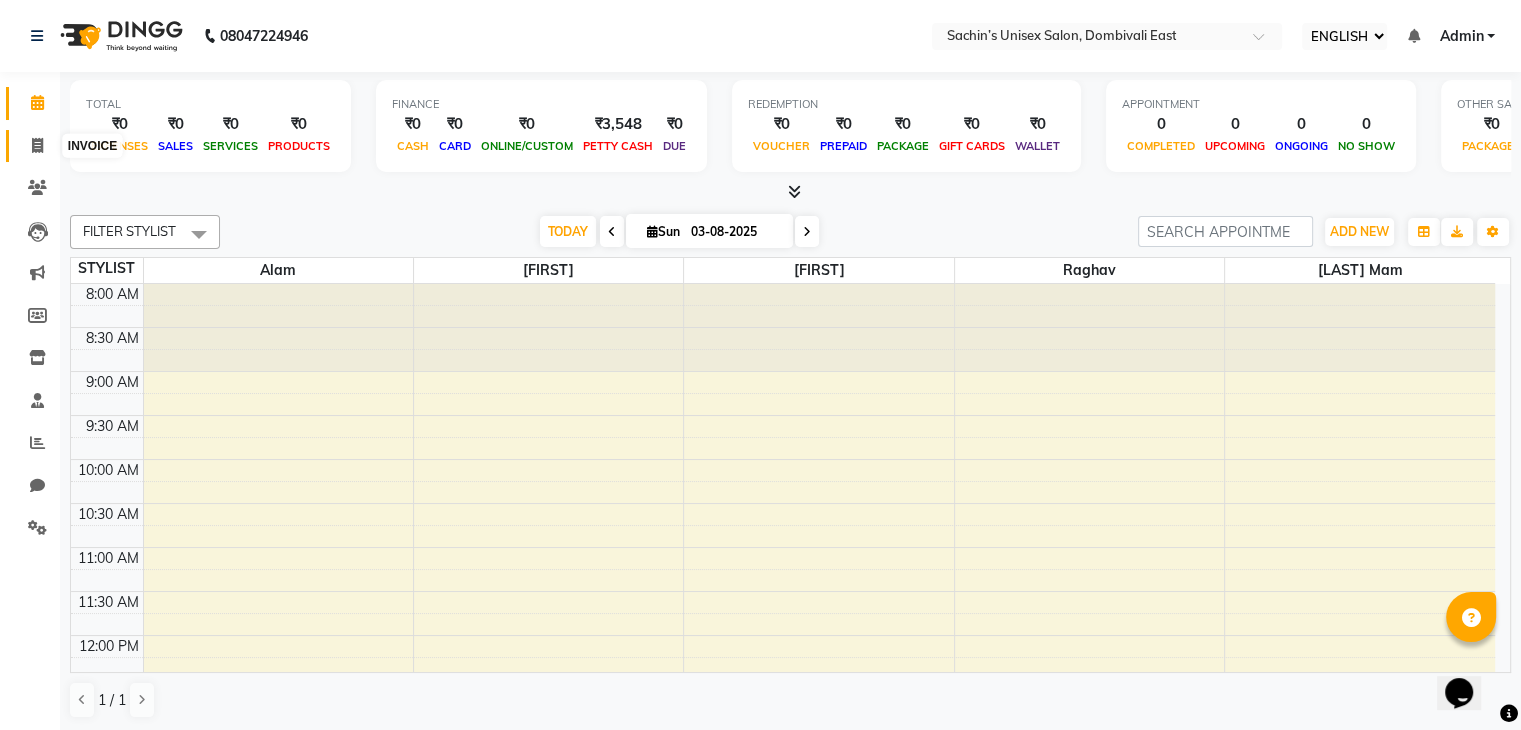 click 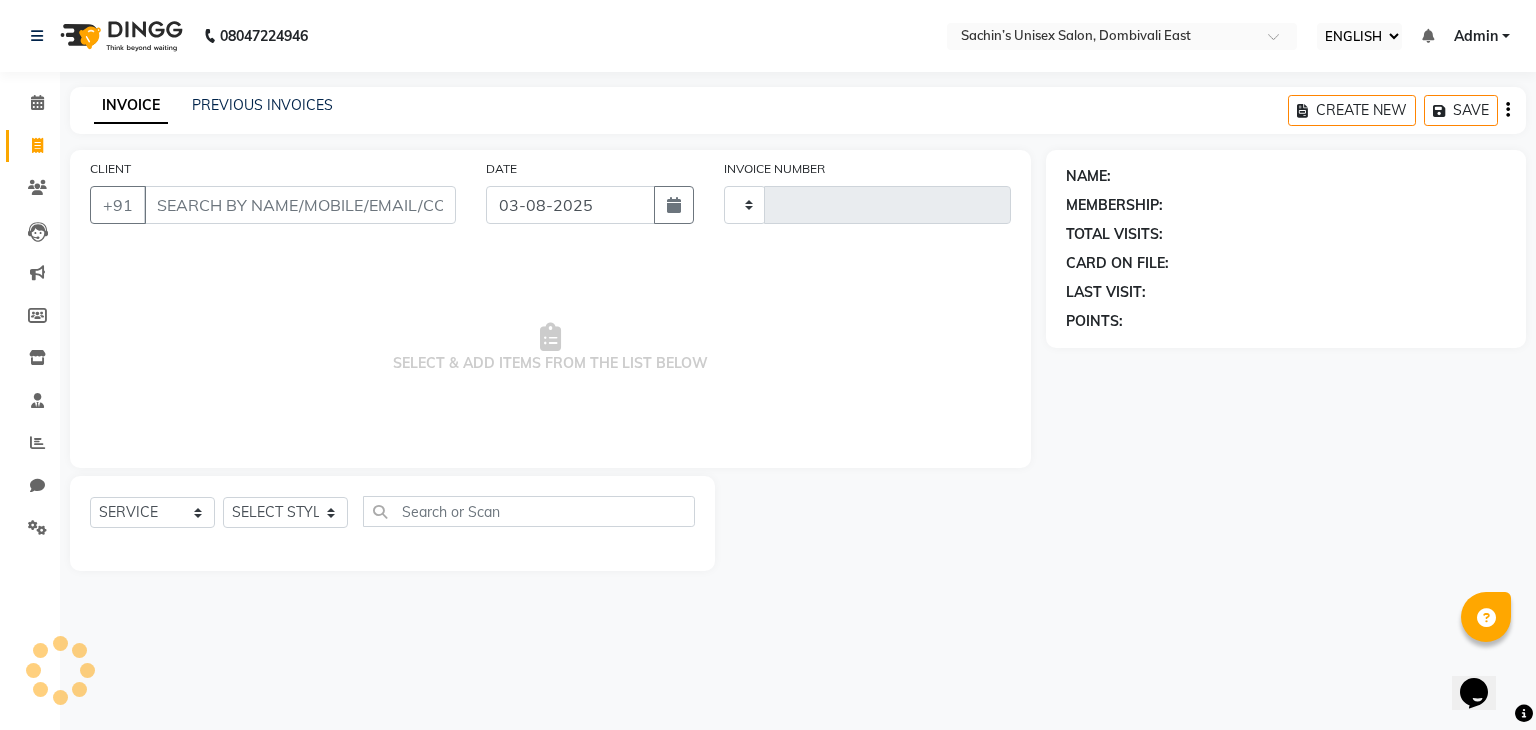 type on "0036" 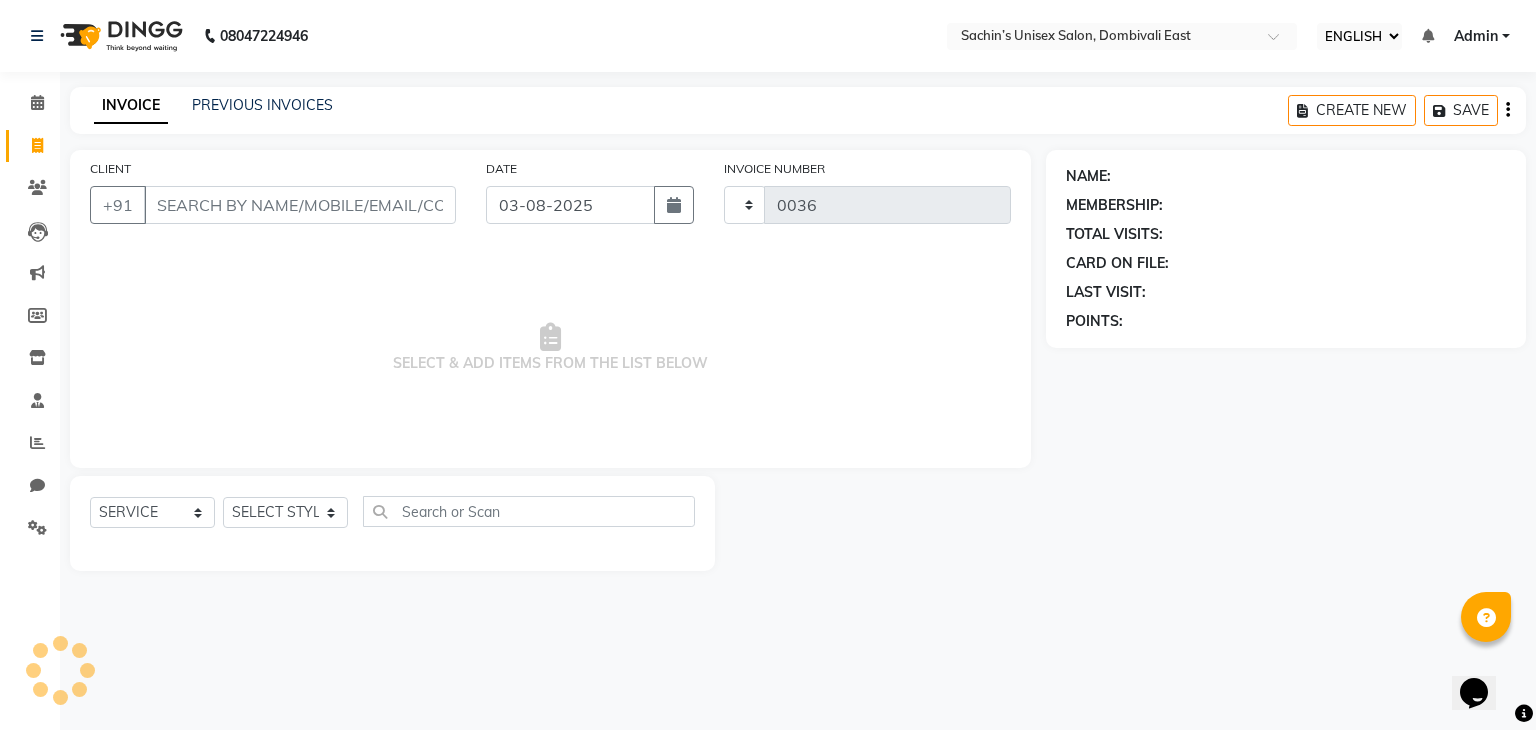 select on "8637" 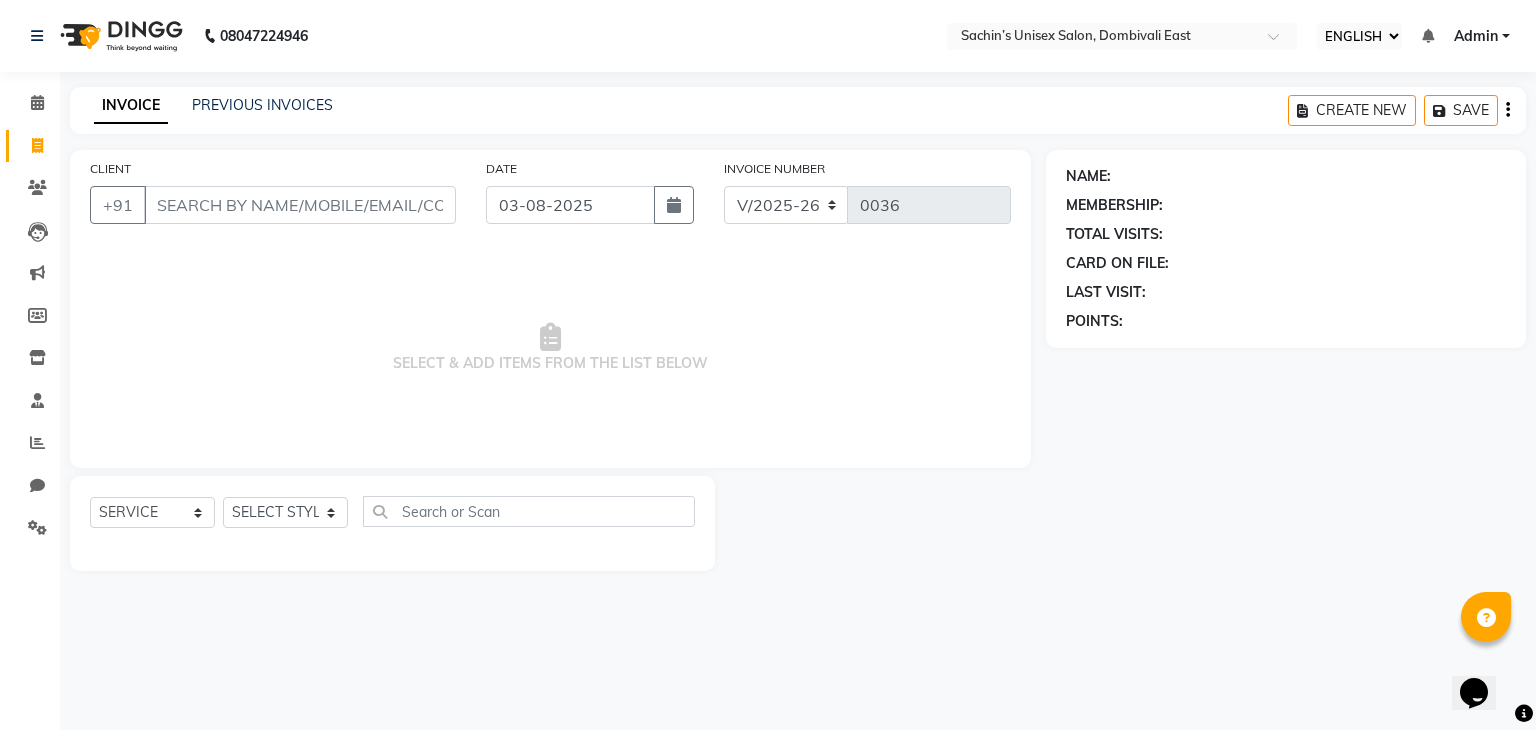 click on "CLIENT" at bounding box center [300, 205] 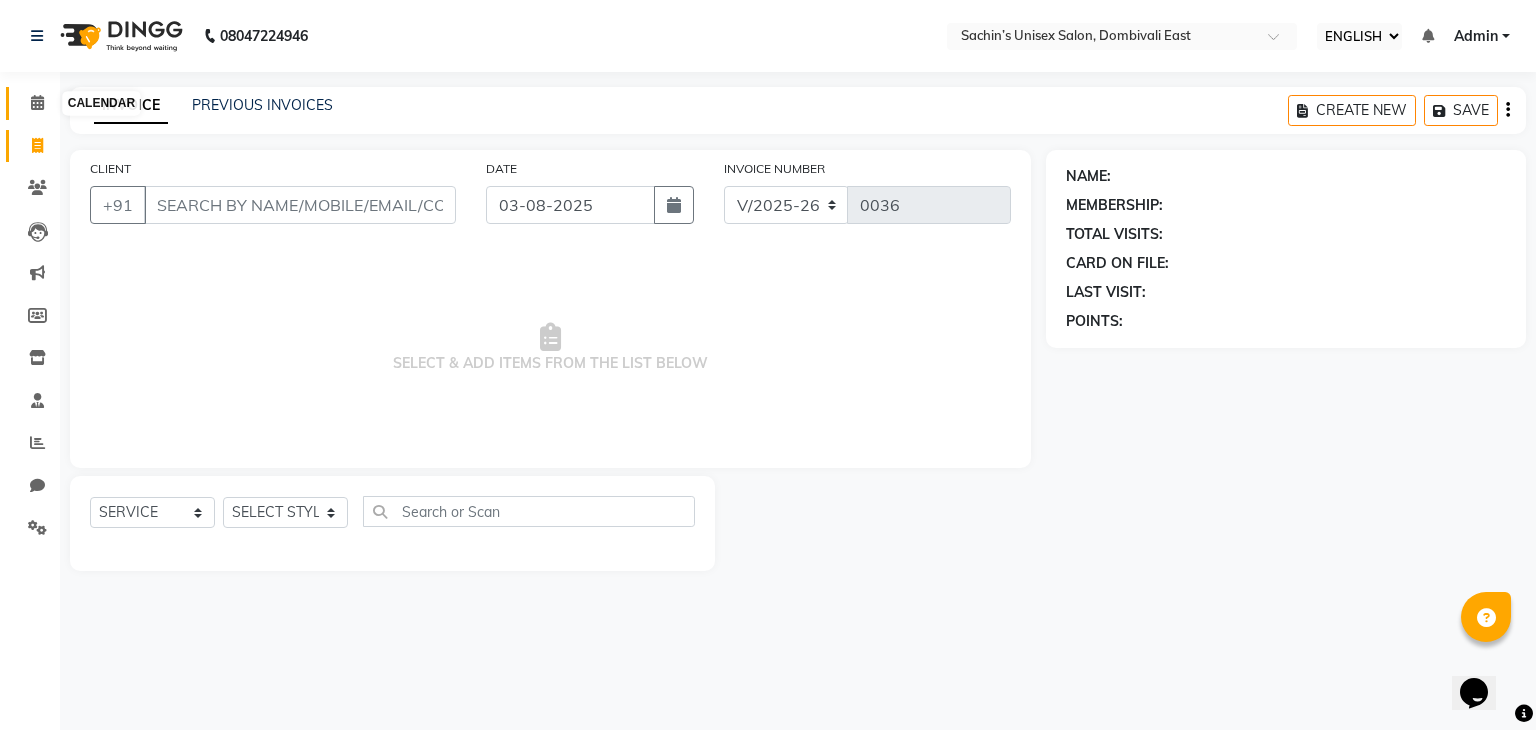 click 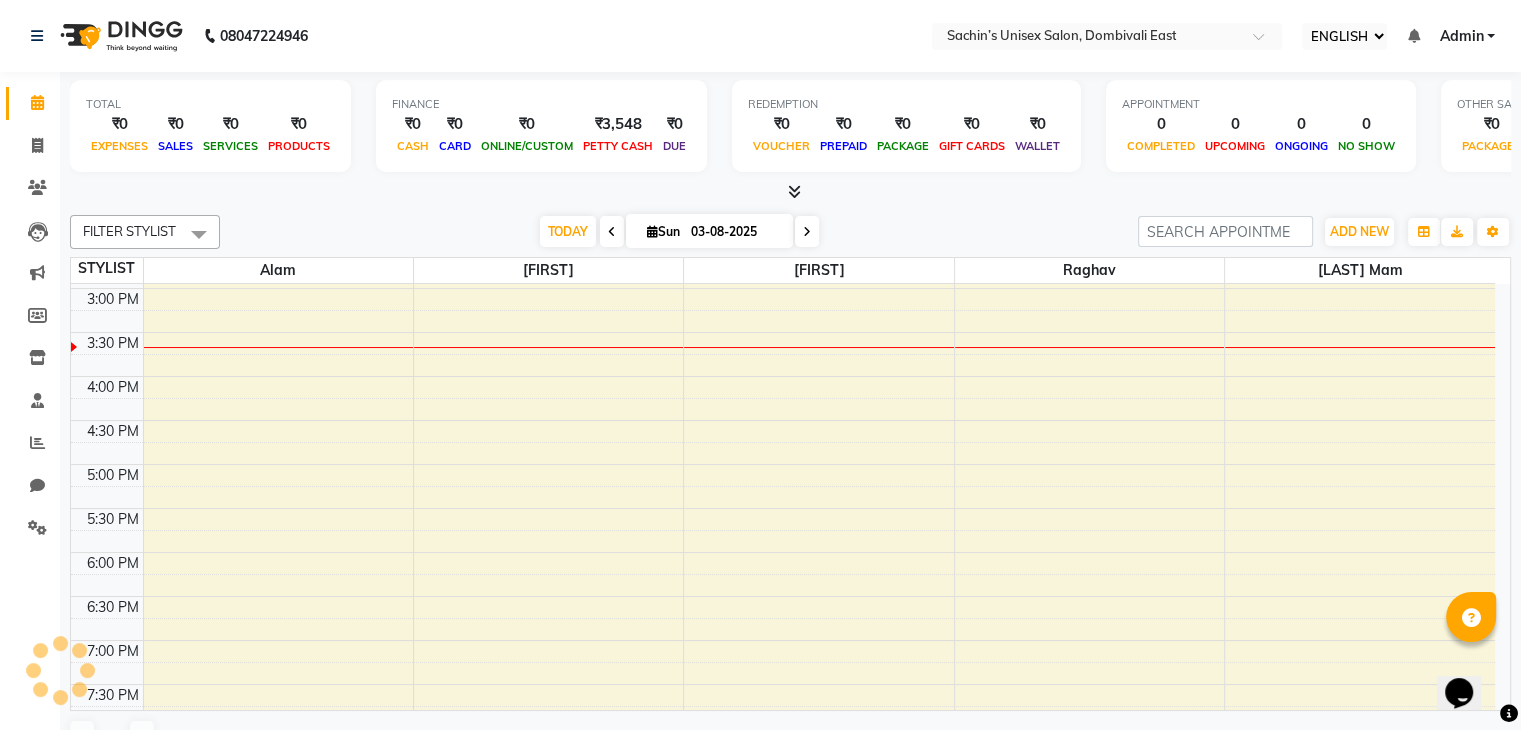 scroll, scrollTop: 0, scrollLeft: 0, axis: both 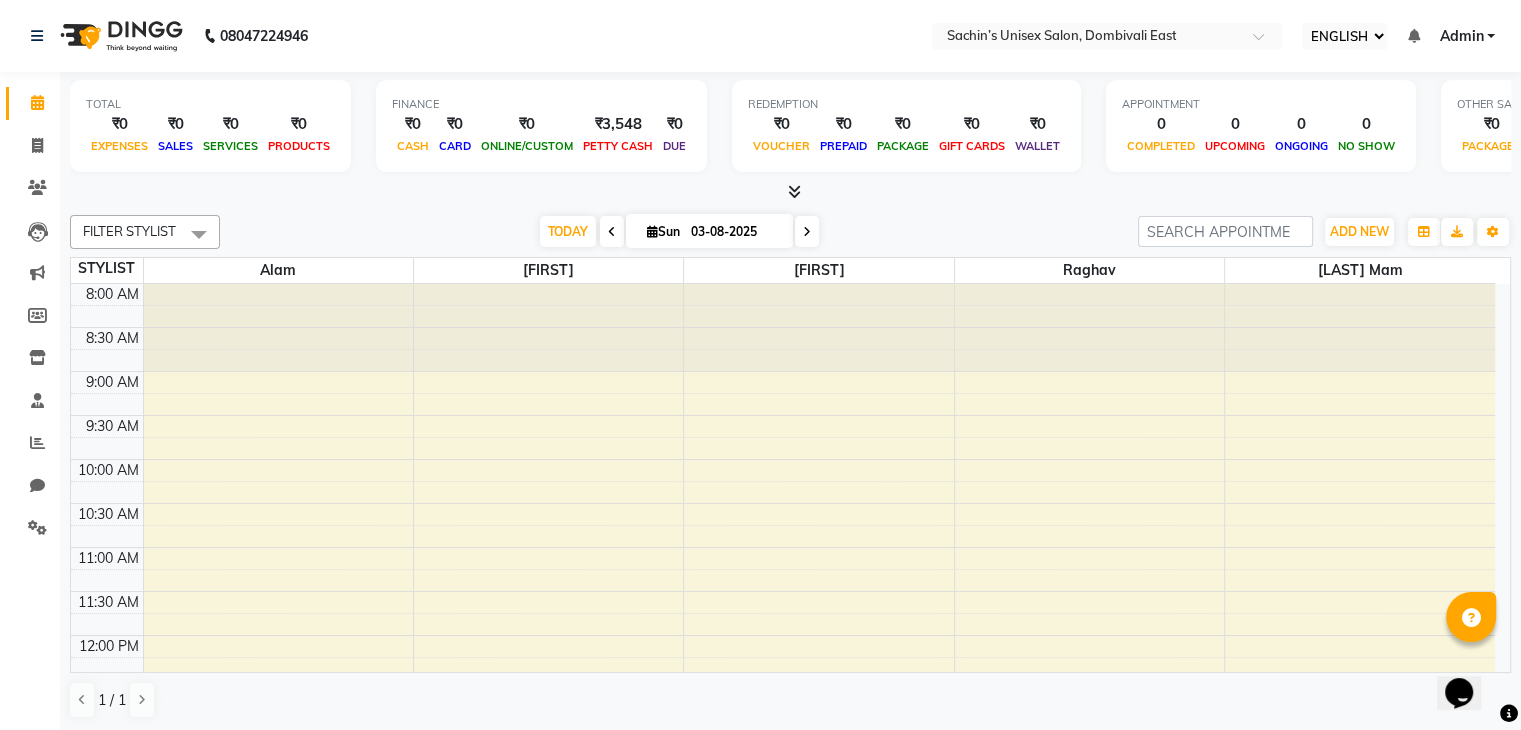 click at bounding box center (652, 231) 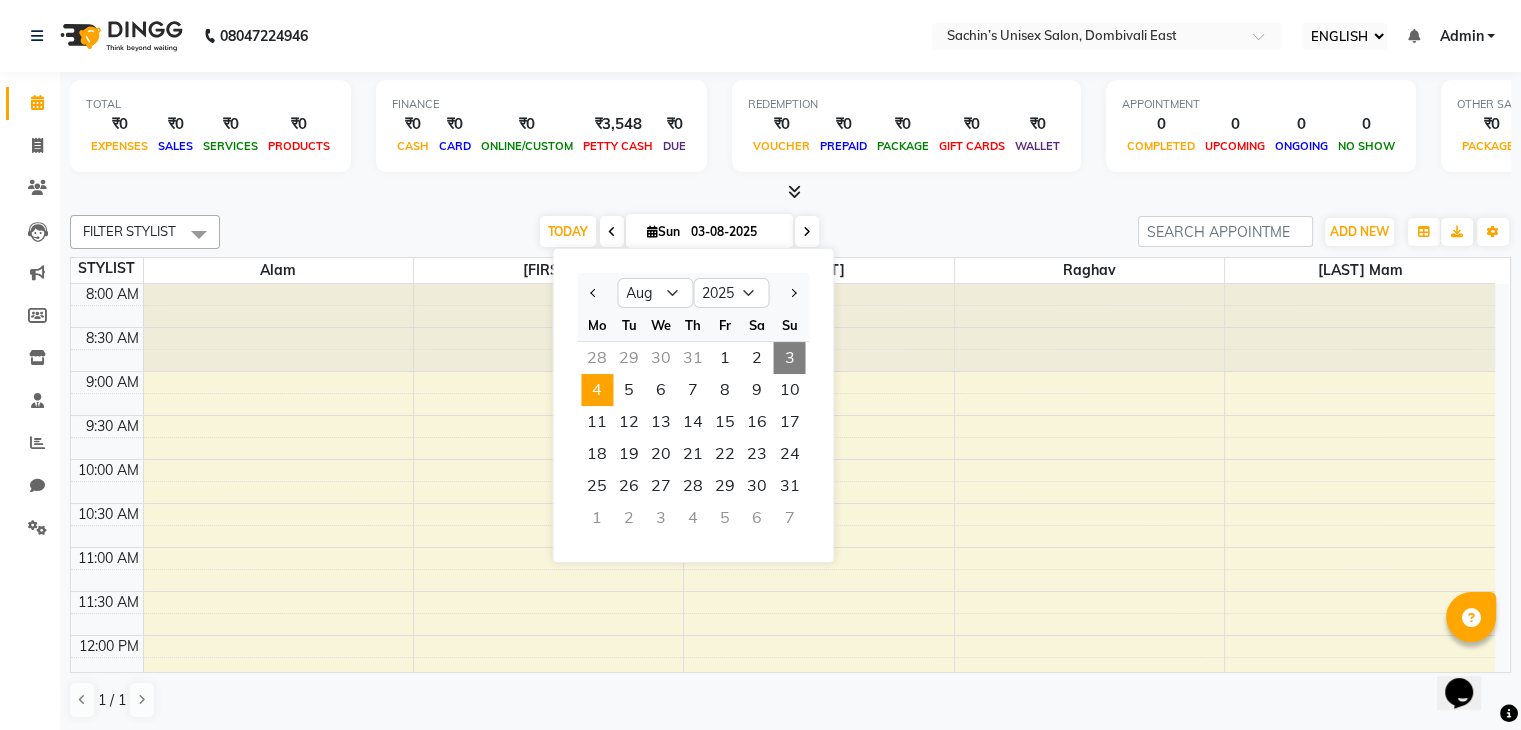 click on "4" at bounding box center (597, 390) 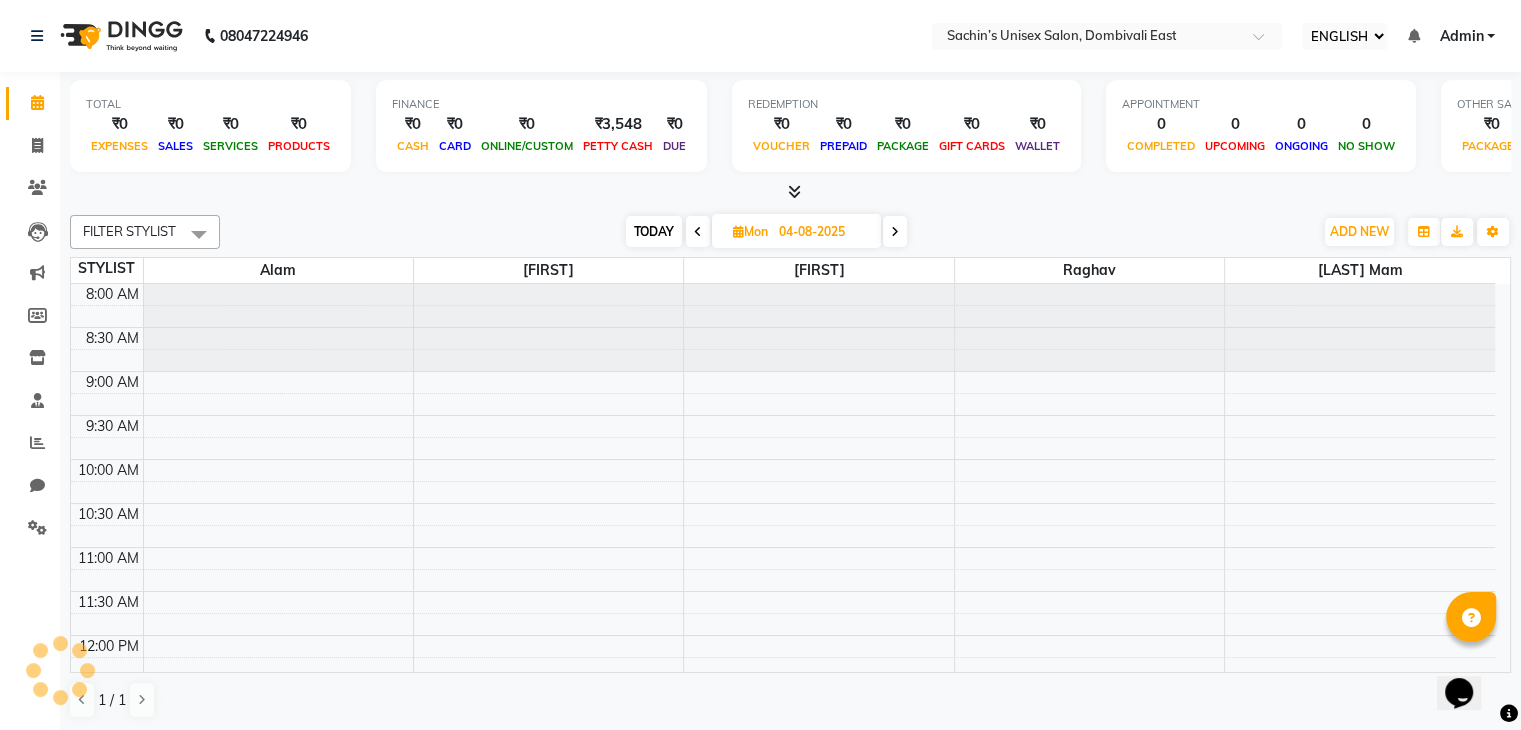 scroll, scrollTop: 611, scrollLeft: 0, axis: vertical 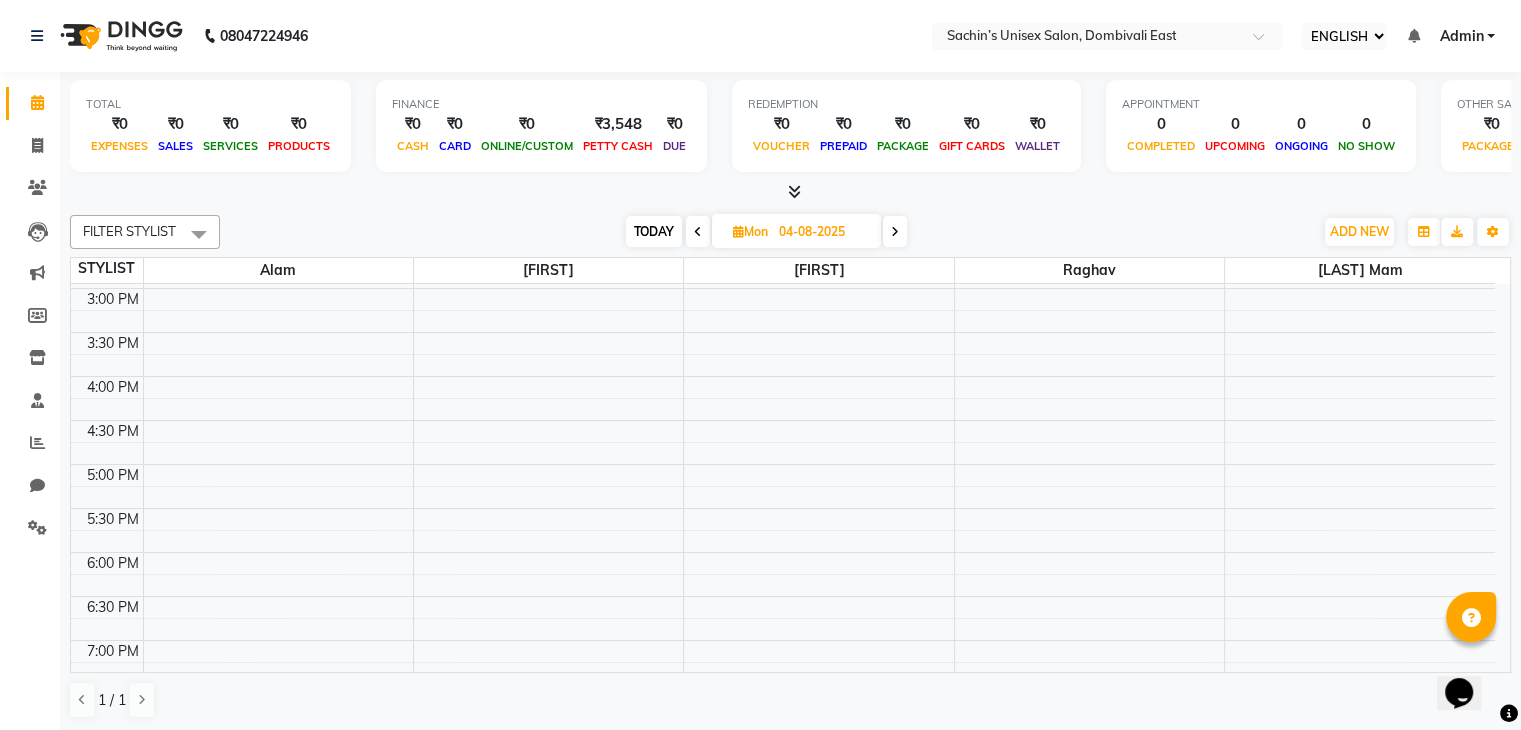 click on "8:00 AM 8:30 AM 9:00 AM 9:30 AM 10:00 AM 10:30 AM 11:00 AM 11:30 AM 12:00 PM 12:30 PM 1:00 PM 1:30 PM 2:00 PM 2:30 PM 3:00 PM 3:30 PM 4:00 PM 4:30 PM 5:00 PM 5:30 PM 6:00 PM 6:30 PM 7:00 PM 7:30 PM 8:00 PM 8:30 PM" at bounding box center (783, 244) 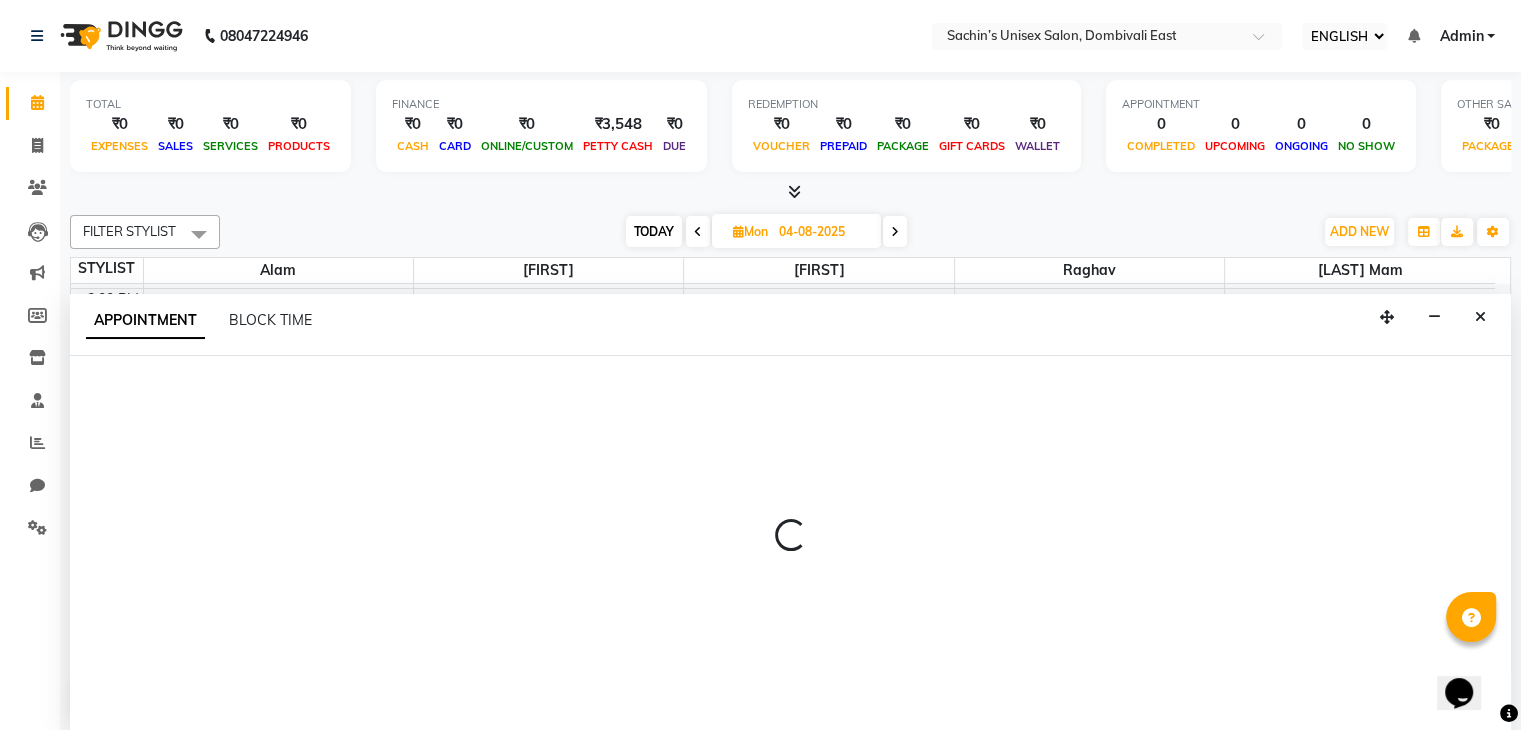 scroll, scrollTop: 1, scrollLeft: 0, axis: vertical 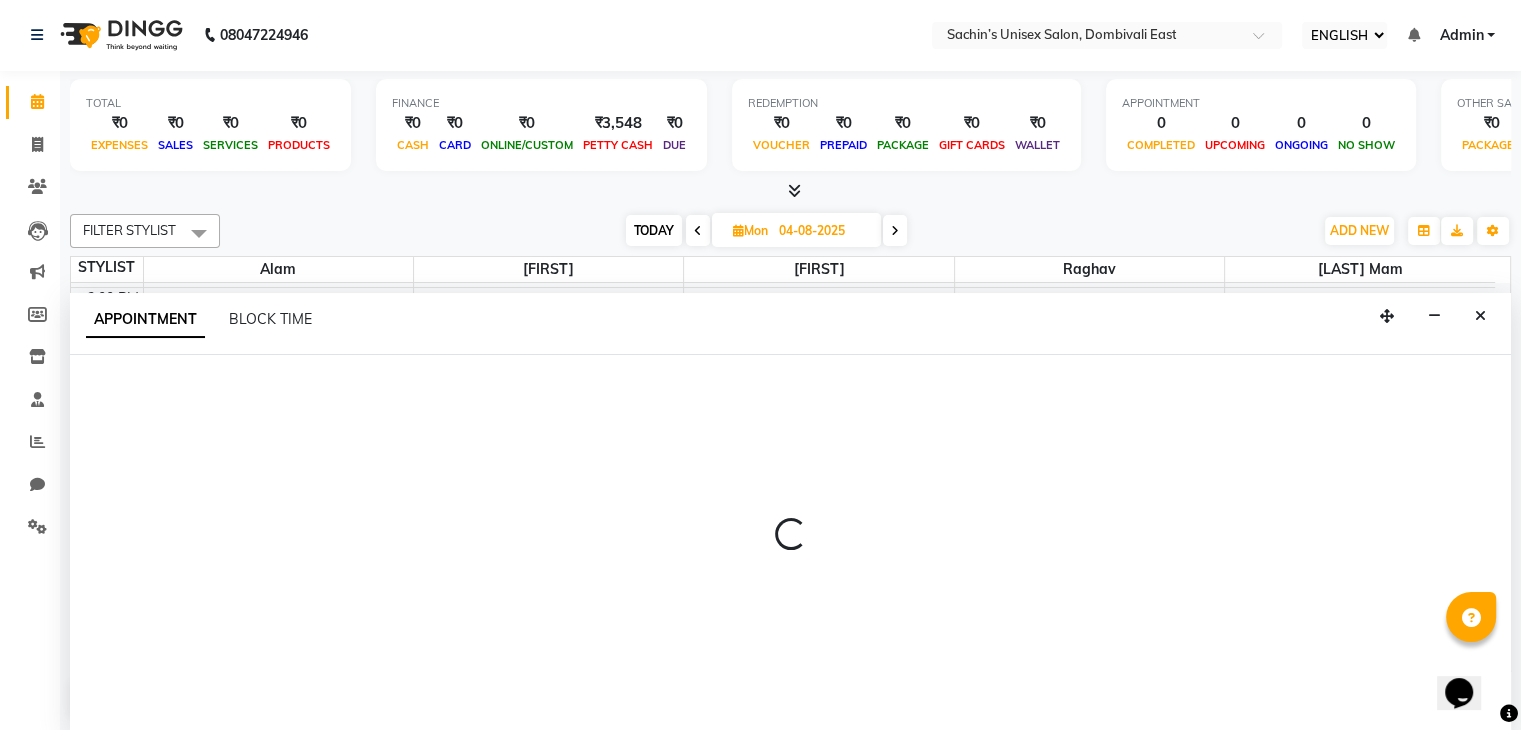 select on "86913" 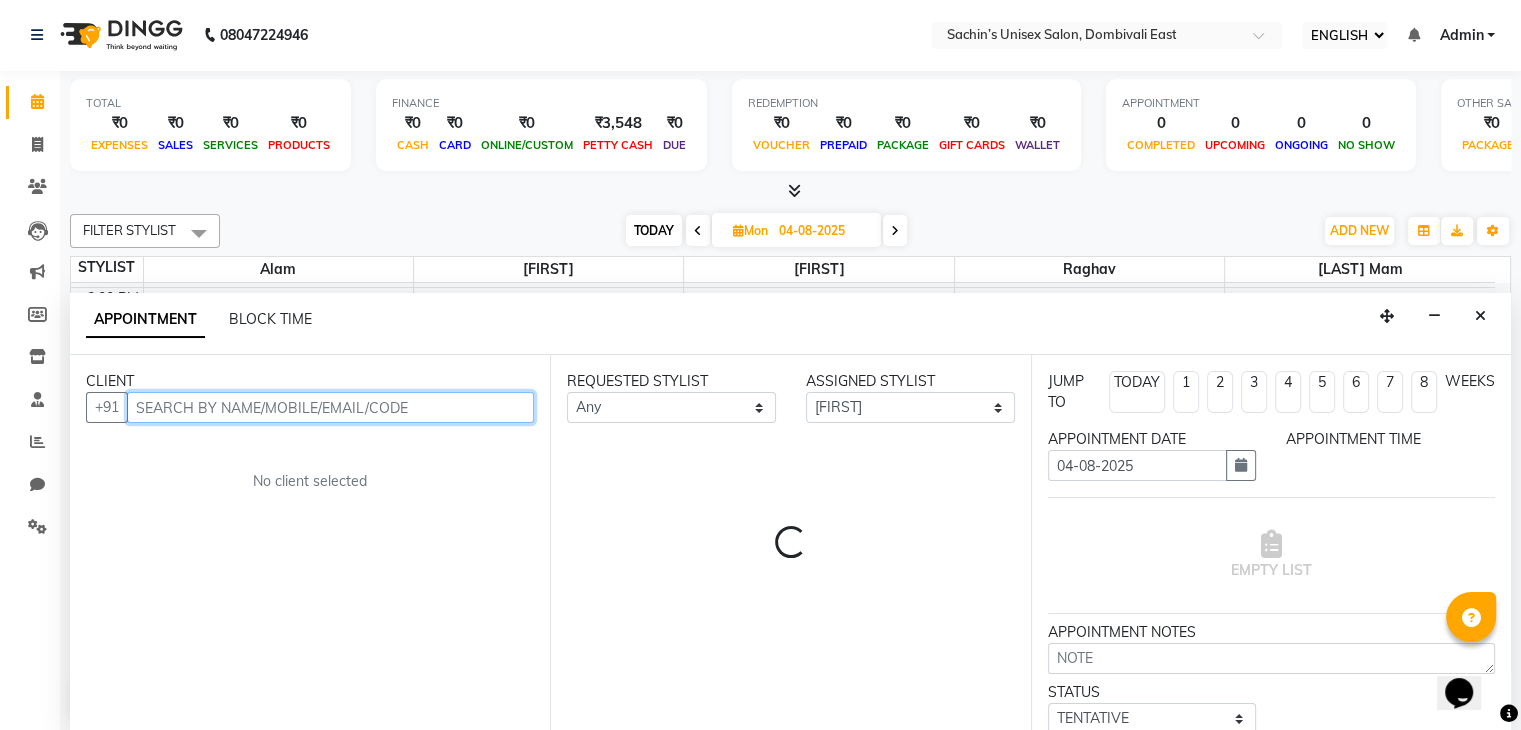 select on "1020" 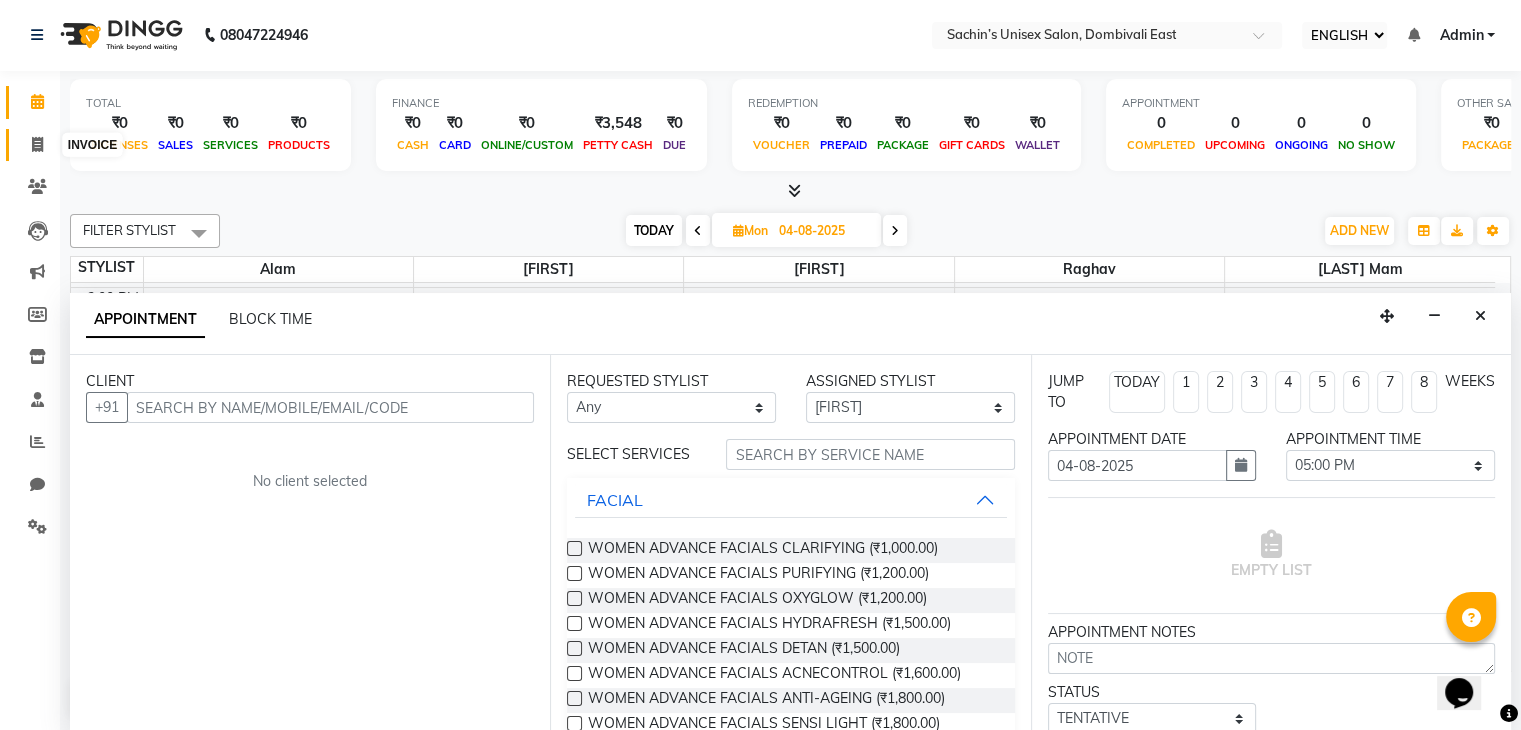 click 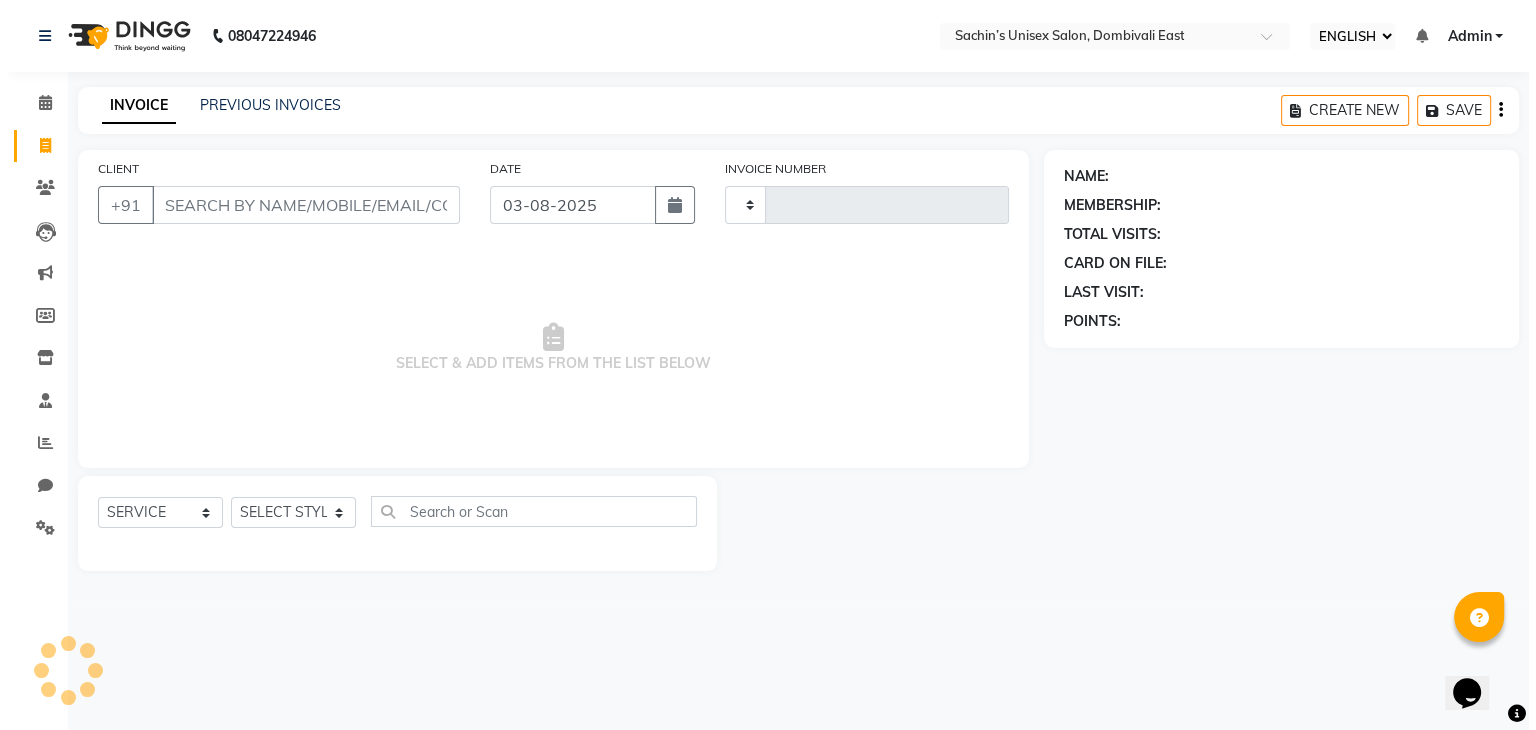 scroll, scrollTop: 0, scrollLeft: 0, axis: both 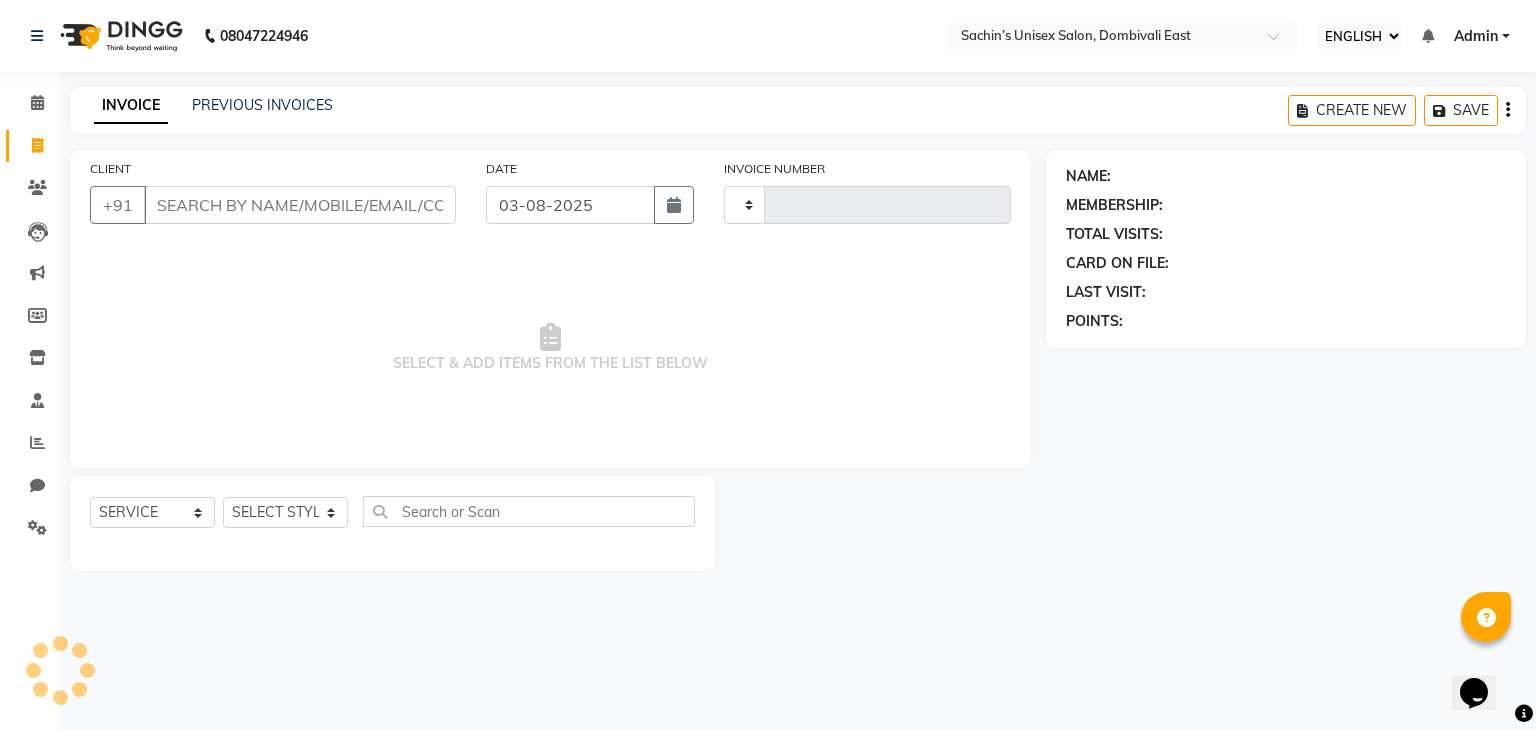 type on "0036" 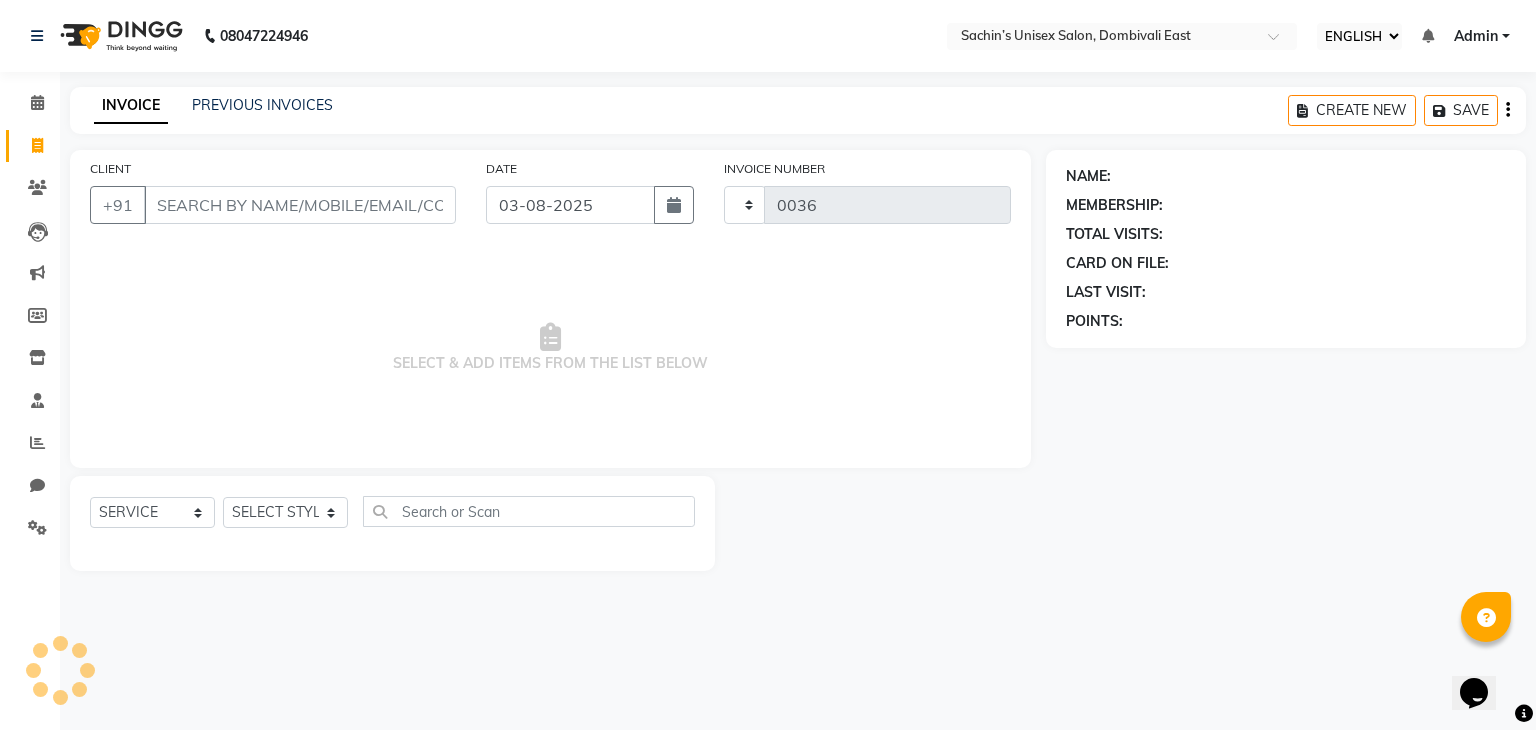 select on "8637" 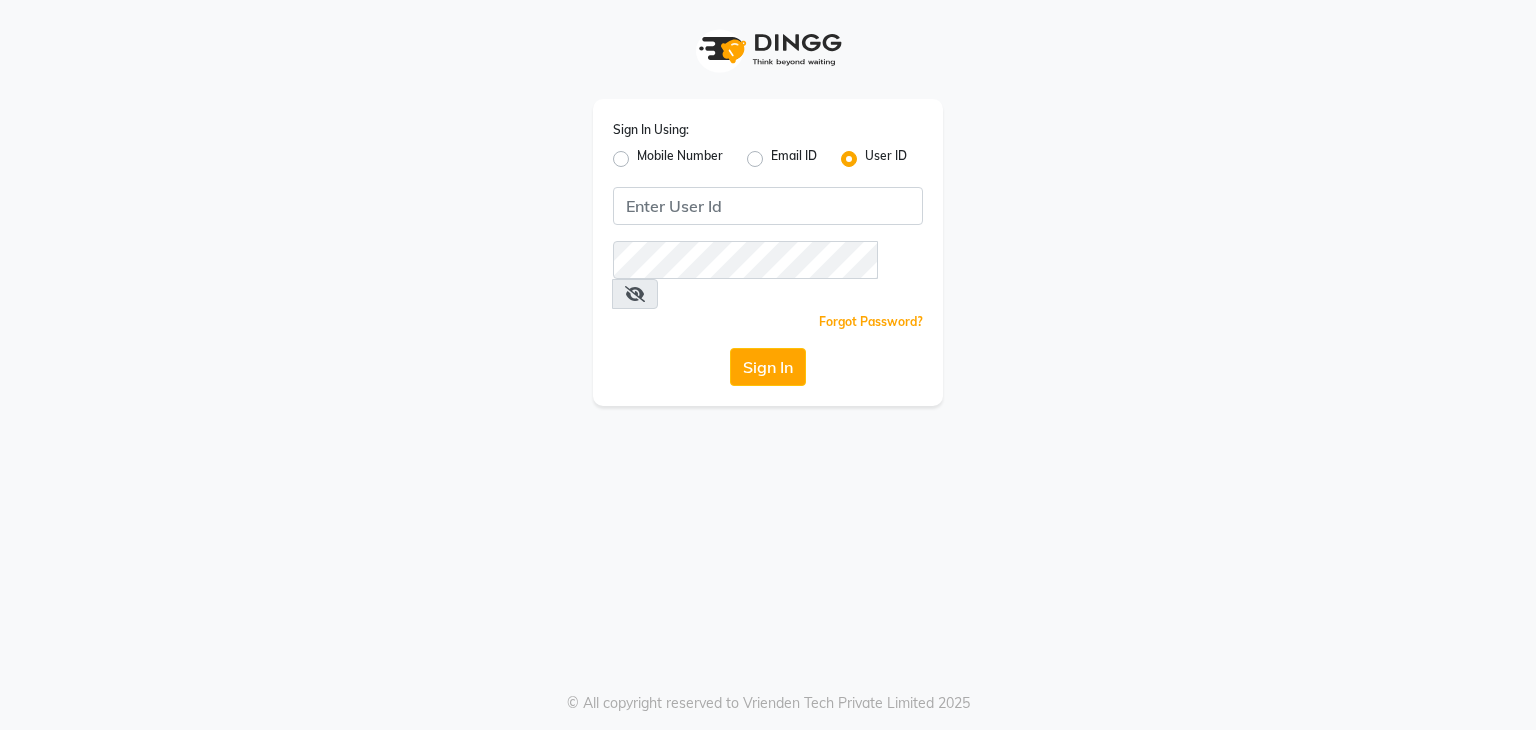 scroll, scrollTop: 0, scrollLeft: 0, axis: both 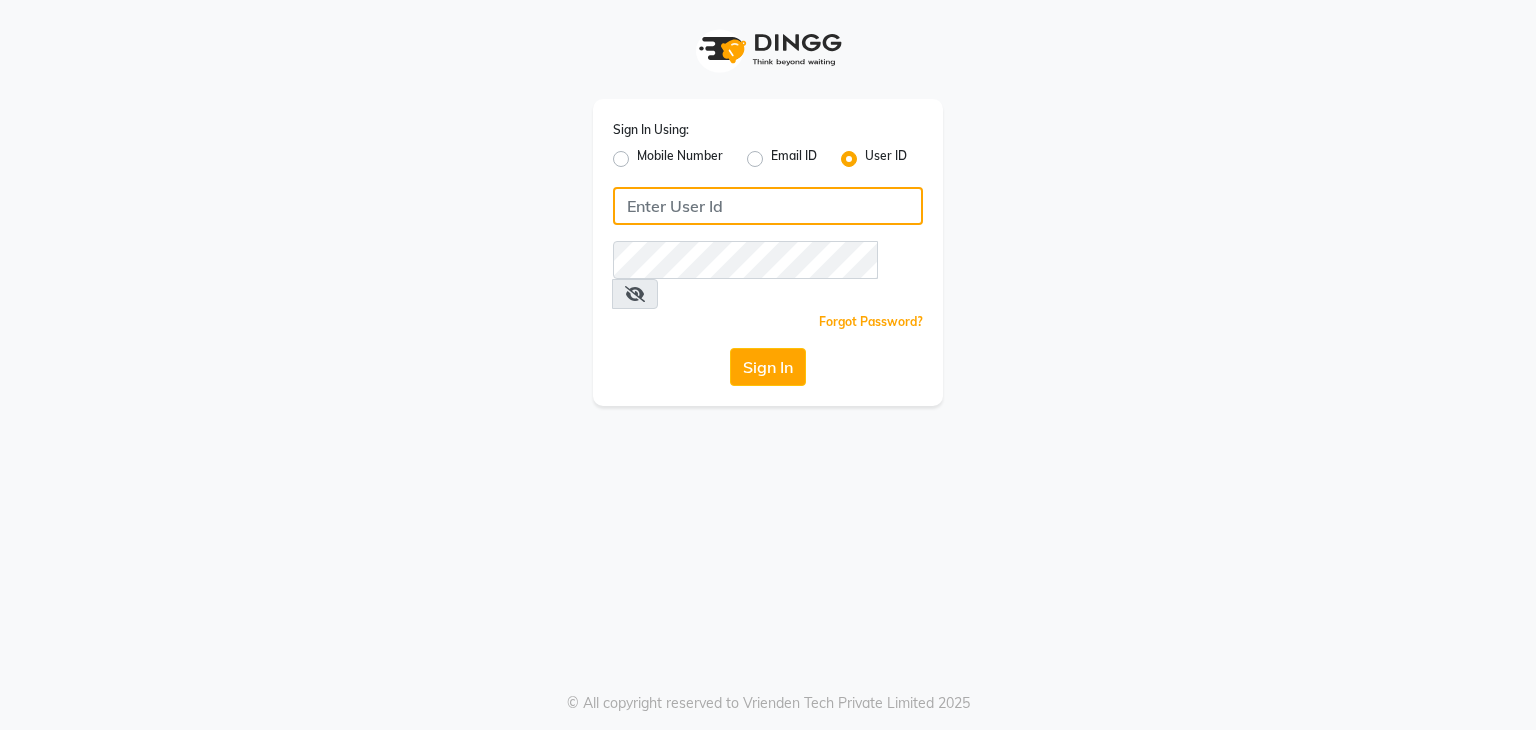 type on "sachins" 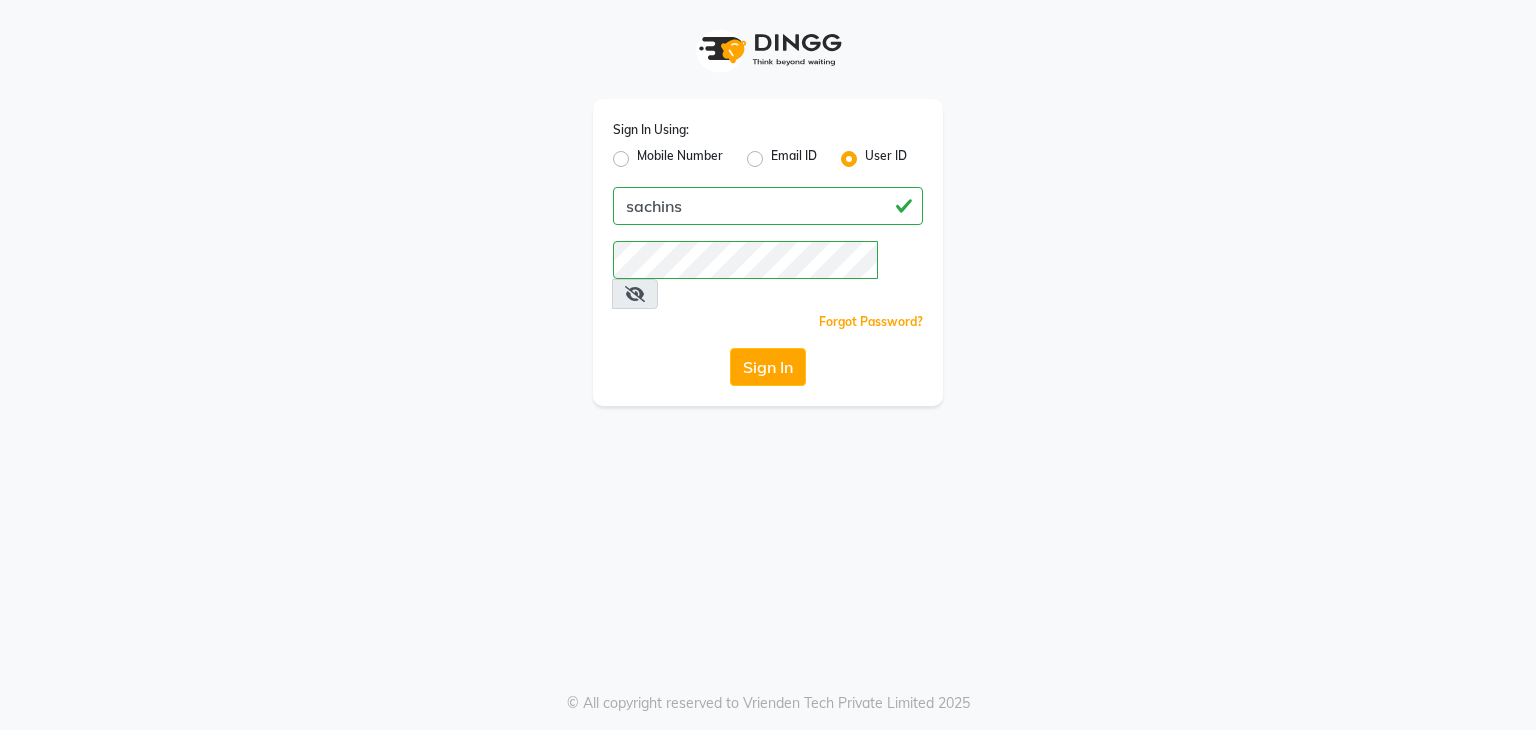 click on "Mobile Number" 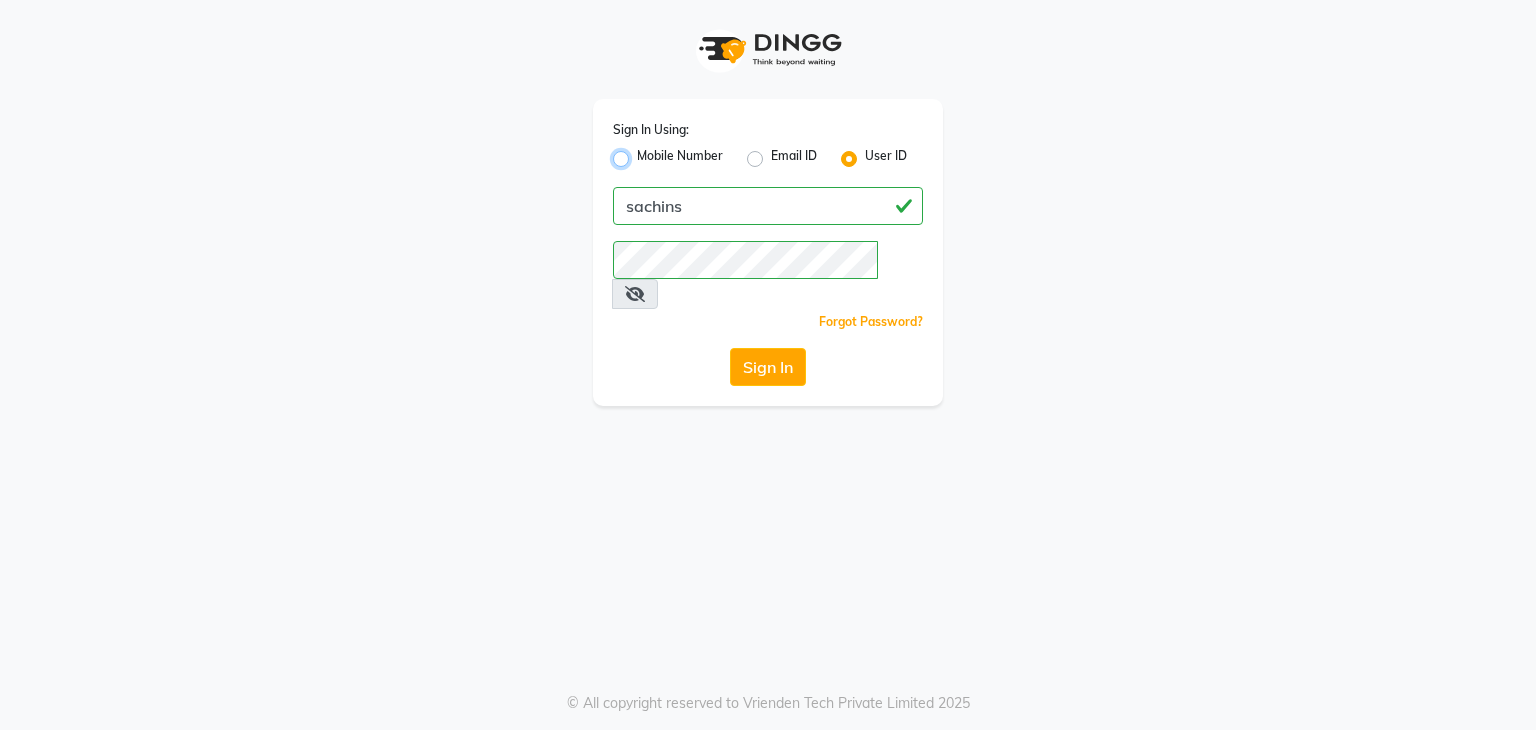 click on "Mobile Number" at bounding box center (643, 153) 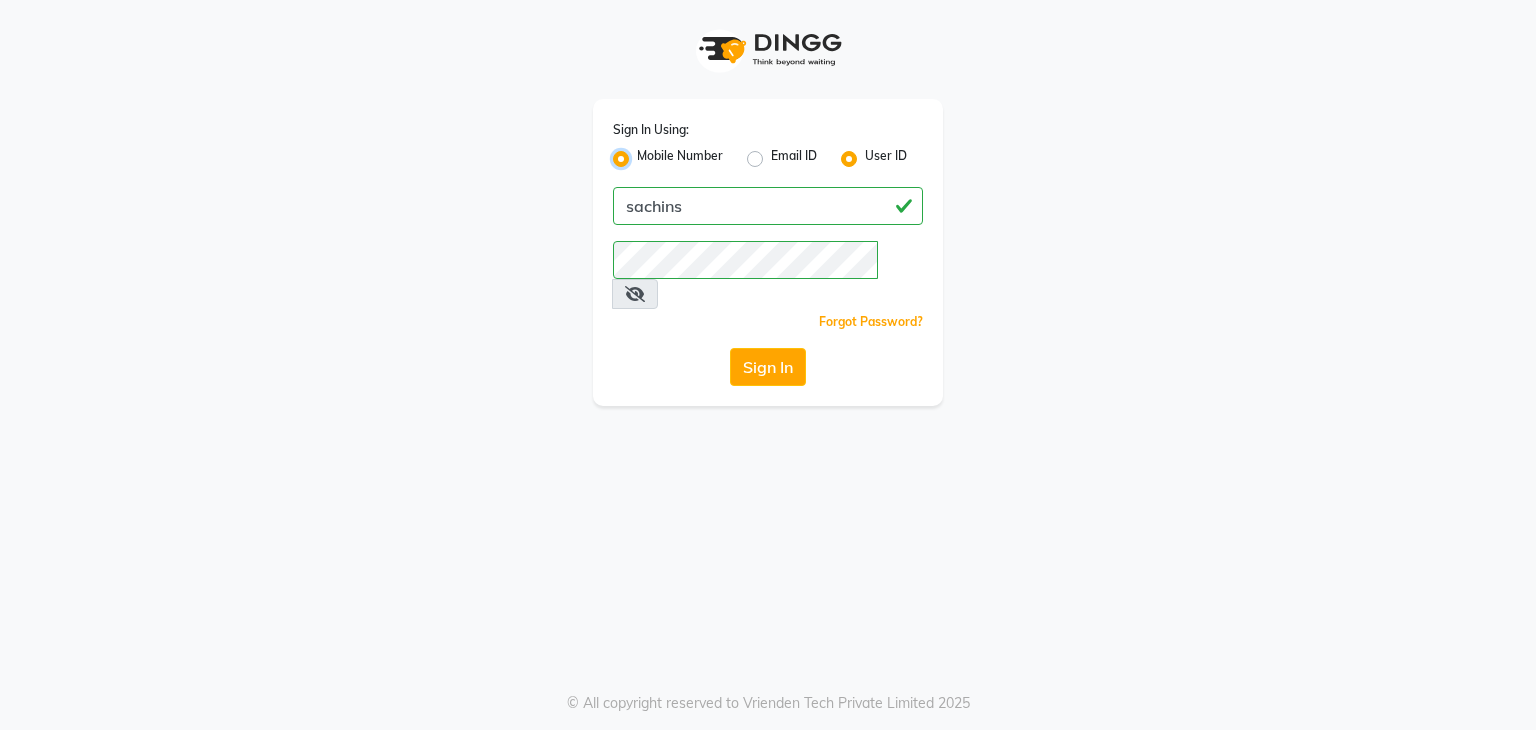 radio on "false" 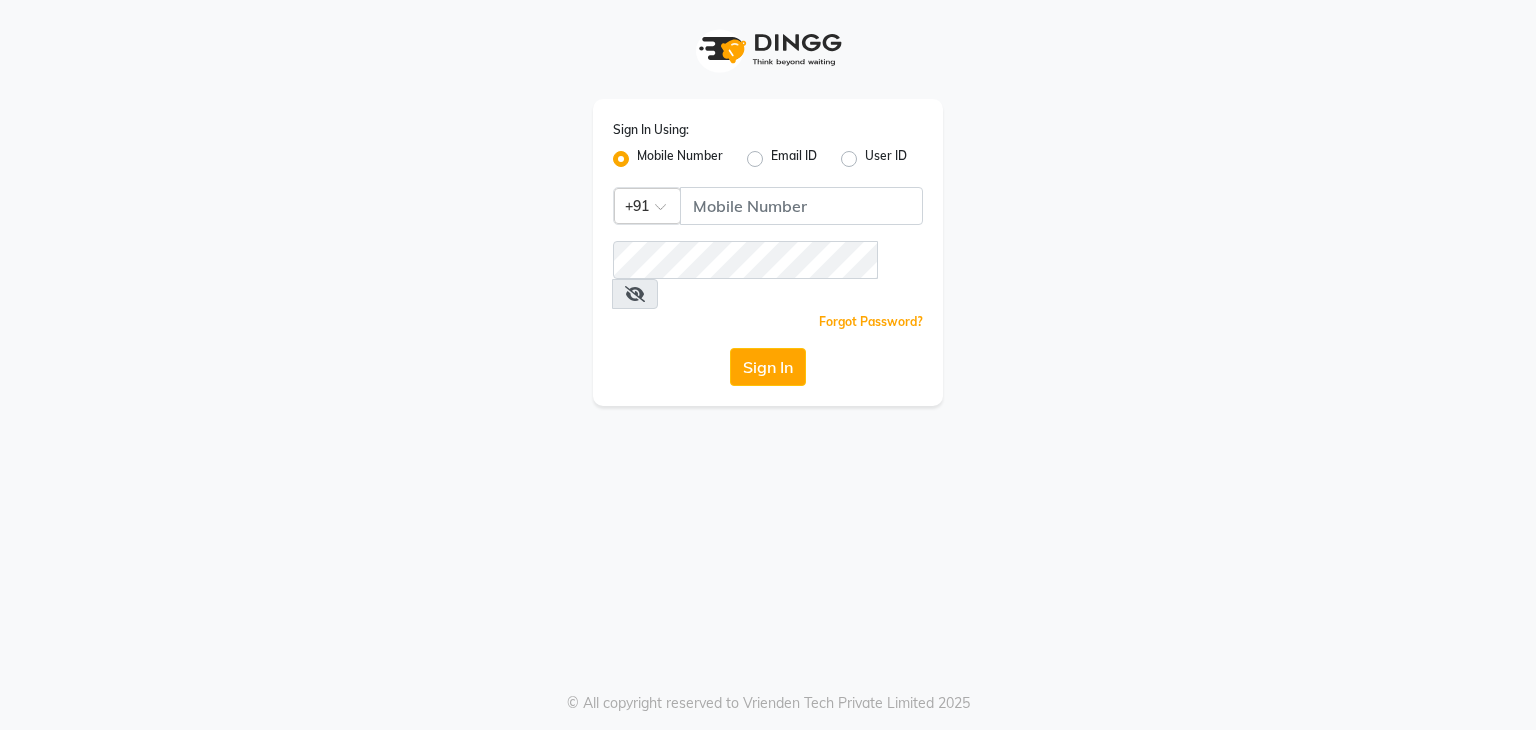 click at bounding box center [635, 294] 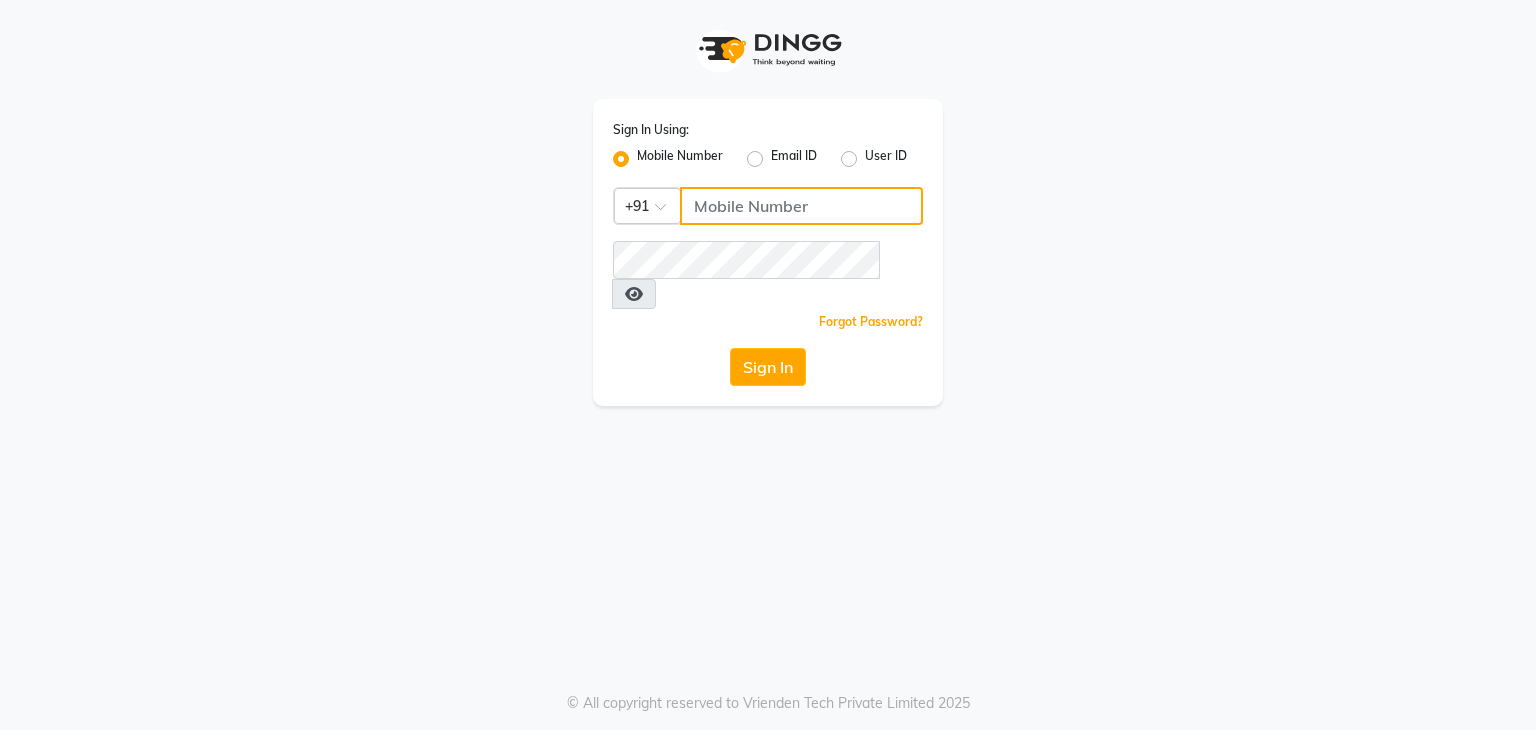 click 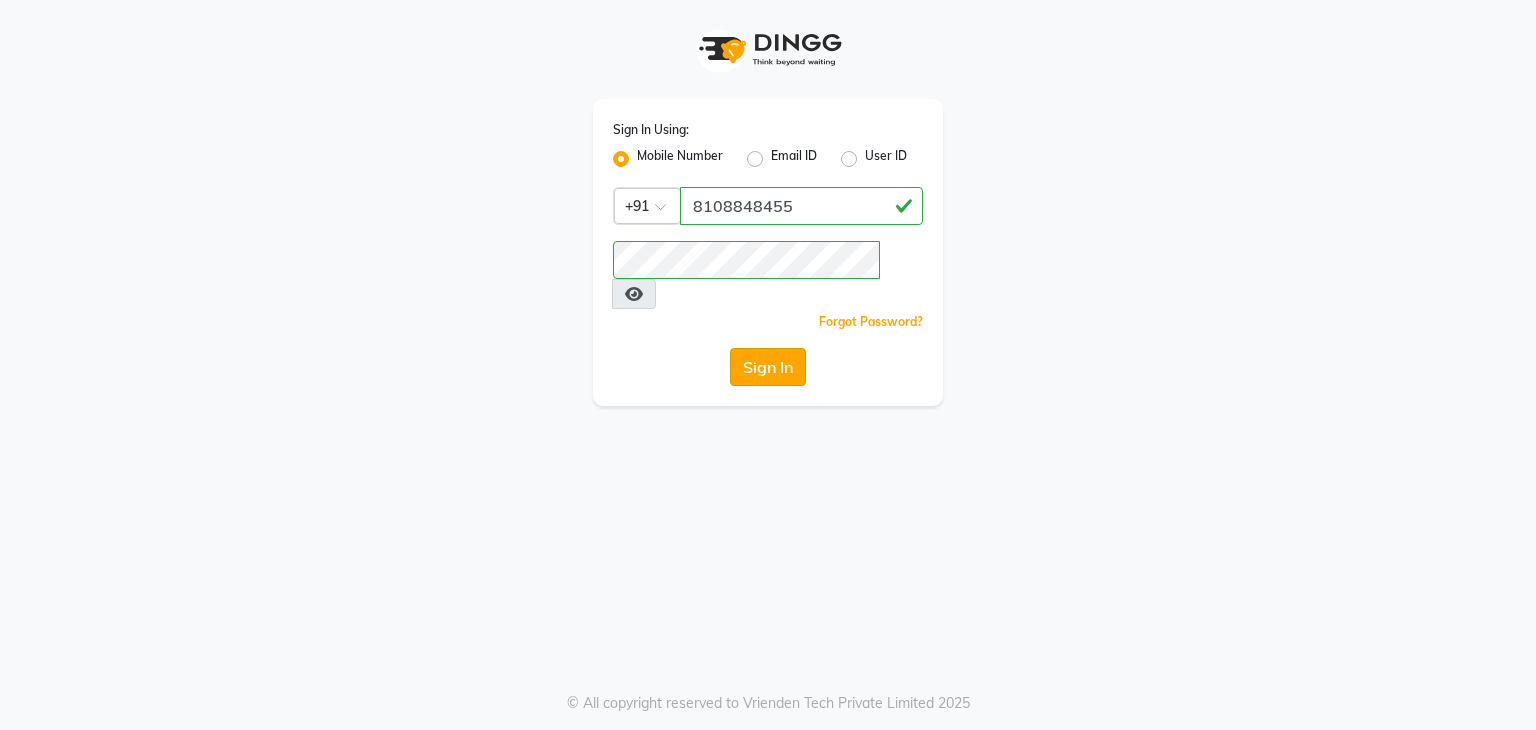 click on "Sign In" 